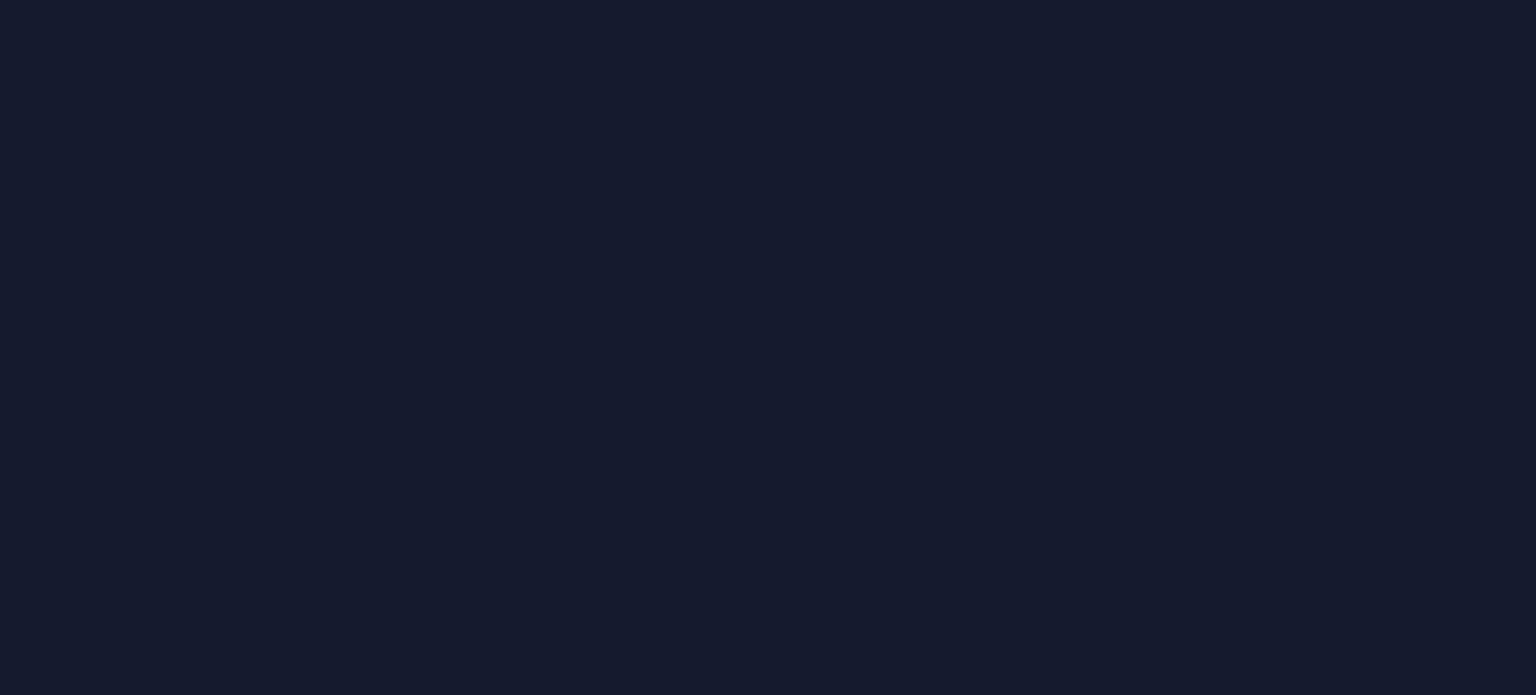 scroll, scrollTop: 0, scrollLeft: 0, axis: both 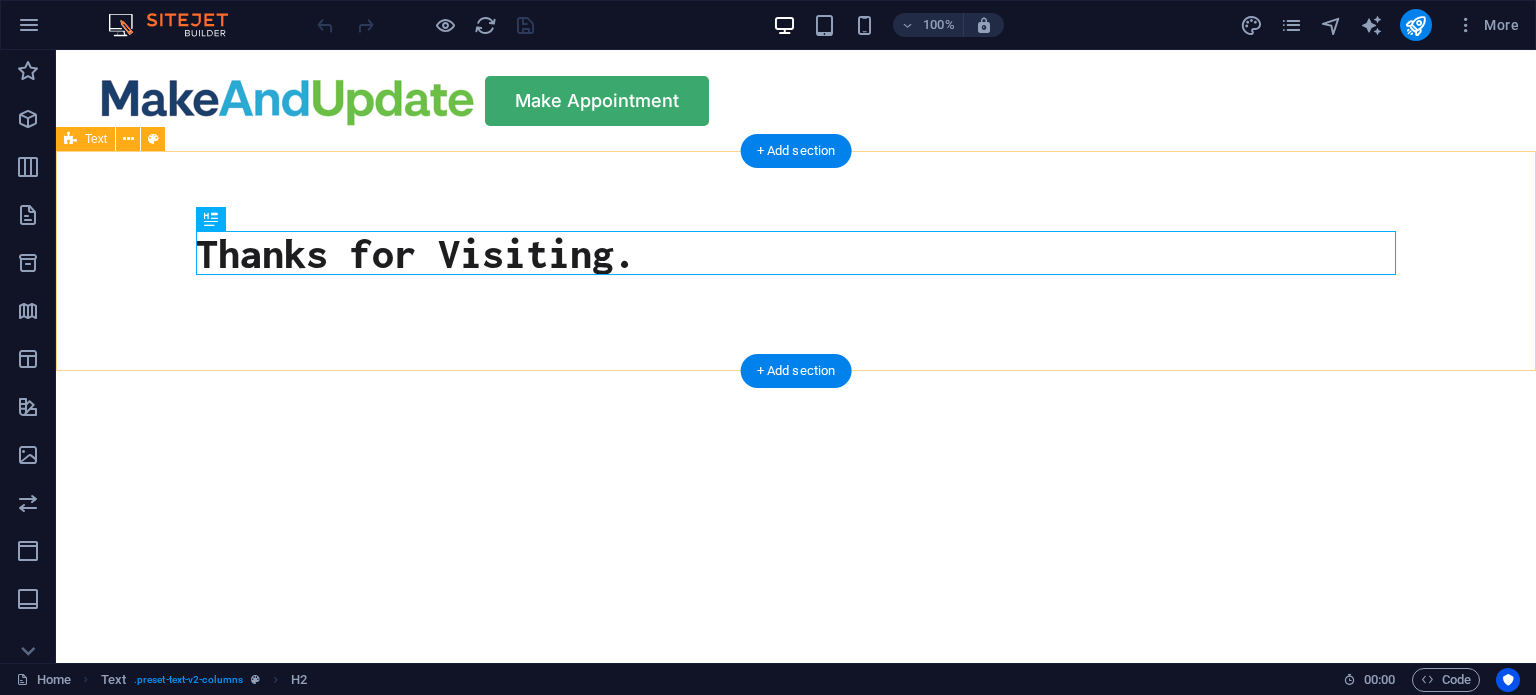 click on "Thanks for Visiting." at bounding box center [796, 261] 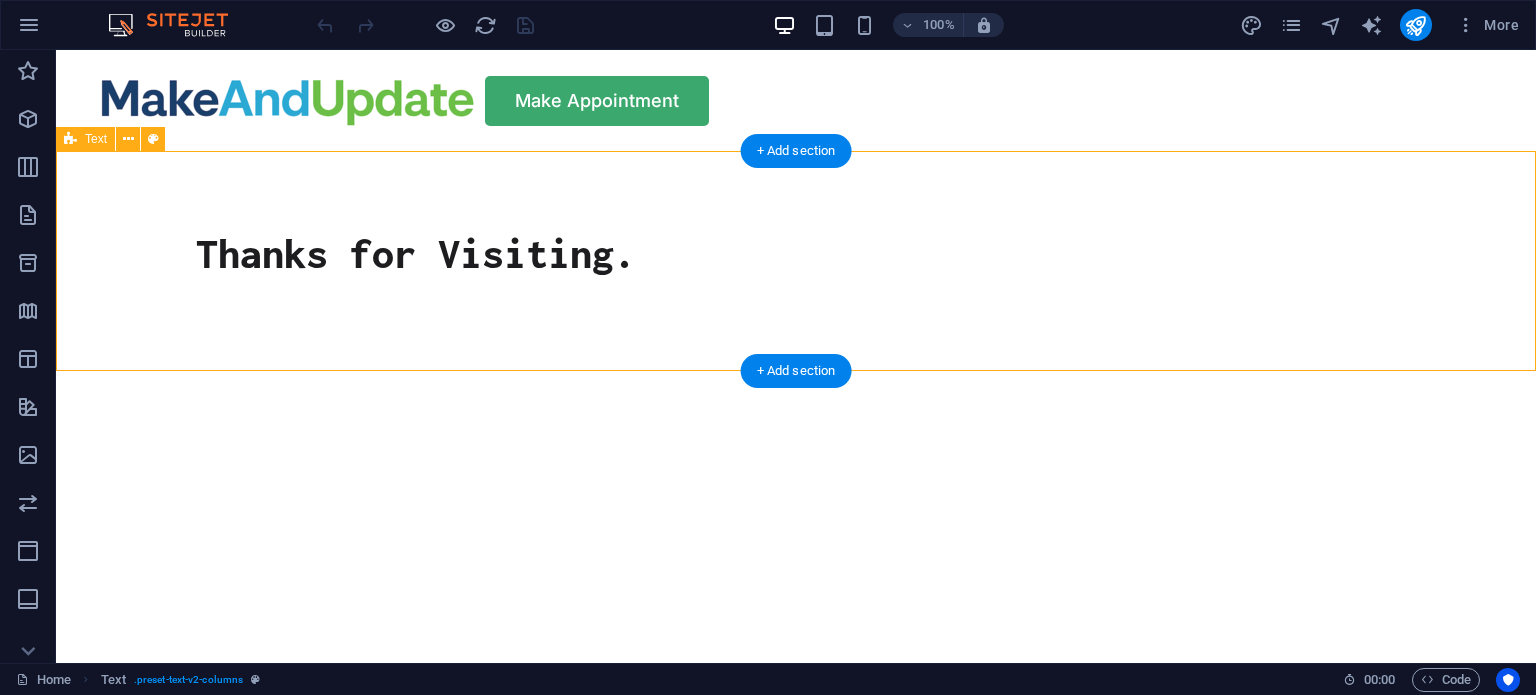 click on "Thanks for Visiting." at bounding box center [796, 261] 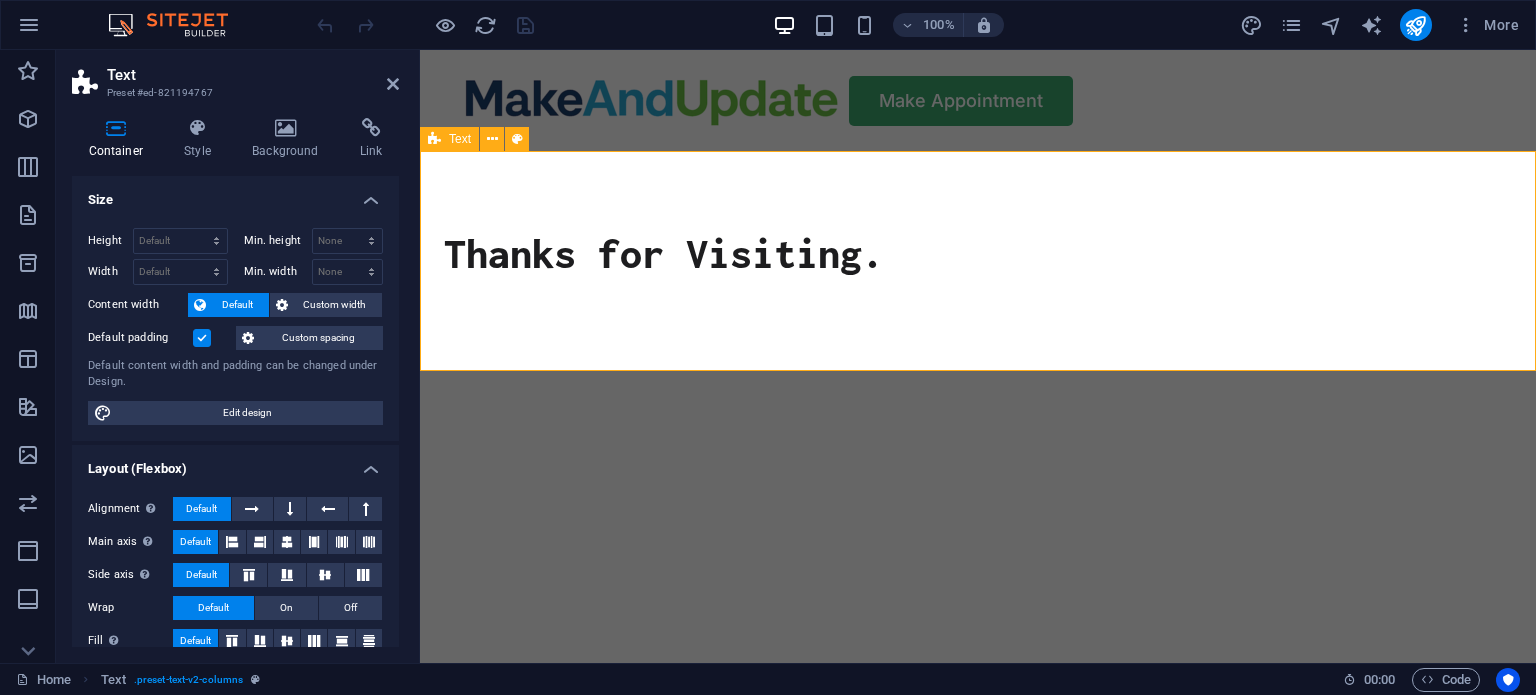 click on "Thanks for Visiting." at bounding box center [978, 261] 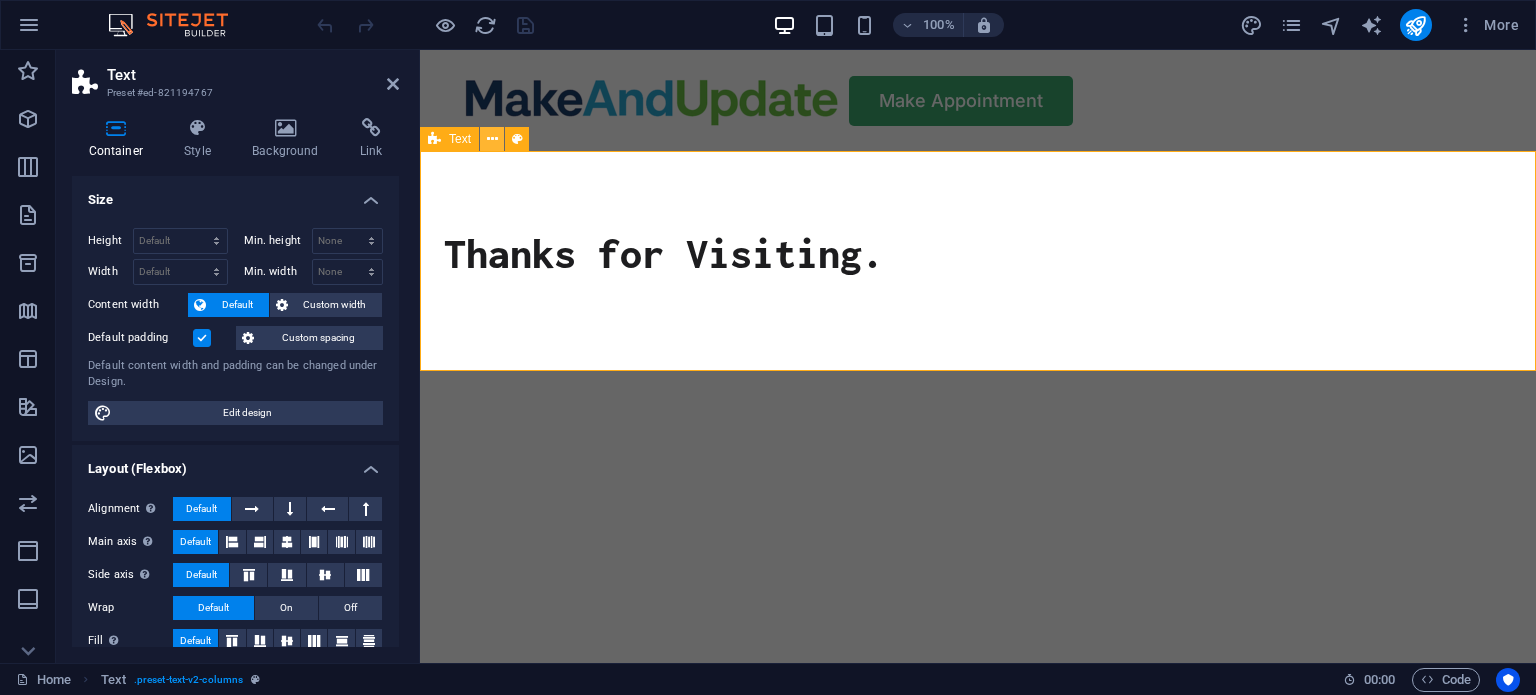 click at bounding box center [492, 139] 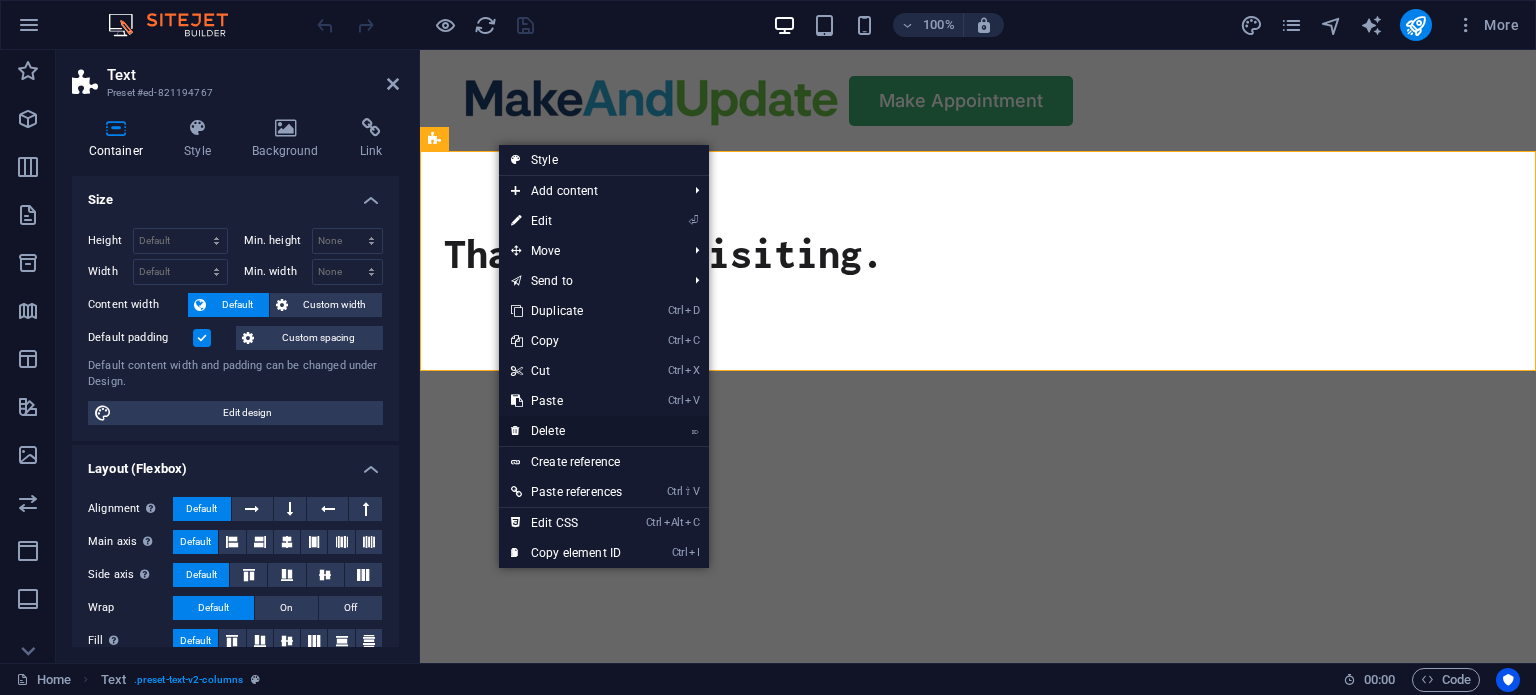 click on "⌦  Delete" at bounding box center (566, 431) 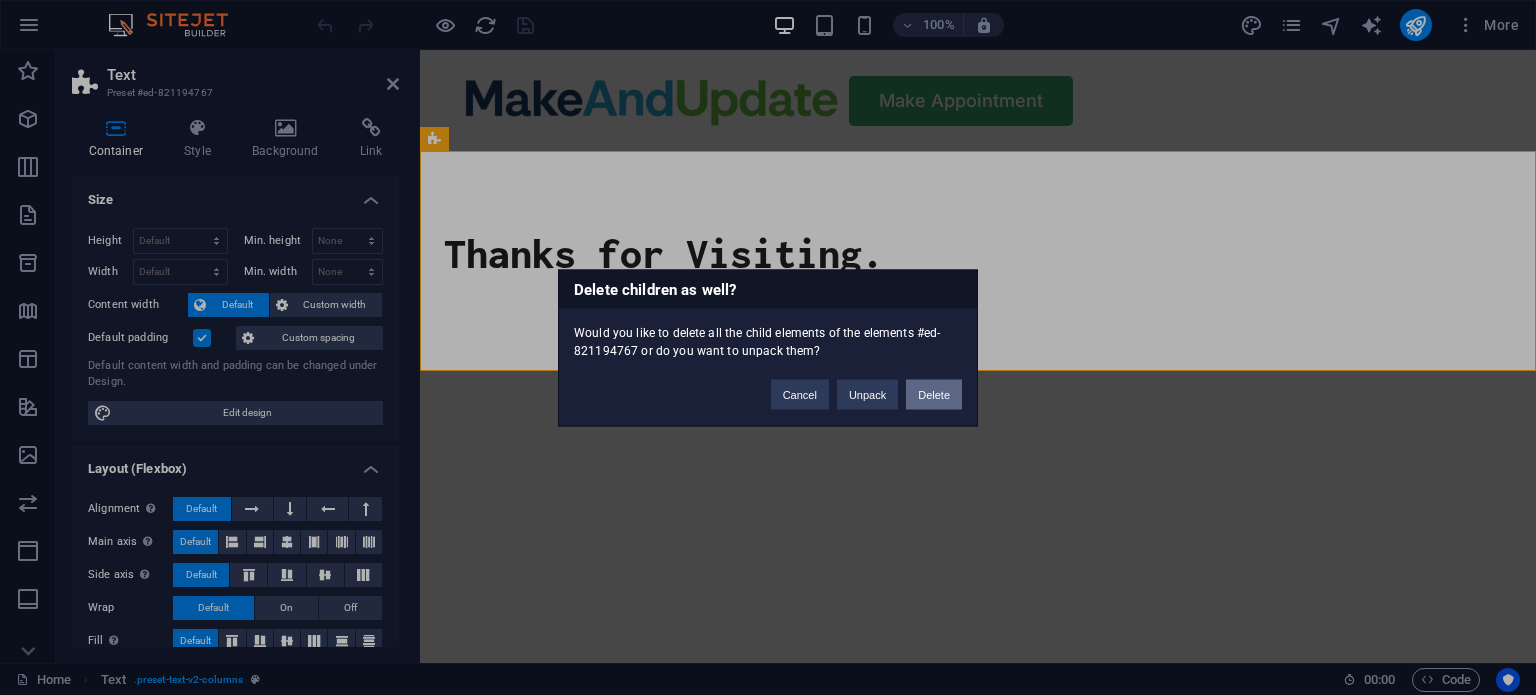 click on "Delete" at bounding box center (934, 394) 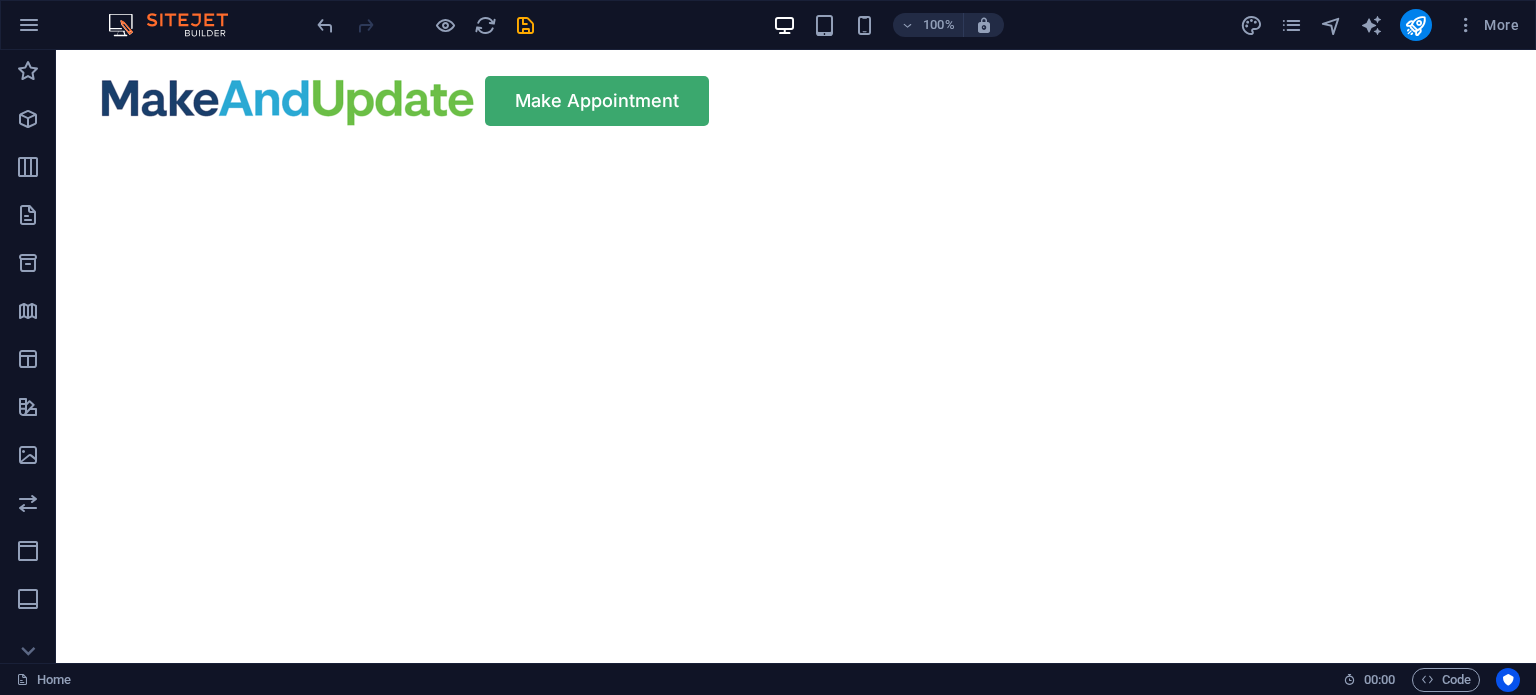 click on "Skip to main content
Make Appointment" at bounding box center (796, 100) 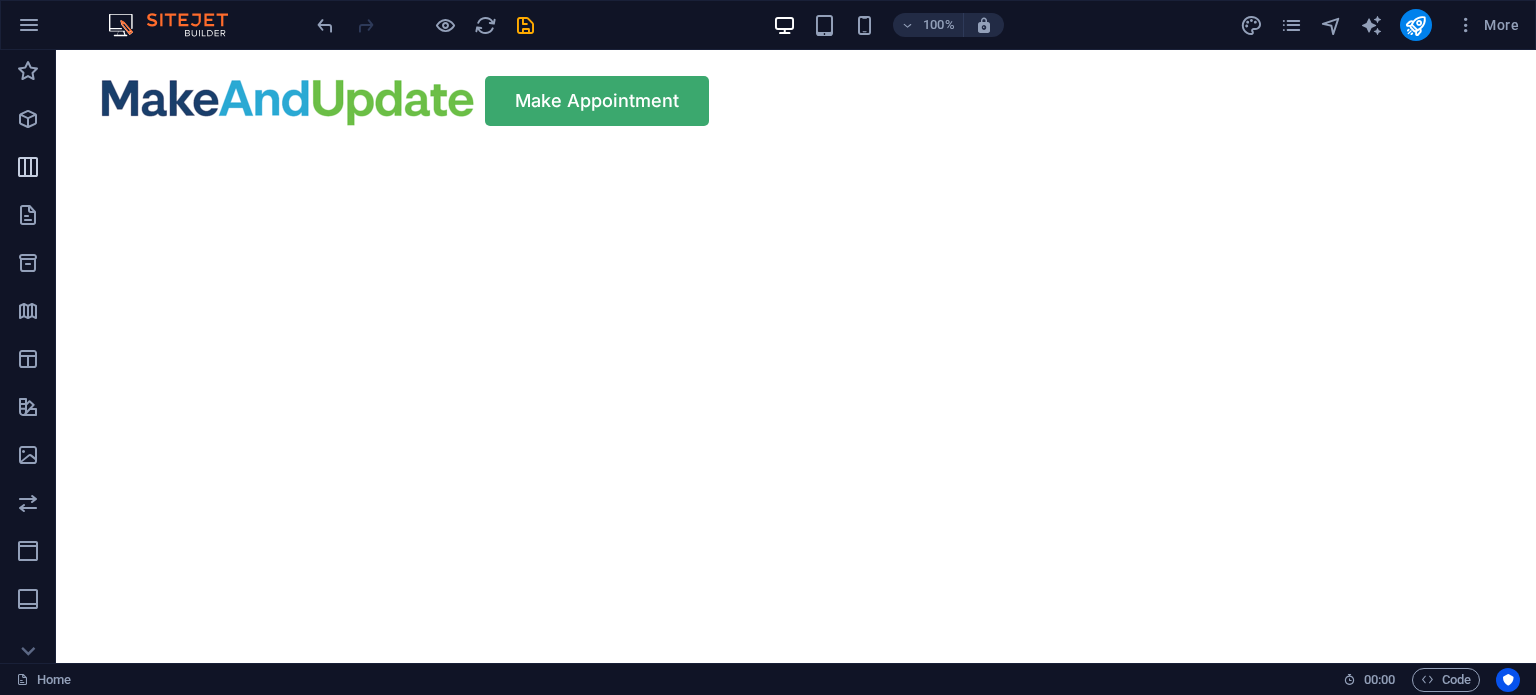 click at bounding box center [28, 167] 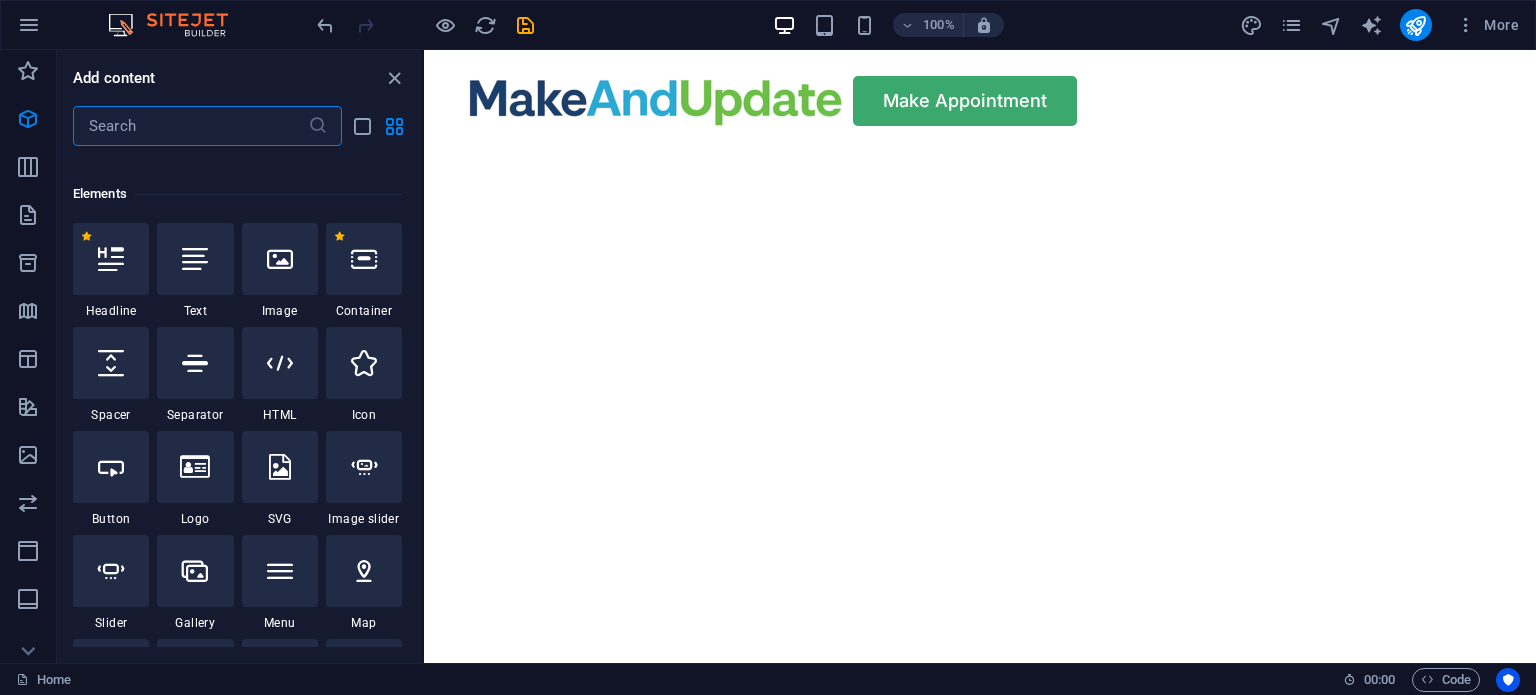 scroll, scrollTop: 192, scrollLeft: 0, axis: vertical 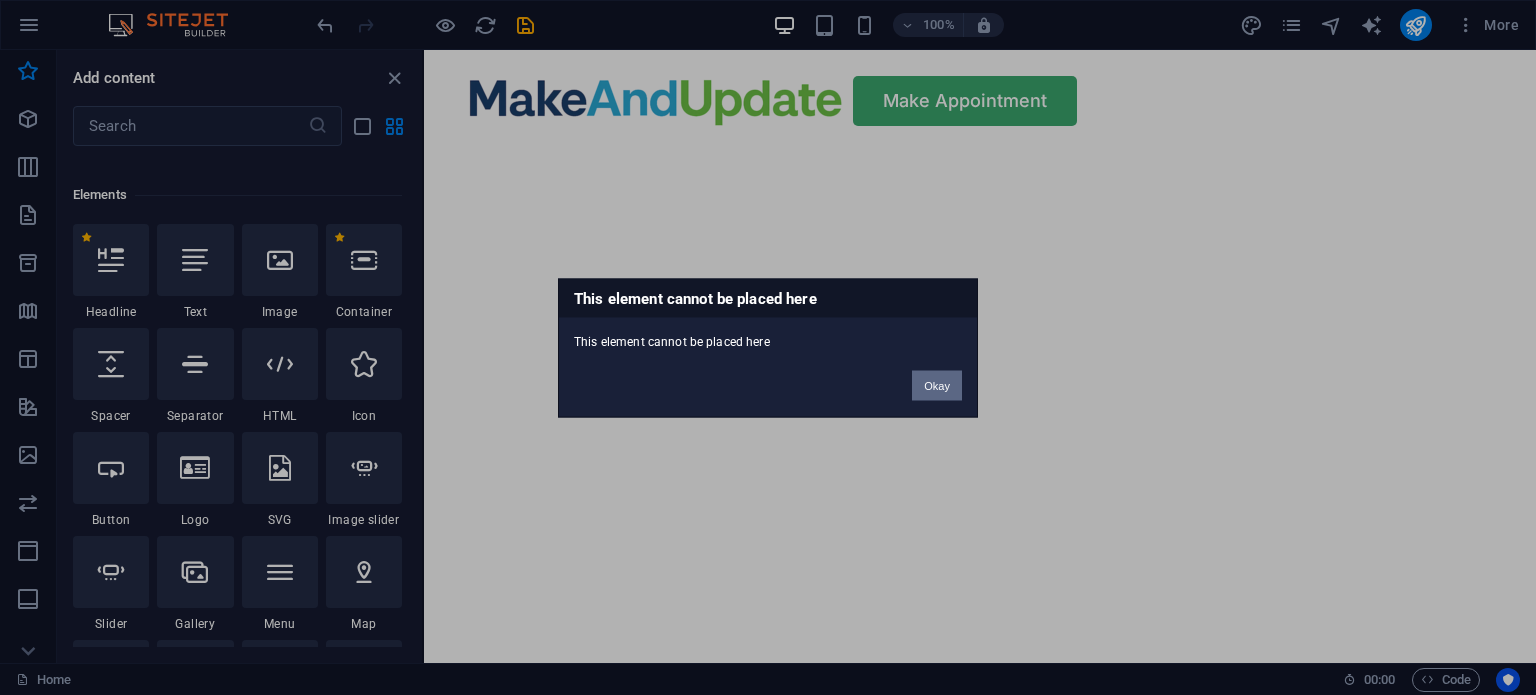 click on "Okay" at bounding box center [937, 385] 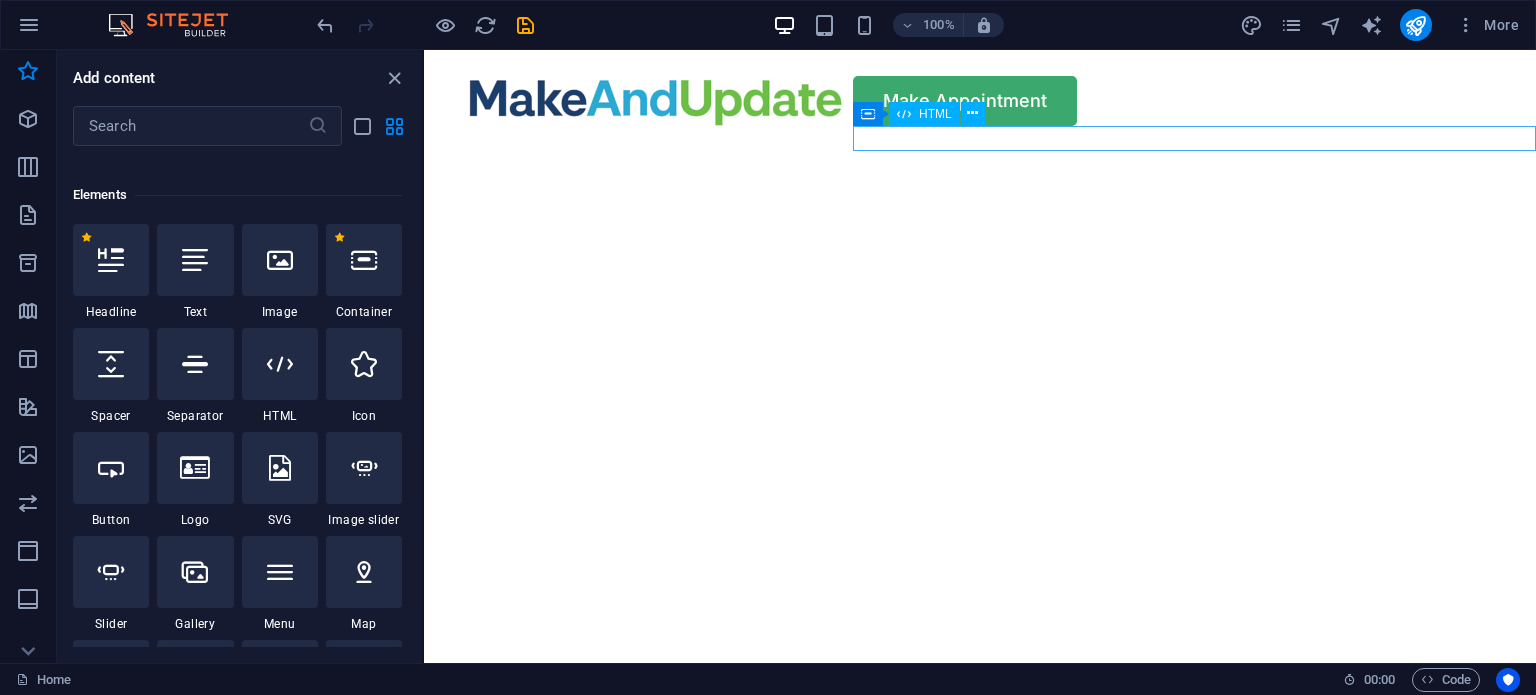 click at bounding box center (1194, 139) 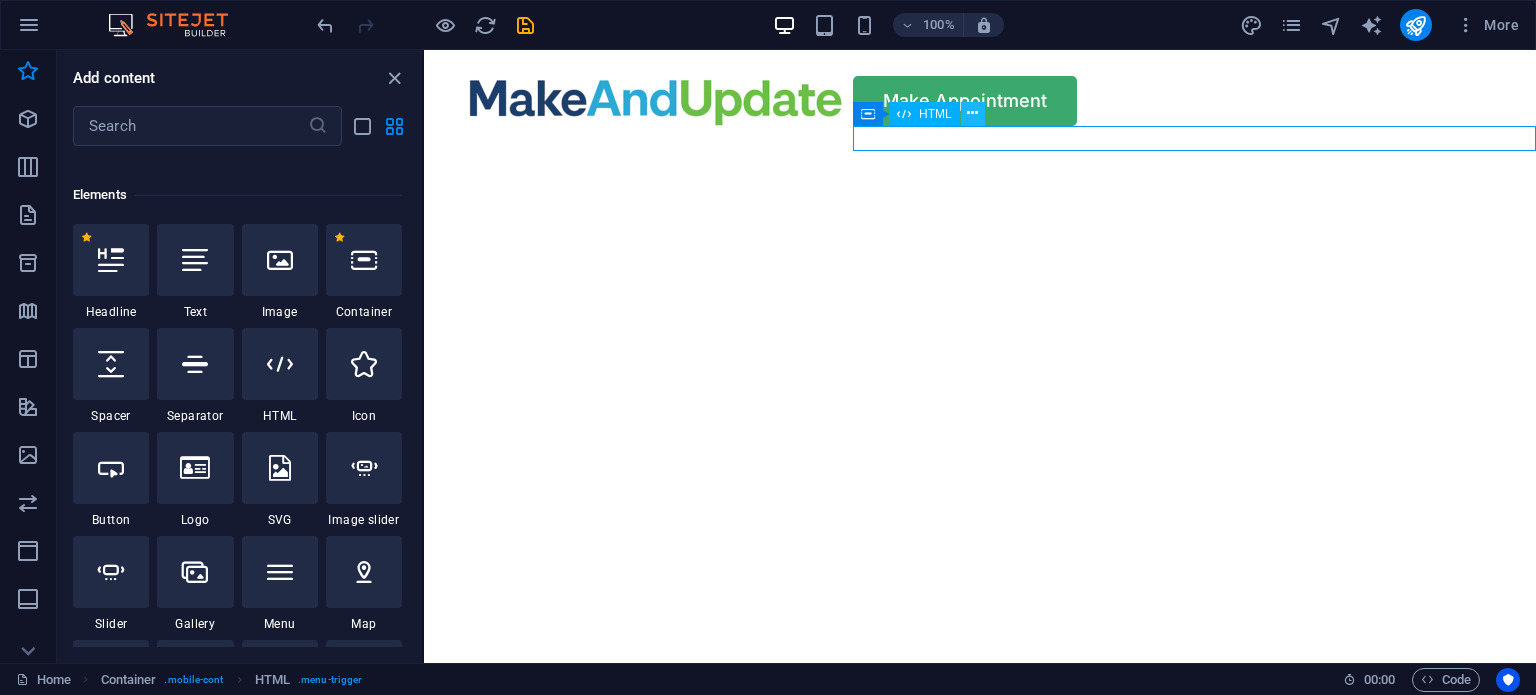 click at bounding box center [973, 114] 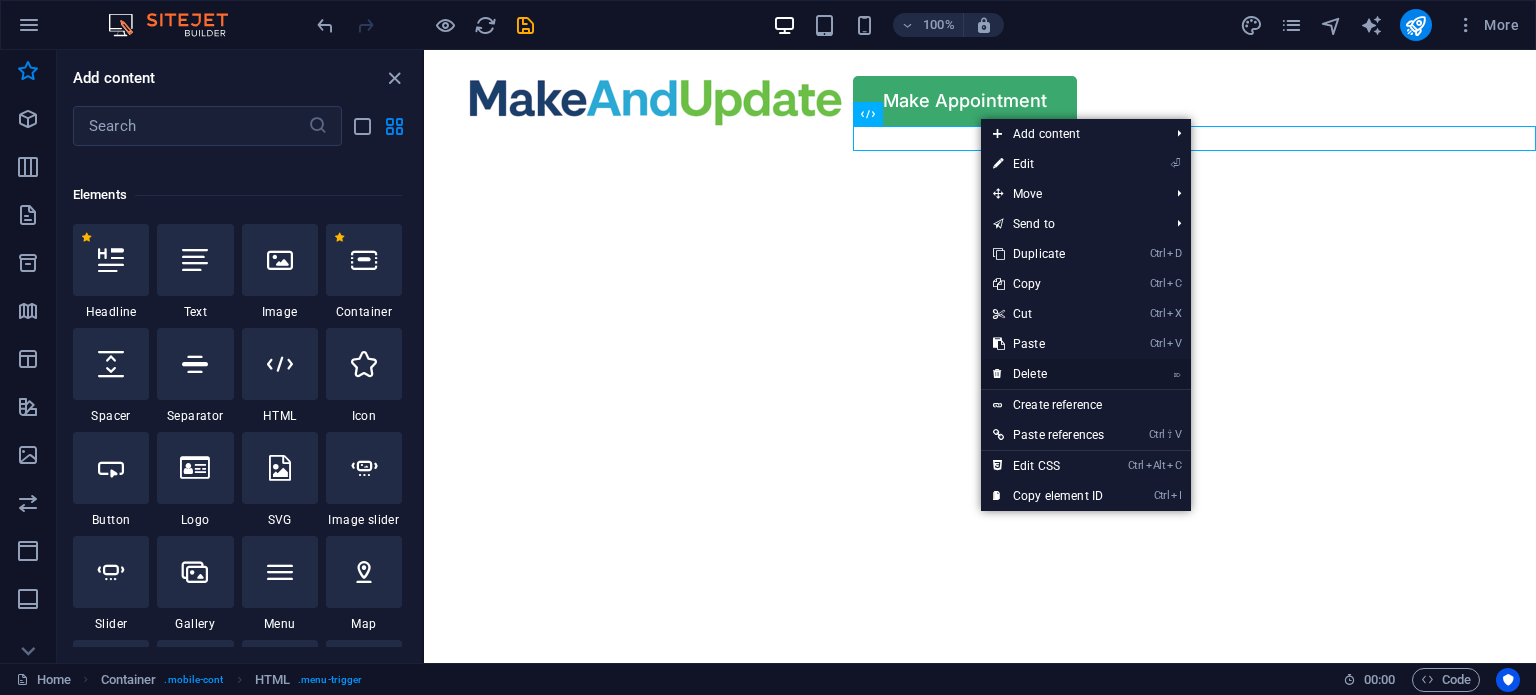 click on "⌦  Delete" at bounding box center [1048, 374] 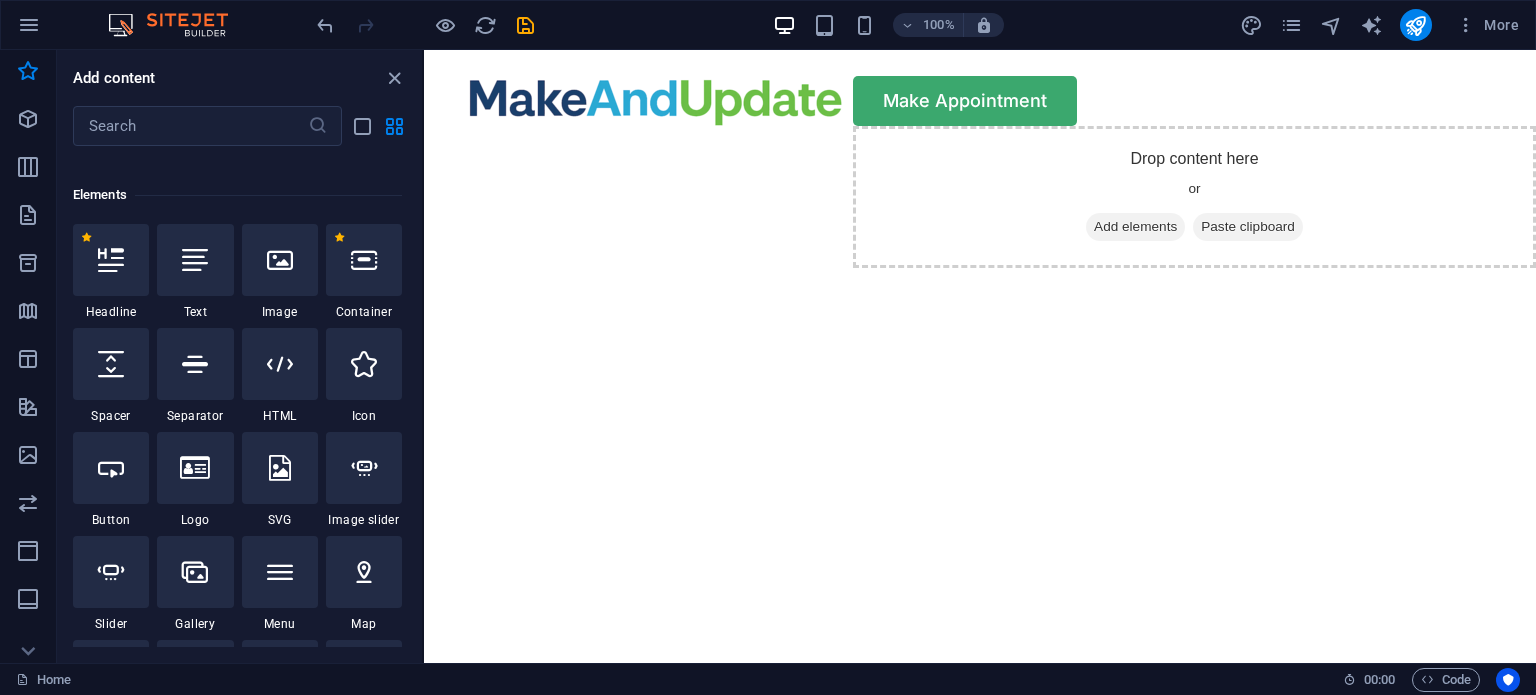 click on "Make Appointment Drop content here or  Add elements  Paste clipboard" at bounding box center (980, 159) 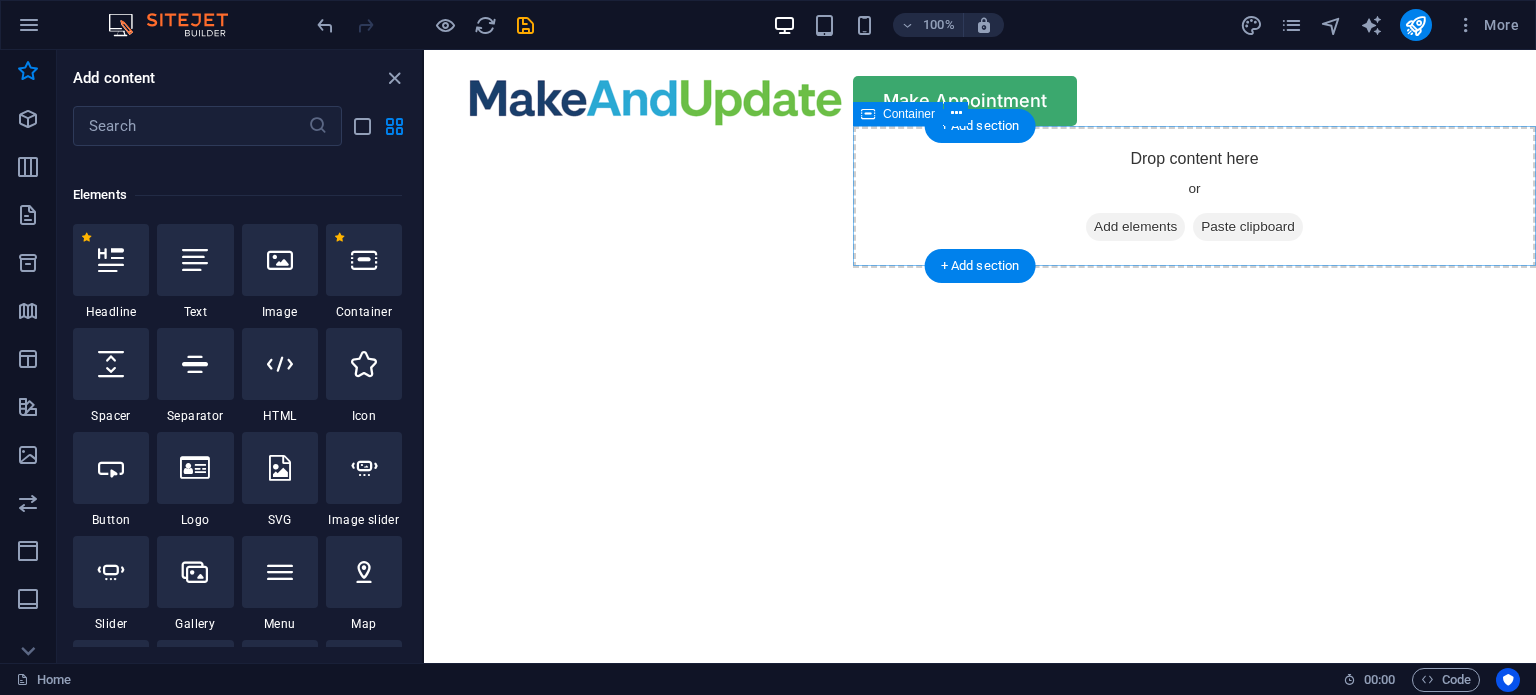 click on "Drop content here or  Add elements  Paste clipboard" at bounding box center [1194, 197] 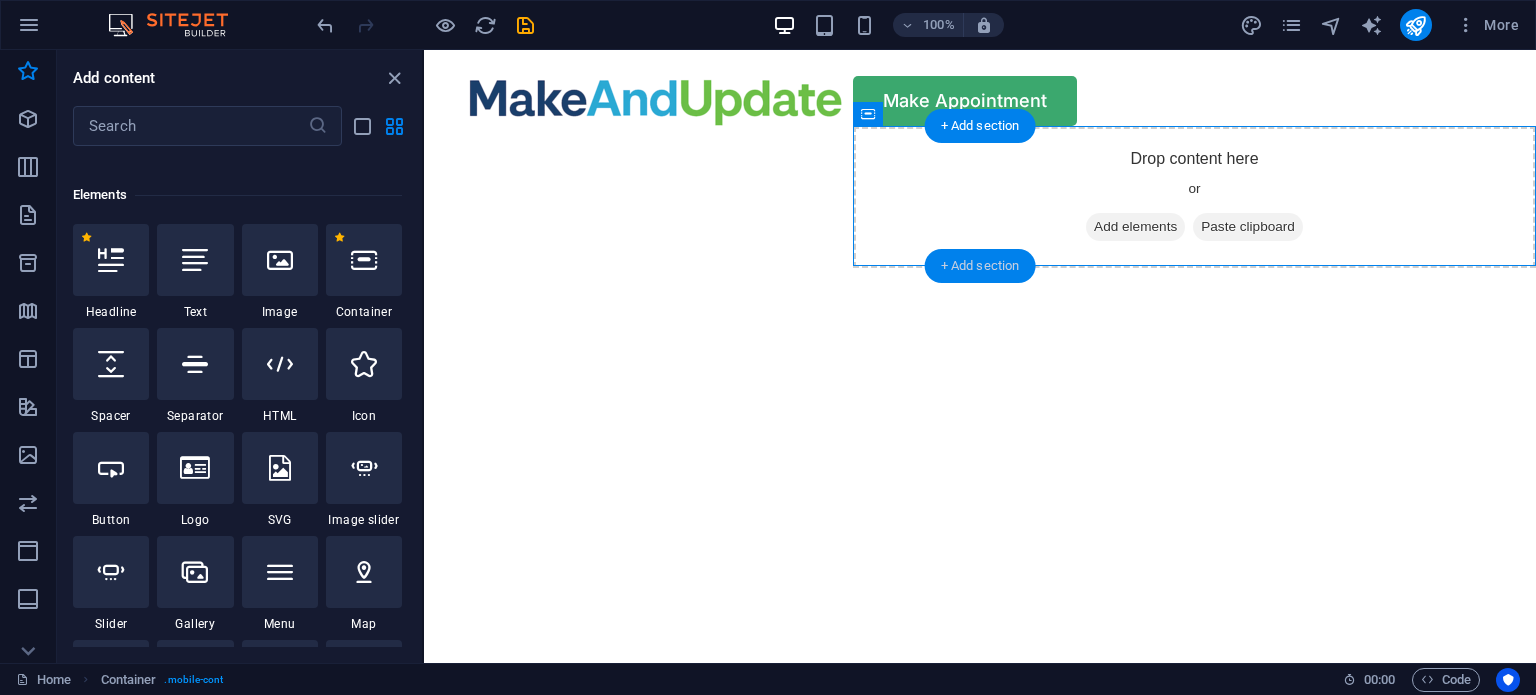 click on "+ Add section" at bounding box center [980, 266] 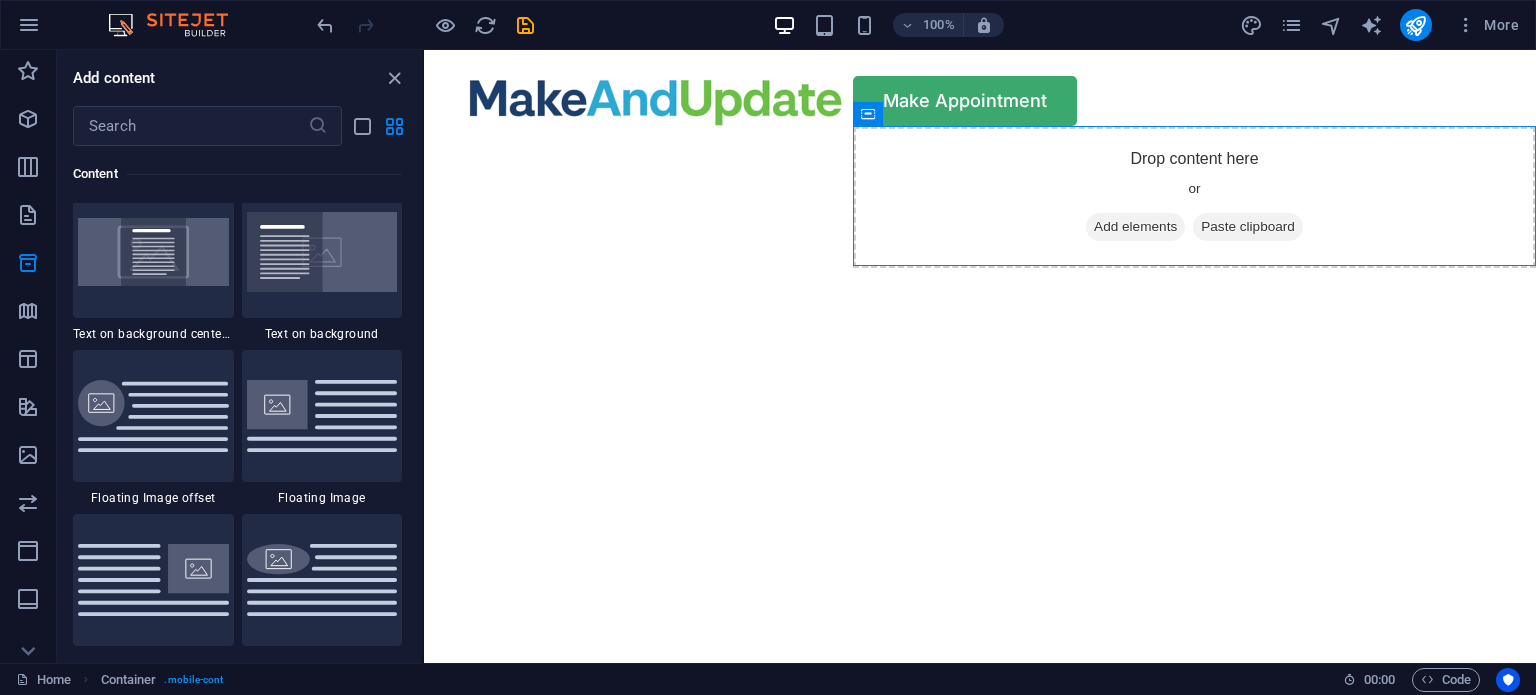 scroll, scrollTop: 3848, scrollLeft: 0, axis: vertical 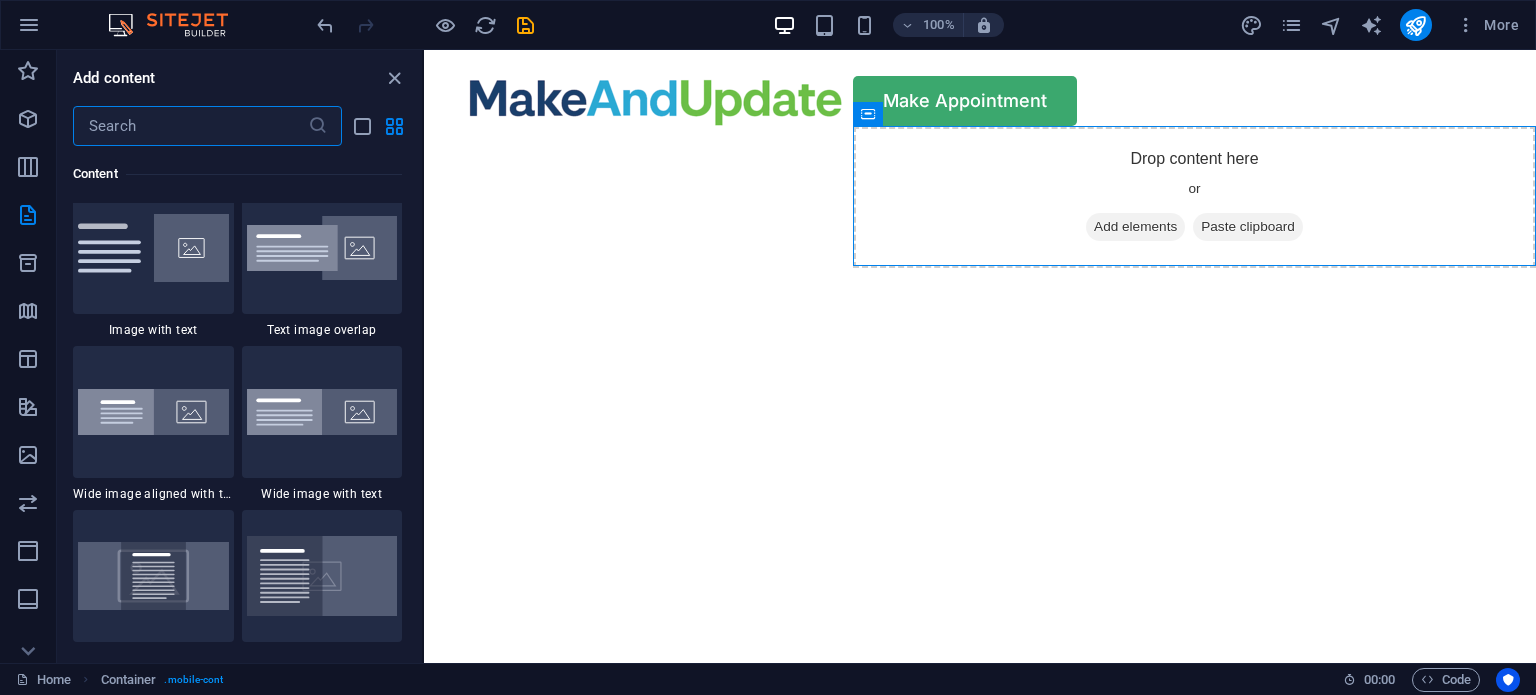click at bounding box center (190, 126) 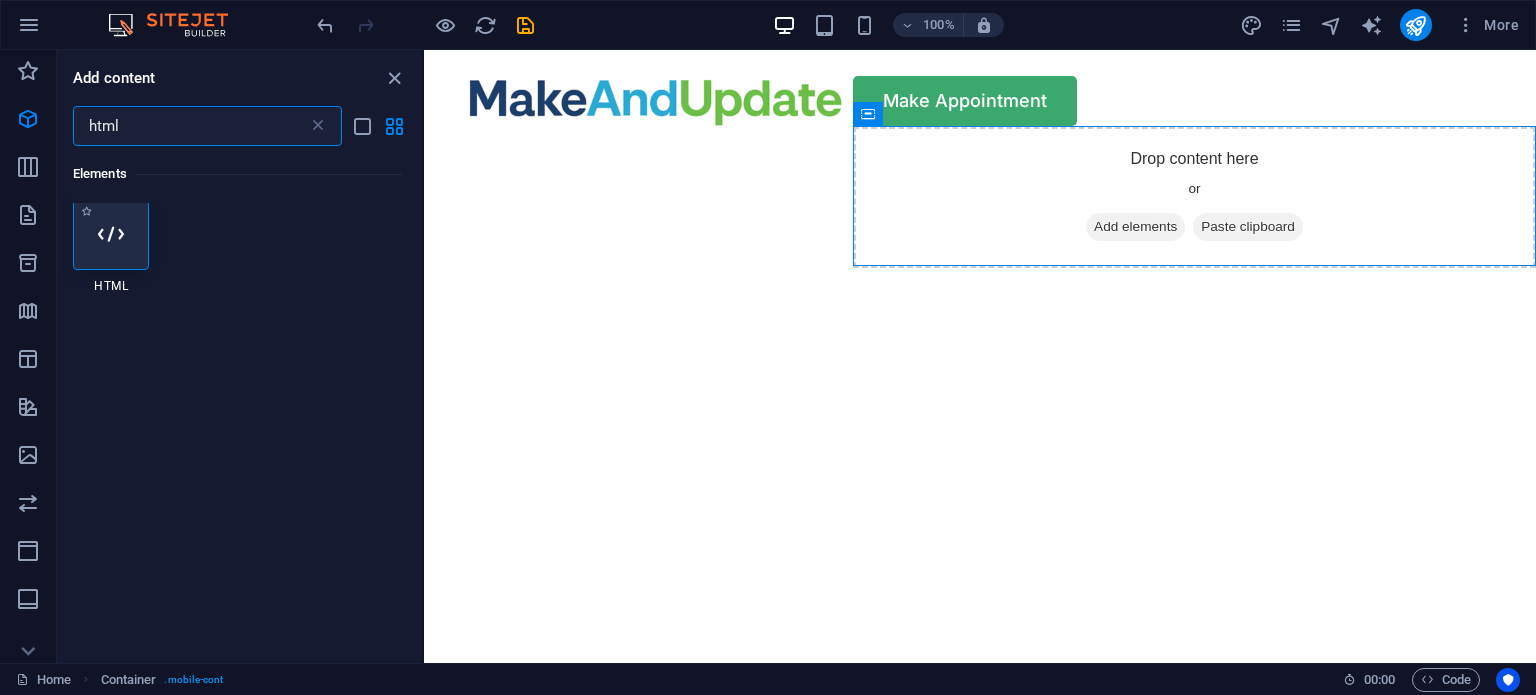 scroll, scrollTop: 2, scrollLeft: 0, axis: vertical 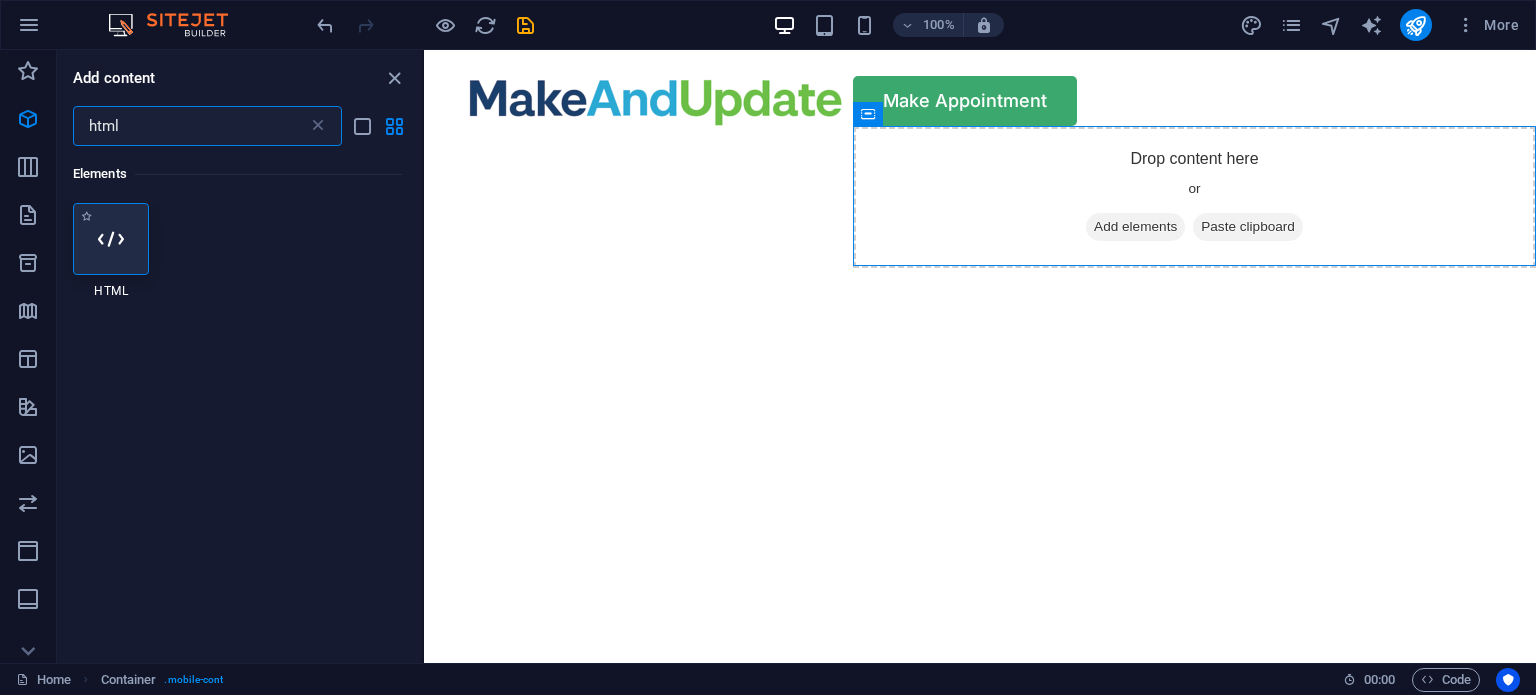 type on "html" 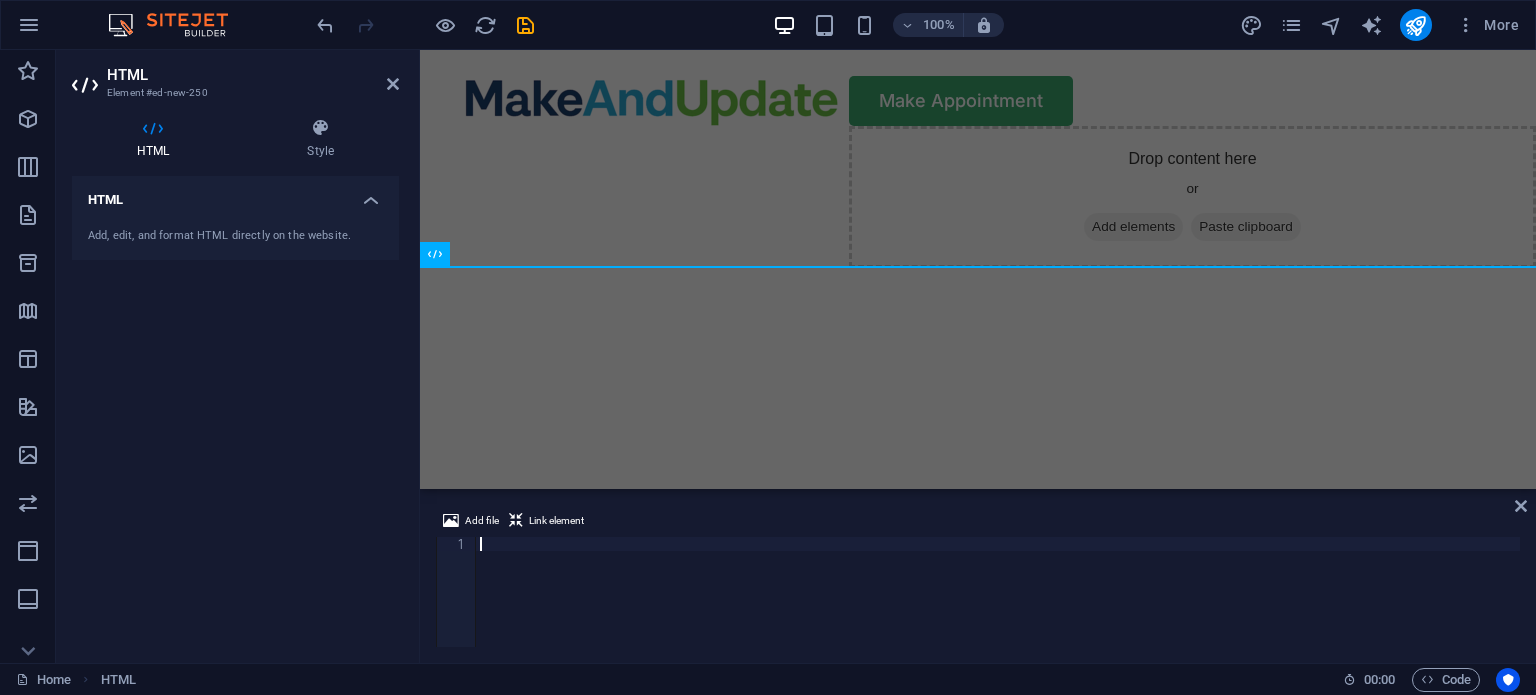 scroll, scrollTop: 2844, scrollLeft: 0, axis: vertical 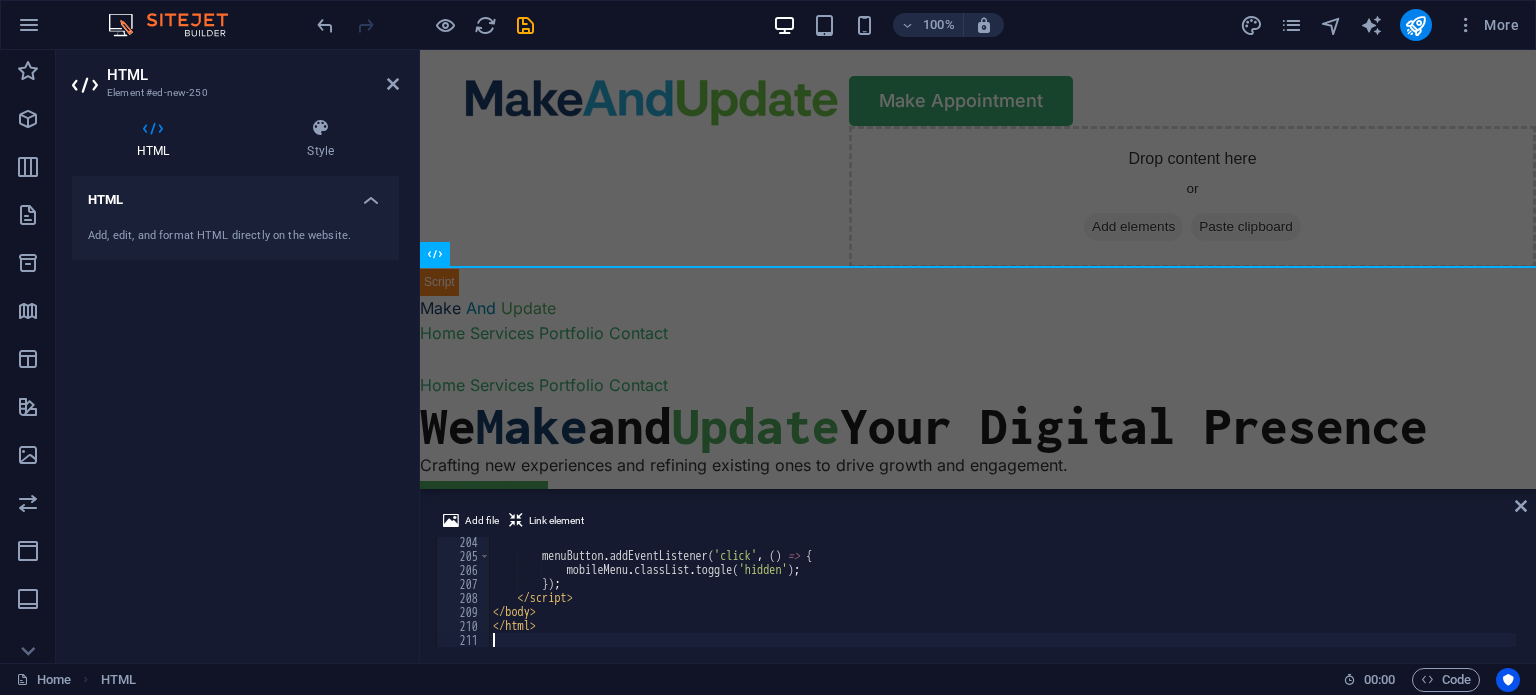click on "Skip to main content
Make Appointment Drop content here or  Add elements  Paste clipboard
MakeAndUpdate - Professional Web Solutions
Make
And
Update
Home
Services
Portfolio
Contact
Home
Services
Portfolio
Contact
We  Make  and  Update  Your Digital Presence
Crafting new experiences and refining existing ones to drive growth and engagement.
Get a Free Quote
Our Services" at bounding box center (978, 4562) 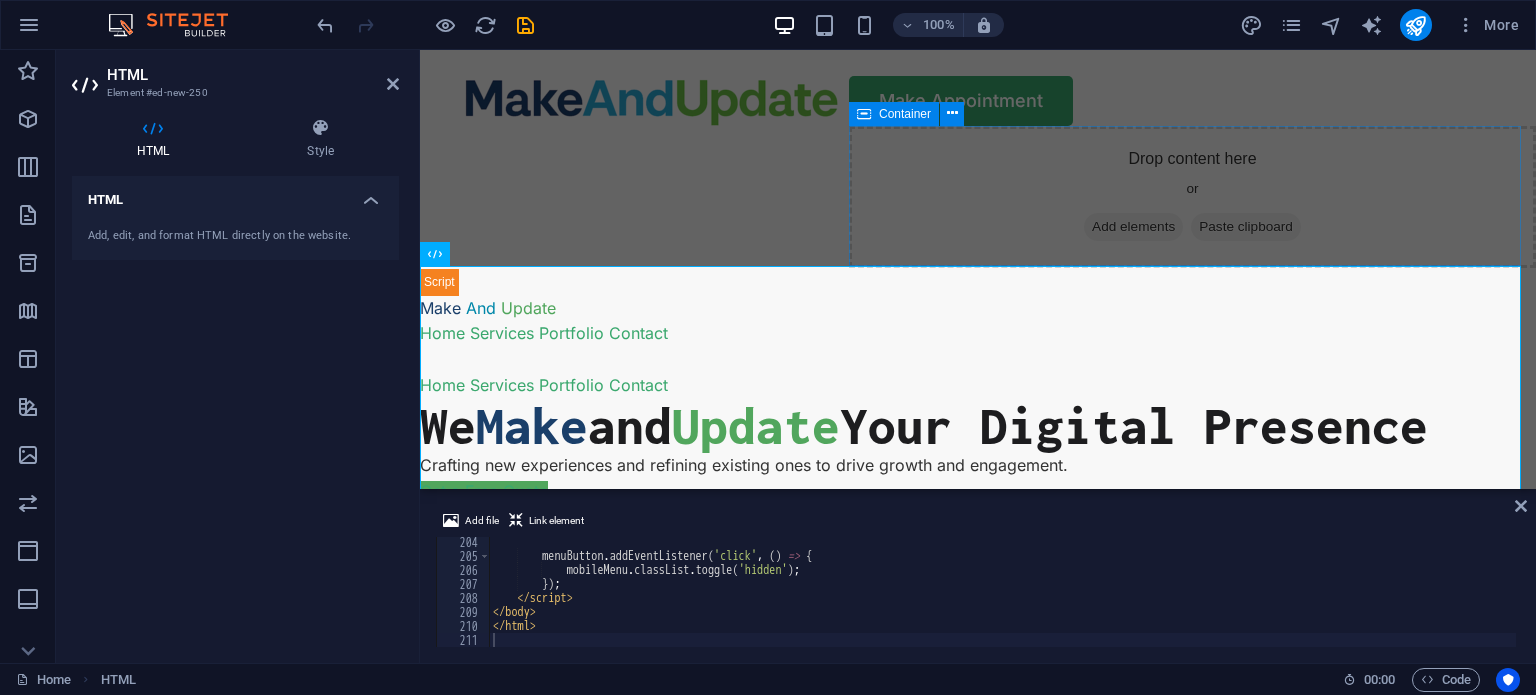 click on "Drop content here or  Add elements  Paste clipboard" at bounding box center [1192, 197] 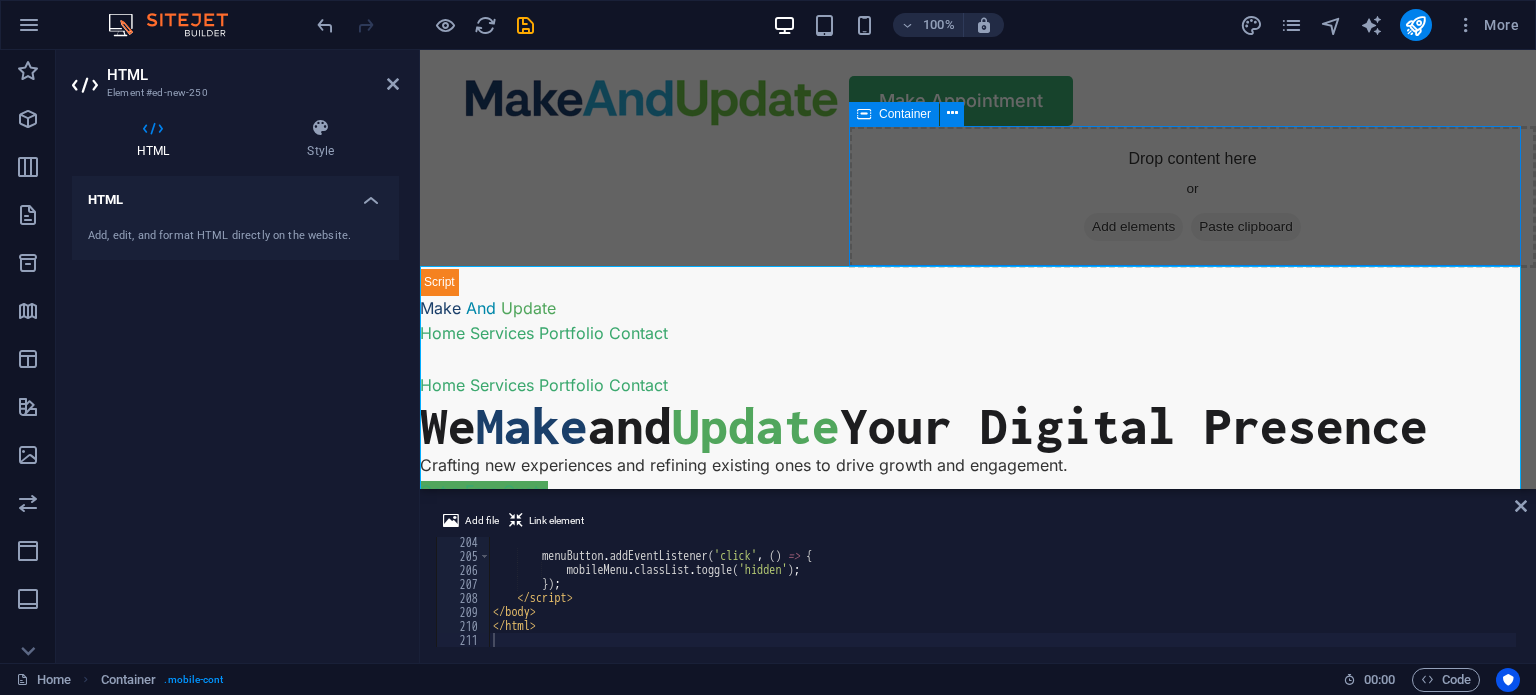 click on "Drop content here or  Add elements  Paste clipboard" at bounding box center (1192, 197) 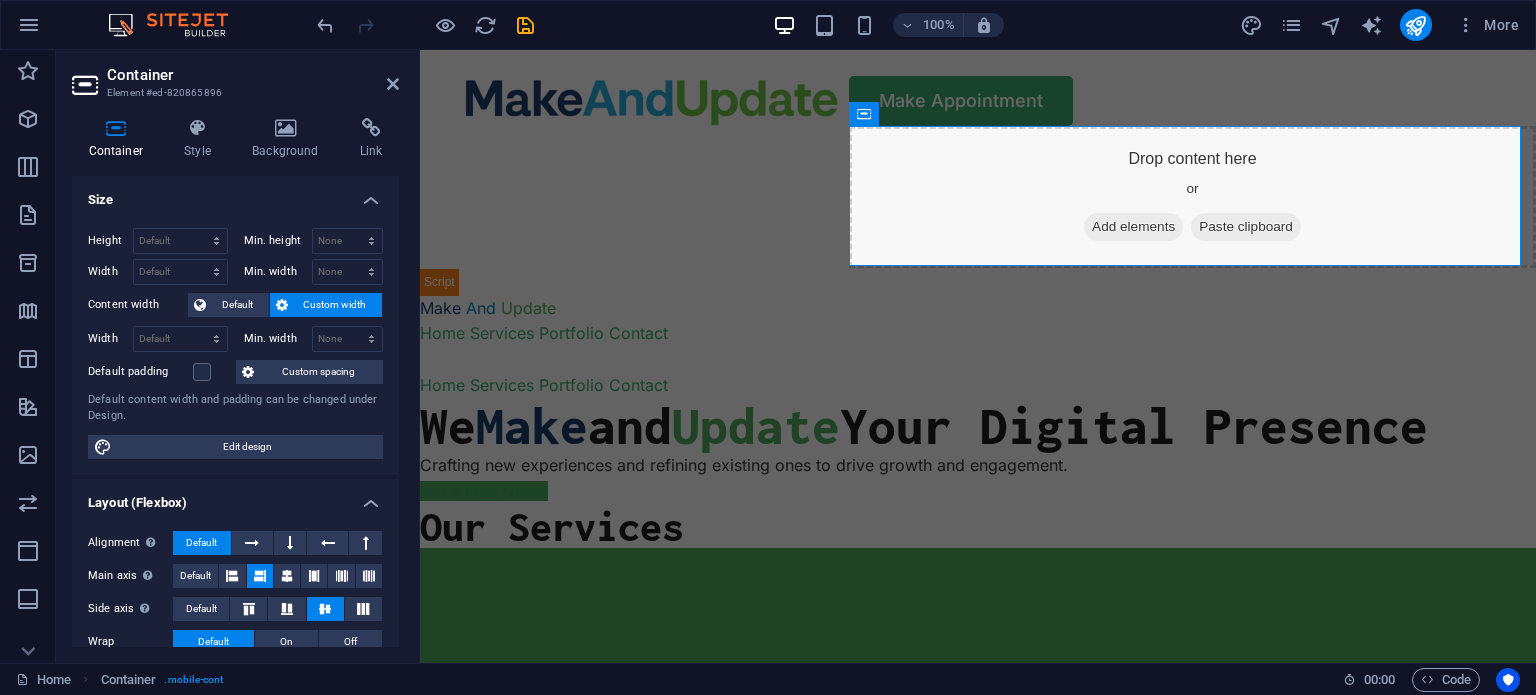 click on "Make Appointment Drop content here or  Add elements  Paste clipboard
MakeAndUpdate - Professional Web Solutions
Make
And
Update
Home
Services
Portfolio
Contact
Home
Services
Portfolio
Contact
We  Make  and  Update  Your Digital Presence
Crafting new experiences and refining existing ones to drive growth and engagement.
Get a Free Quote
Our Services
Name" at bounding box center [978, 4562] 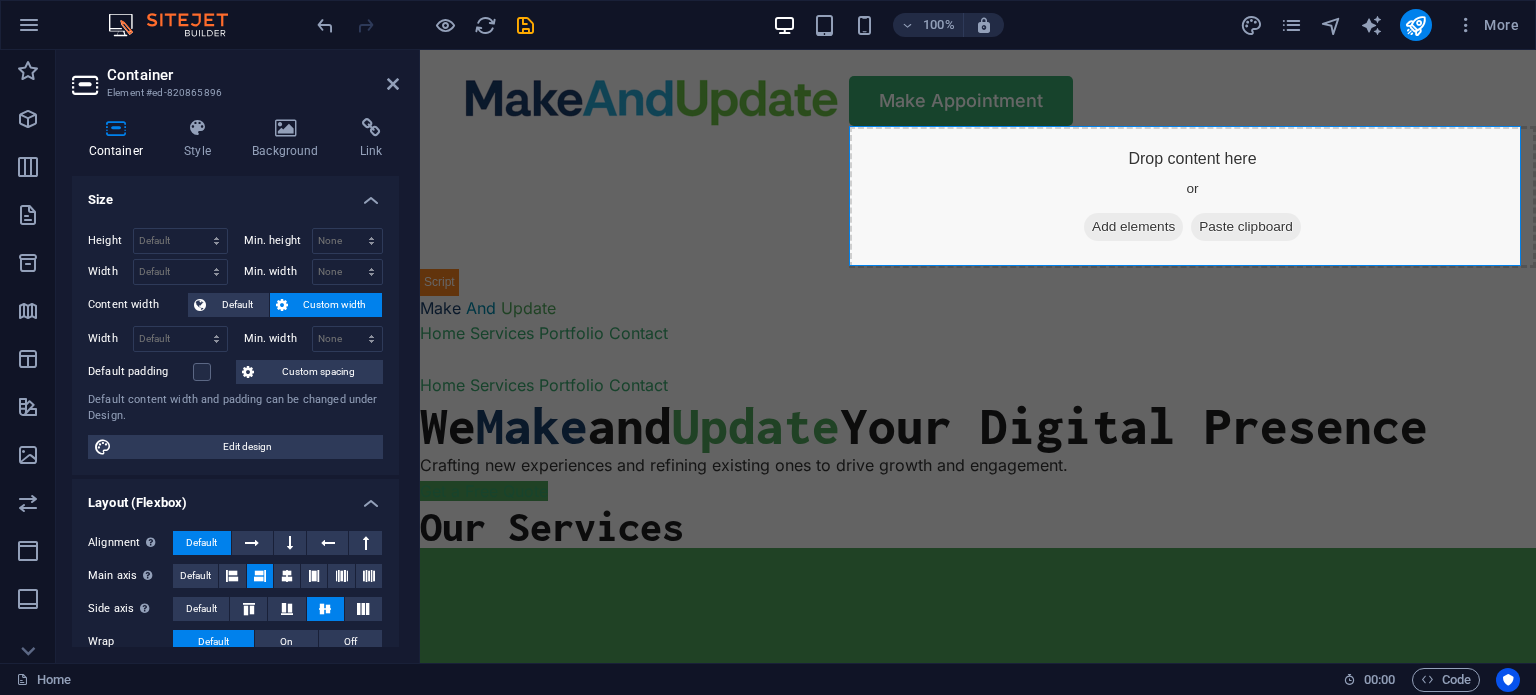 click on "Make Appointment Drop content here or  Add elements  Paste clipboard
MakeAndUpdate - Professional Web Solutions
Make
And
Update
Home
Services
Portfolio
Contact
Home
Services
Portfolio
Contact
We  Make  and  Update  Your Digital Presence
Crafting new experiences and refining existing ones to drive growth and engagement.
Get a Free Quote
Our Services
Name" at bounding box center (978, 4562) 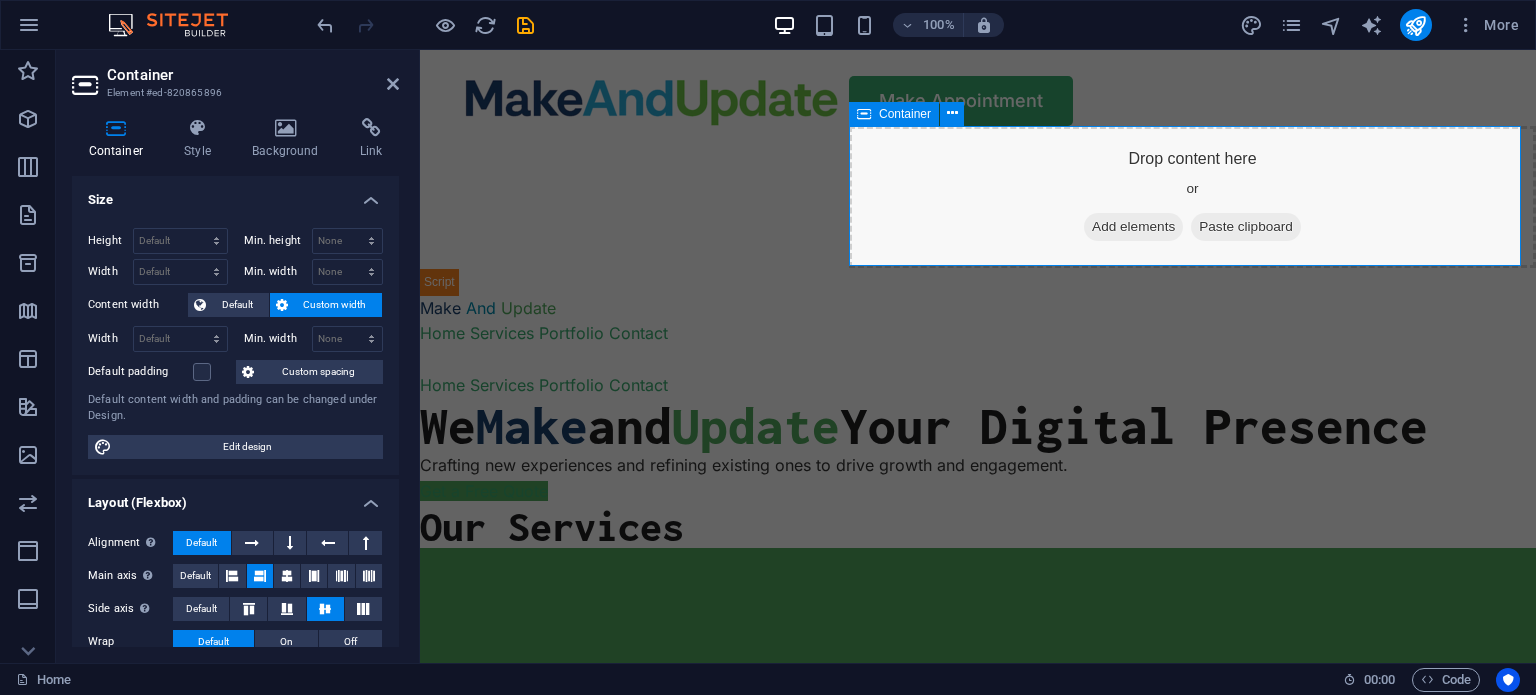 click on "Drop content here or  Add elements  Paste clipboard" at bounding box center [1192, 197] 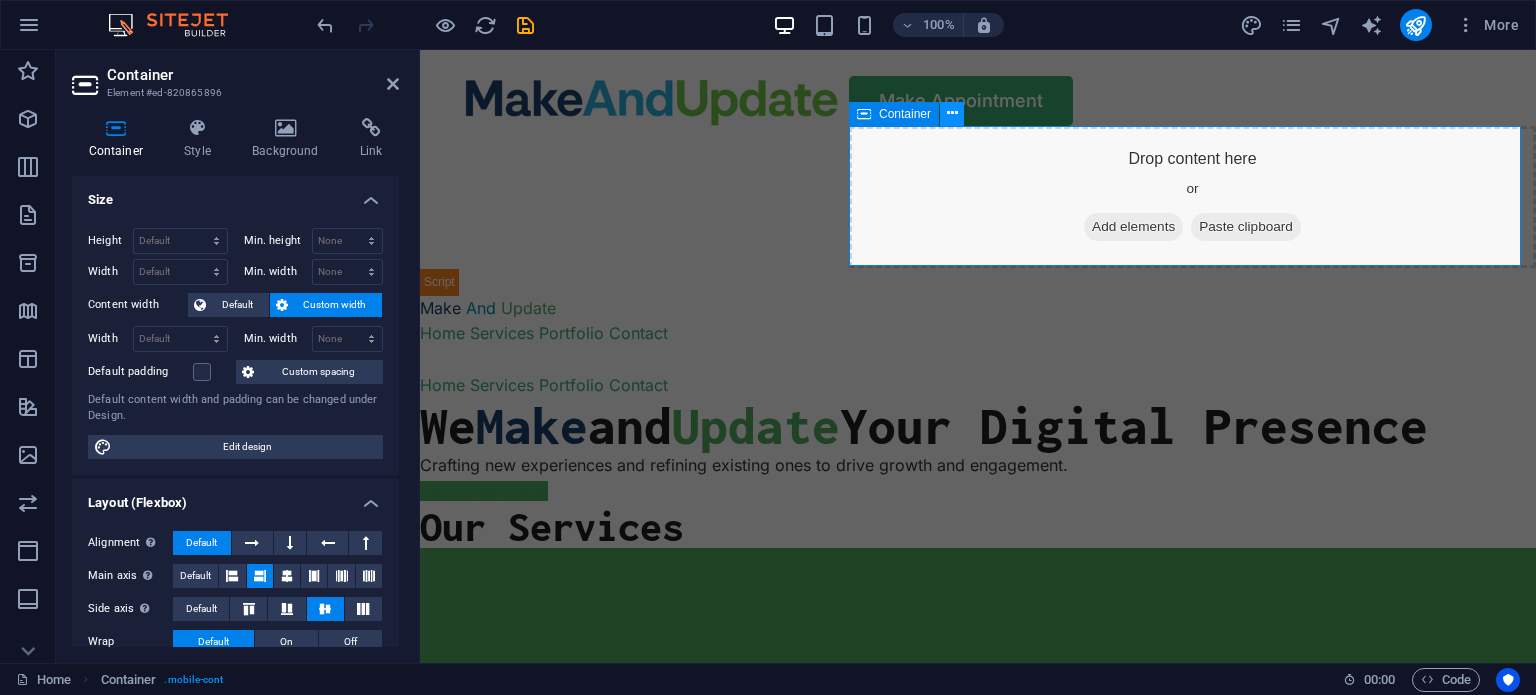 click at bounding box center (952, 113) 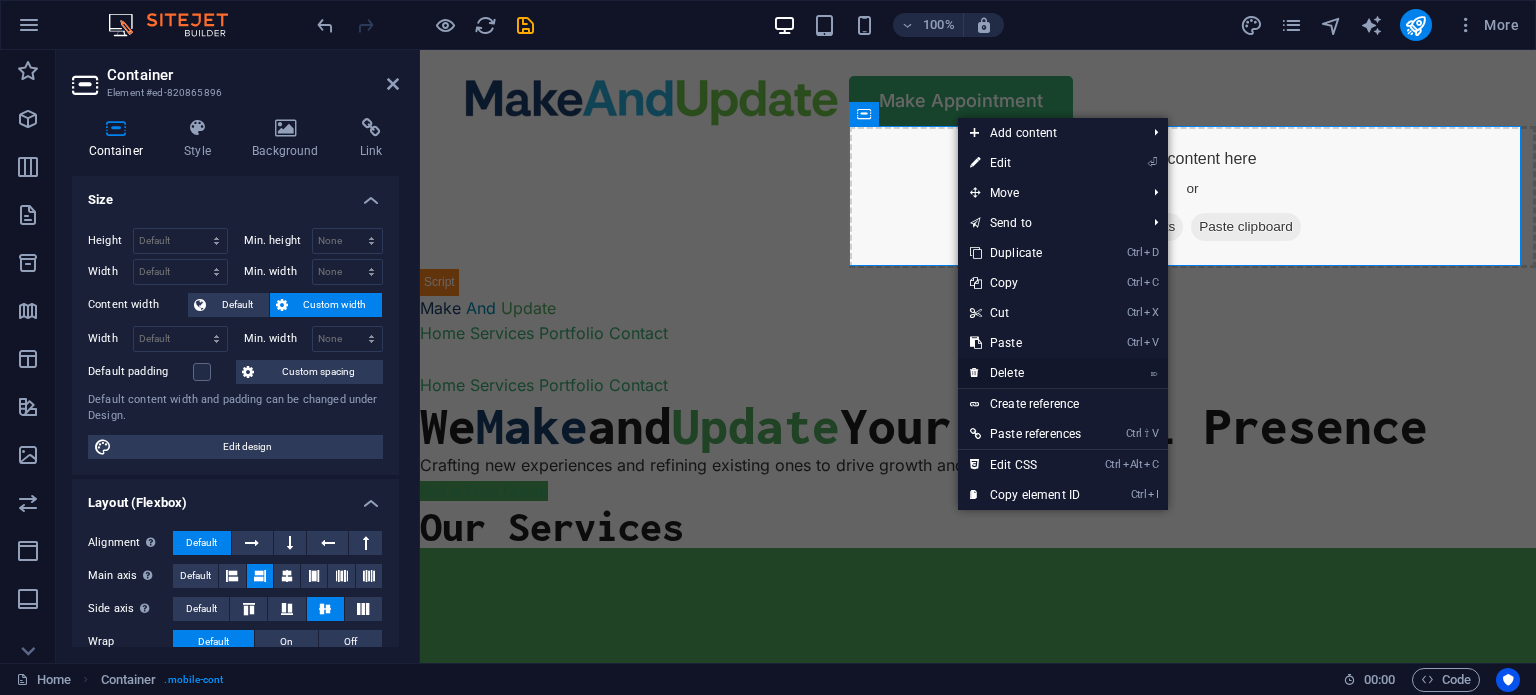 click on "⌦  Delete" at bounding box center [1025, 373] 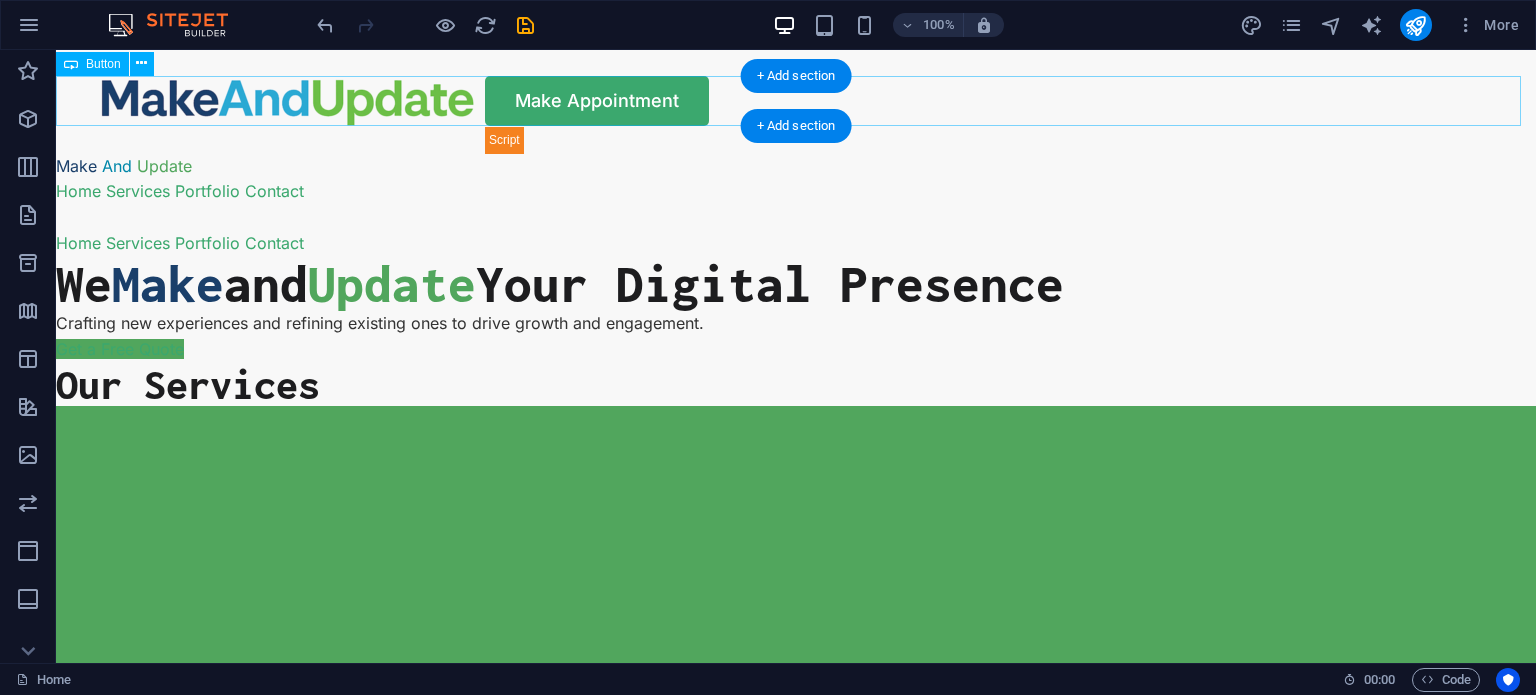click on "Make Appointment" at bounding box center (796, 101) 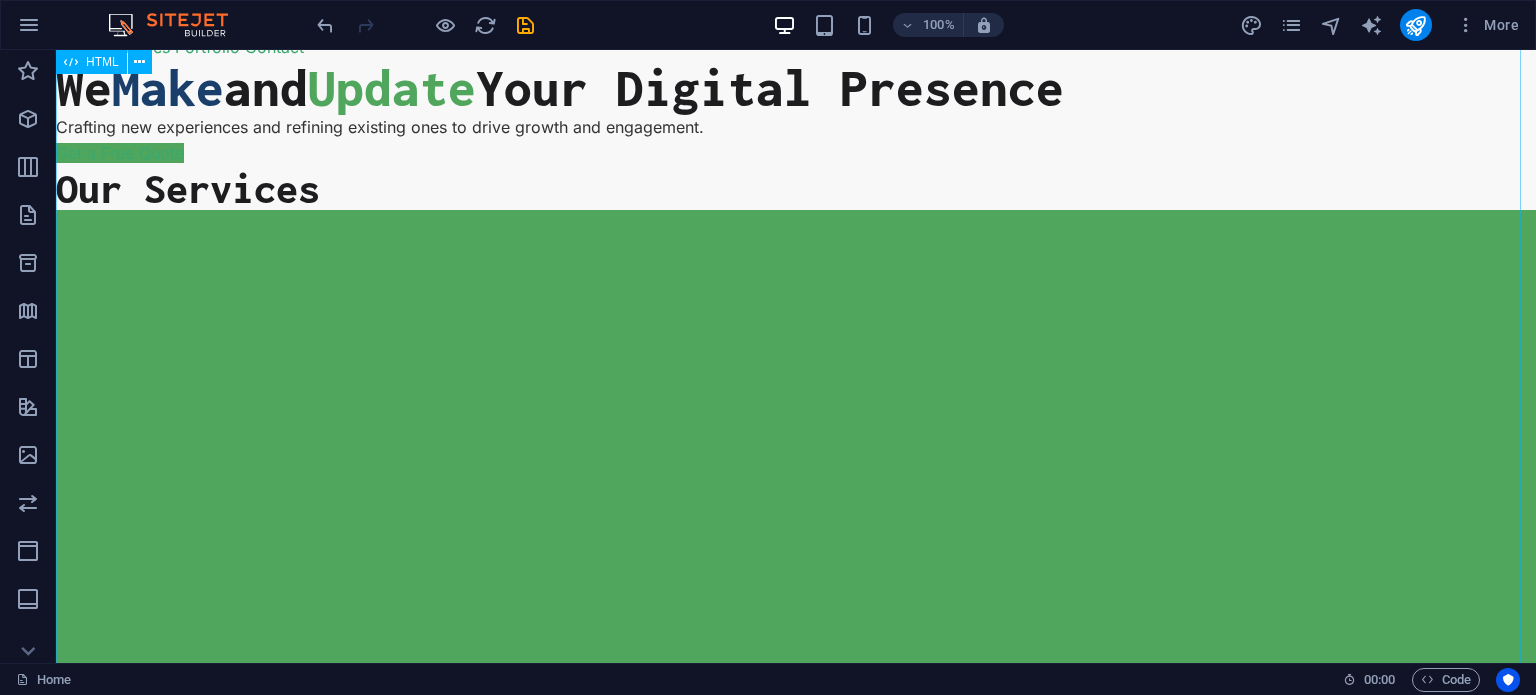 scroll, scrollTop: 0, scrollLeft: 0, axis: both 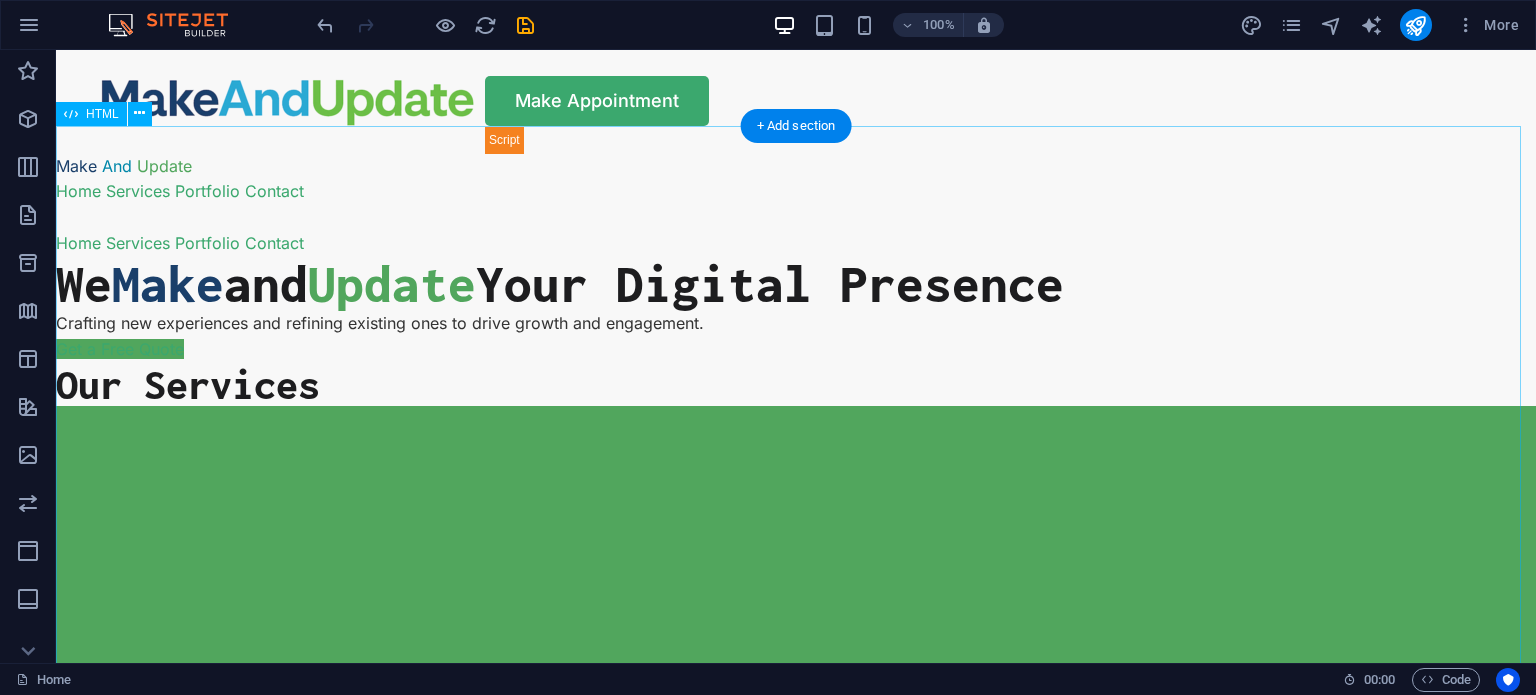 click on "MakeAndUpdate - Professional Web Solutions
Make
And
Update
Home
Services
Portfolio
Contact
Home
Services
Portfolio
Contact
We  Make  and  Update  Your Digital Presence
Crafting new experiences and refining existing ones to drive growth and engagement.
Get a Free Quote
Our Services" at bounding box center [796, 5622] 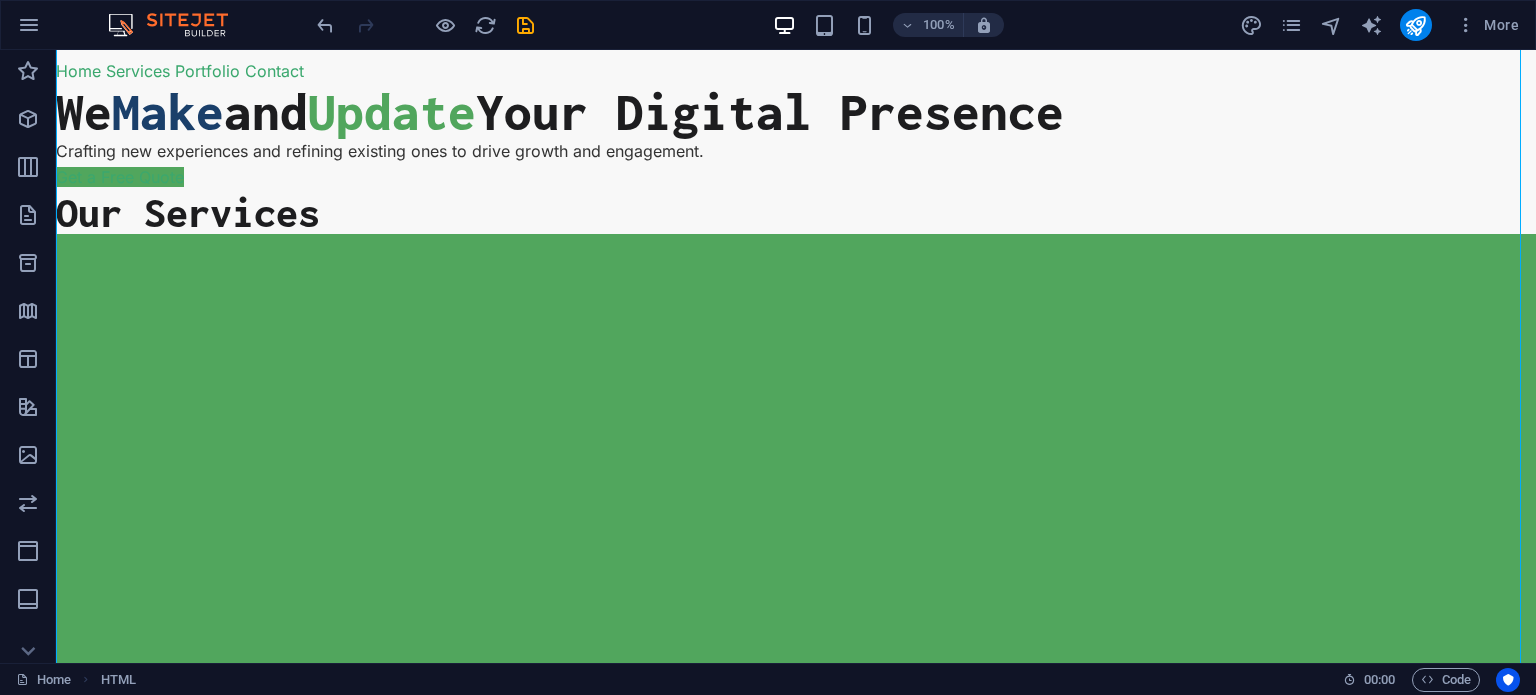 scroll, scrollTop: 184, scrollLeft: 0, axis: vertical 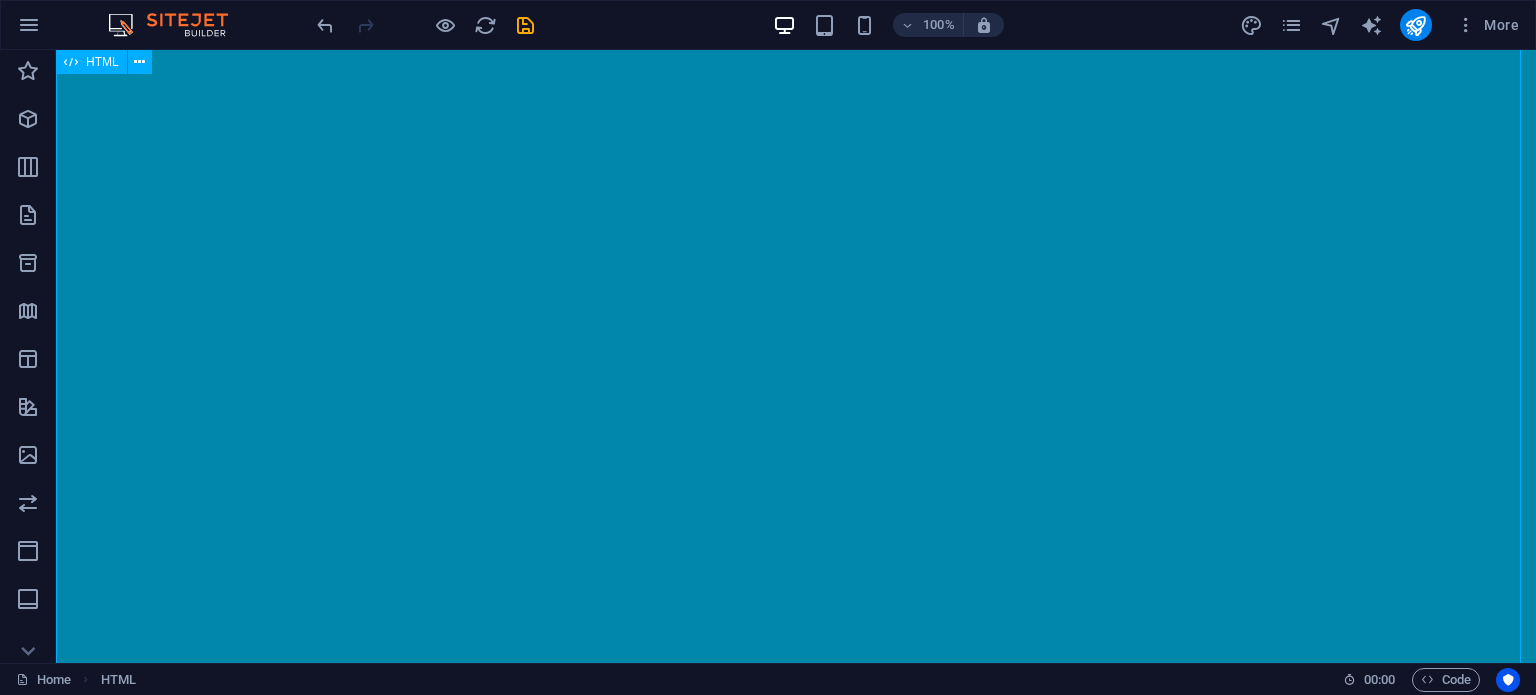 click on "MakeAndUpdate - Professional Web Solutions
Make
And
Update
Home
Services
Portfolio
Contact
Home
Services
Portfolio
Contact
We  Make  and  Update  Your Digital Presence
Crafting new experiences and refining existing ones to drive growth and engagement.
Get a Free Quote
Our Services" at bounding box center (796, 1594) 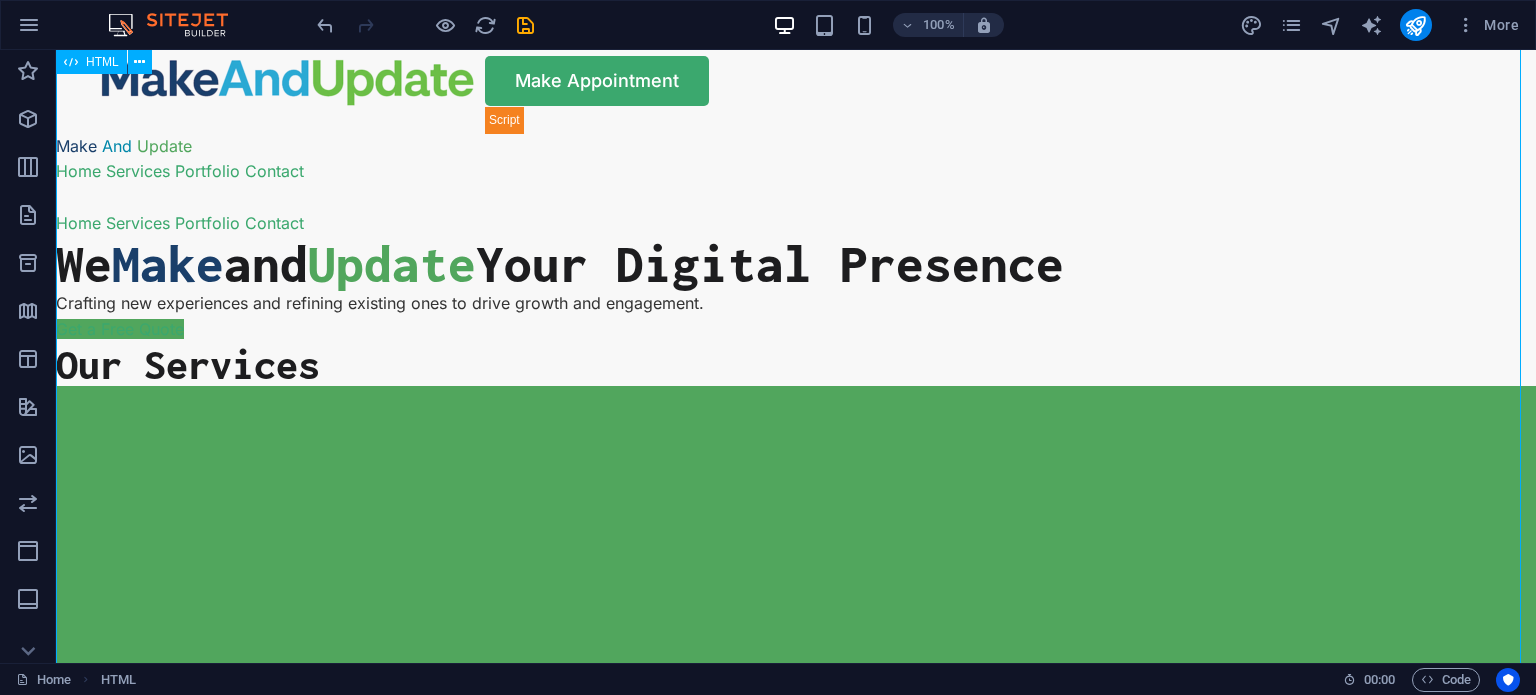 scroll, scrollTop: 0, scrollLeft: 0, axis: both 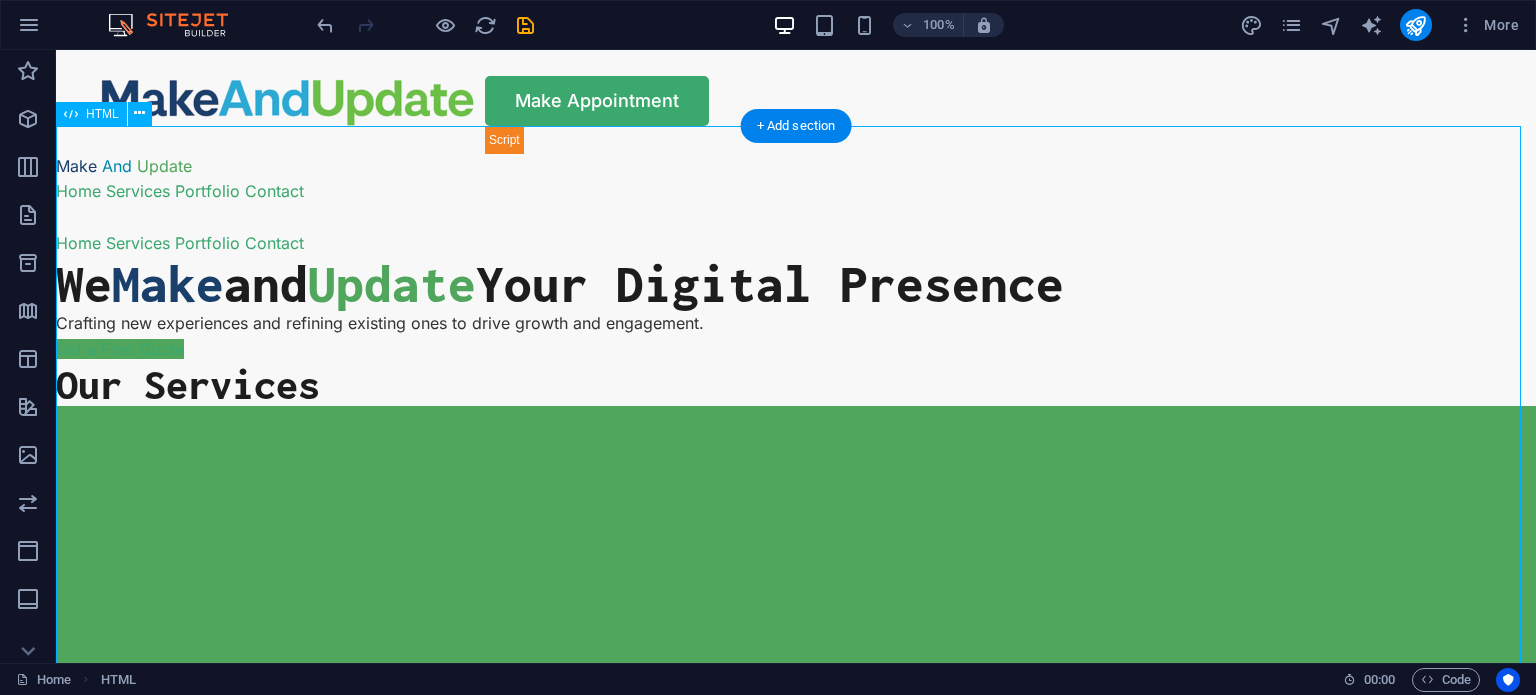 click on "MakeAndUpdate - Professional Web Solutions
Make
And
Update
Home
Services
Portfolio
Contact
Home
Services
Portfolio
Contact
We  Make  and  Update  Your Digital Presence
Crafting new experiences and refining existing ones to drive growth and engagement.
Get a Free Quote
Our Services" at bounding box center [796, 5622] 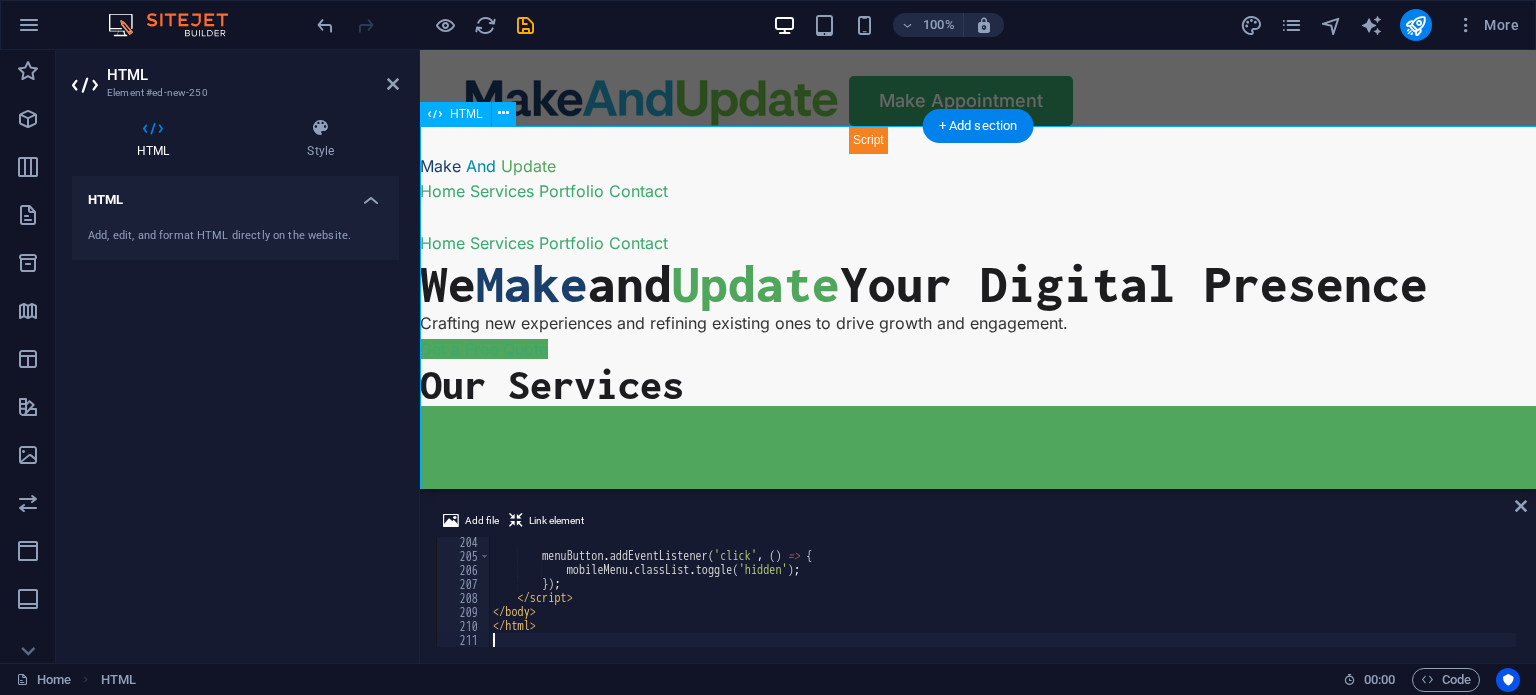click on "MakeAndUpdate - Professional Web Solutions
Make
And
Update
Home
Services
Portfolio
Contact
Home
Services
Portfolio
Contact
We  Make  and  Update  Your Digital Presence
Crafting new experiences and refining existing ones to drive growth and engagement.
Get a Free Quote
Our Services" at bounding box center [978, 4530] 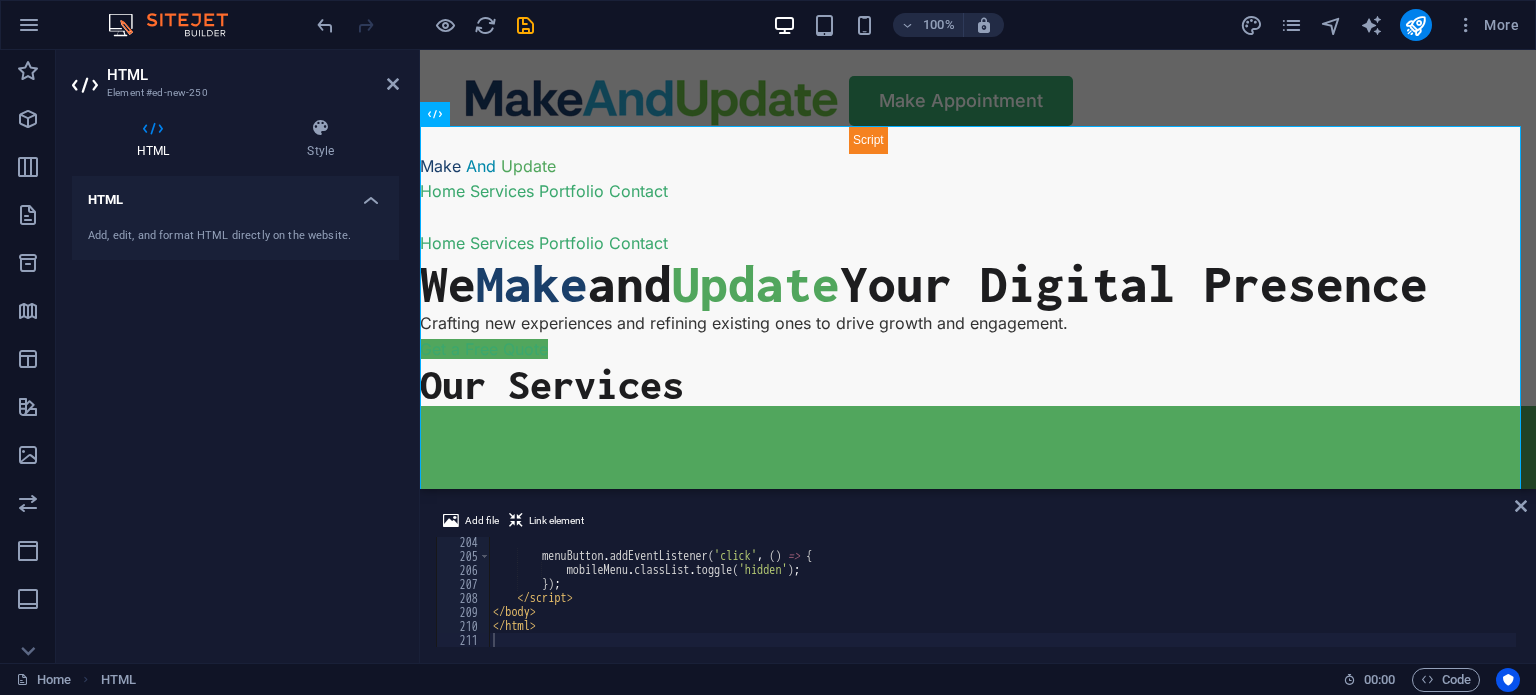 click on "menuButton . addEventListener ( 'click' ,   ( )   =>   {                mobileMenu . classList . toggle ( 'hidden' ) ;           }) ;      </ script > </ body > </ html >" at bounding box center (2417, 602) 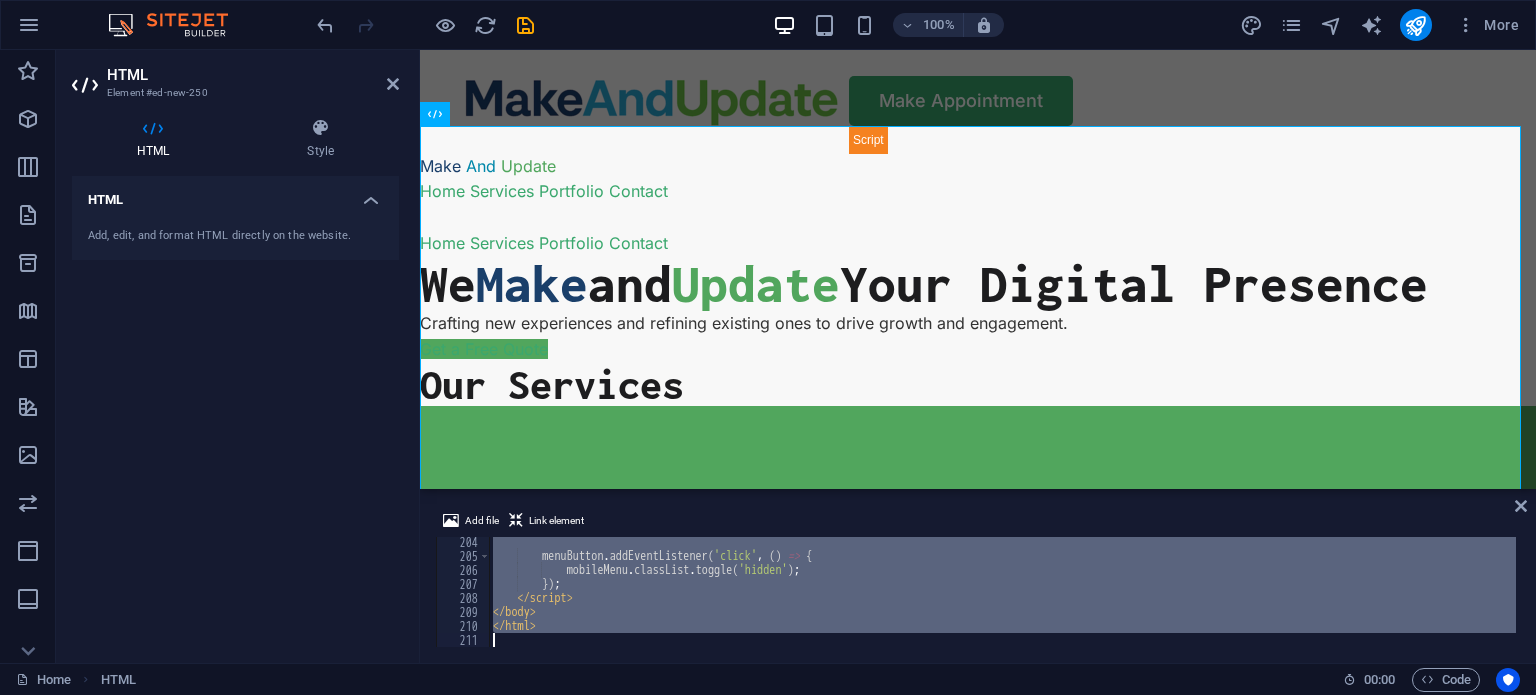 paste 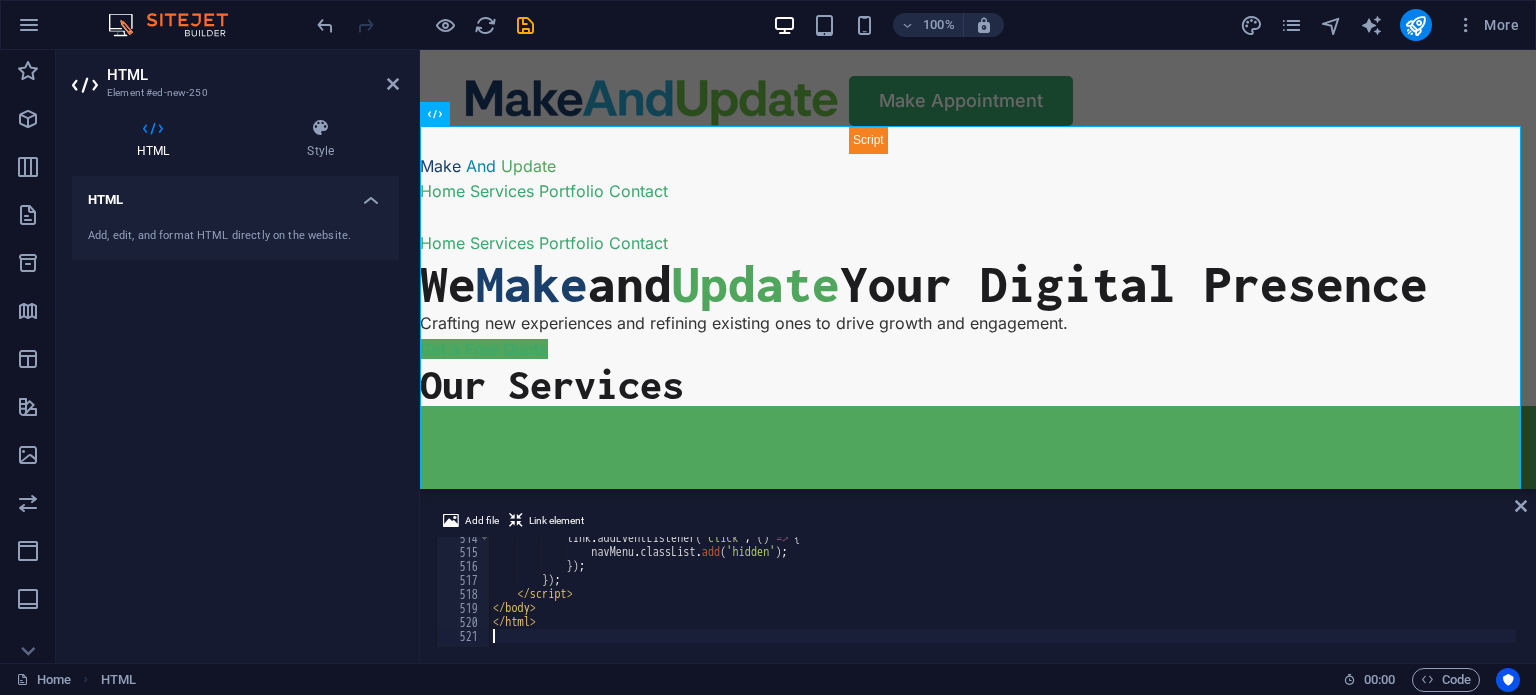 click on "MakeAndUpdate - Professional Web Solutions
Make
And
Update
Home
Services
Portfolio
Contact
Home
Services
Portfolio
Contact
We  Make  and  Update  Your Digital Presence
Crafting new experiences and refining existing ones to drive growth and engagement.
Get a Free Quote
Our Services" at bounding box center [978, 4530] 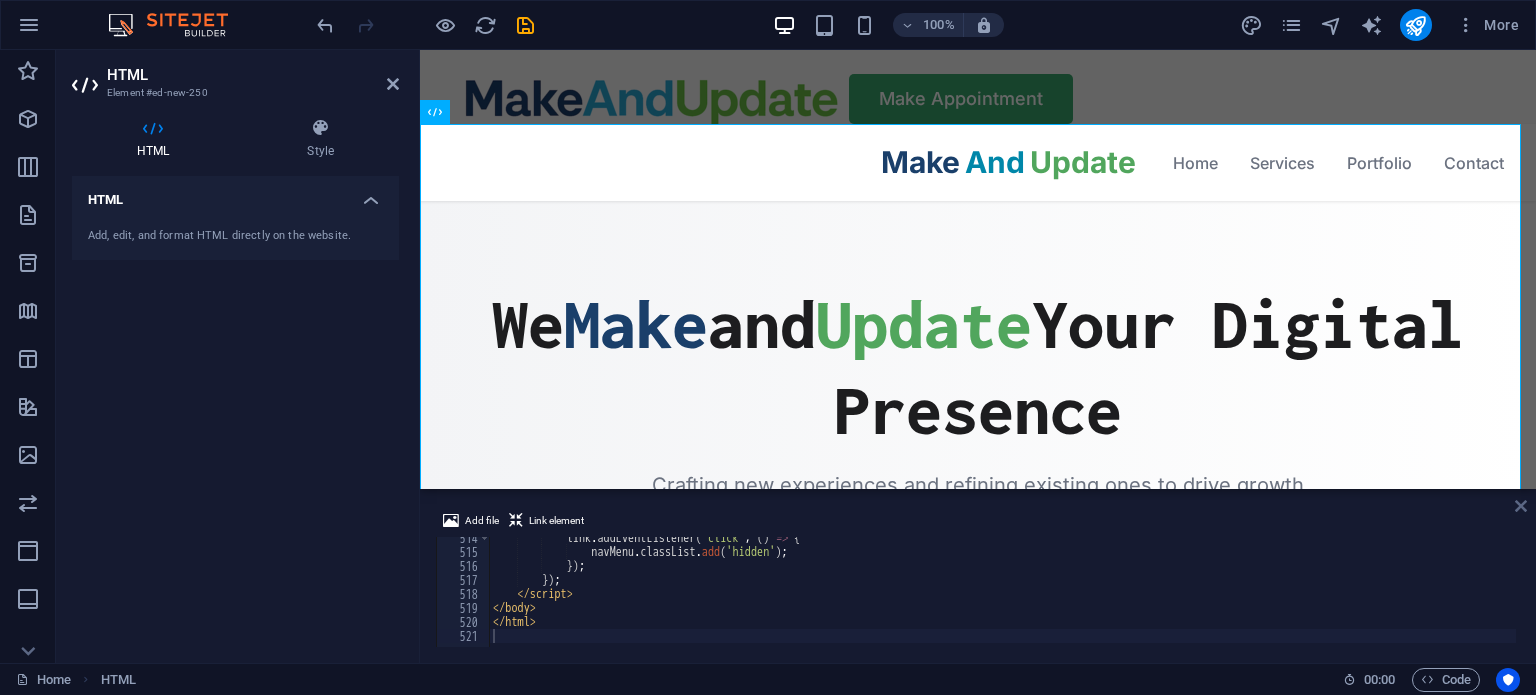 click at bounding box center (1521, 506) 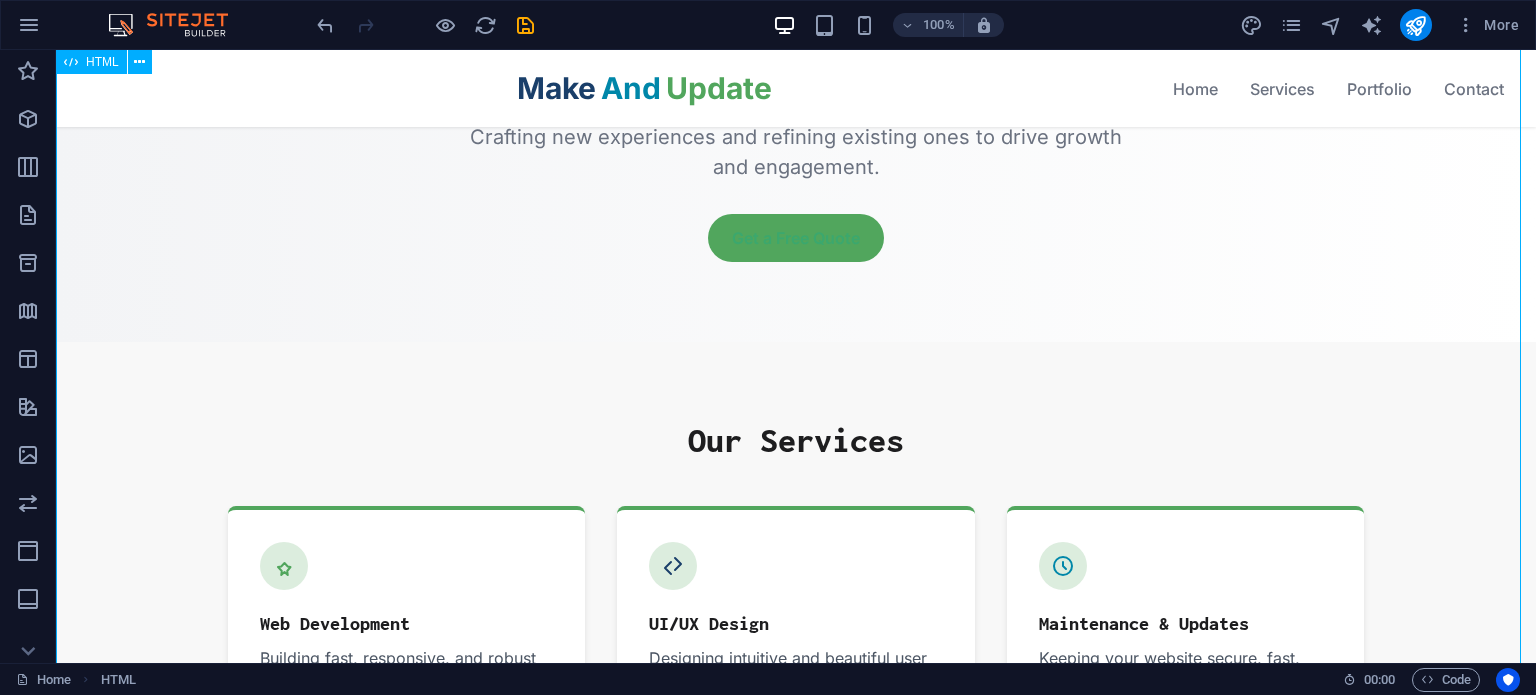 scroll, scrollTop: 0, scrollLeft: 0, axis: both 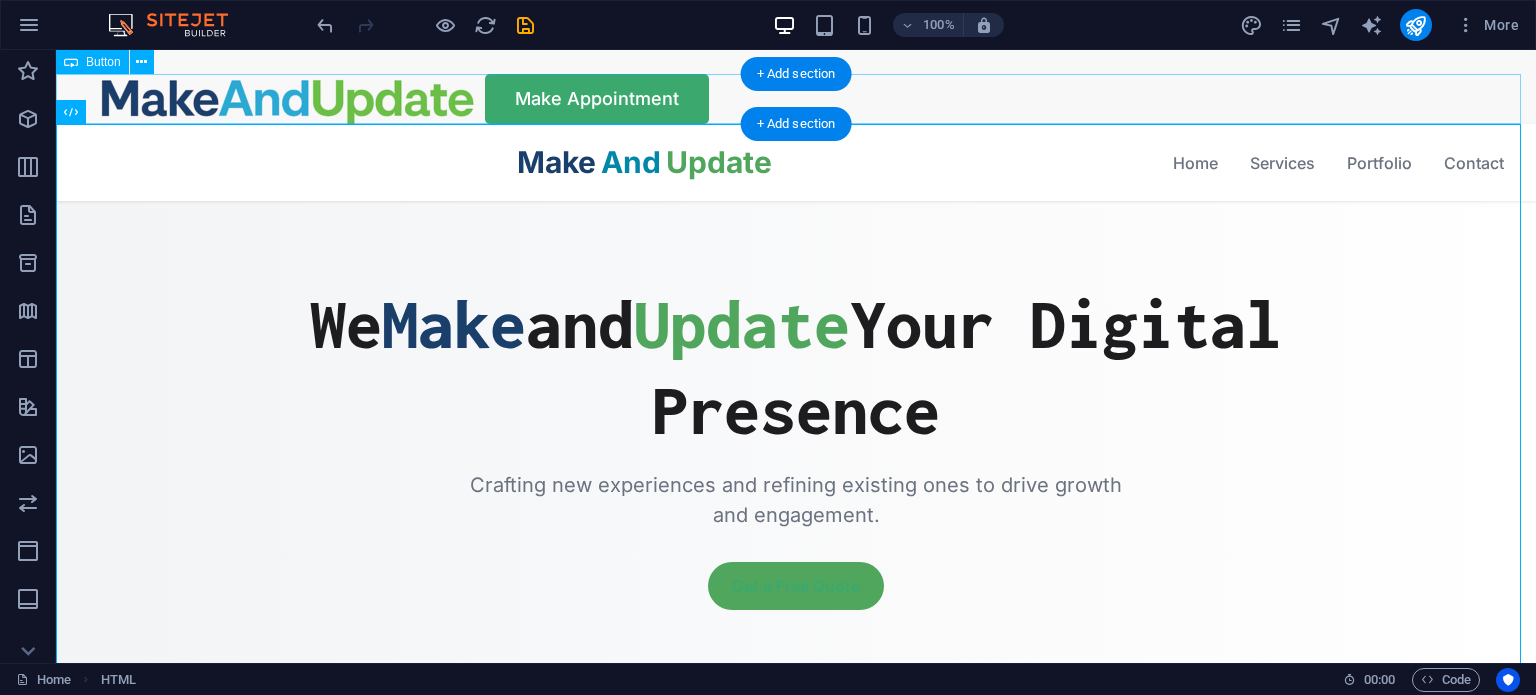 click on "Make Appointment" at bounding box center [796, 99] 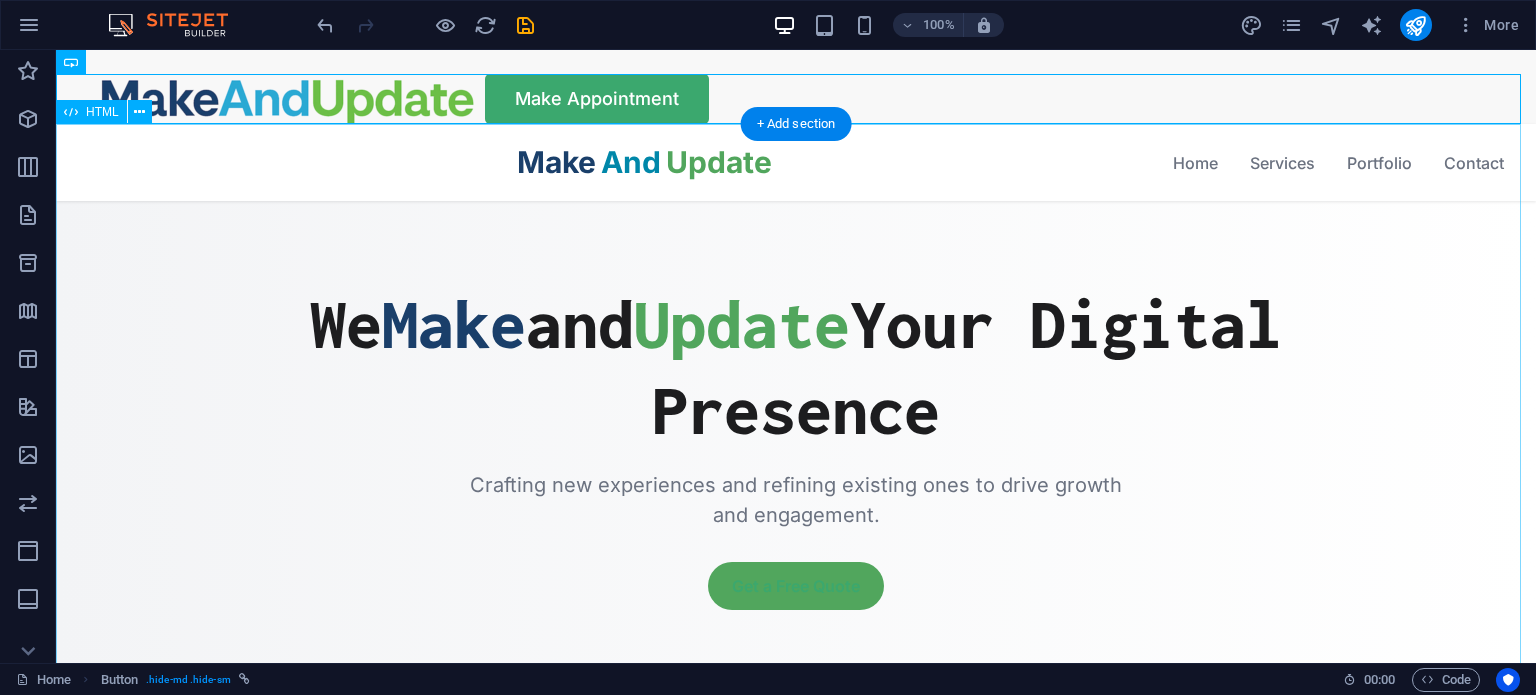 click on "MakeAndUpdate - Professional Web Solutions
Make
And
Update
Home
Services
Portfolio
Contact
Home
Services
Portfolio
Contact
We  Make  and  Update  Your Digital Presence
Crafting new experiences and refining existing ones to drive growth and engagement.
Get a Free Quote
Our Services
Name" at bounding box center [796, 1336] 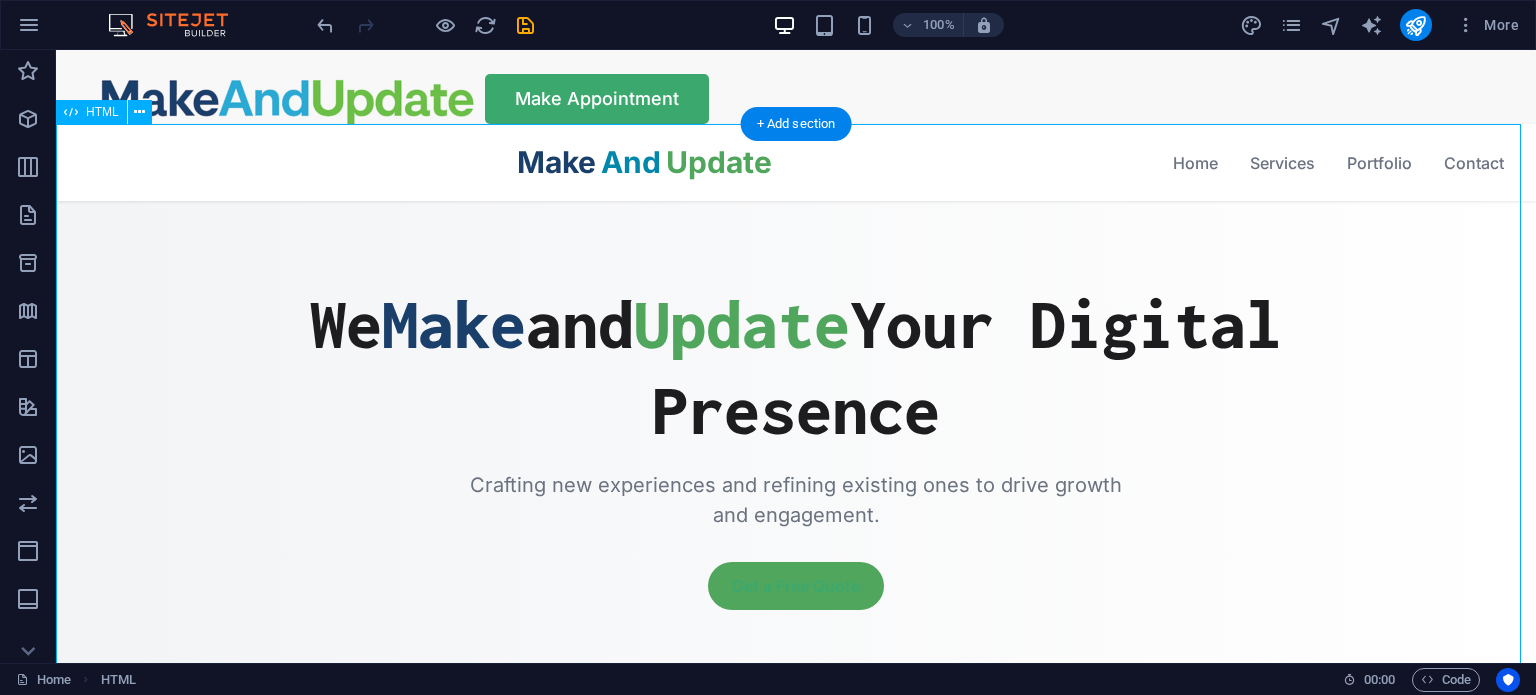 click on "MakeAndUpdate - Professional Web Solutions
Make
And
Update
Home
Services
Portfolio
Contact
Home
Services
Portfolio
Contact
We  Make  and  Update  Your Digital Presence
Crafting new experiences and refining existing ones to drive growth and engagement.
Get a Free Quote
Our Services
Name" at bounding box center (796, 1336) 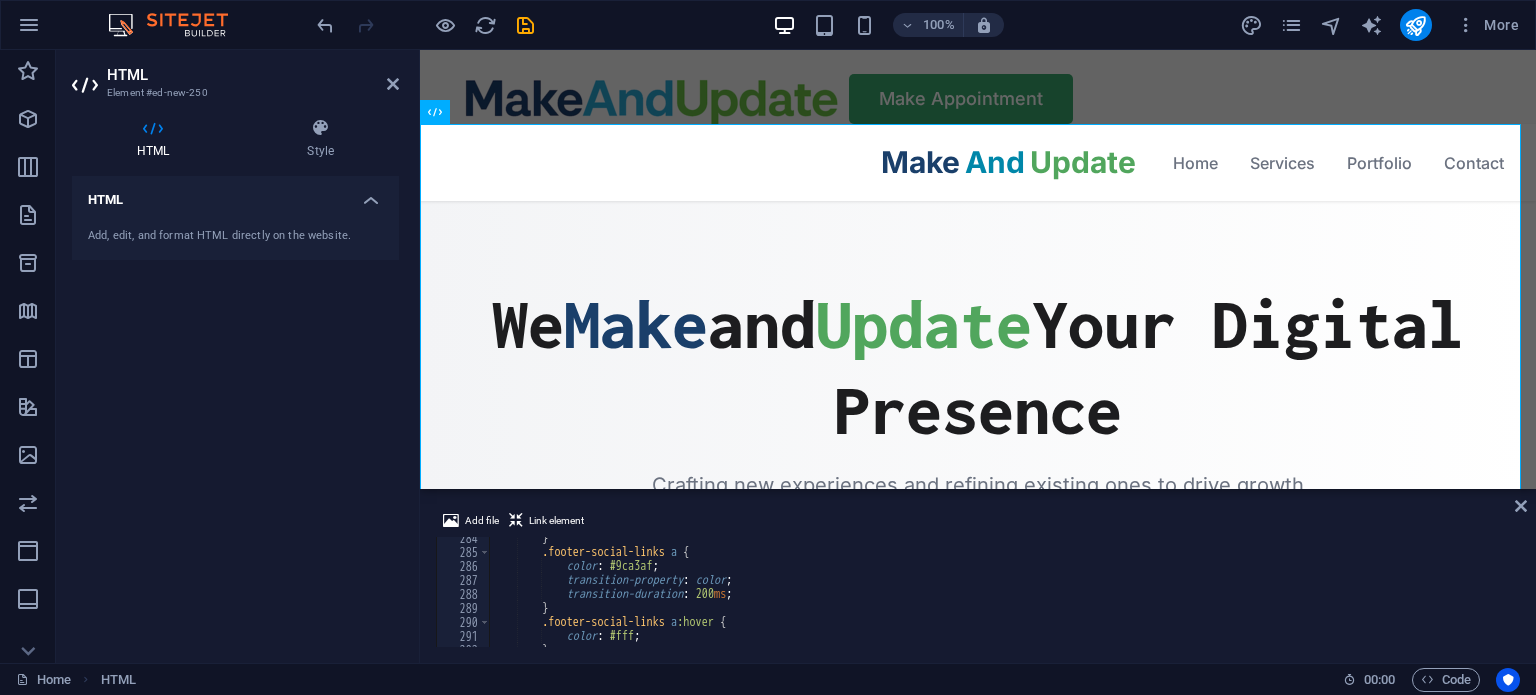 scroll, scrollTop: 3970, scrollLeft: 0, axis: vertical 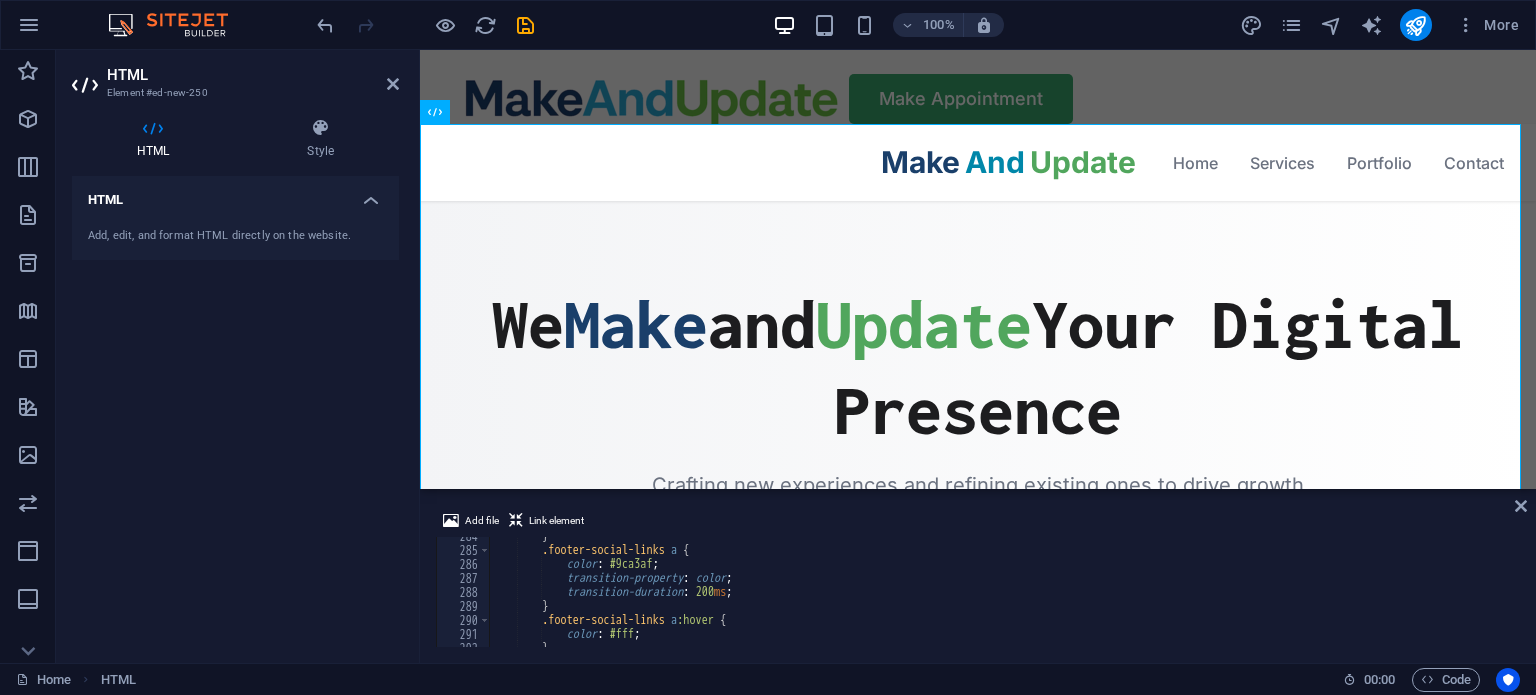click on "}           .footer-social-links   a   {                color :   #9ca3af ;                transition-property :   color ;                transition-duration :   200 ms ;           }           .footer-social-links   a :hover   {                color :   #fff ;           }" at bounding box center (2417, 596) 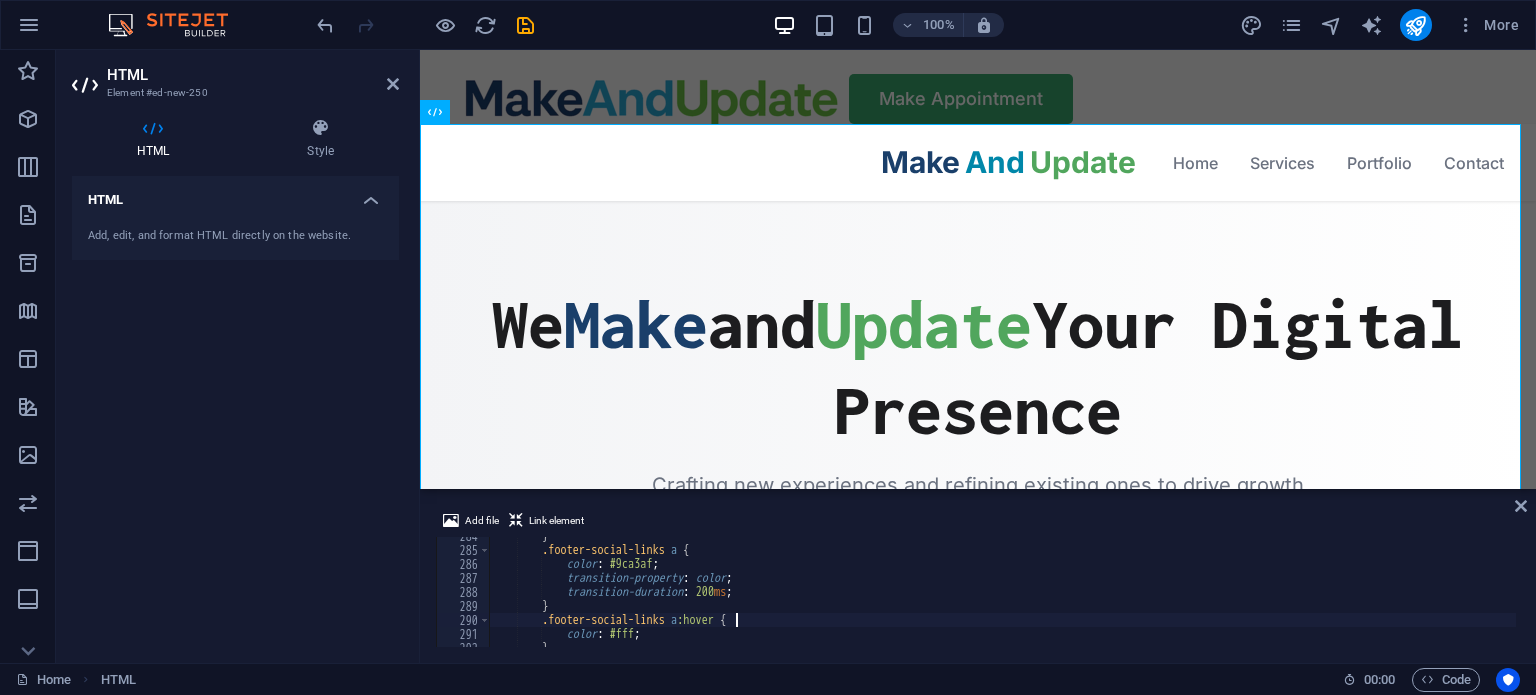 type on "</html>" 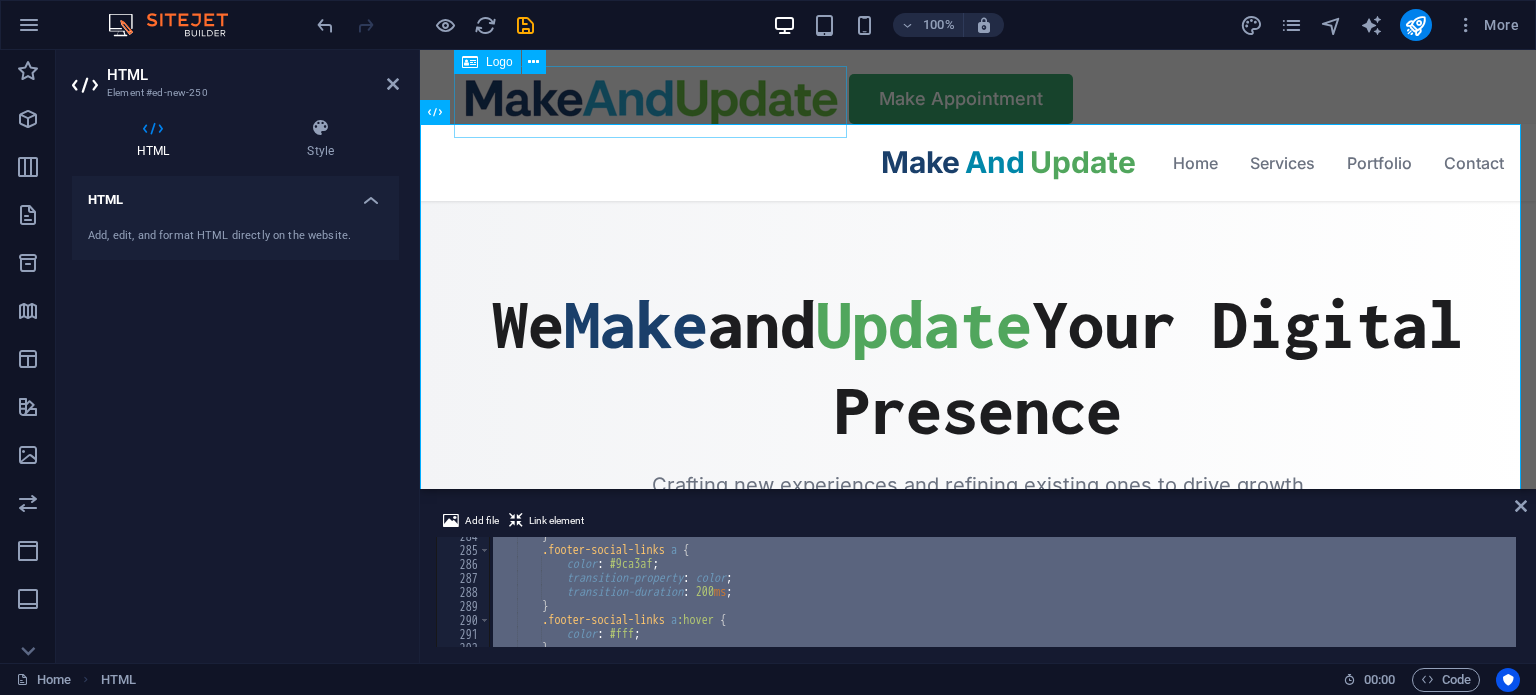click at bounding box center [650, 102] 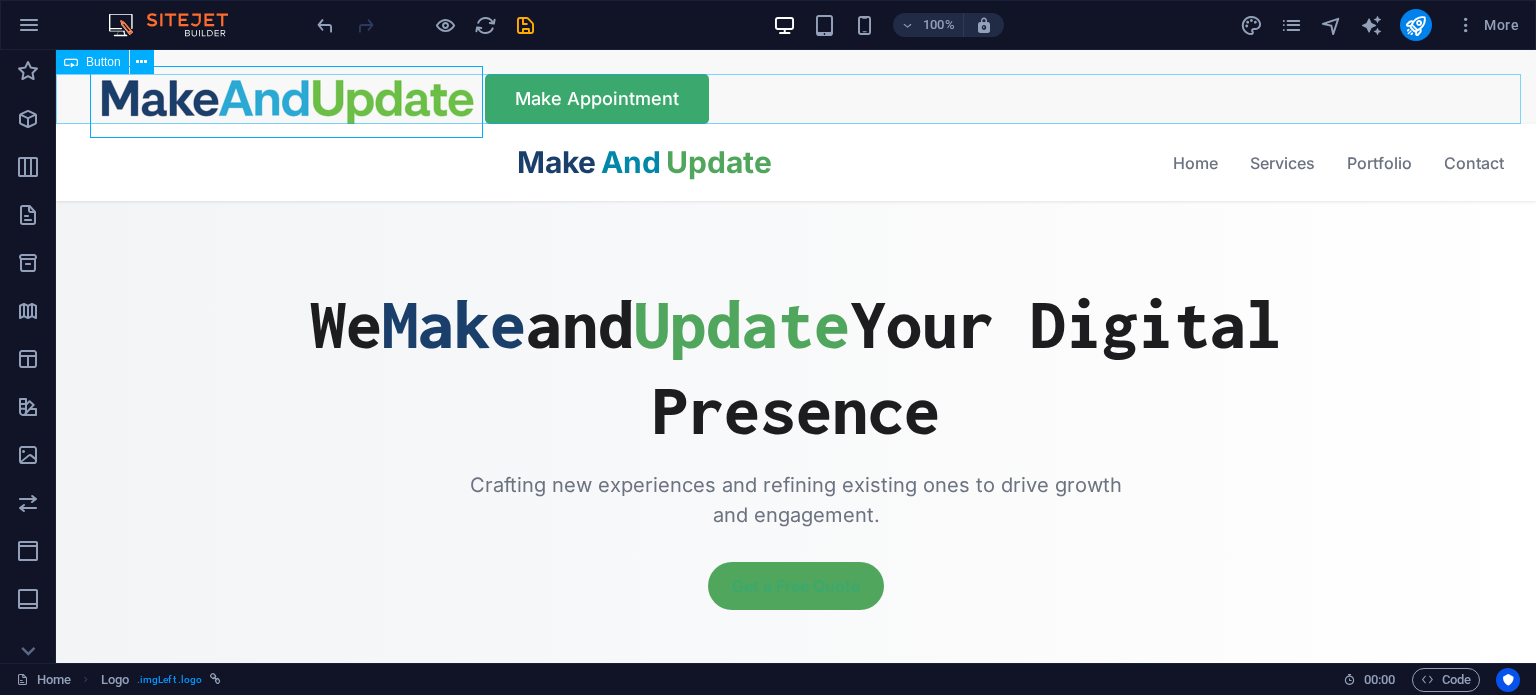 click on "Make Appointment" at bounding box center [796, 99] 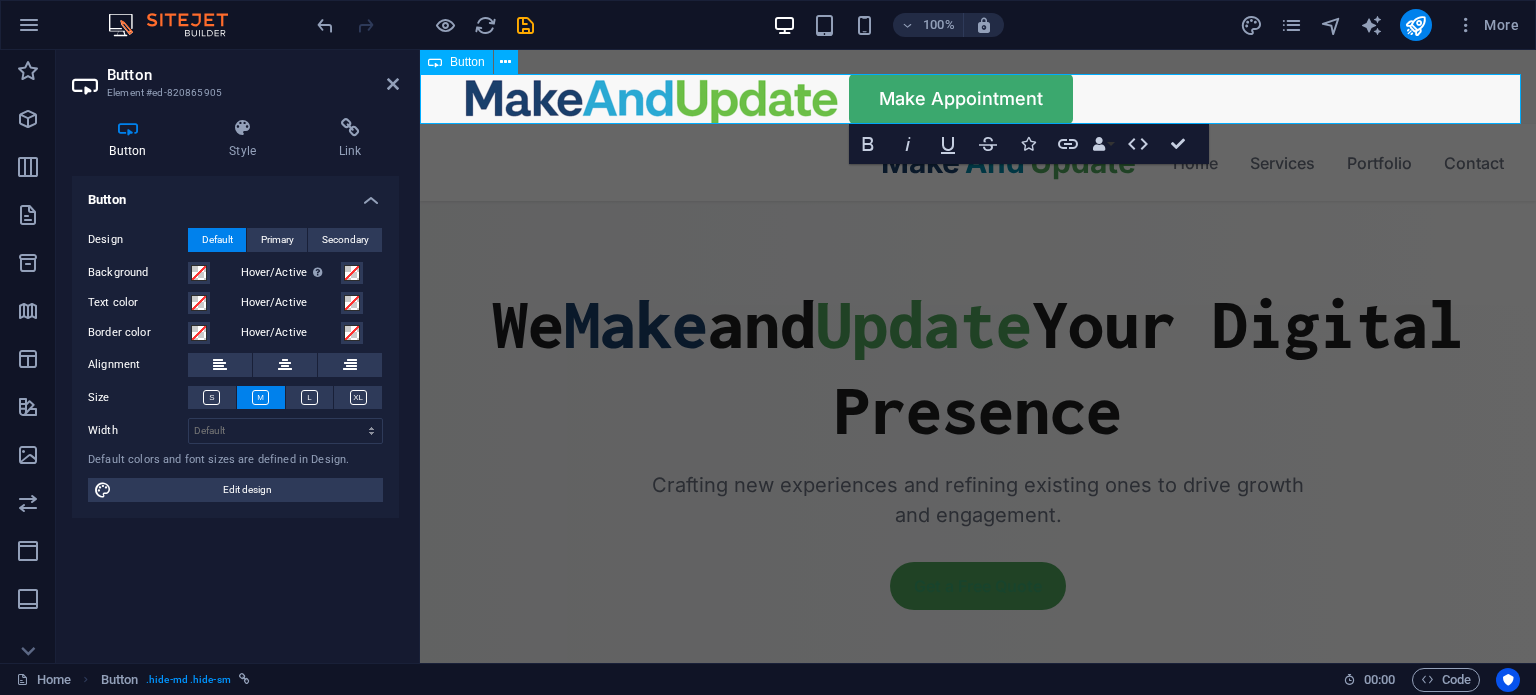 click on "Make Appointment" at bounding box center (978, 99) 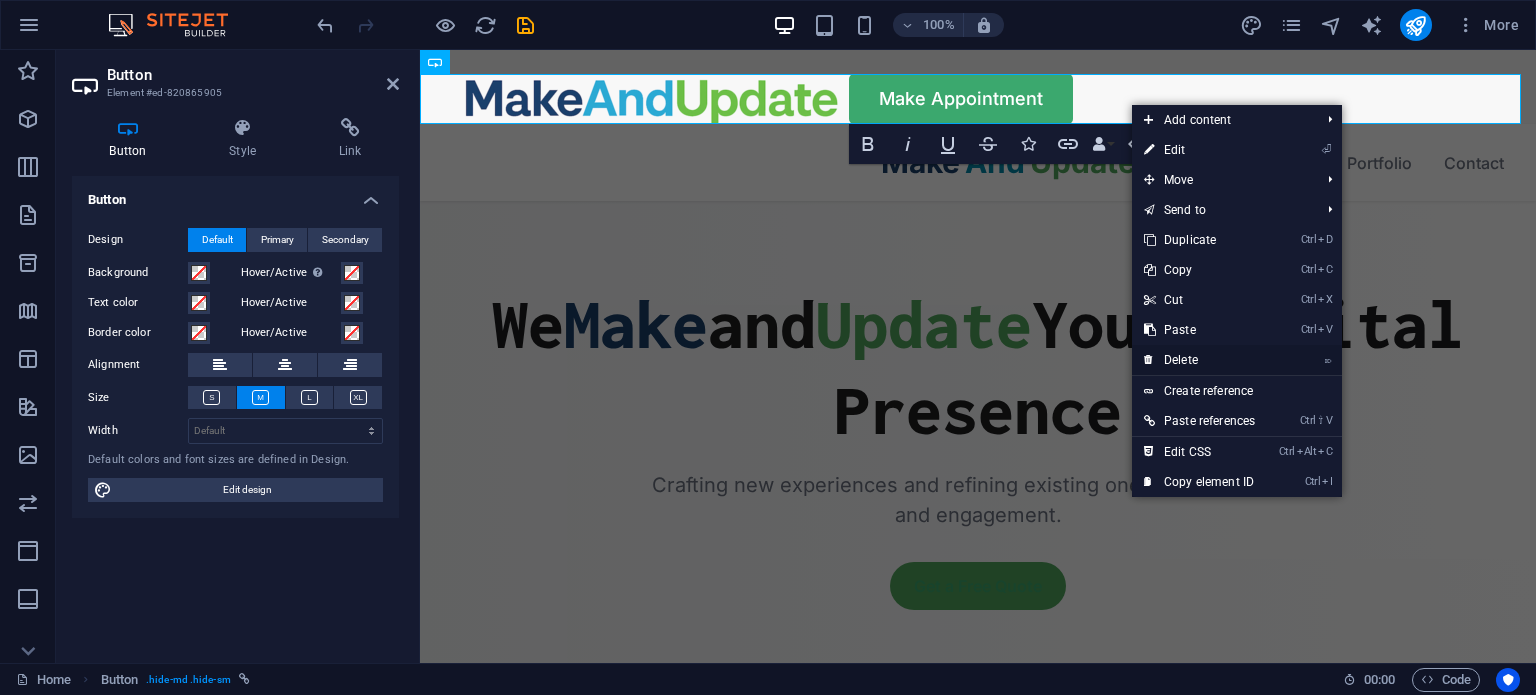 click on "⌦  Delete" at bounding box center (1199, 360) 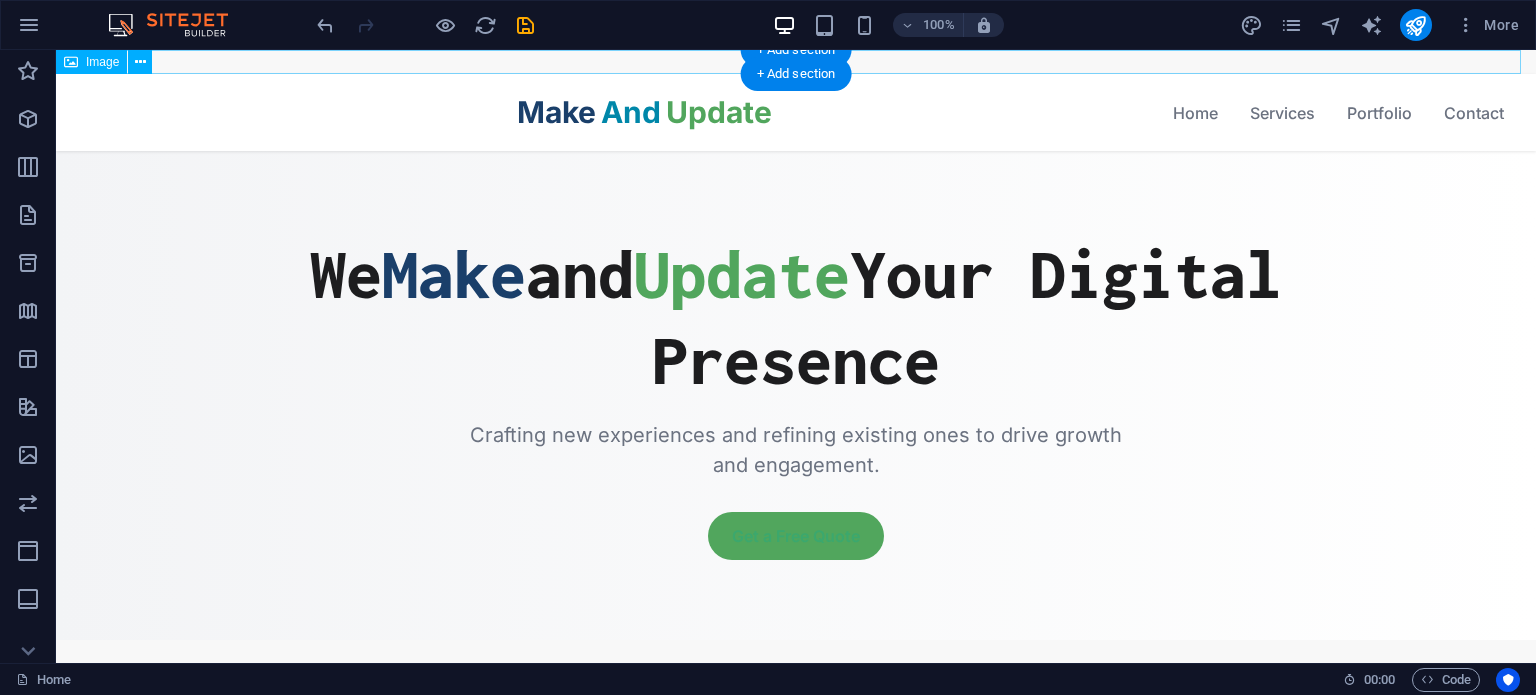 click at bounding box center (796, 62) 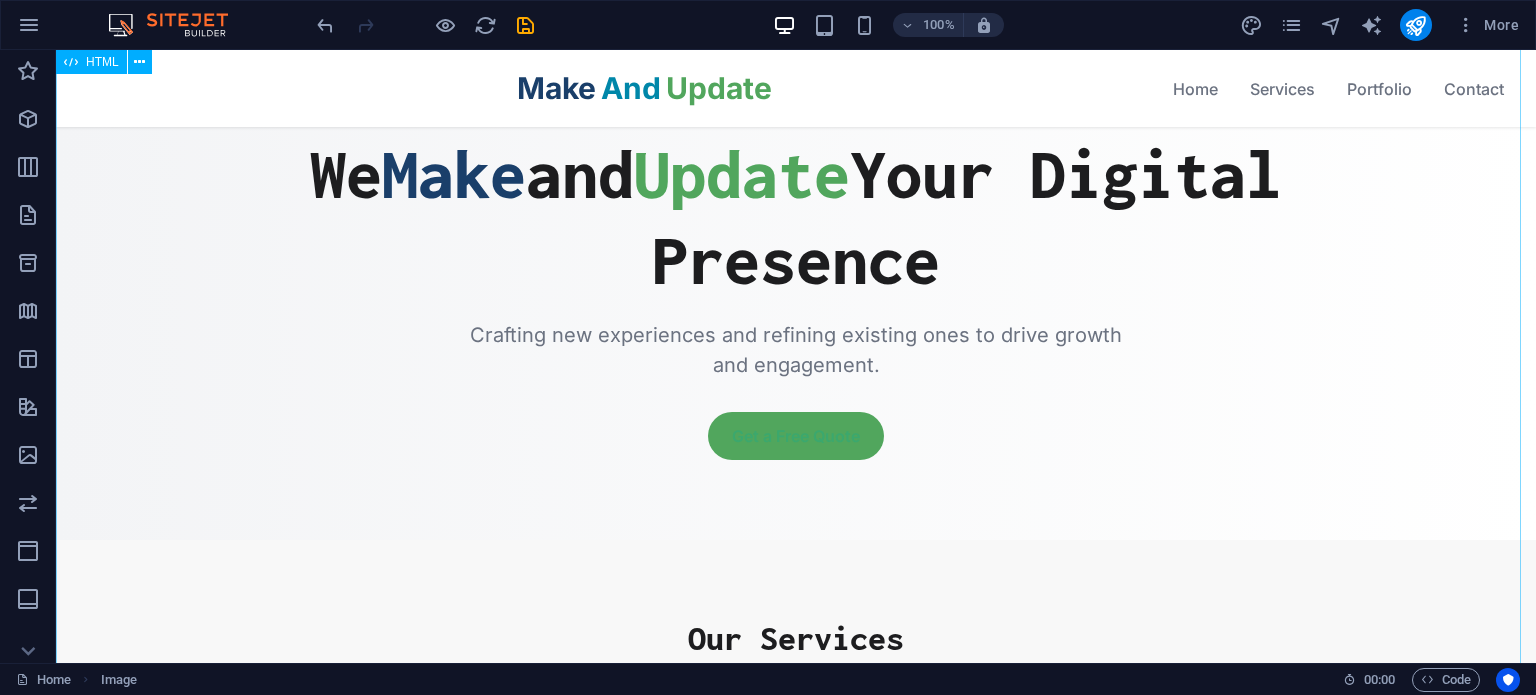 scroll, scrollTop: 0, scrollLeft: 0, axis: both 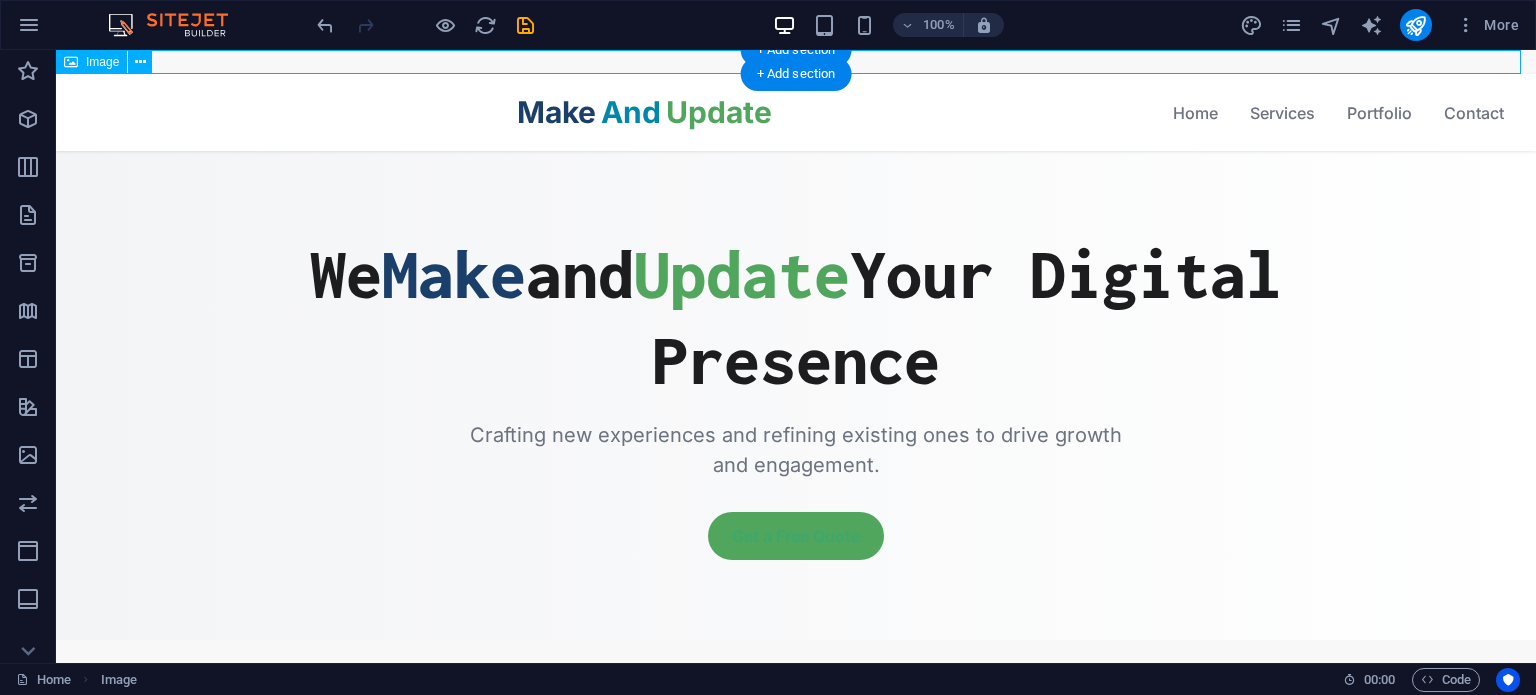 click at bounding box center (796, 62) 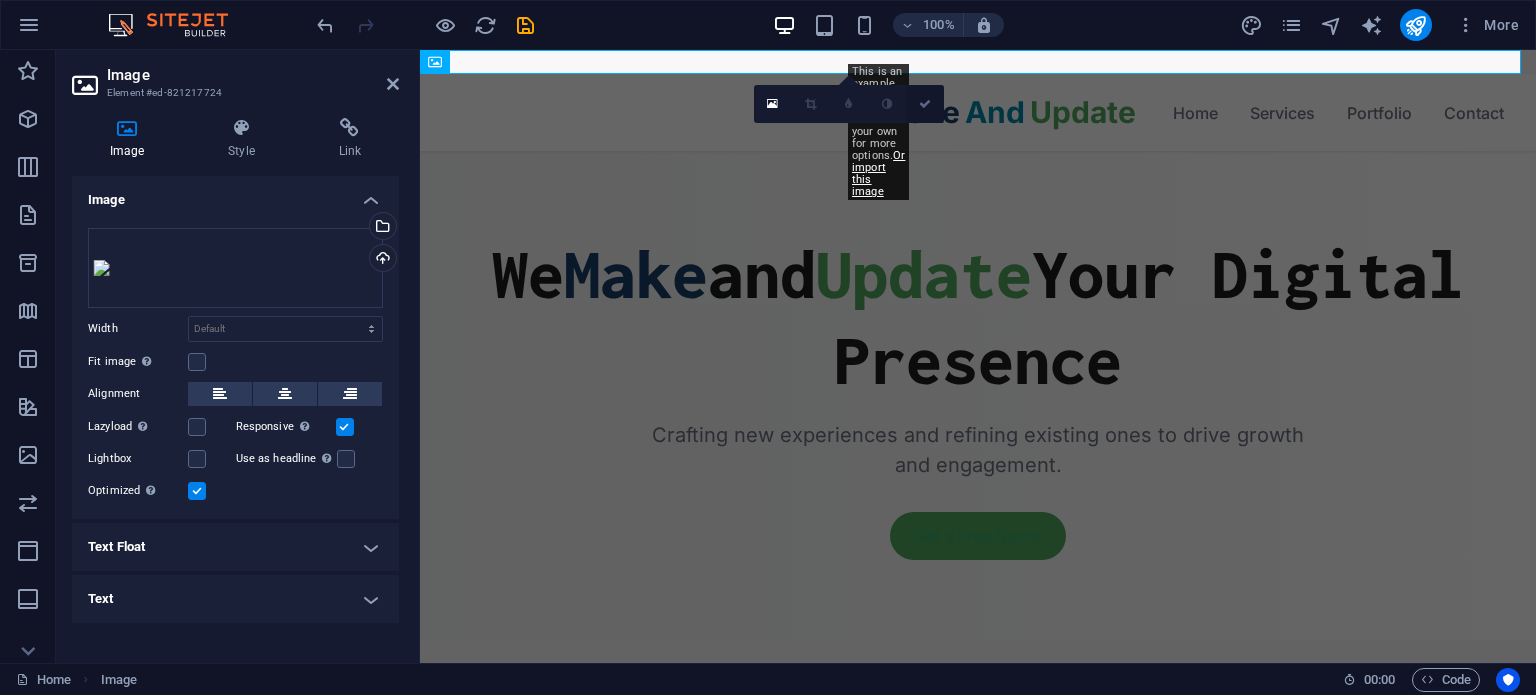 click at bounding box center [925, 104] 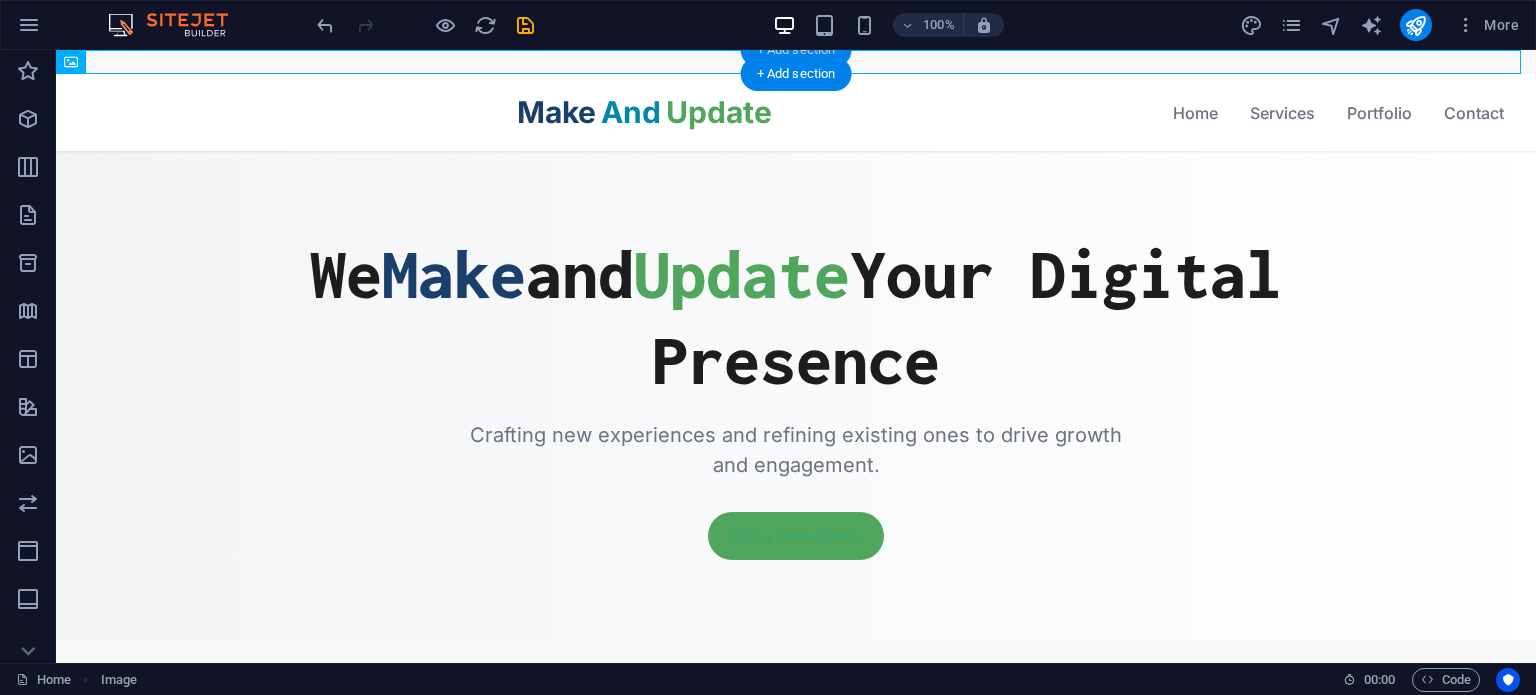 click on "+ Add section" at bounding box center (796, 50) 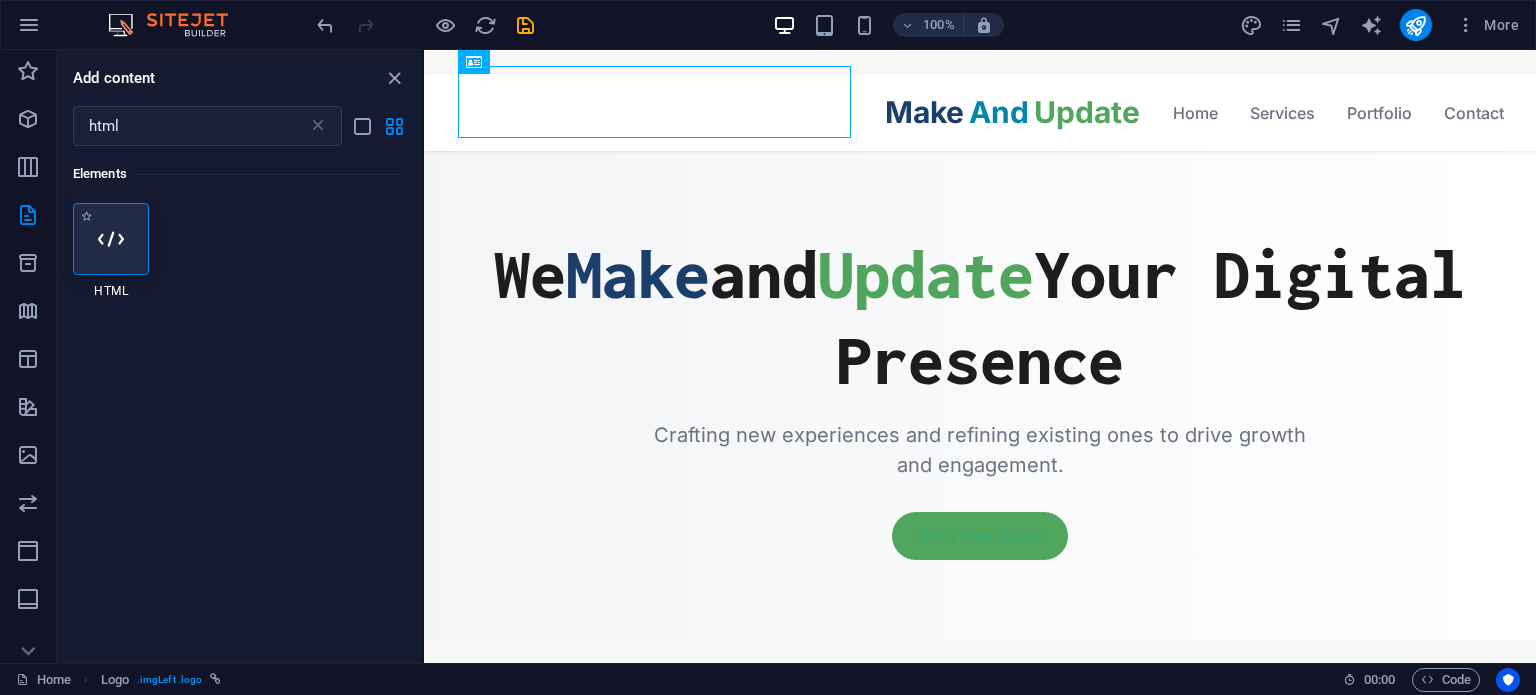 click at bounding box center (111, 239) 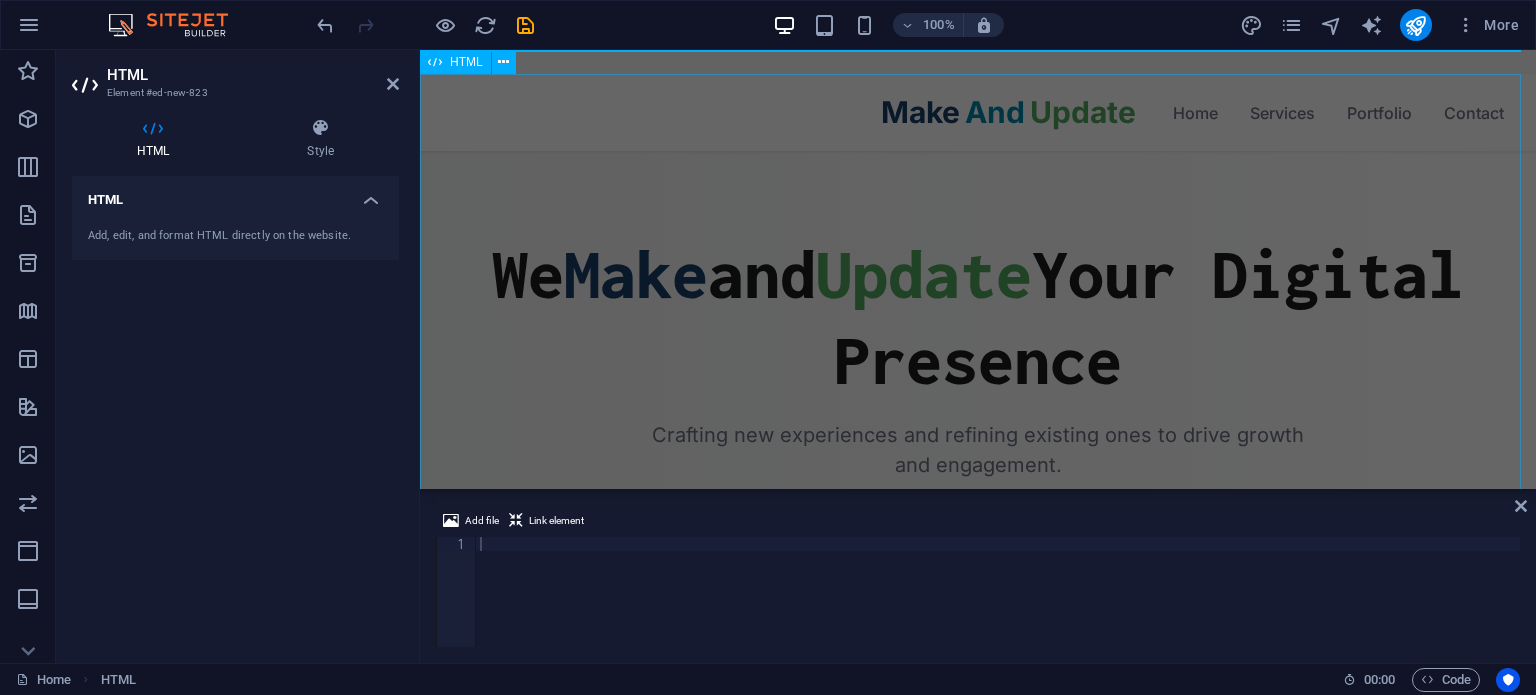click on "MakeAndUpdate - Professional Web Solutions
Make
And
Update
Home
Services
Portfolio
Contact
Home
Services
Portfolio
Contact
We  Make  and  Update  Your Digital Presence
Crafting new experiences and refining existing ones to drive growth and engagement.
Get a Free Quote
Our Services
Name" at bounding box center [978, 1286] 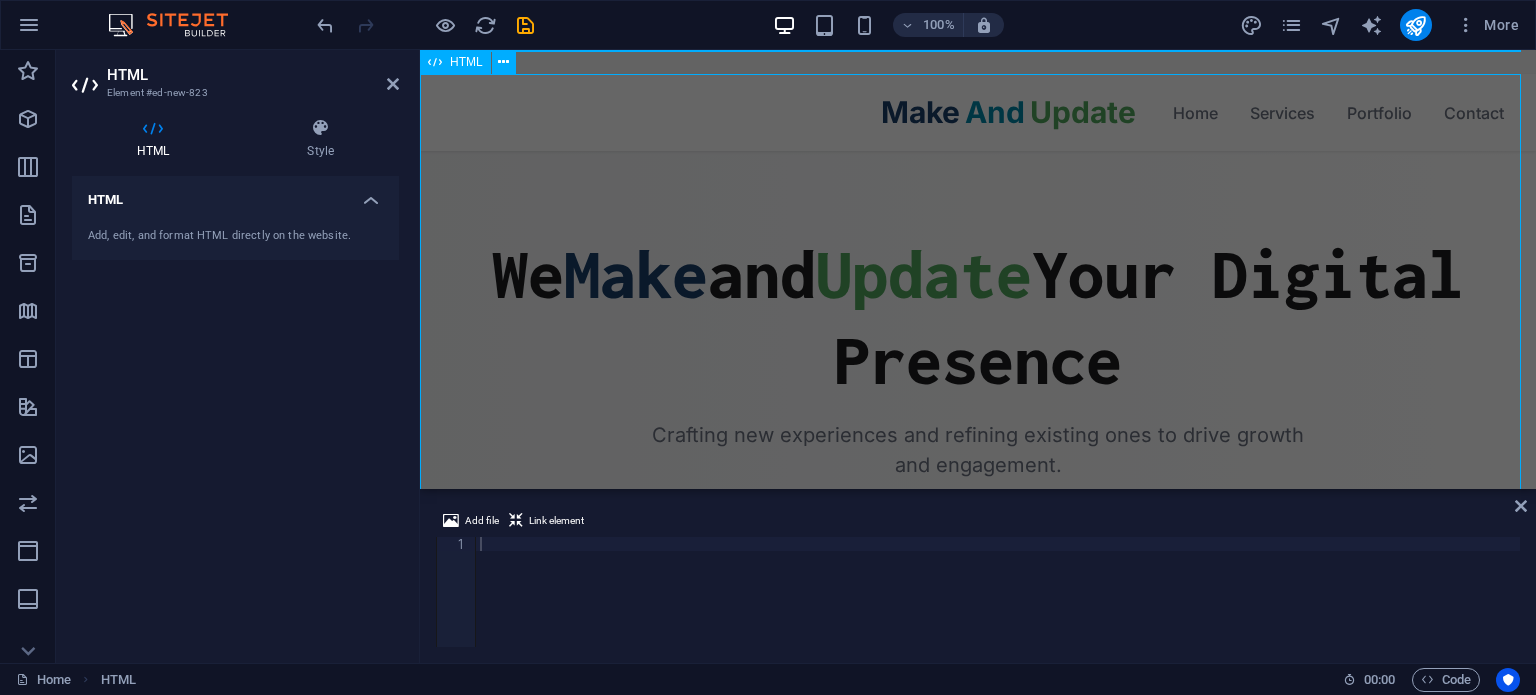 click on "MakeAndUpdate - Professional Web Solutions
Make
And
Update
Home
Services
Portfolio
Contact
Home
Services
Portfolio
Contact
We  Make  and  Update  Your Digital Presence
Crafting new experiences and refining existing ones to drive growth and engagement.
Get a Free Quote
Our Services
Name" at bounding box center [978, 1286] 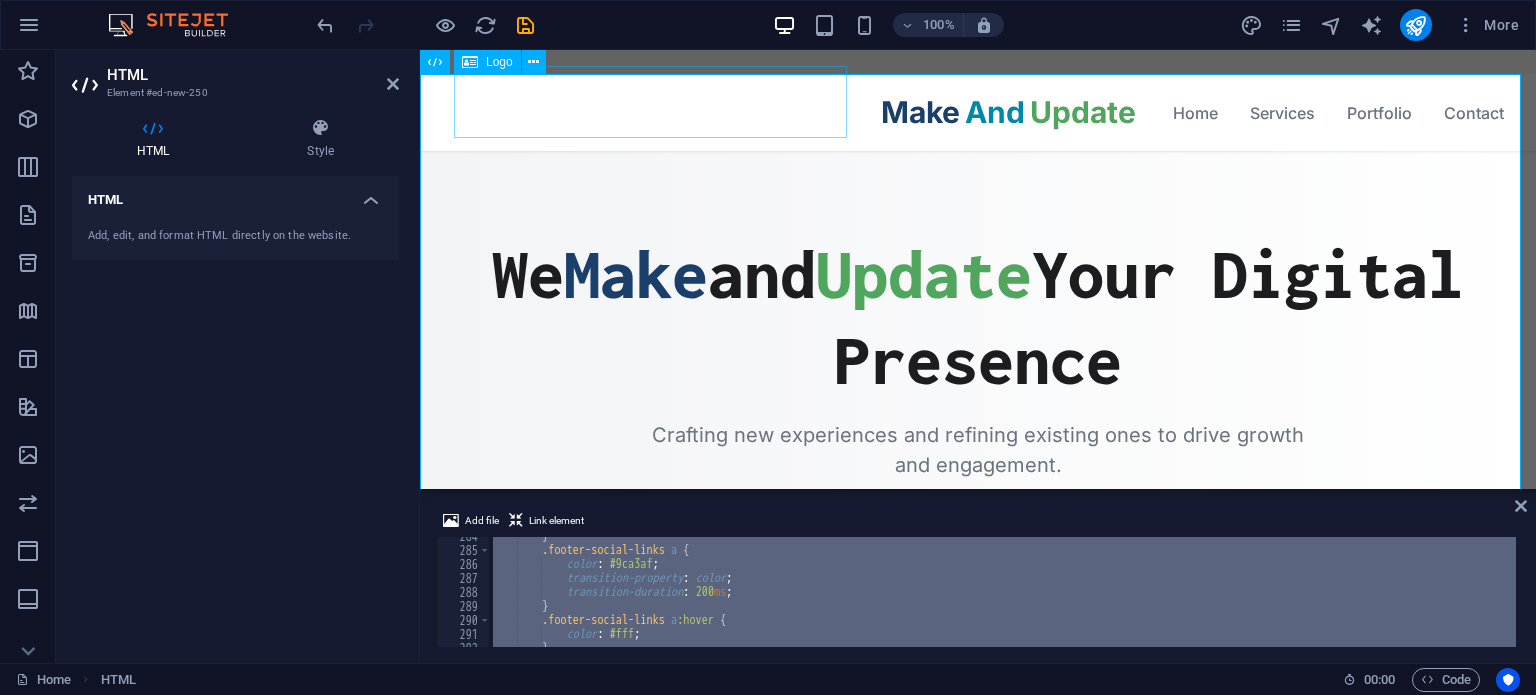 click at bounding box center (650, 102) 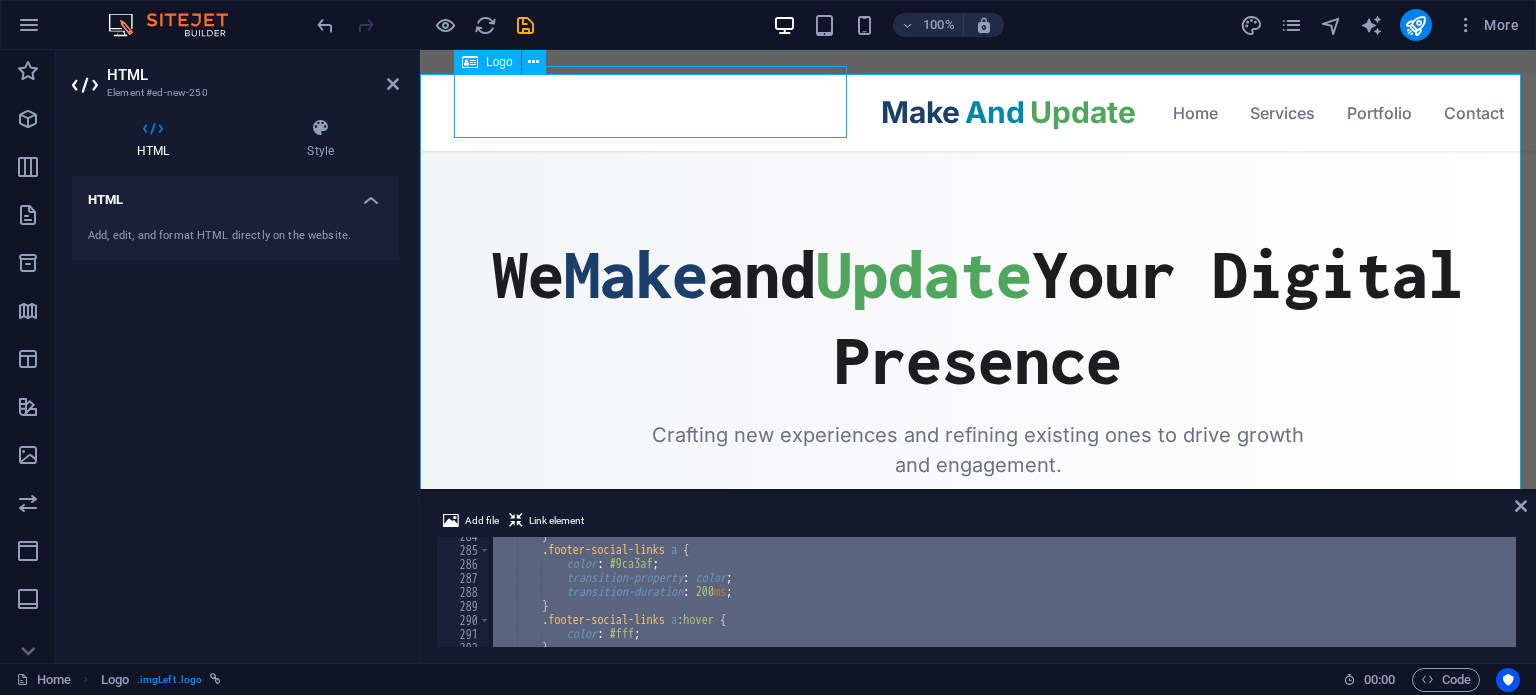 click at bounding box center [650, 102] 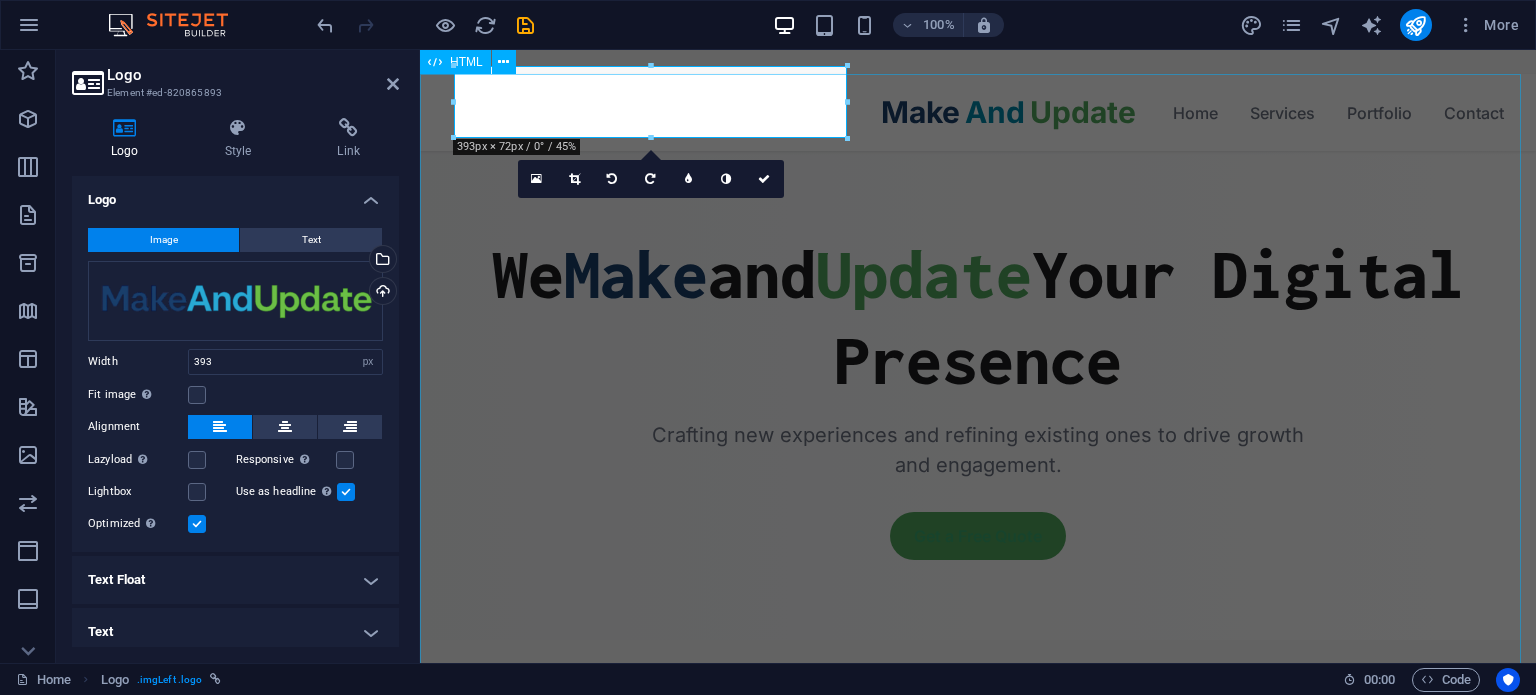 drag, startPoint x: 1268, startPoint y: 147, endPoint x: 1108, endPoint y: 134, distance: 160.52725 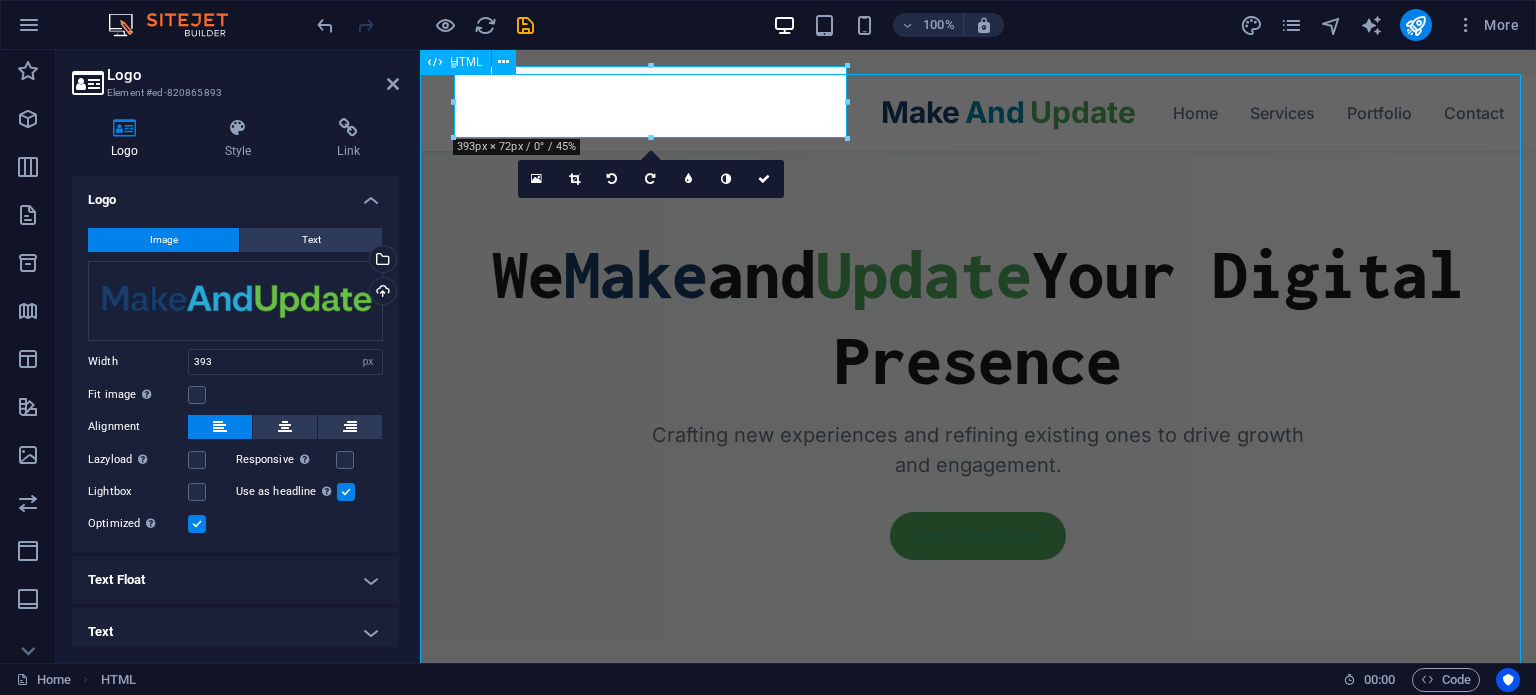 click on "MakeAndUpdate - Professional Web Solutions
Make
And
Update
Home
Services
Portfolio
Contact
Home
Services
Portfolio
Contact
We  Make  and  Update  Your Digital Presence
Crafting new experiences and refining existing ones to drive growth and engagement.
Get a Free Quote
Our Services
Name" at bounding box center (978, 1286) 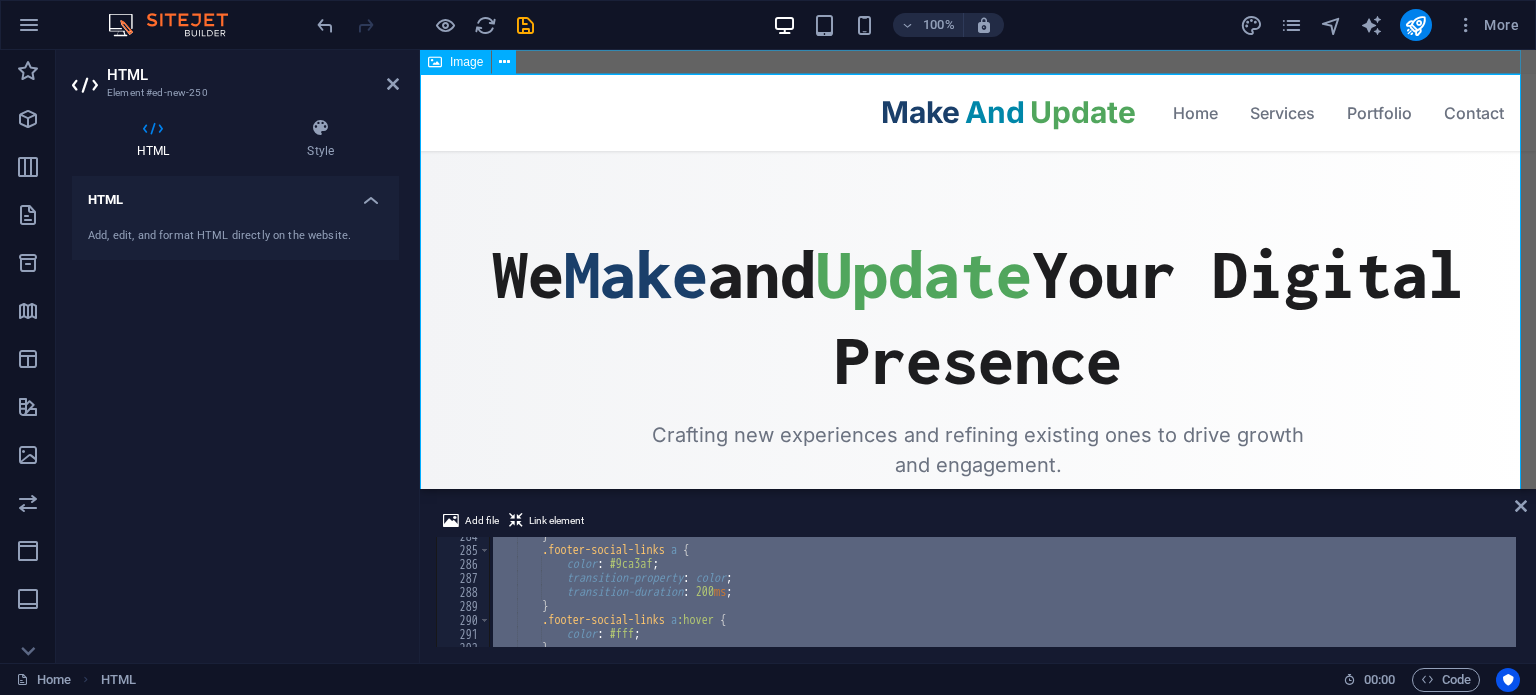 click at bounding box center (978, 62) 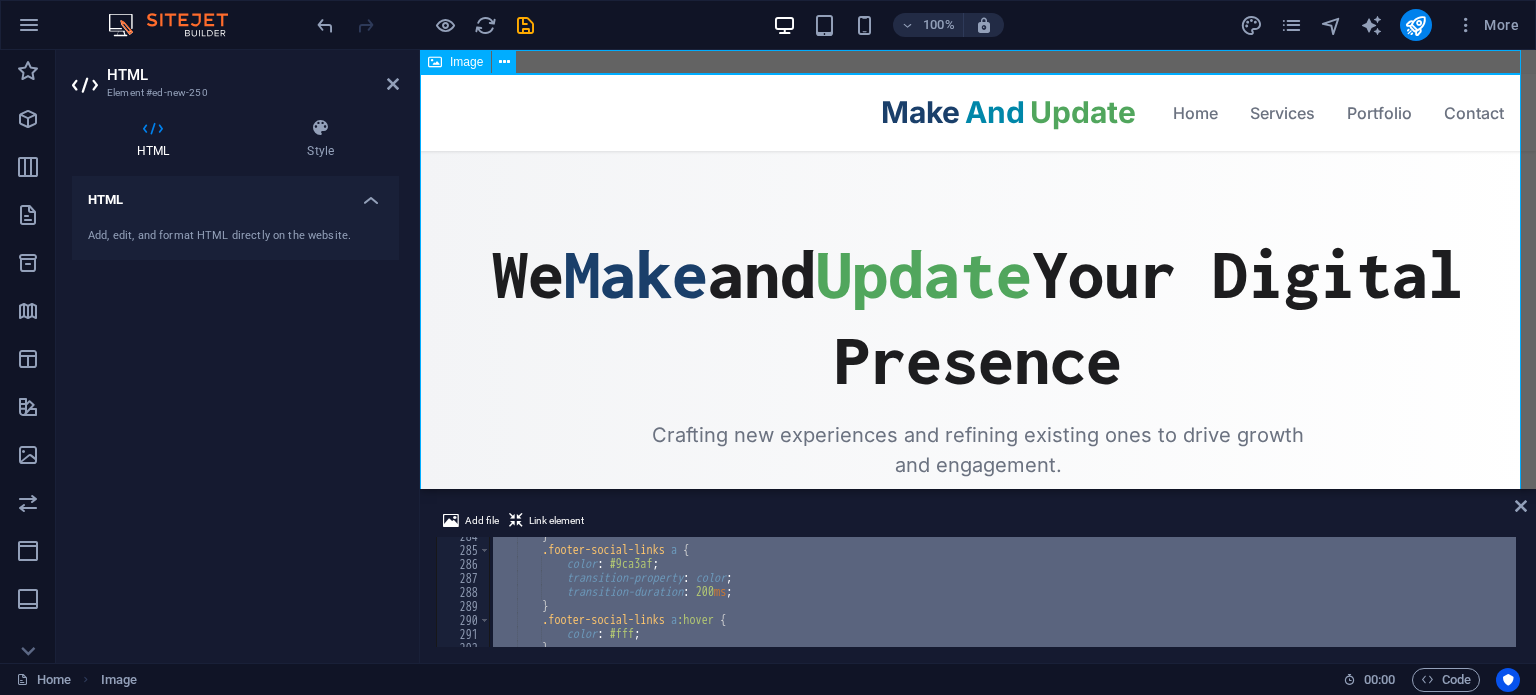 click at bounding box center (978, 62) 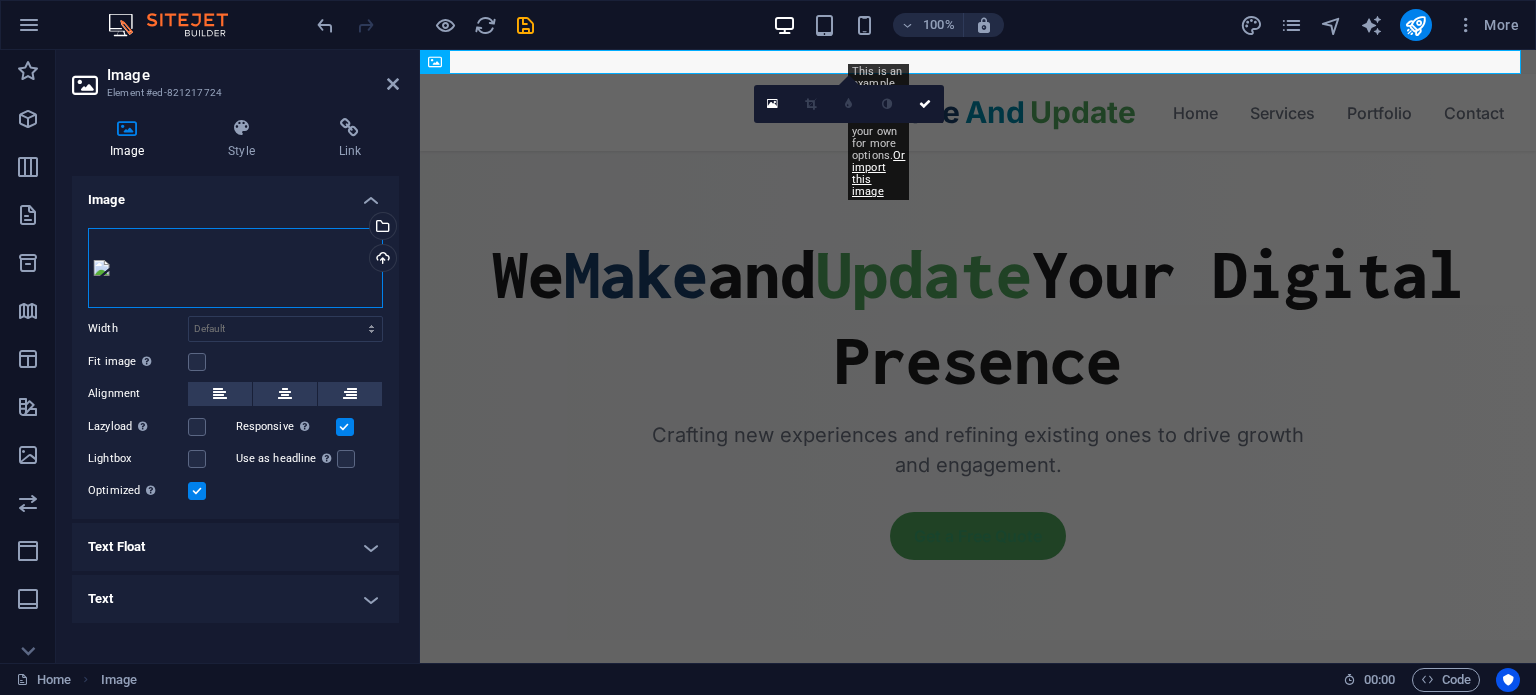 click on "Drag files here, click to choose files or select files from Files or our free stock photos & videos" at bounding box center [235, 268] 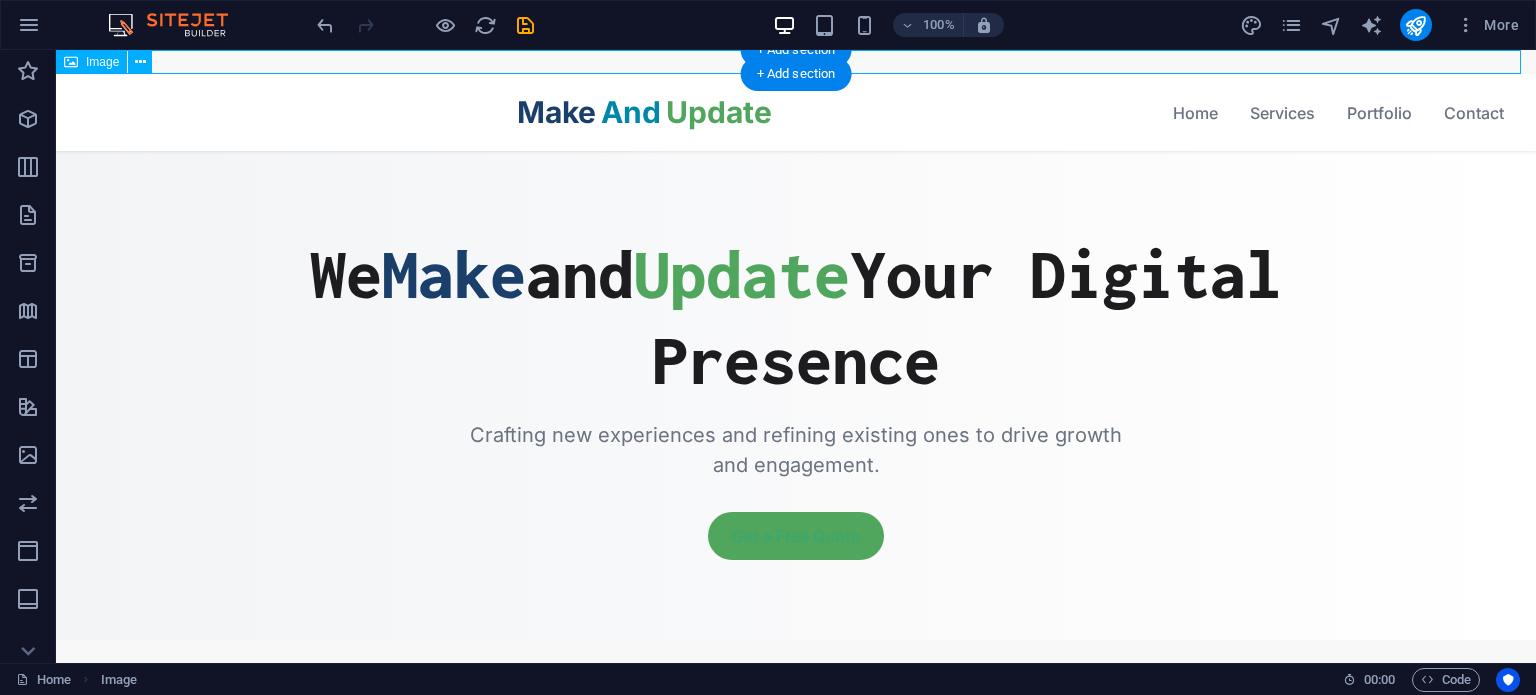 click at bounding box center (796, 62) 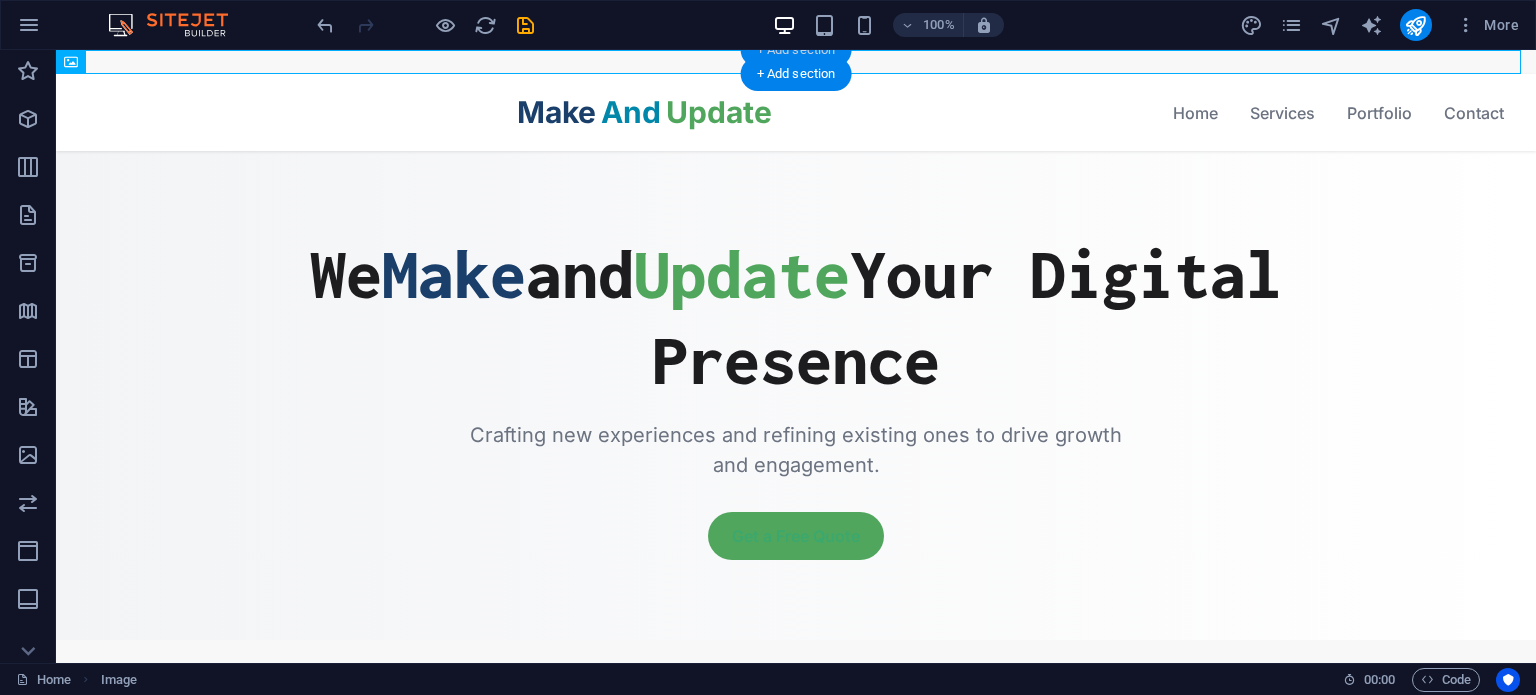 click on "+ Add section" at bounding box center [796, 50] 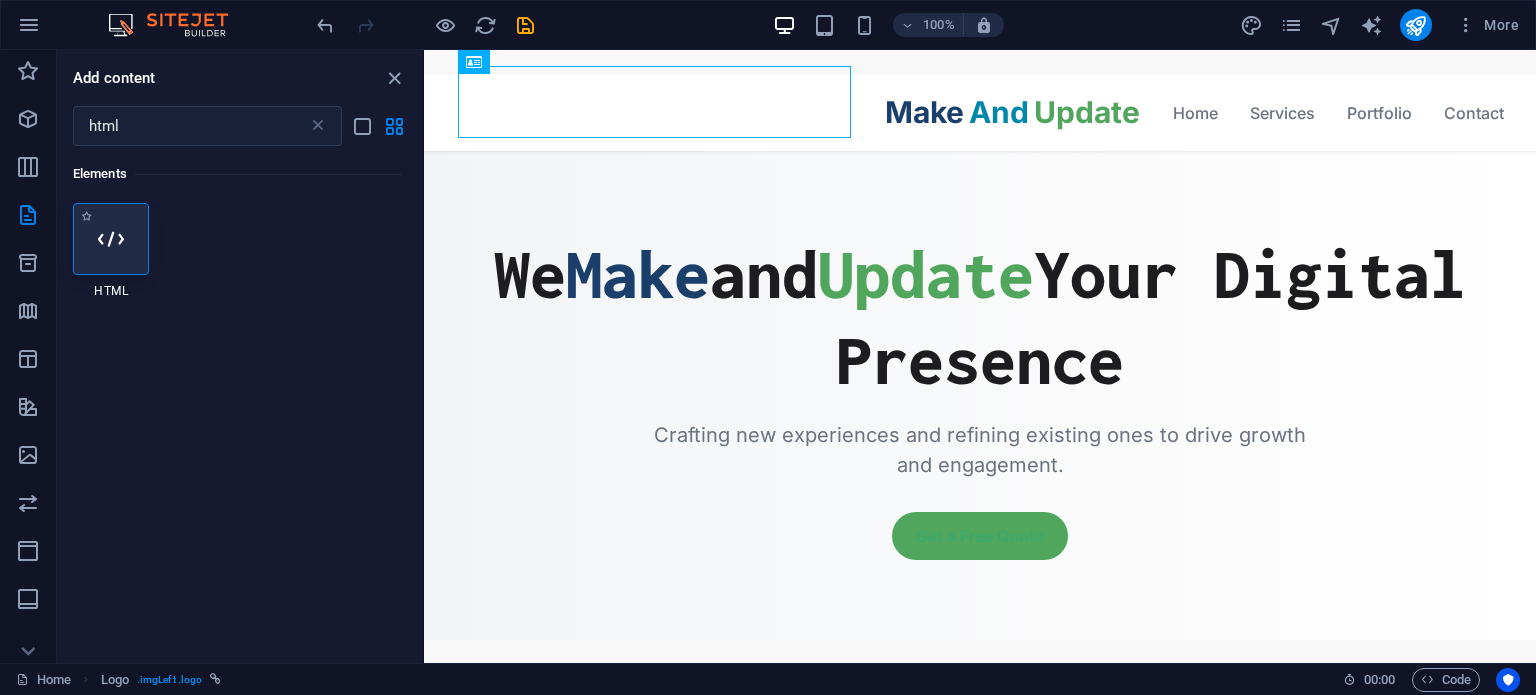 click at bounding box center (111, 239) 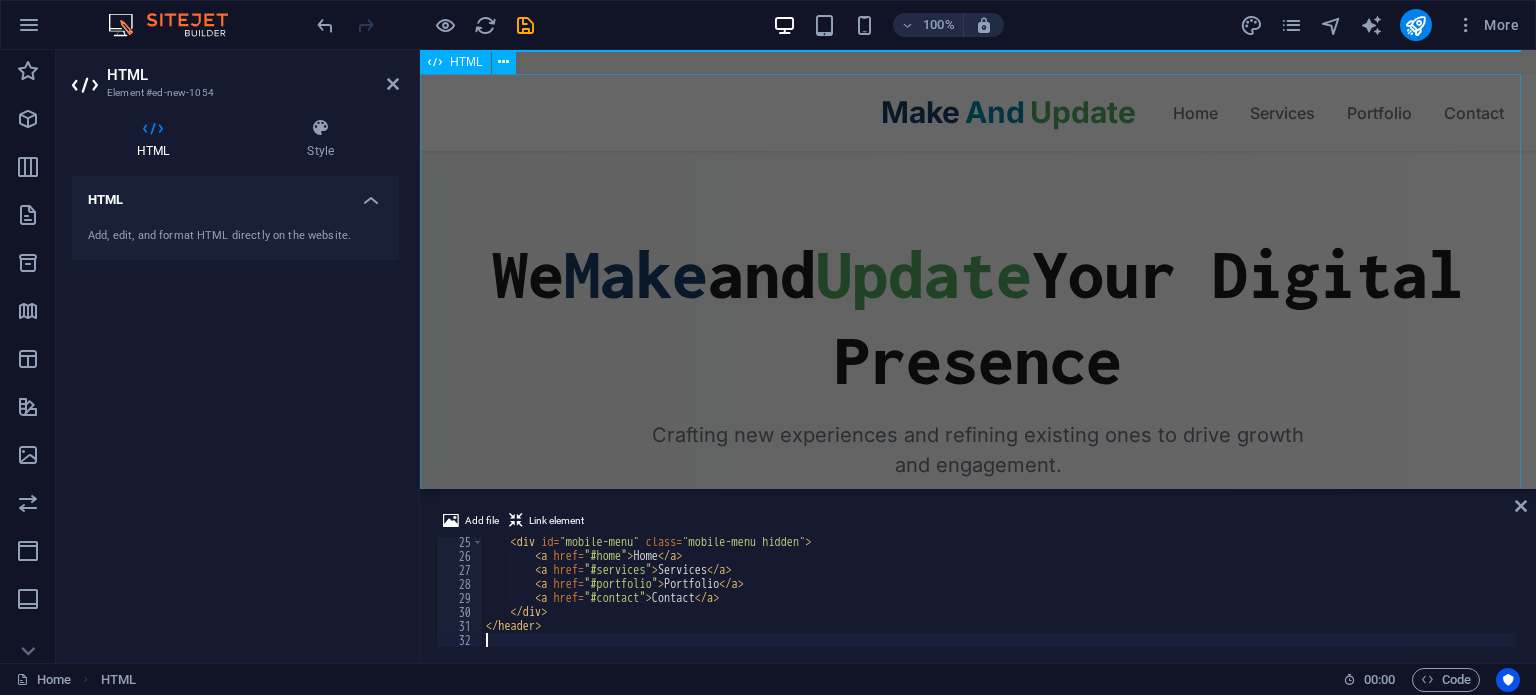 type 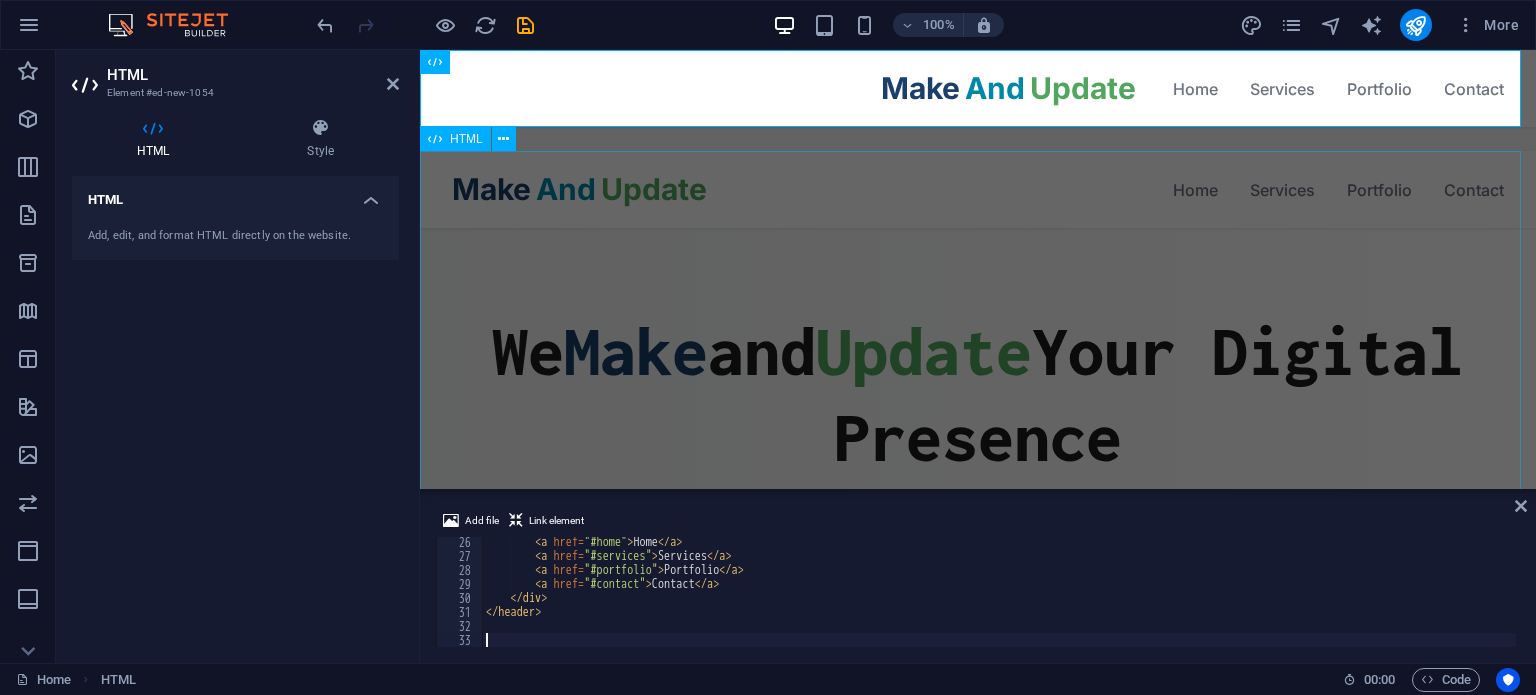 click on "MakeAndUpdate - Professional Web Solutions
Make
And
Update
Home
Services
Portfolio
Contact
Home
Services
Portfolio
Contact
We  Make  and  Update  Your Digital Presence
Crafting new experiences and refining existing ones to drive growth and engagement.
Get a Free Quote
Our Services
Name" at bounding box center [978, 1363] 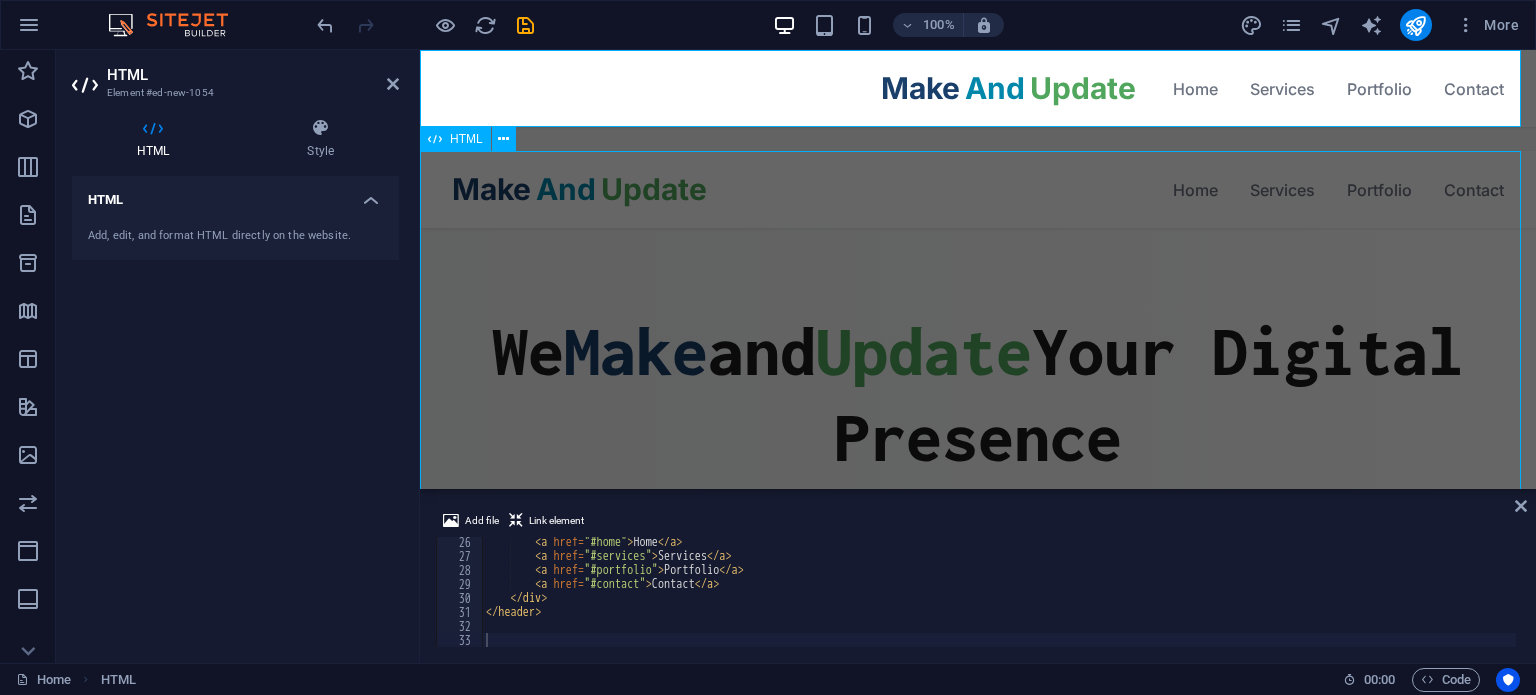 click on "MakeAndUpdate - Professional Web Solutions
Make
And
Update
Home
Services
Portfolio
Contact
Home
Services
Portfolio
Contact
We  Make  and  Update  Your Digital Presence
Crafting new experiences and refining existing ones to drive growth and engagement.
Get a Free Quote
Our Services
Name" at bounding box center [978, 1363] 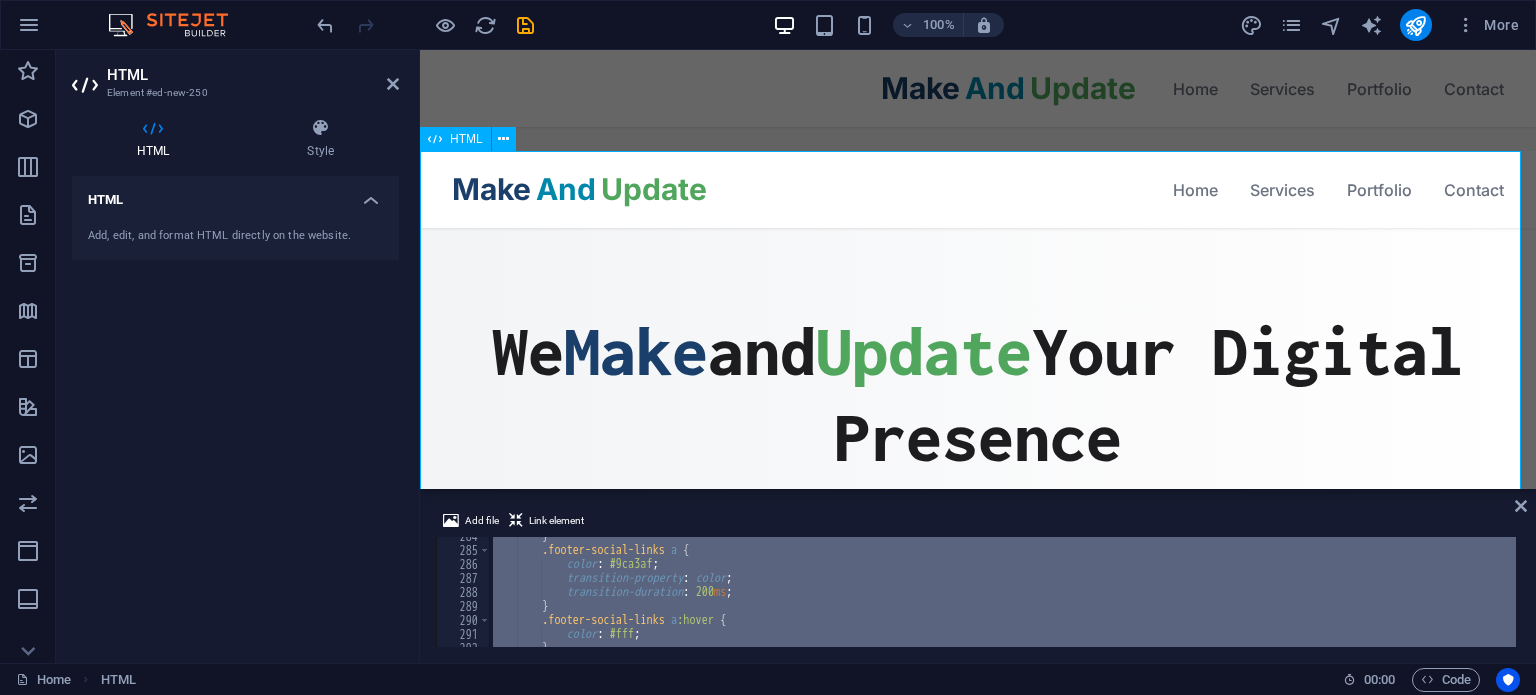 click on "MakeAndUpdate - Professional Web Solutions
Make
And
Update
Home
Services
Portfolio
Contact
Home
Services
Portfolio
Contact
We  Make  and  Update  Your Digital Presence
Crafting new experiences and refining existing ones to drive growth and engagement.
Get a Free Quote
Our Services
Name" at bounding box center [978, 1363] 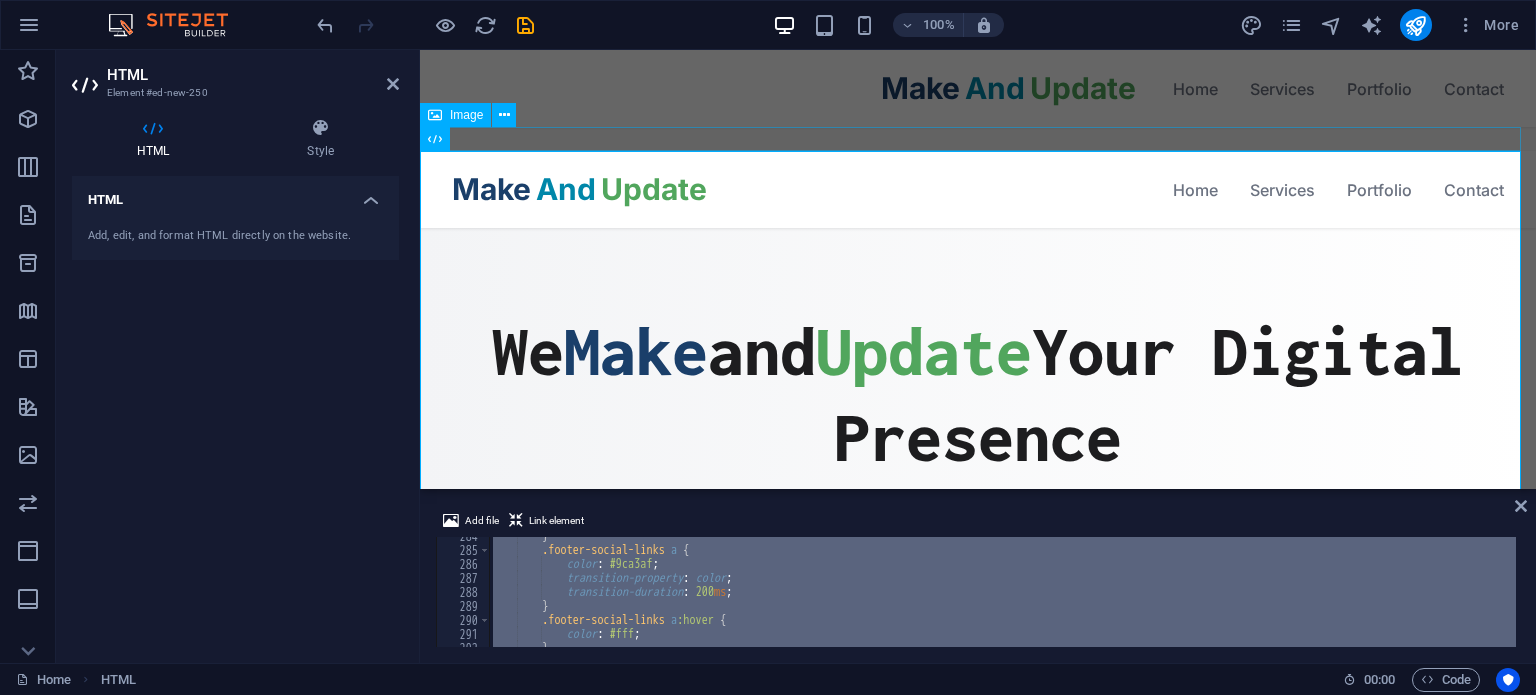 click at bounding box center [978, 139] 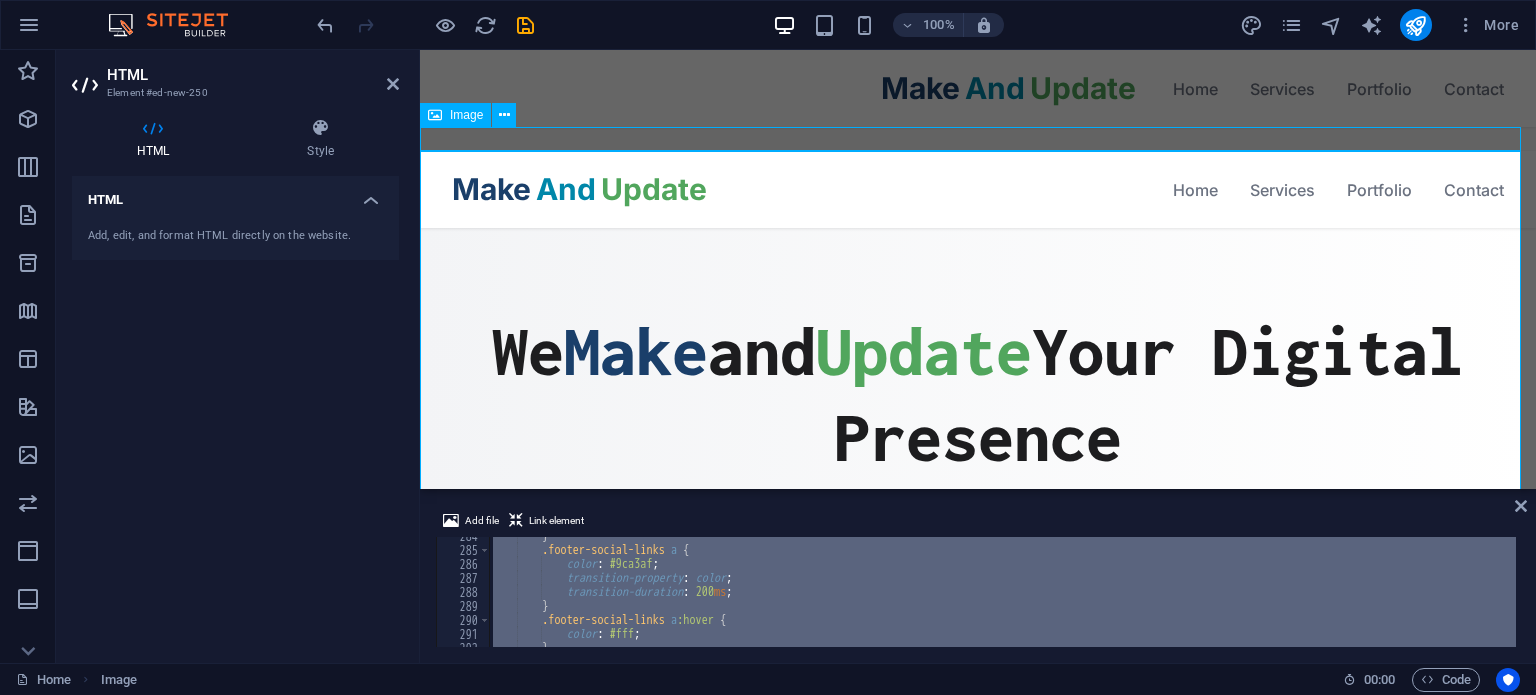 click at bounding box center [978, 139] 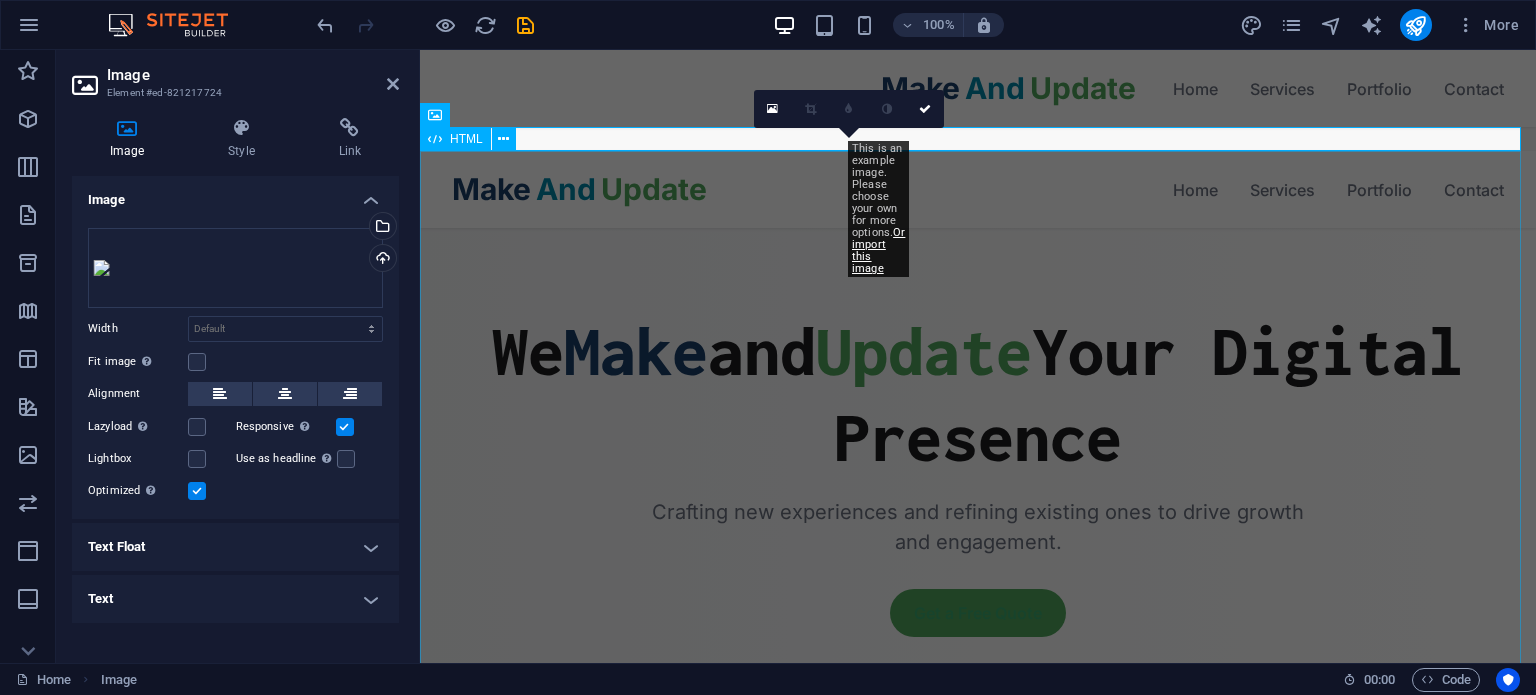click on "MakeAndUpdate - Professional Web Solutions
Make
And
Update
Home
Services
Portfolio
Contact
Home
Services
Portfolio
Contact
We  Make  and  Update  Your Digital Presence
Crafting new experiences and refining existing ones to drive growth and engagement.
Get a Free Quote
Our Services
Name" at bounding box center (978, 1363) 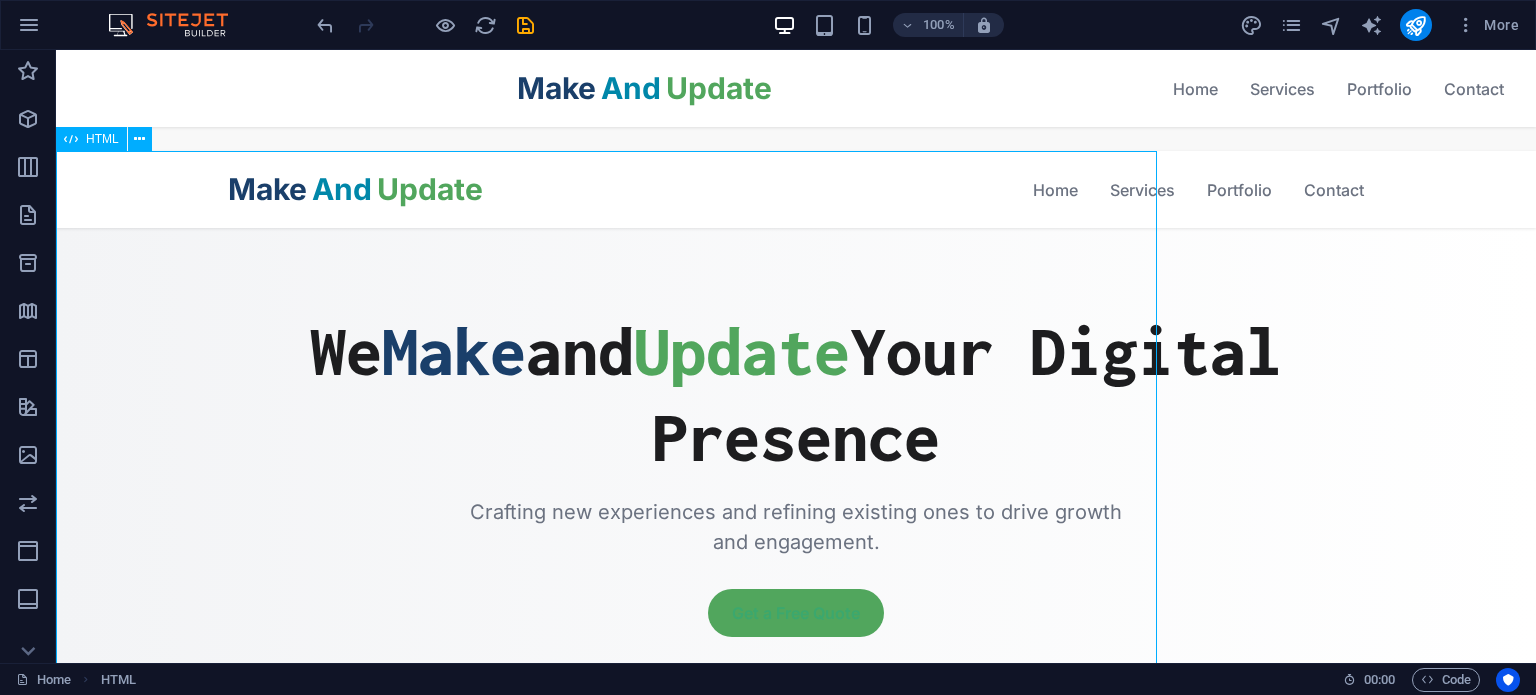 click on "MakeAndUpdate - Professional Web Solutions
Make
And
Update
Home
Services
Portfolio
Contact
Home
Services
Portfolio
Contact
We  Make  and  Update  Your Digital Presence
Crafting new experiences and refining existing ones to drive growth and engagement.
Get a Free Quote
Our Services
Name" at bounding box center (796, 1363) 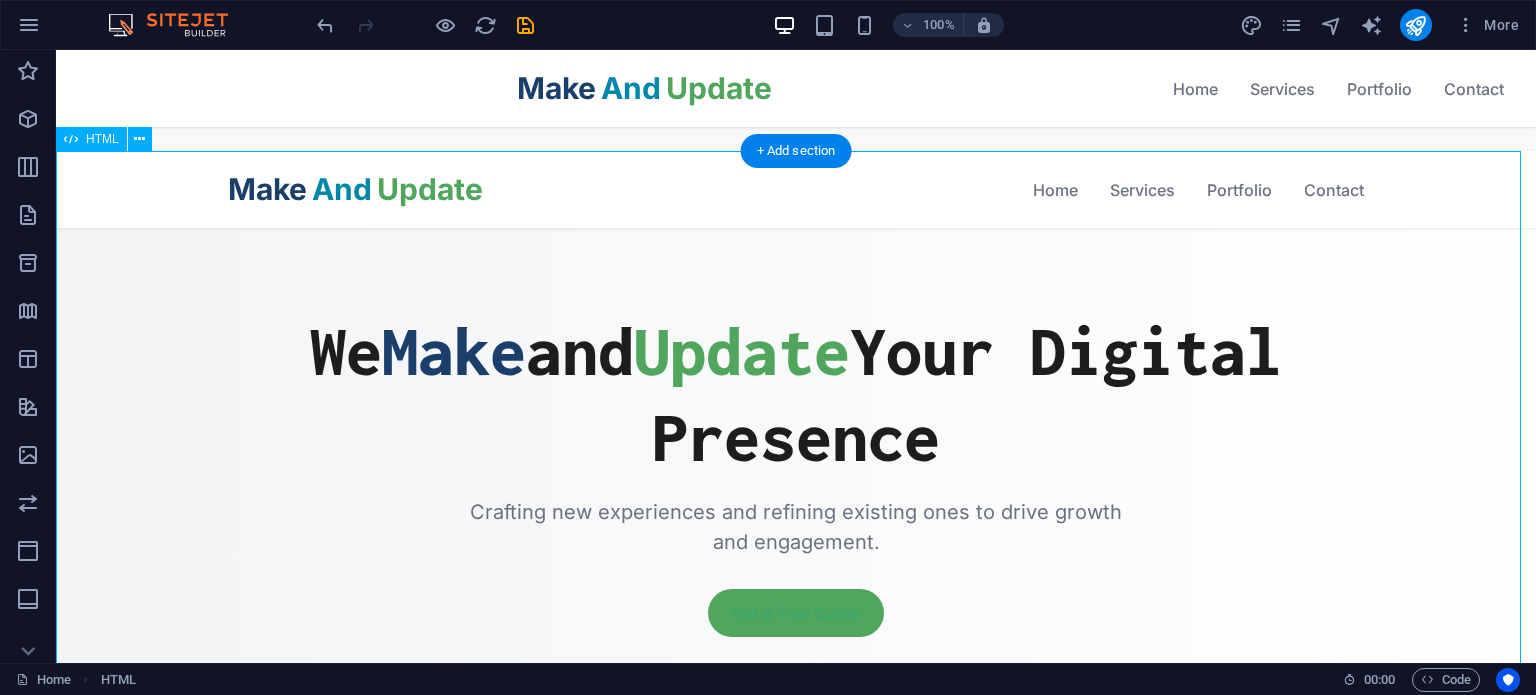 click on "MakeAndUpdate - Professional Web Solutions
Make
And
Update
Home
Services
Portfolio
Contact
Home
Services
Portfolio
Contact
We  Make  and  Update  Your Digital Presence
Crafting new experiences and refining existing ones to drive growth and engagement.
Get a Free Quote
Our Services
Name" at bounding box center [796, 1363] 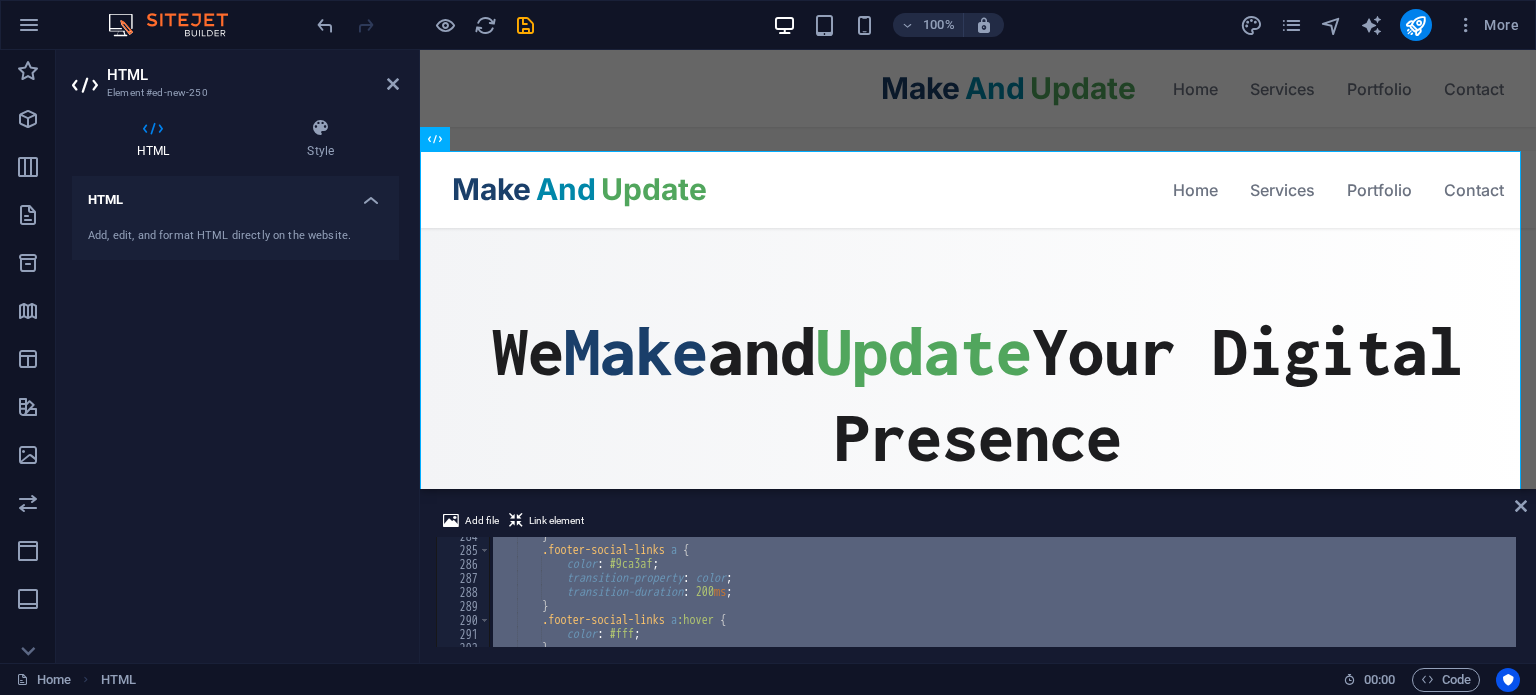 click on "}           .footer-social-links   a   {                color :   #9ca3af ;                transition-property :   color ;                transition-duration :   200 ms ;           }           .footer-social-links   a :hover   {                color :   #fff ;           }" at bounding box center [1002, 592] 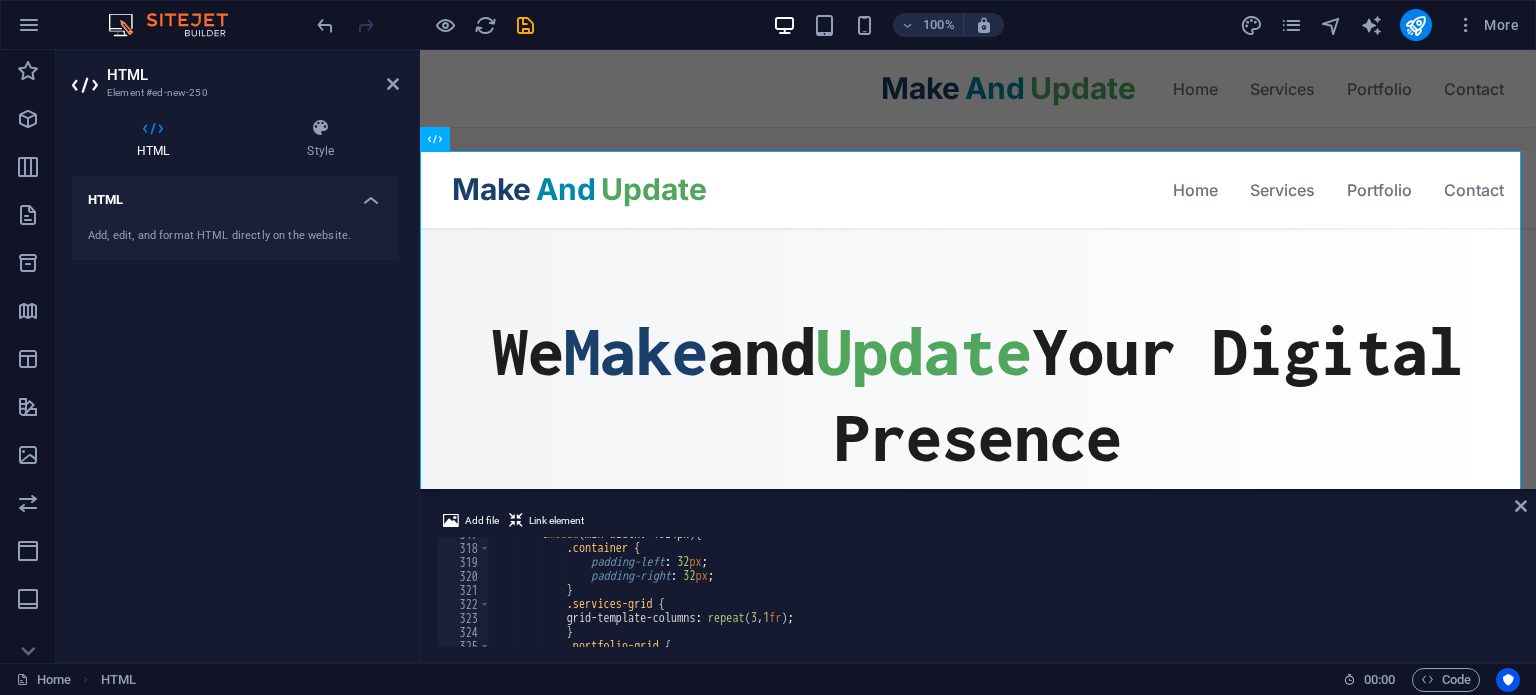 scroll, scrollTop: 4435, scrollLeft: 0, axis: vertical 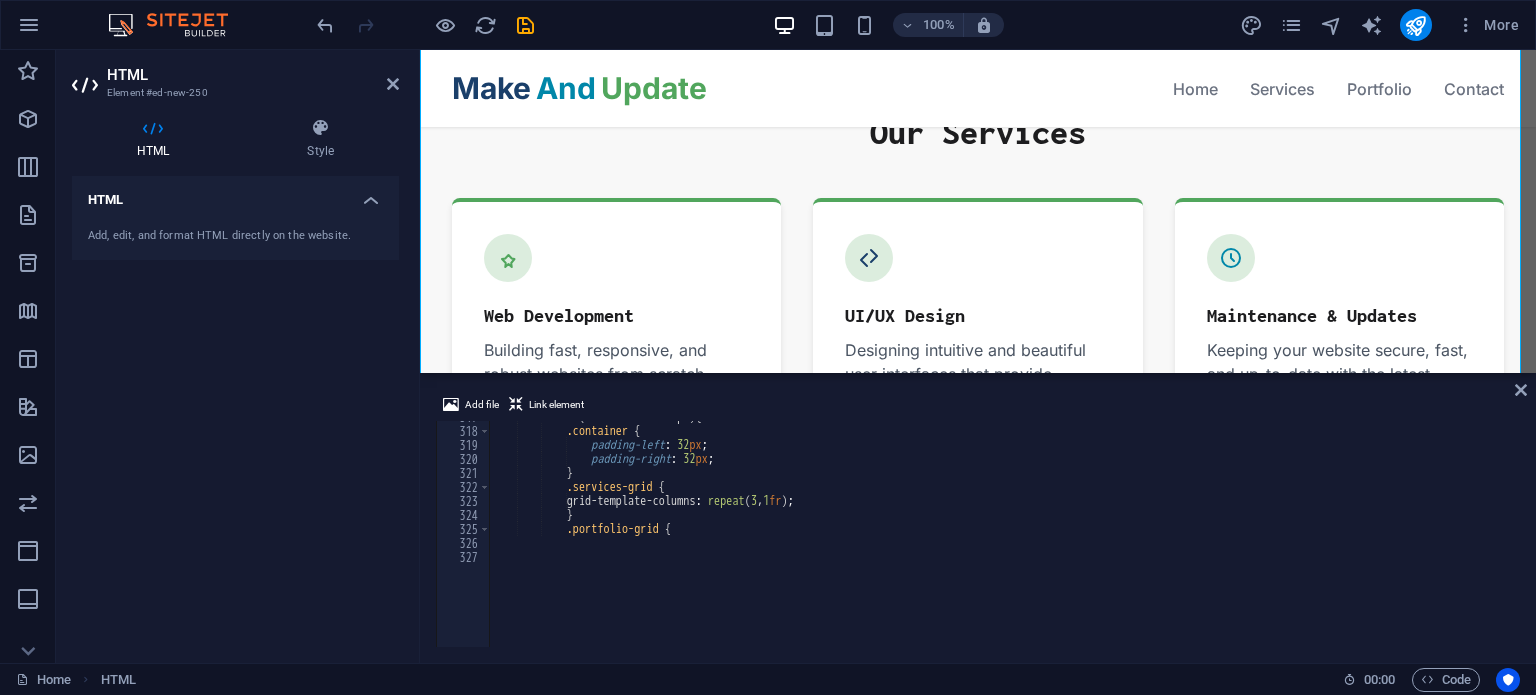 drag, startPoint x: 937, startPoint y: 490, endPoint x: 980, endPoint y: 247, distance: 246.7752 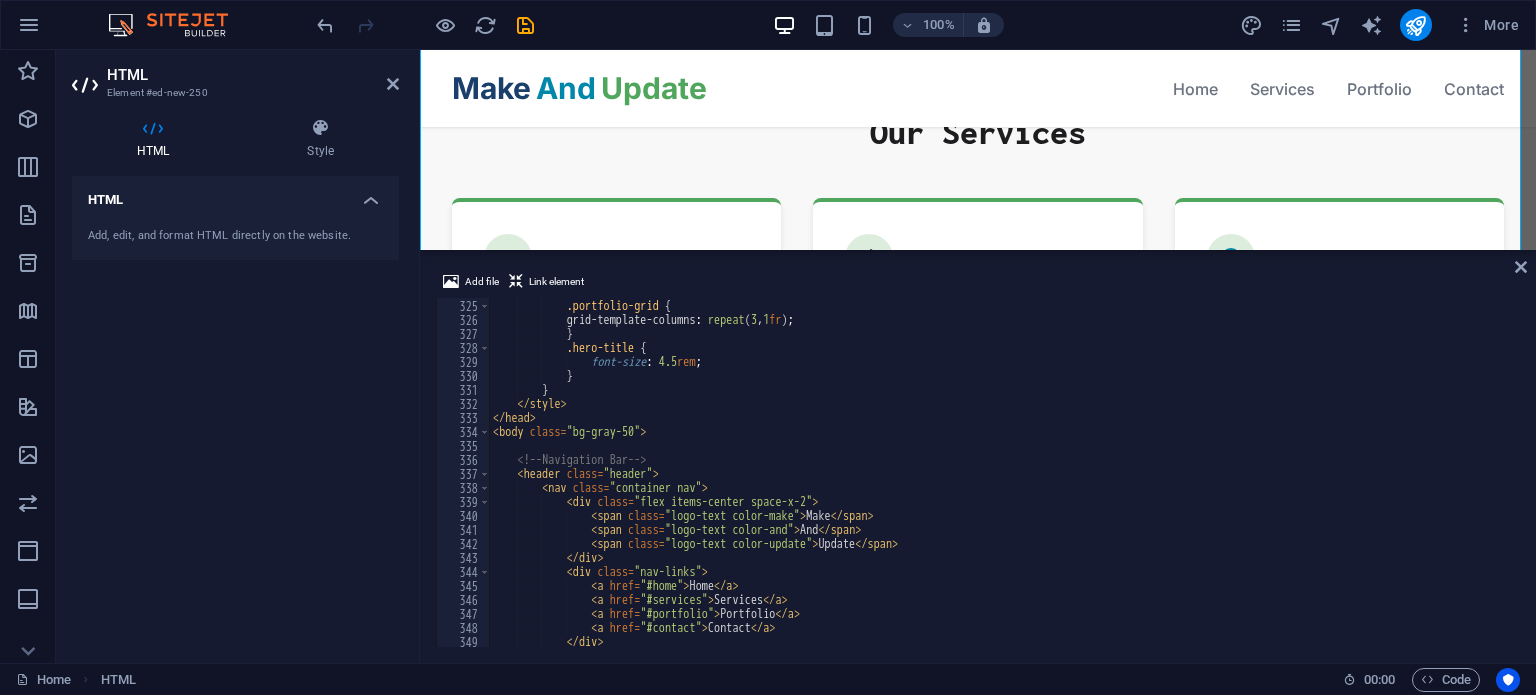 scroll, scrollTop: 4536, scrollLeft: 0, axis: vertical 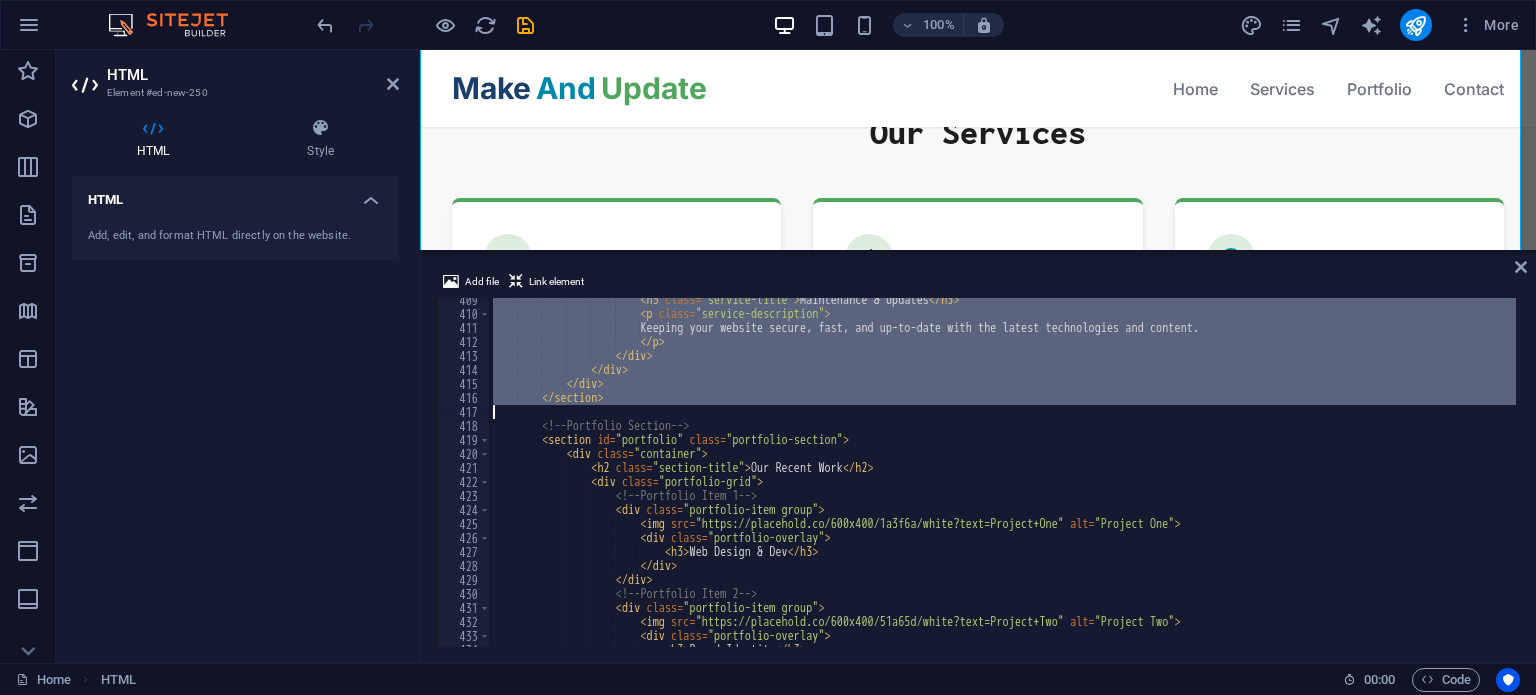 drag, startPoint x: 495, startPoint y: 431, endPoint x: 770, endPoint y: 415, distance: 275.46506 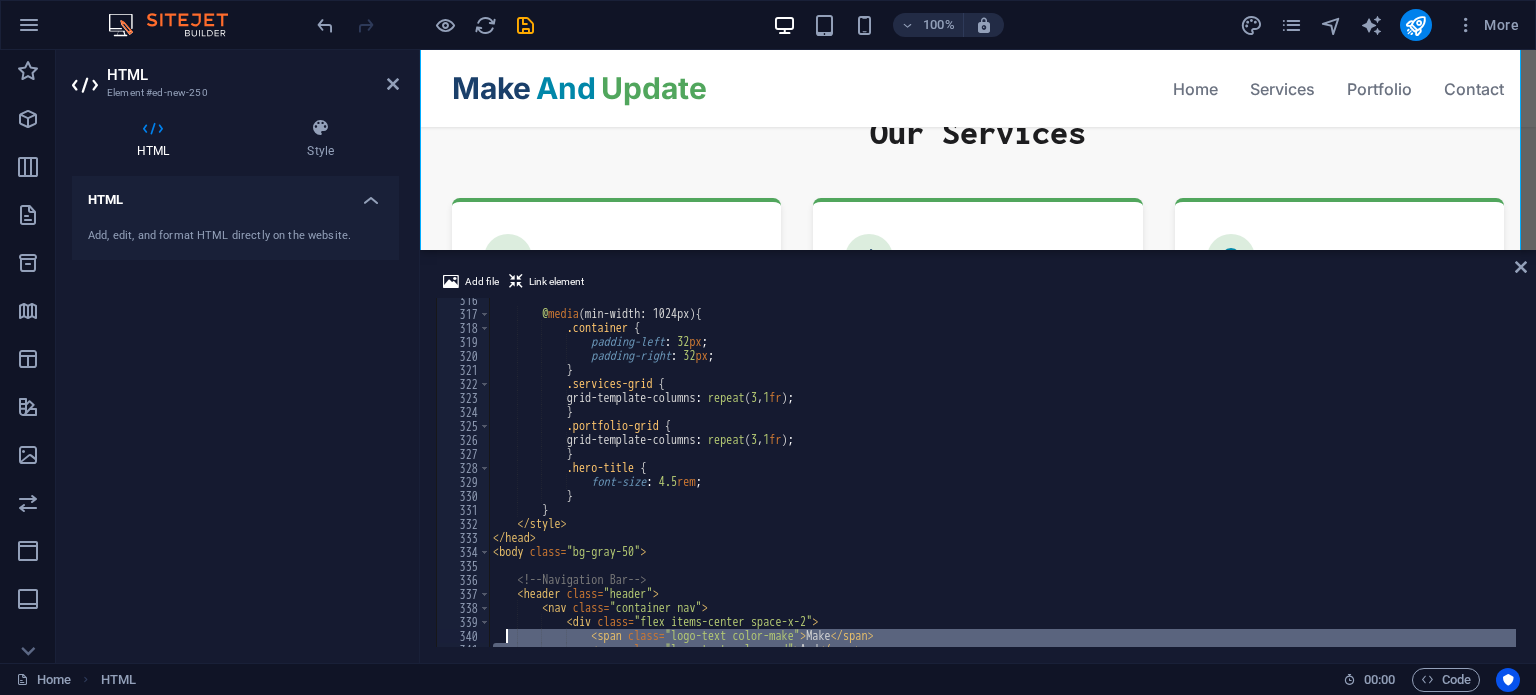 scroll, scrollTop: 4555, scrollLeft: 0, axis: vertical 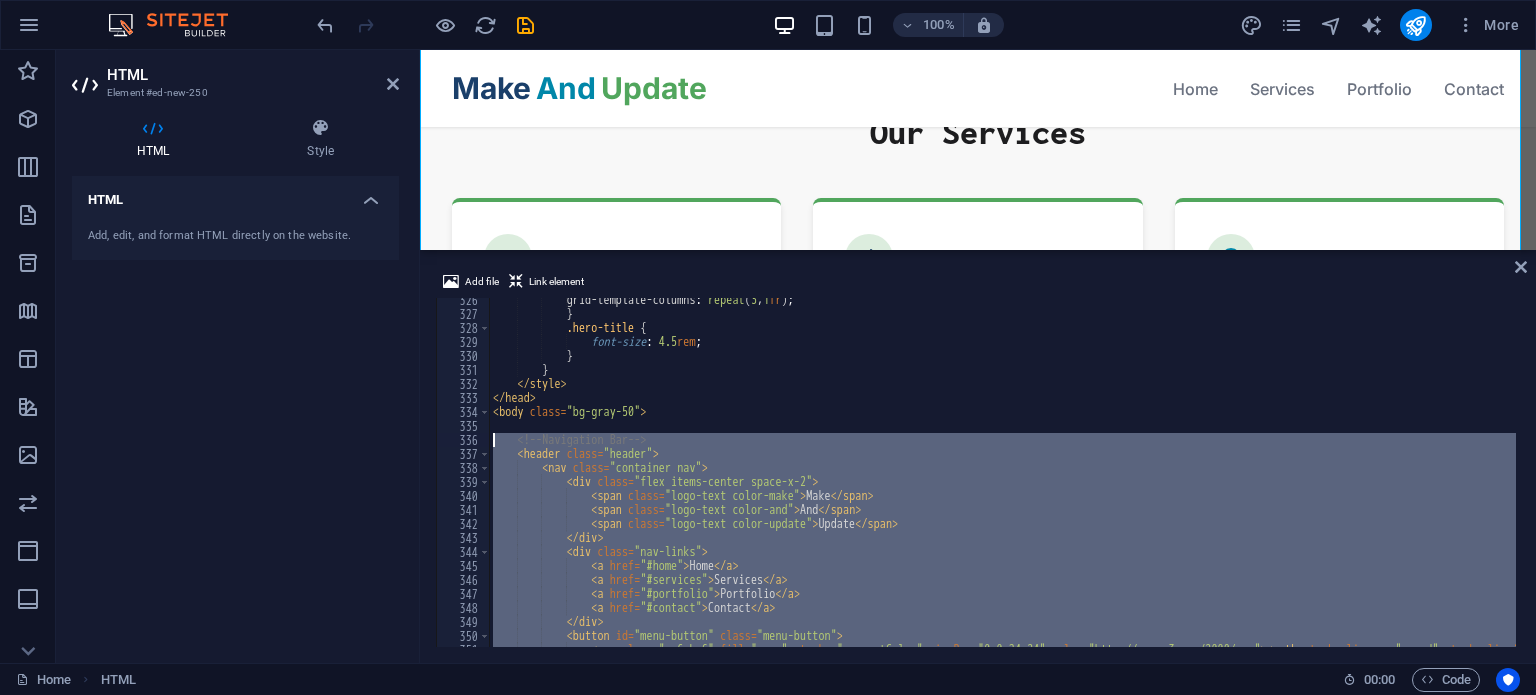 drag, startPoint x: 616, startPoint y: 484, endPoint x: 464, endPoint y: 444, distance: 157.17506 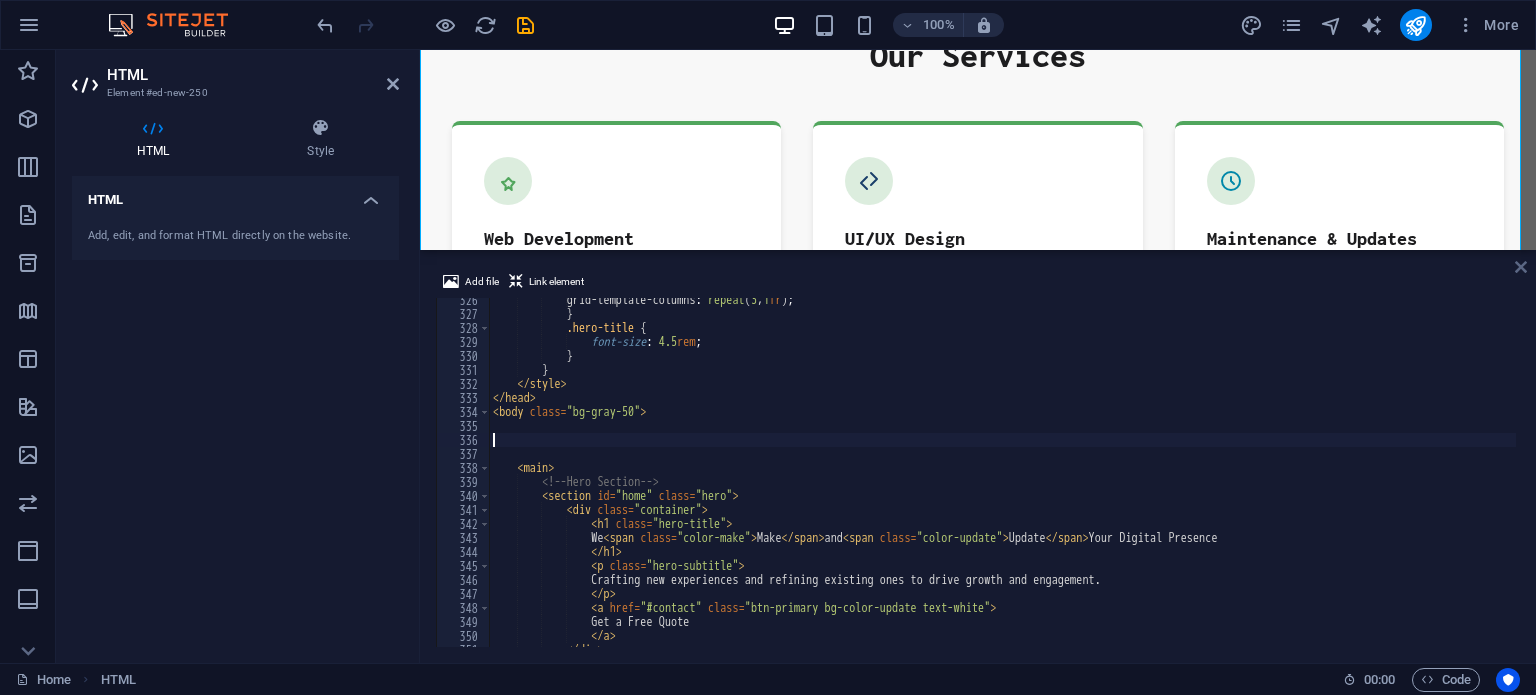 click at bounding box center (1521, 267) 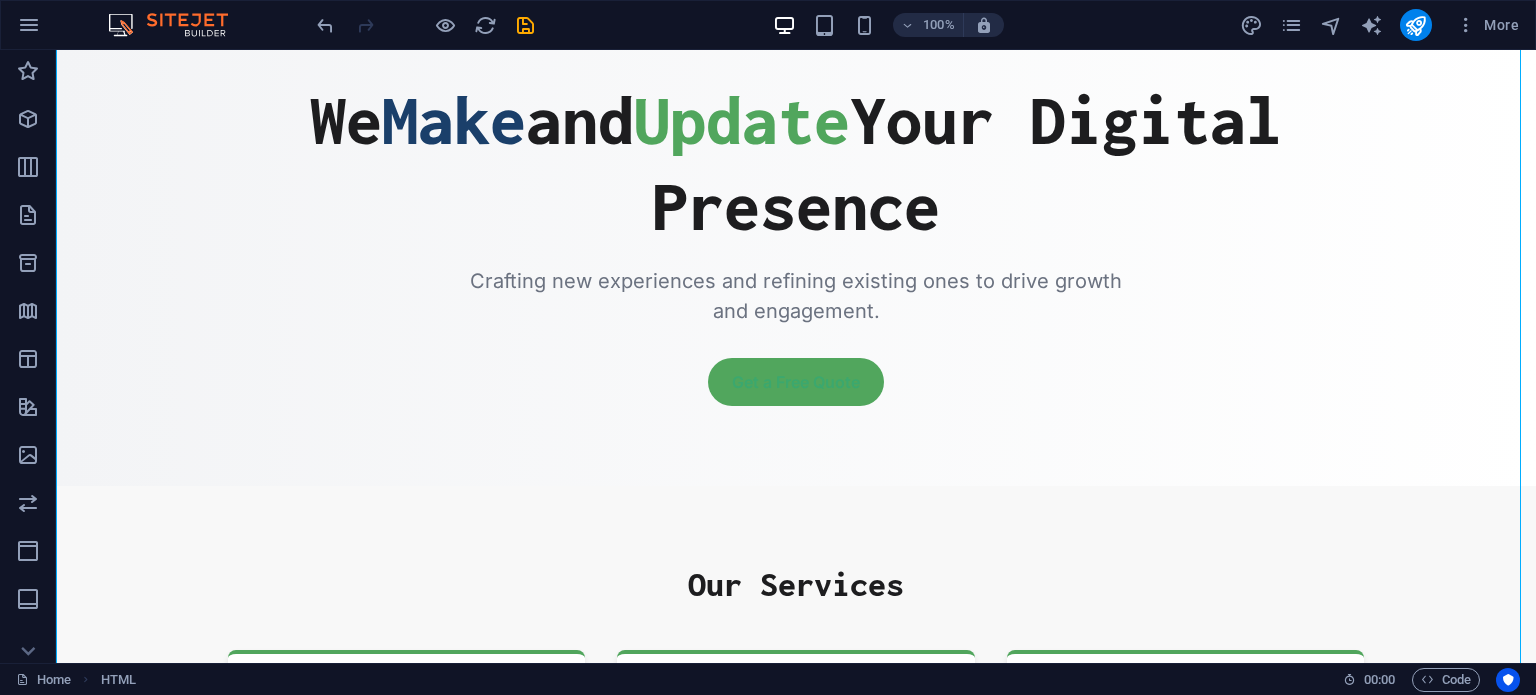 scroll, scrollTop: 0, scrollLeft: 0, axis: both 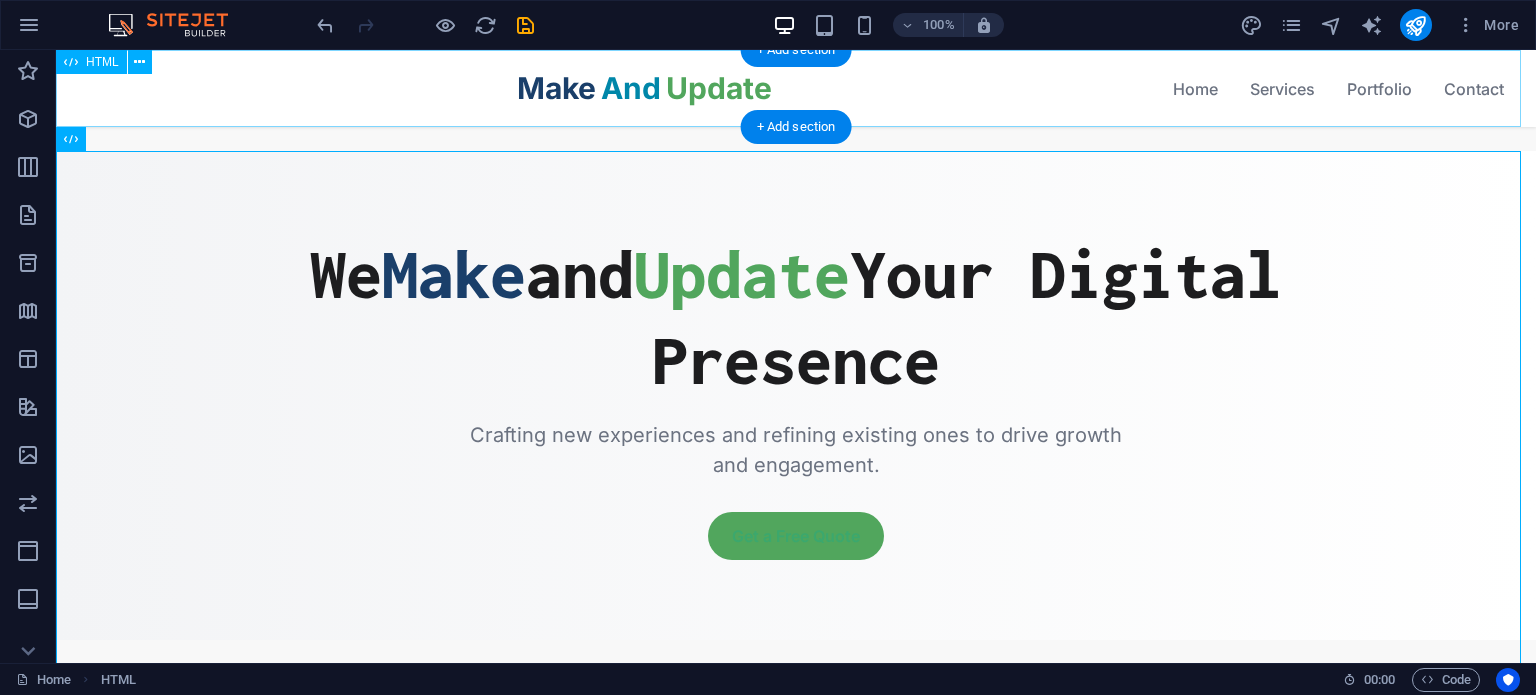 click on "Make
And
Update
Home
Services
Portfolio
Contact
Home
Services
Portfolio
Contact" at bounding box center (796, 88) 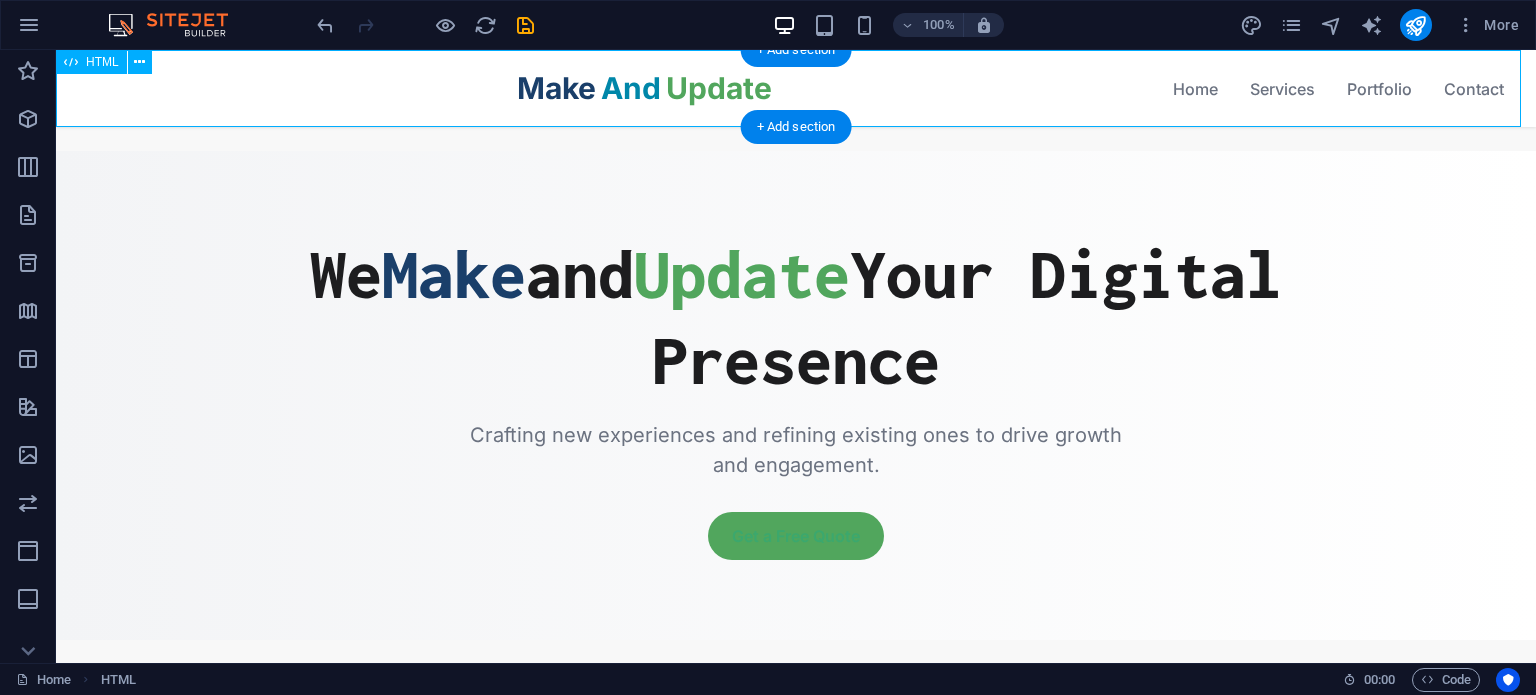 click on "Make
And
Update
Home
Services
Portfolio
Contact
Home
Services
Portfolio
Contact" at bounding box center [796, 88] 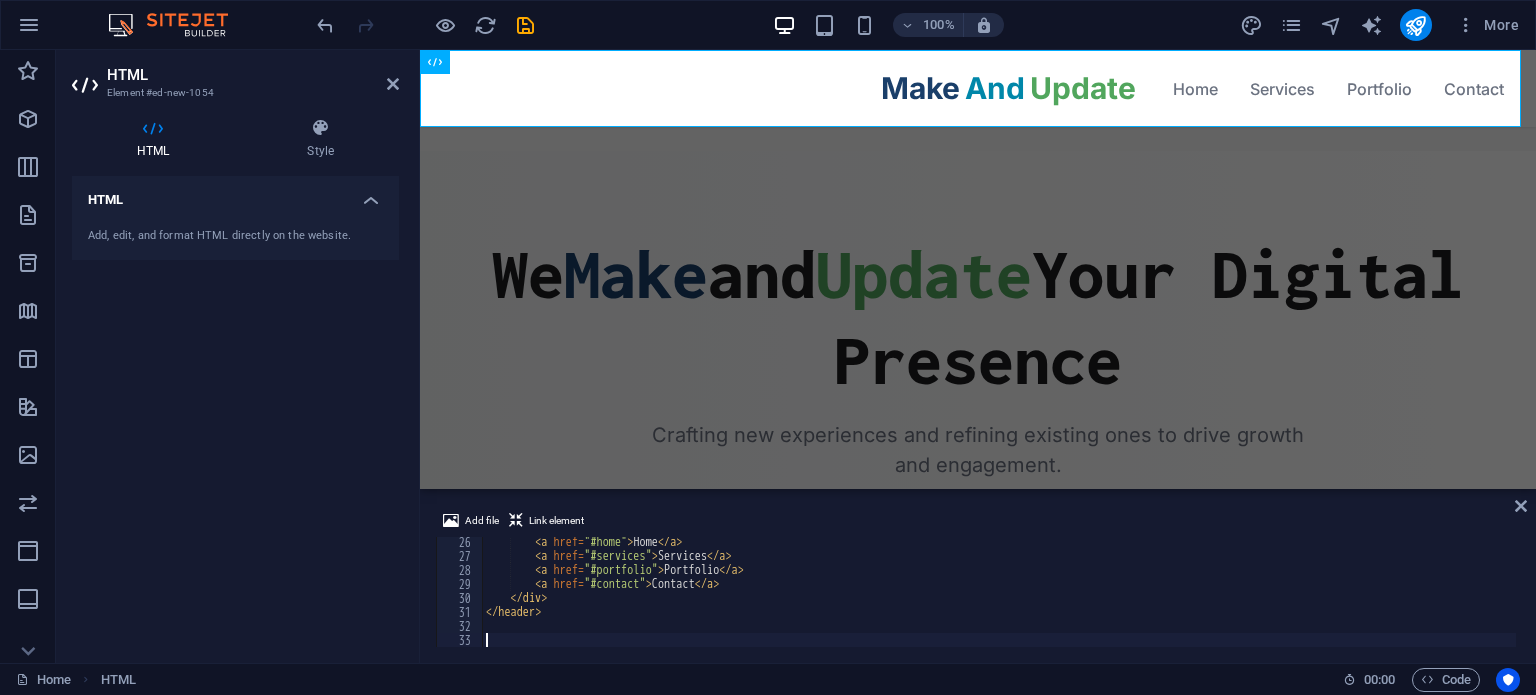 scroll, scrollTop: 744, scrollLeft: 0, axis: vertical 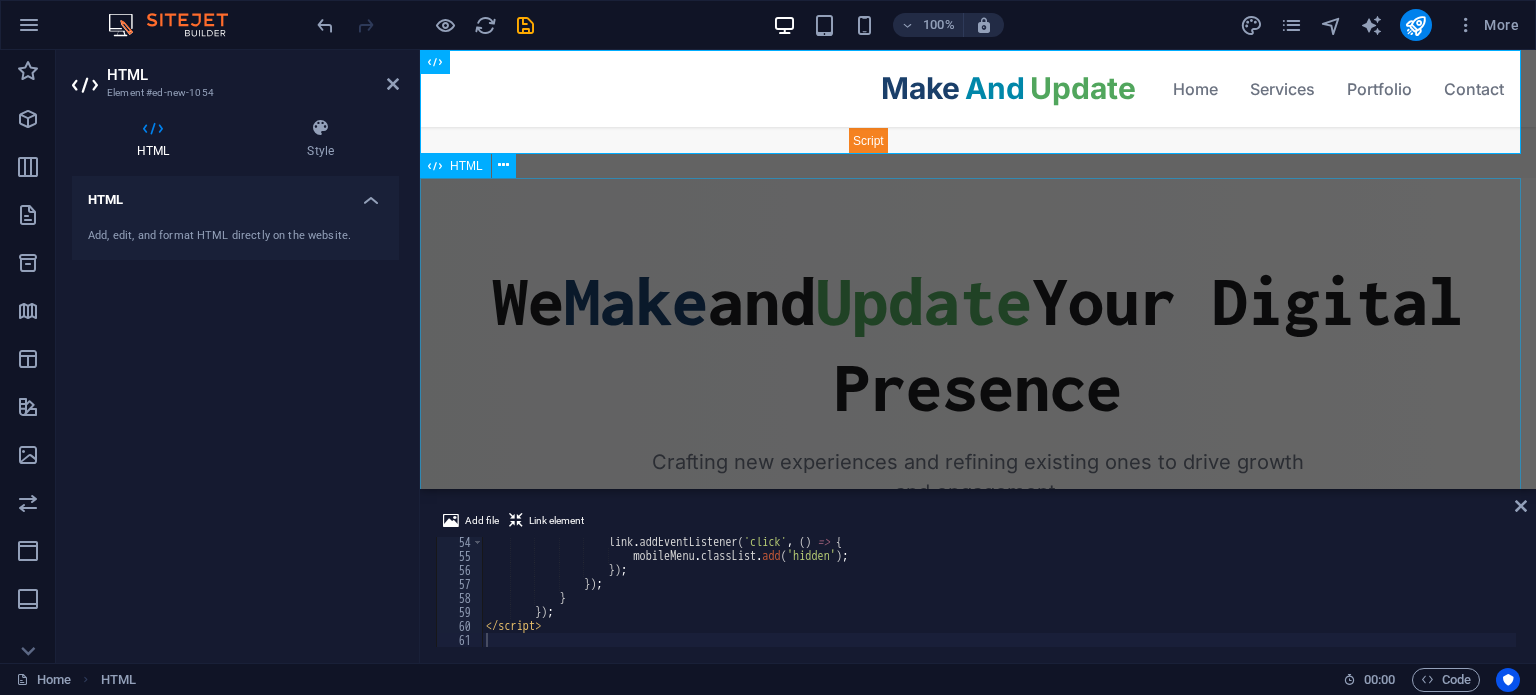 click on "MakeAndUpdate - Professional Web Solutions
We  Make  and  Update  Your Digital Presence
Crafting new experiences and refining existing ones to drive growth and engagement.
Get a Free Quote
Our Services
Web Development
Building fast, responsive, and robust websites from scratch tailored to your business needs.
UI/UX Design Name" at bounding box center [978, 1352] 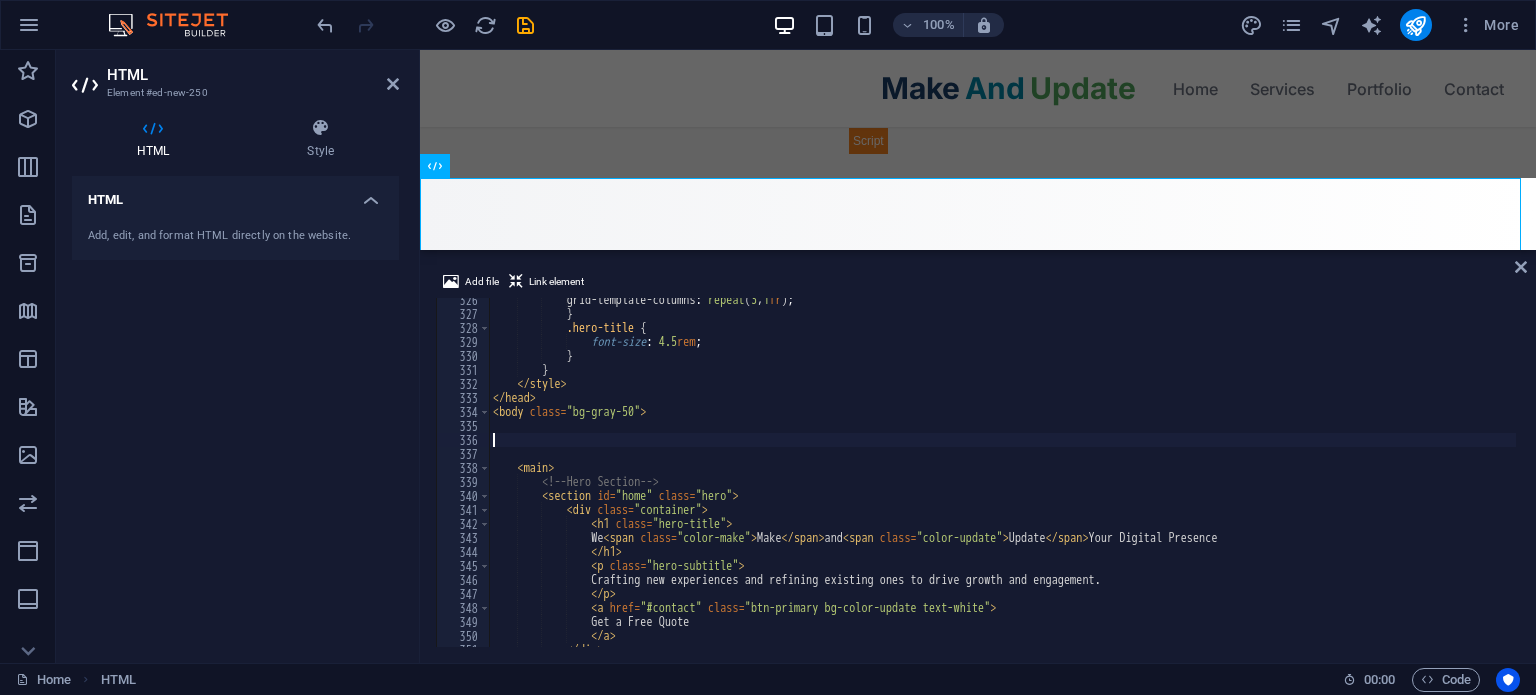 scroll, scrollTop: 4555, scrollLeft: 0, axis: vertical 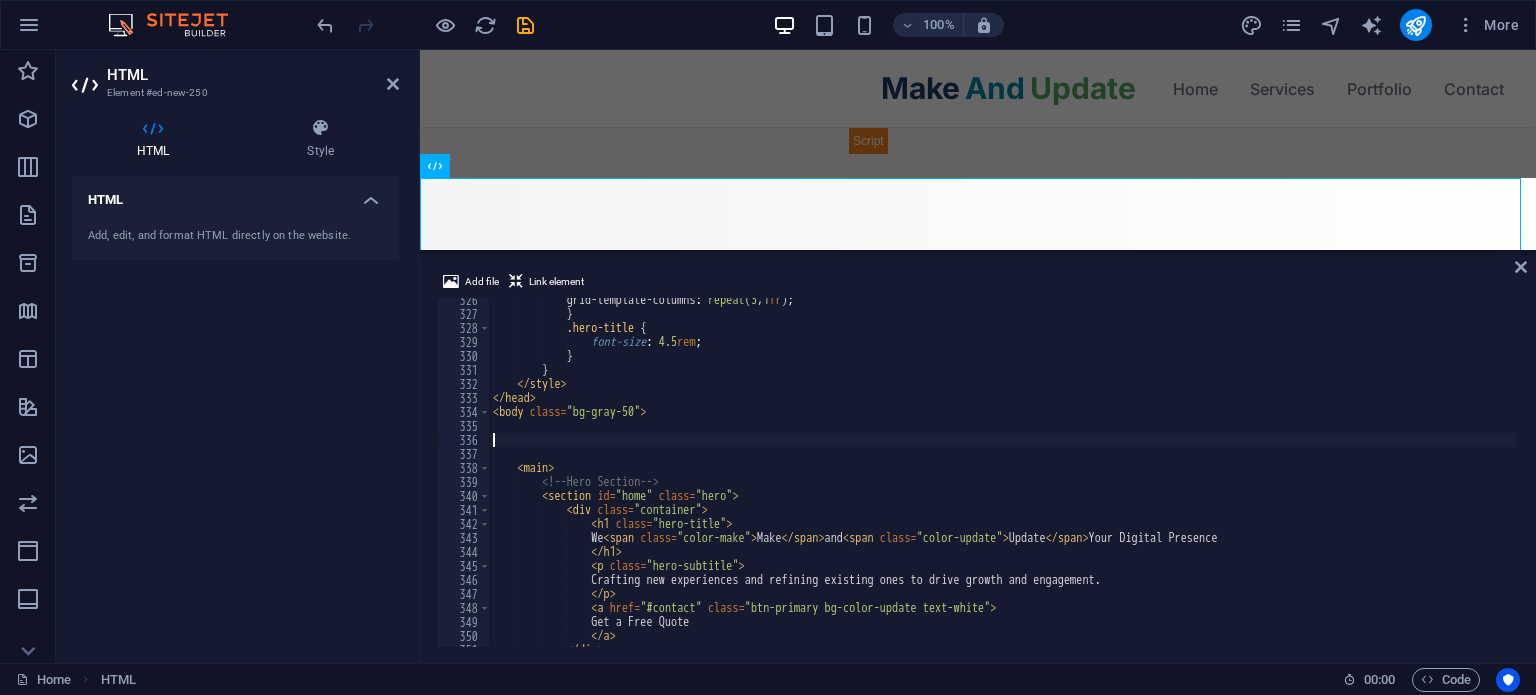 click on "grid-template-columns :   repeat ( 3 ,  1 fr ) ;                }                .hero-title   {                     font-size :   4.5 rem ;                }           }      </ style > </ head > < body   class = "bg-gray-50" >      < main >           <!--  Hero Section  -->           < section   id = "home"   class = "hero" >                < div   class = "container" >                     < h1   class = "hero-title" >                         We  < span   class = "color-make" > Make </ span >  and  < span   class = "color-update" > Update </ span >  Your Digital Presence                     </ h1 >                     < p   class = "hero-subtitle" >                         Crafting new experiences and refining existing ones to drive growth and engagement.                     </ p >                     < a   href = "#contact"   class = "btn-primary bg-color-update text-white" >                         Get a Free Quote                     </ a >                </ div >" at bounding box center (2417, 479) 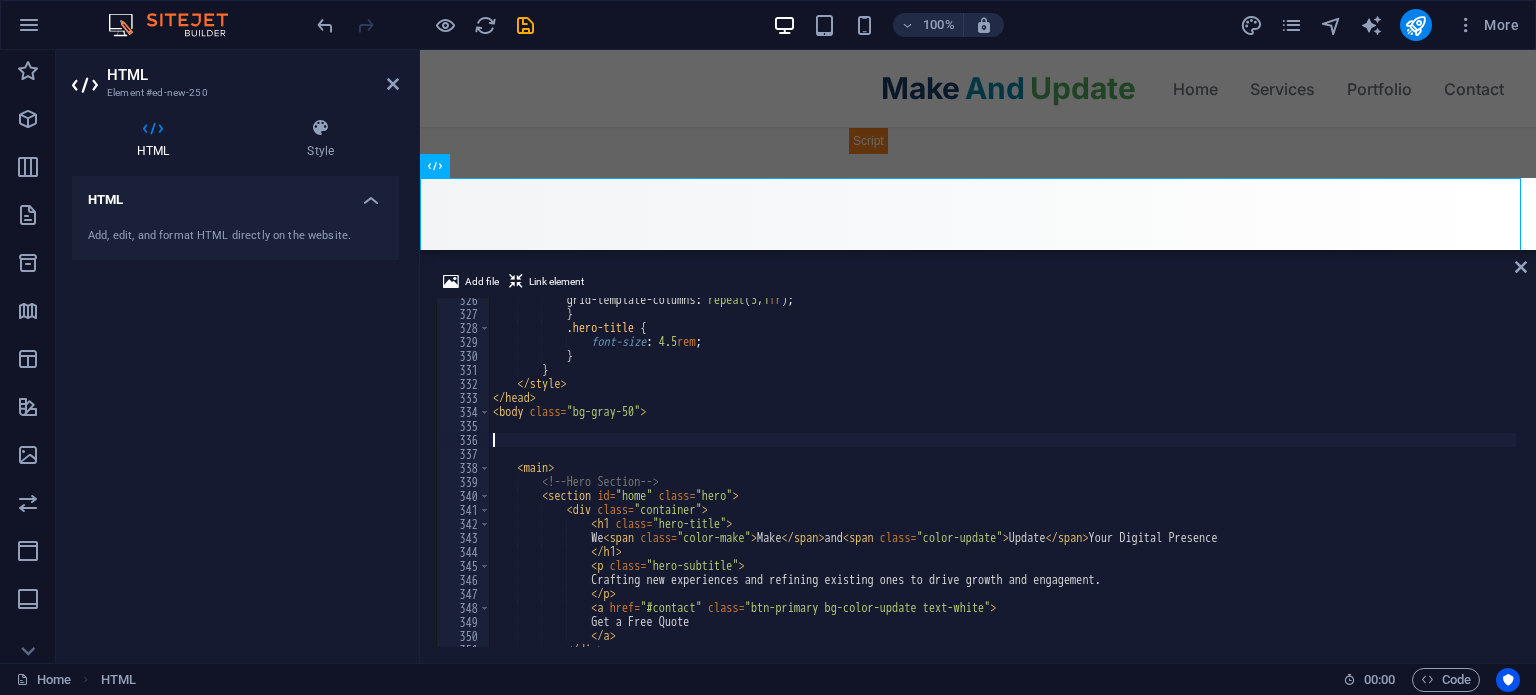 type on "grid-template-columns: repeat(3, 1fr);
}" 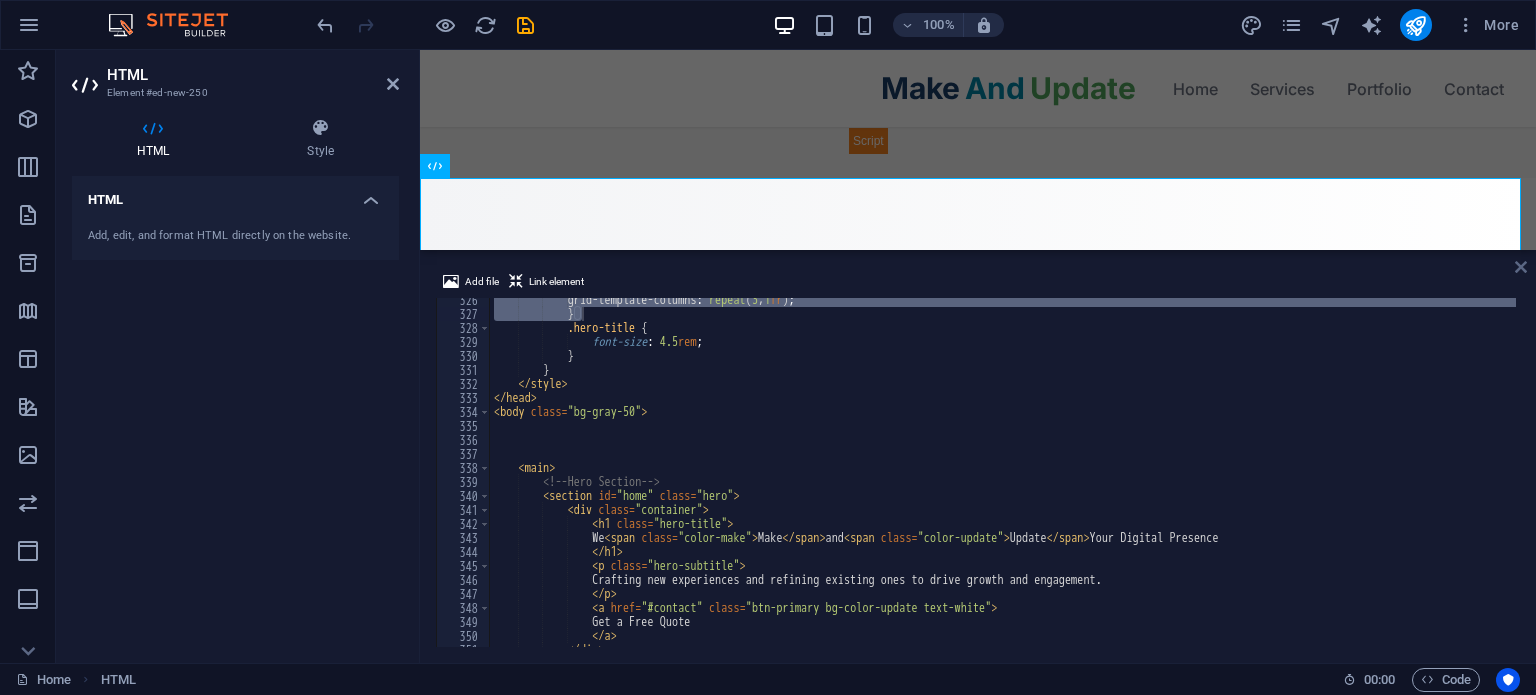 drag, startPoint x: 1523, startPoint y: 260, endPoint x: 1160, endPoint y: 238, distance: 363.66605 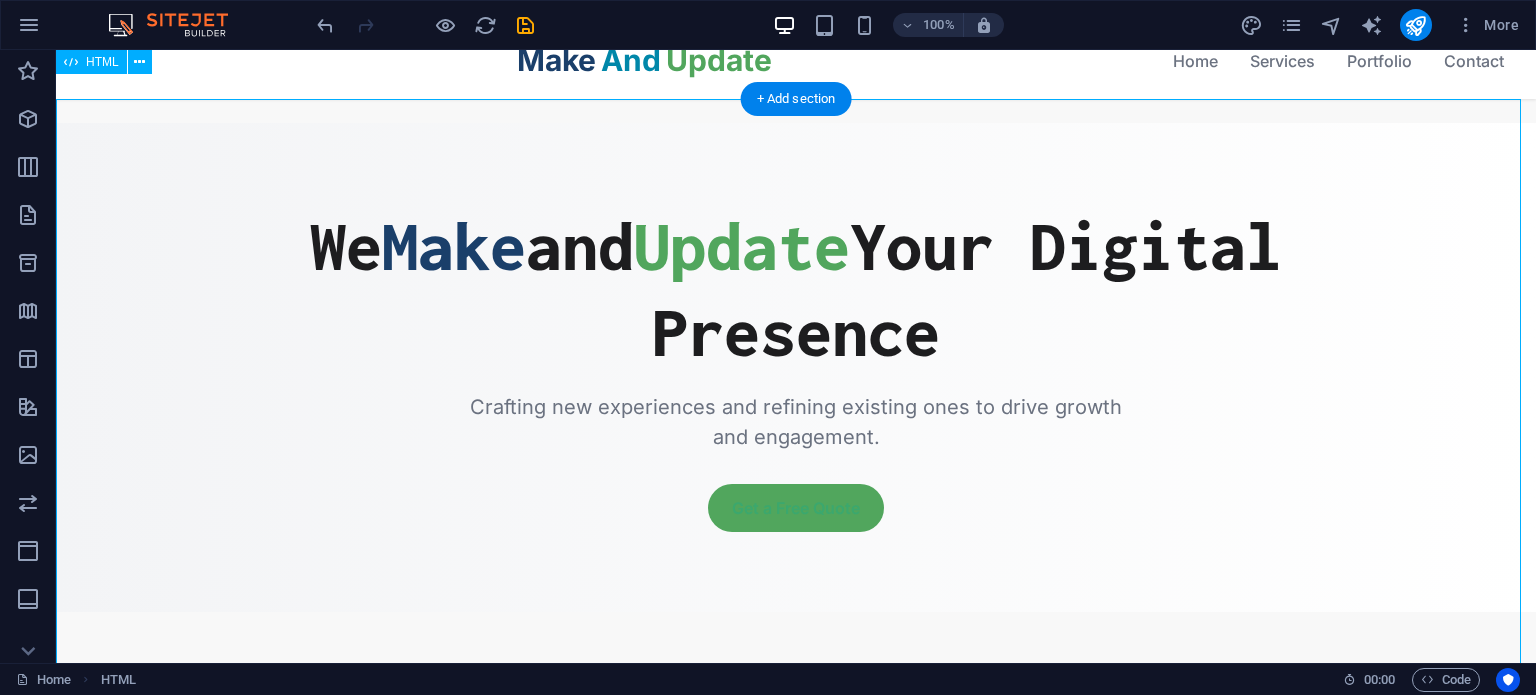 scroll, scrollTop: 0, scrollLeft: 0, axis: both 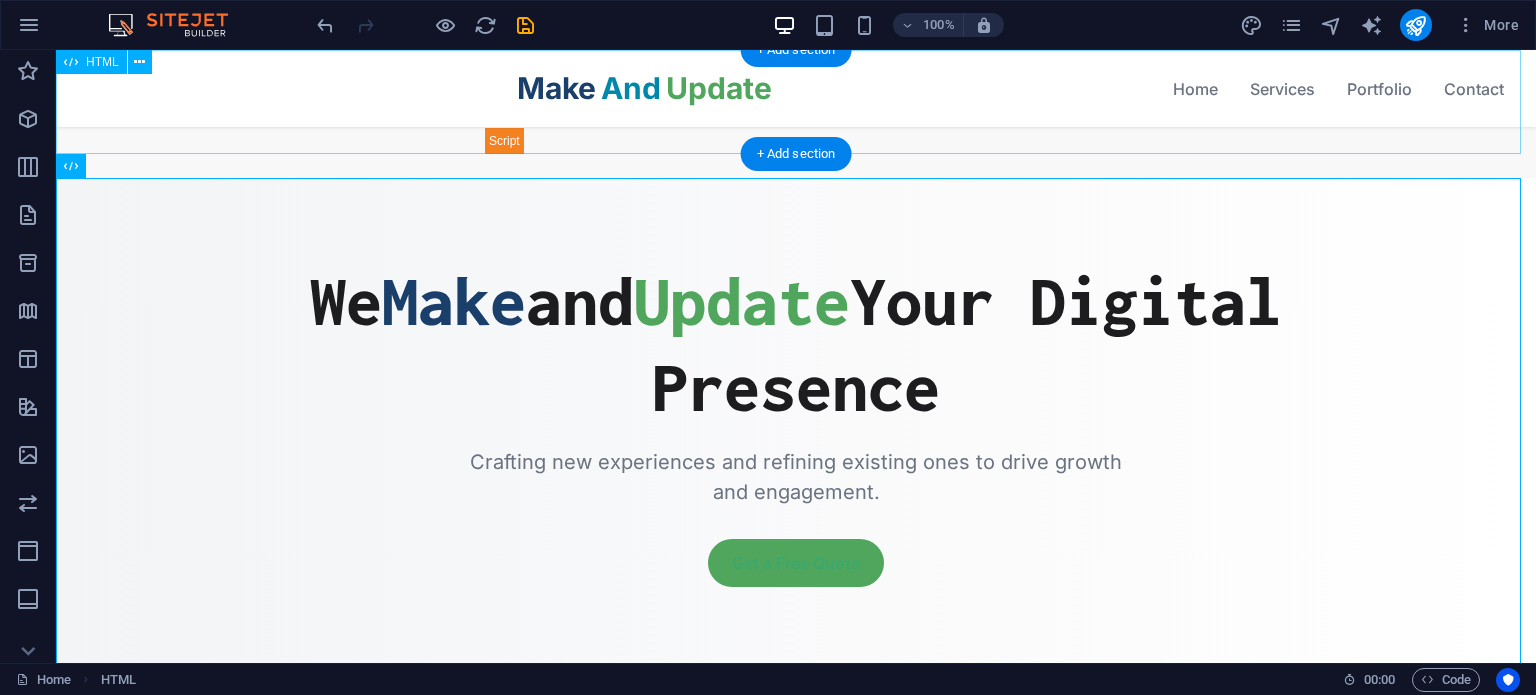 click on "Make
And
Update
Home
Services
Portfolio
Contact
Home
Services
Portfolio
Contact" at bounding box center (796, 102) 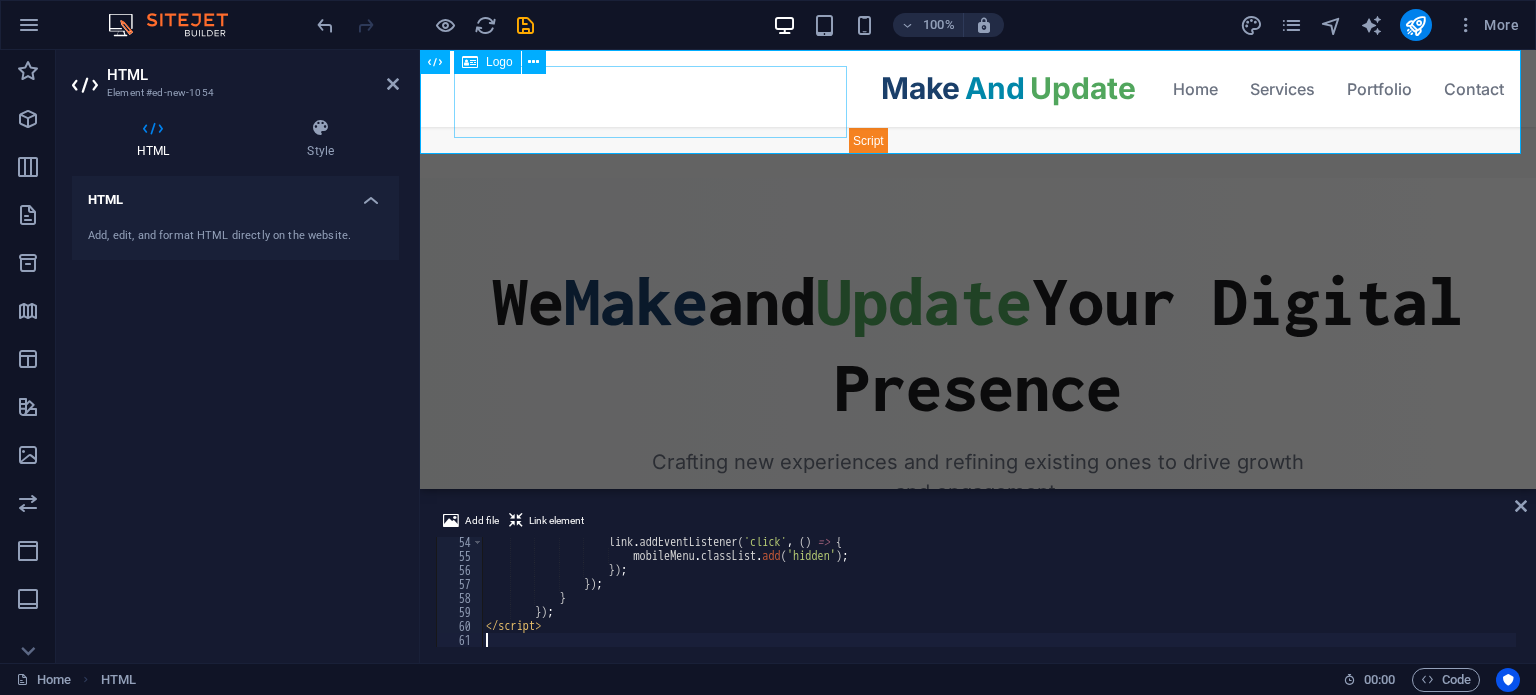 click at bounding box center [650, 102] 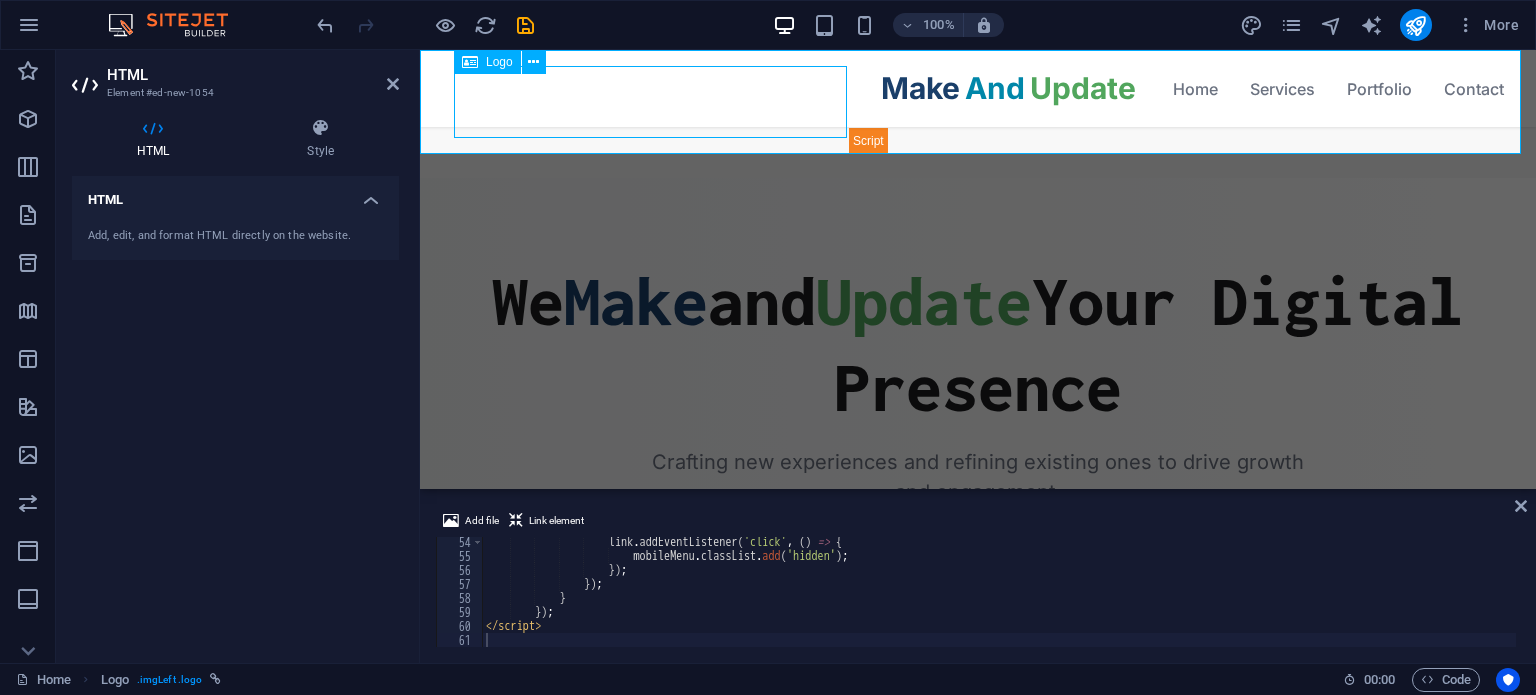 click at bounding box center (650, 102) 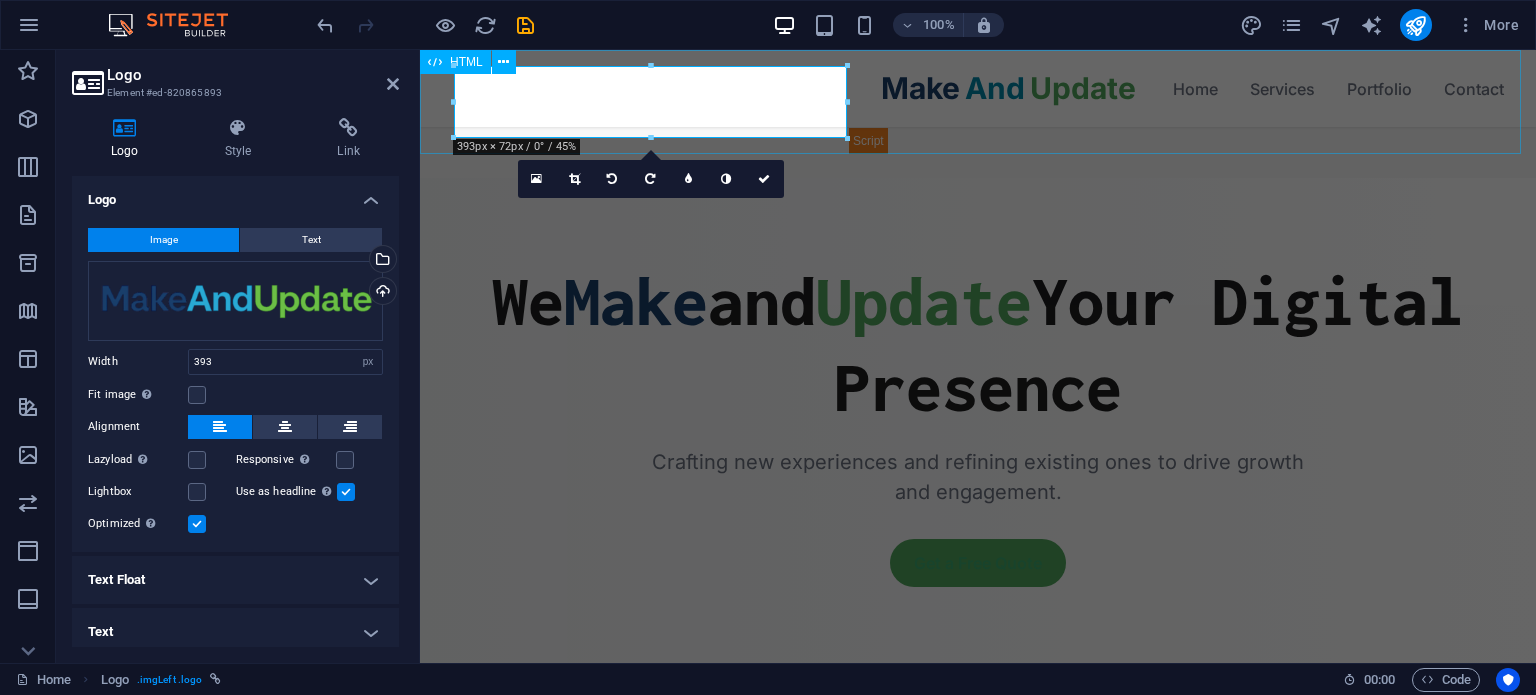 click on "Make
And
Update
Home
Services
Portfolio
Contact
Home
Services
Portfolio
Contact" at bounding box center [978, 102] 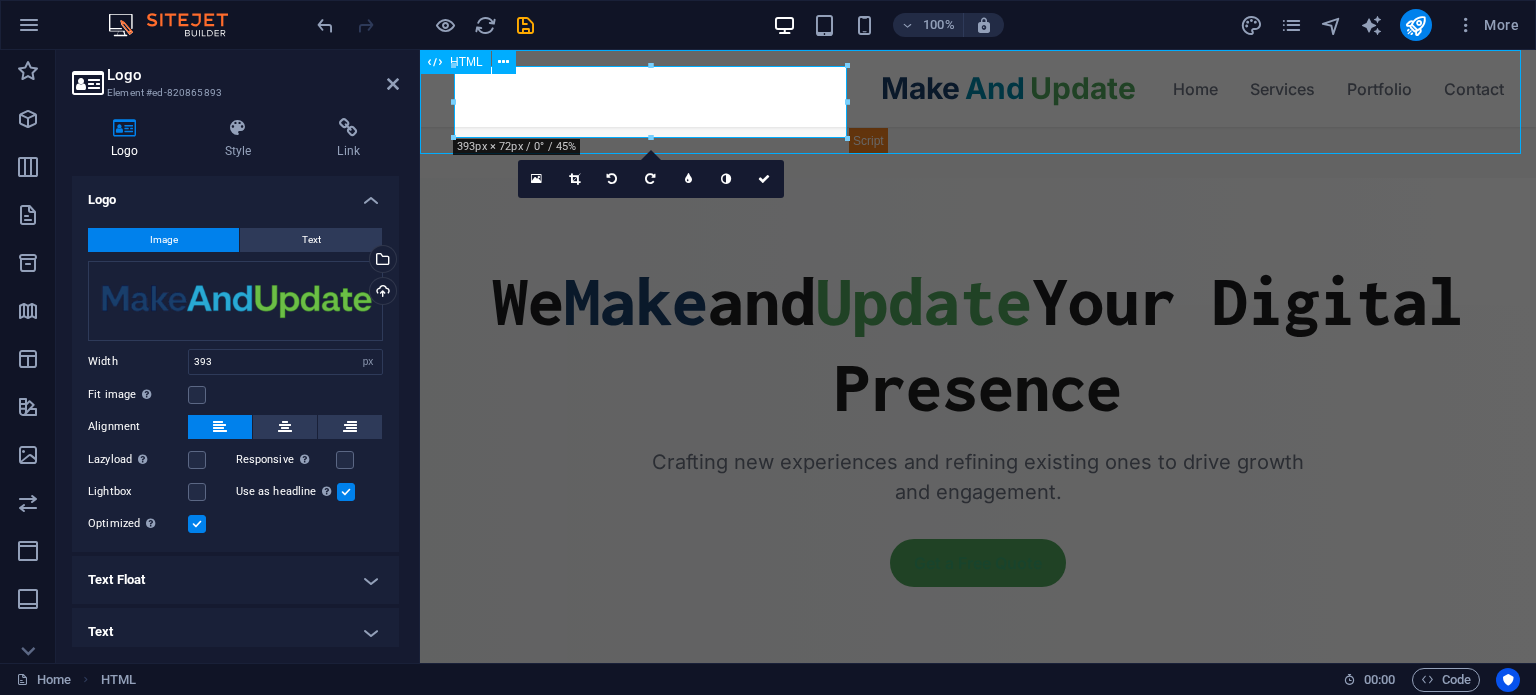click on "Make
And
Update
Home
Services
Portfolio
Contact
Home
Services
Portfolio
Contact" at bounding box center (978, 102) 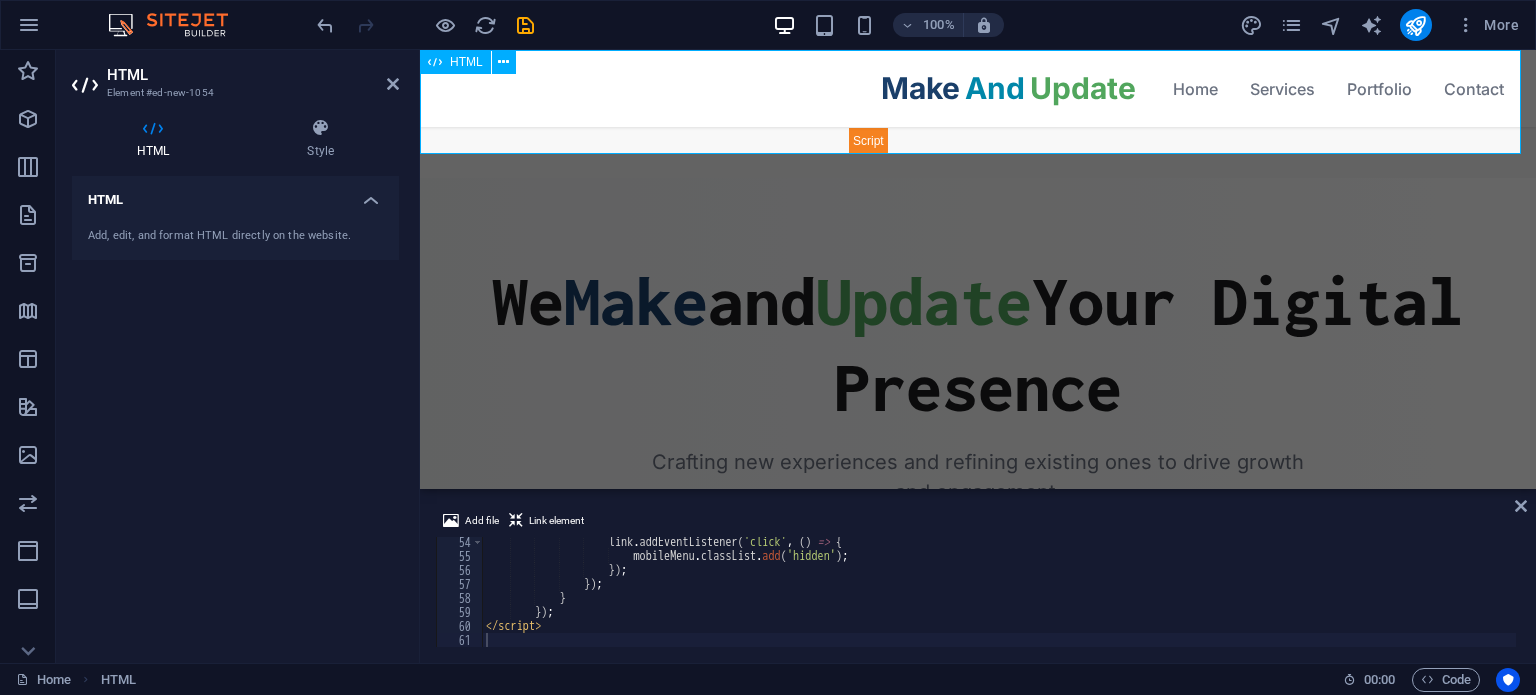 click on "Make
And
Update
Home
Services
Portfolio
Contact
Home
Services
Portfolio
Contact" at bounding box center (978, 102) 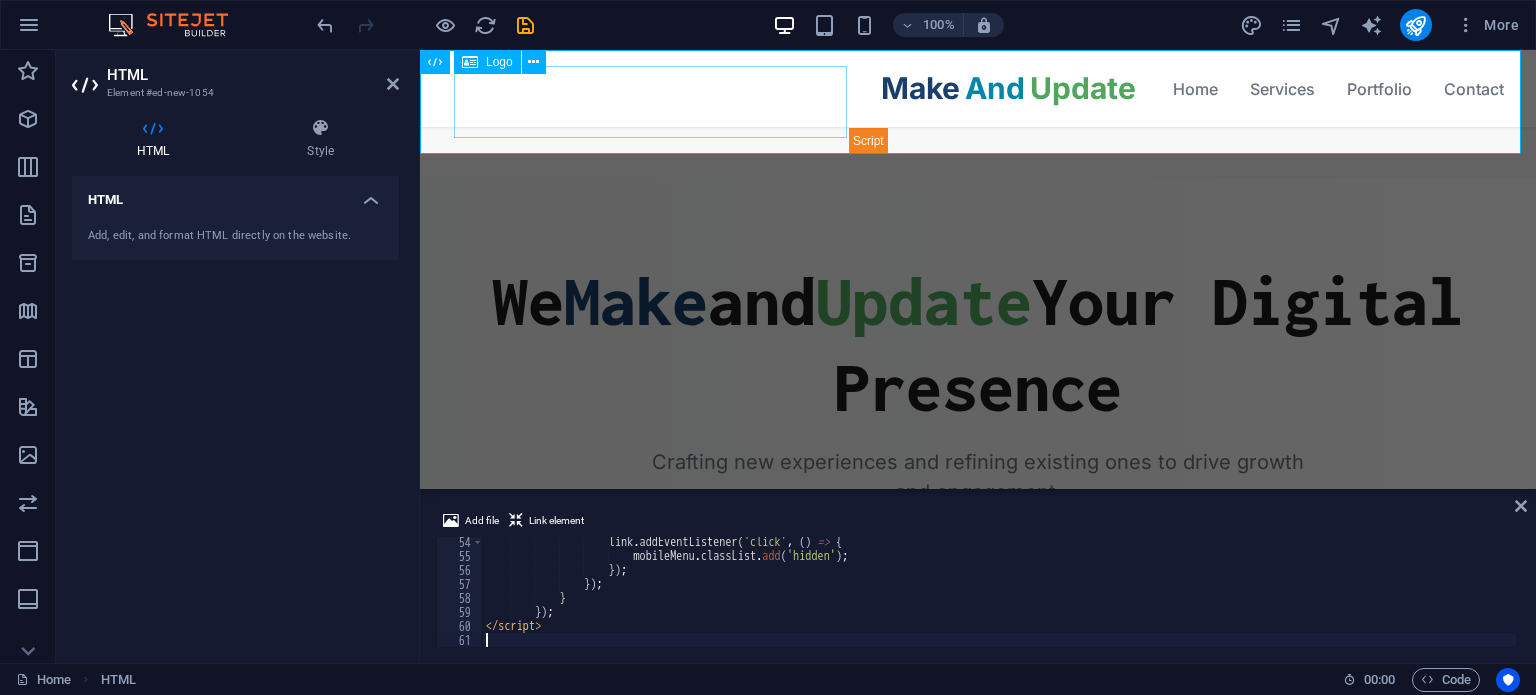 click at bounding box center [650, 102] 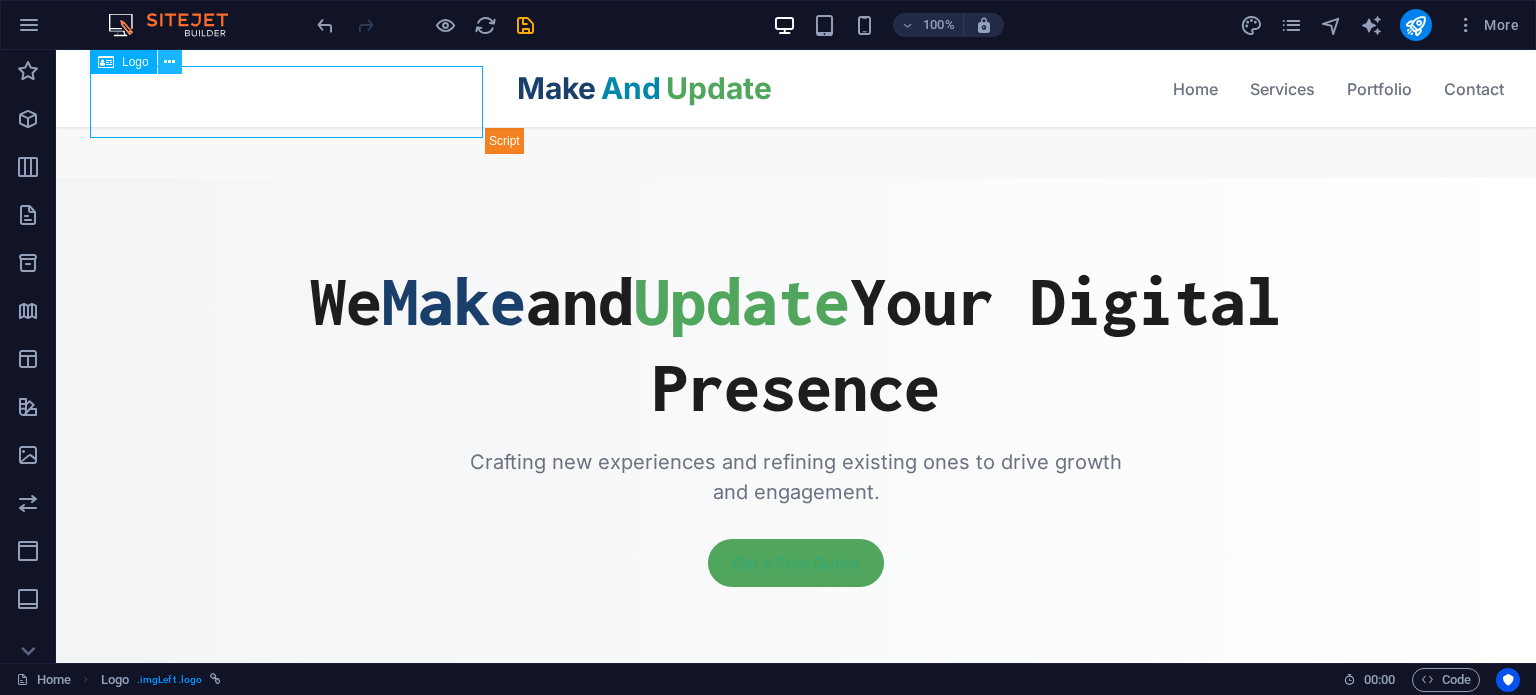 click at bounding box center [170, 62] 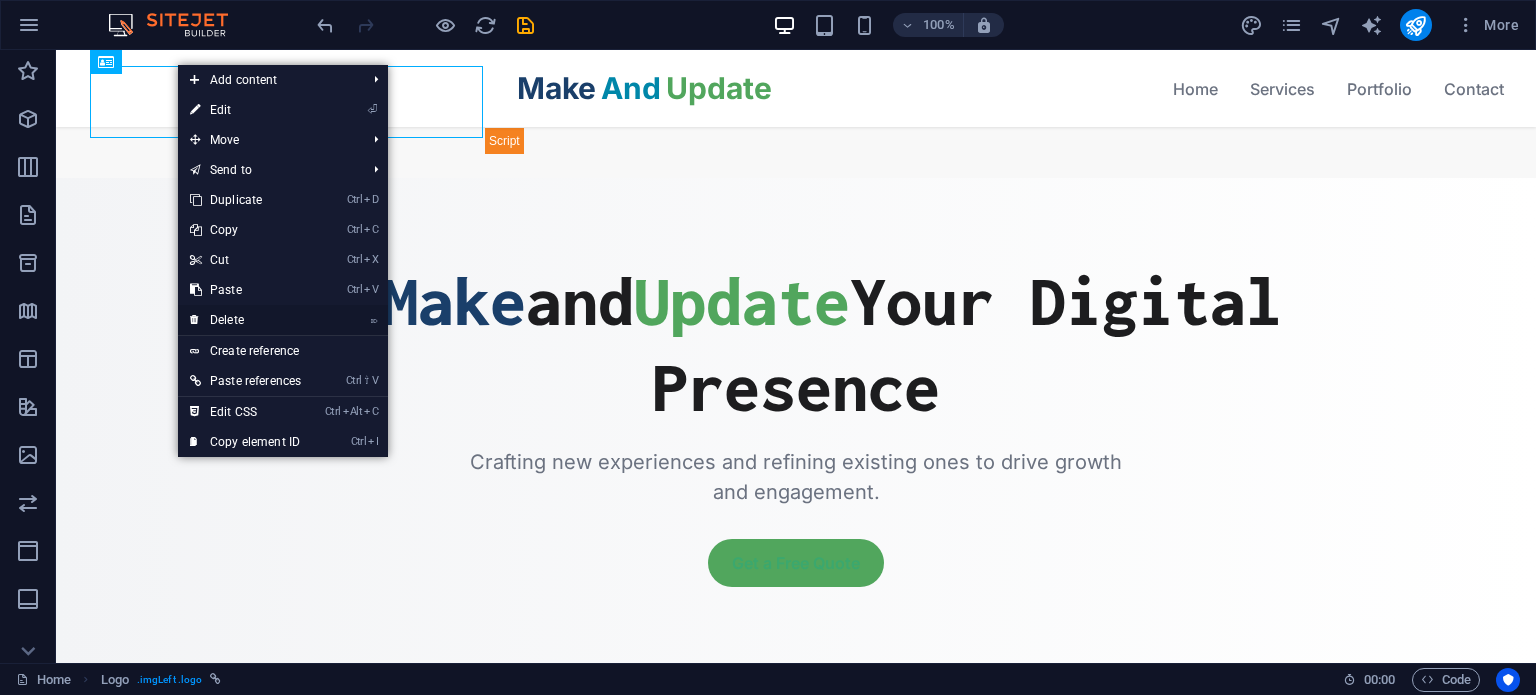 click on "⌦  Delete" at bounding box center [245, 320] 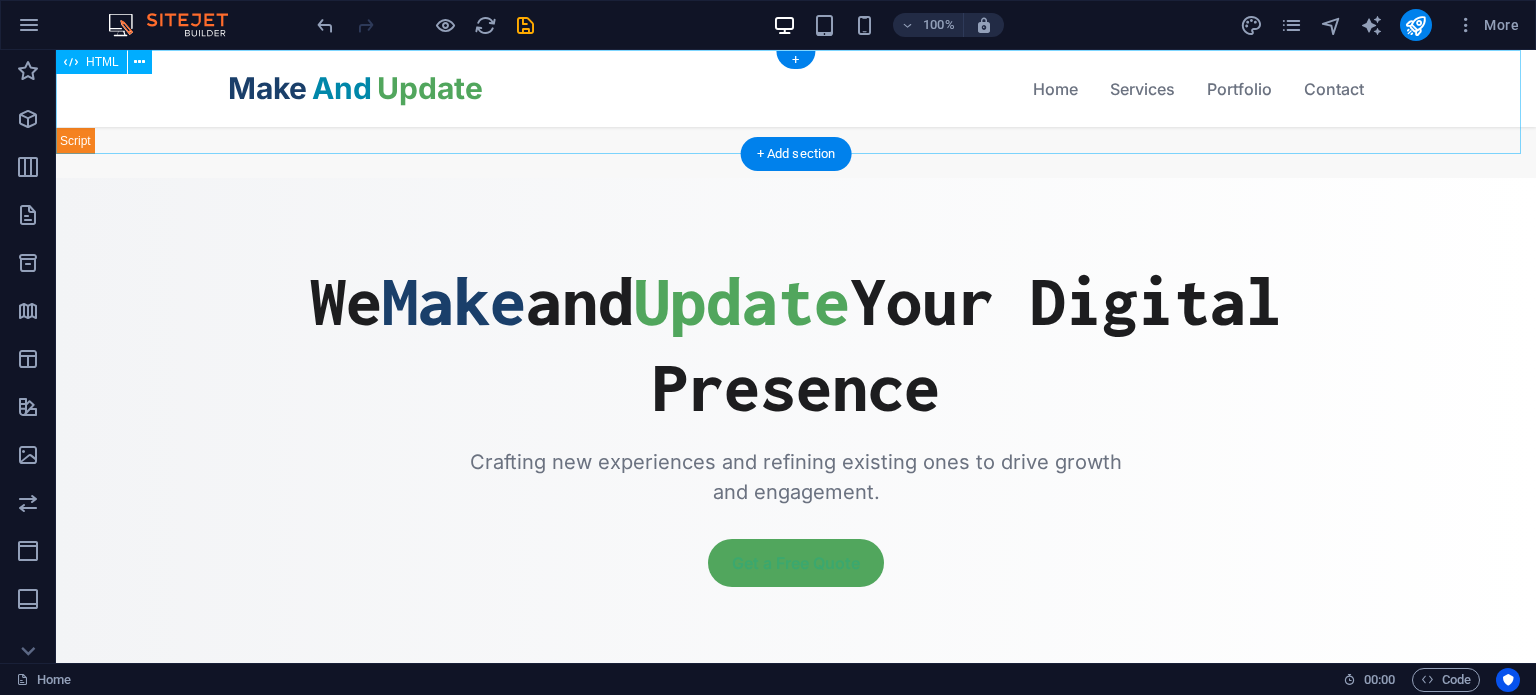 click on "Make
And
Update
Home
Services
Portfolio
Contact
Home
Services
Portfolio
Contact" at bounding box center (796, 102) 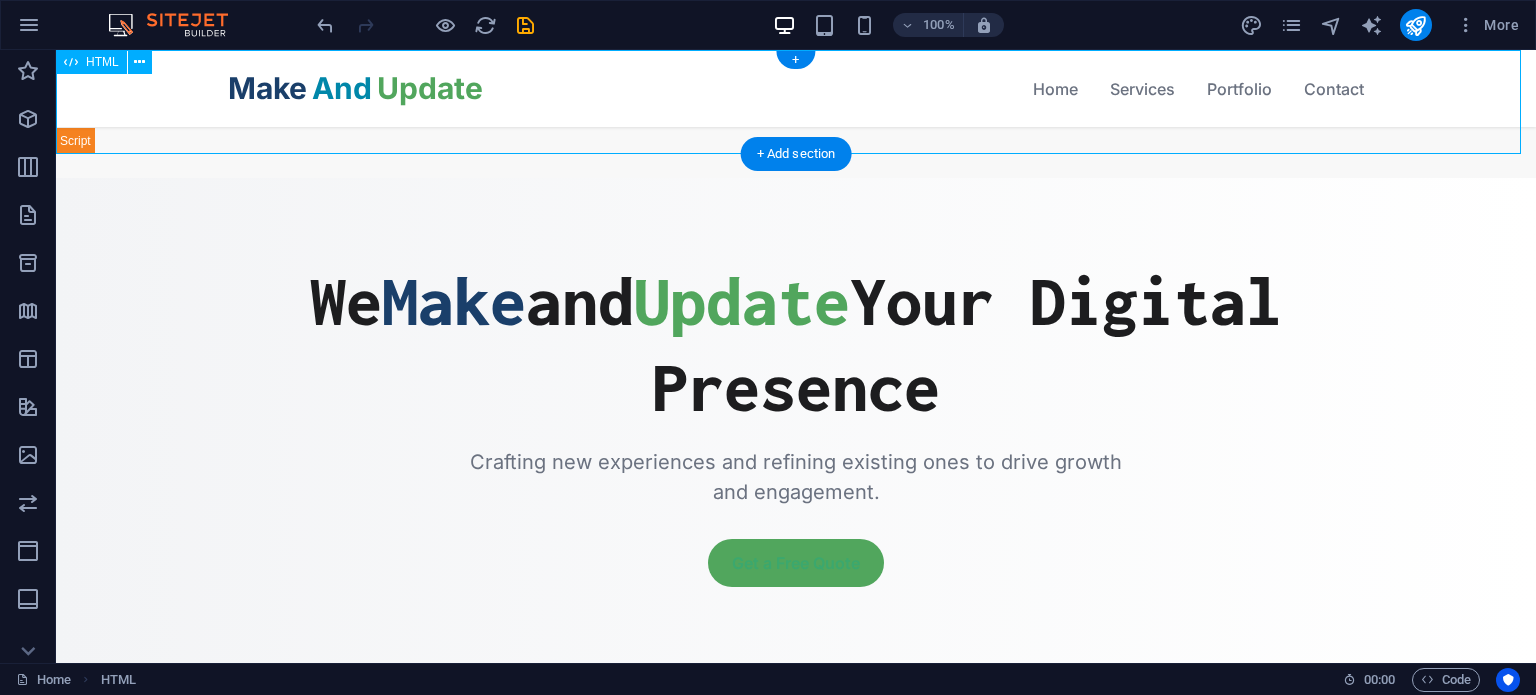 click on "Make
And
Update
Home
Services
Portfolio
Contact
Home
Services
Portfolio
Contact" at bounding box center [796, 102] 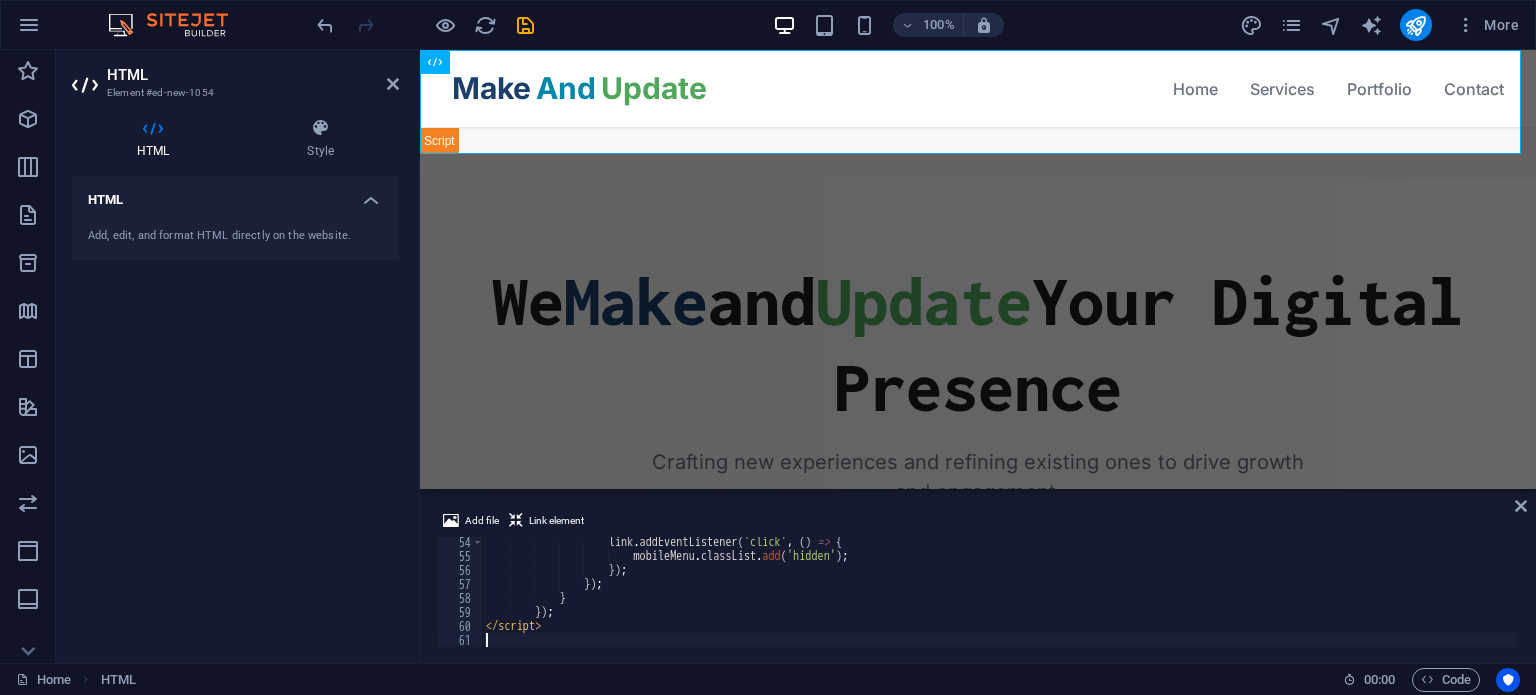 type on "\" 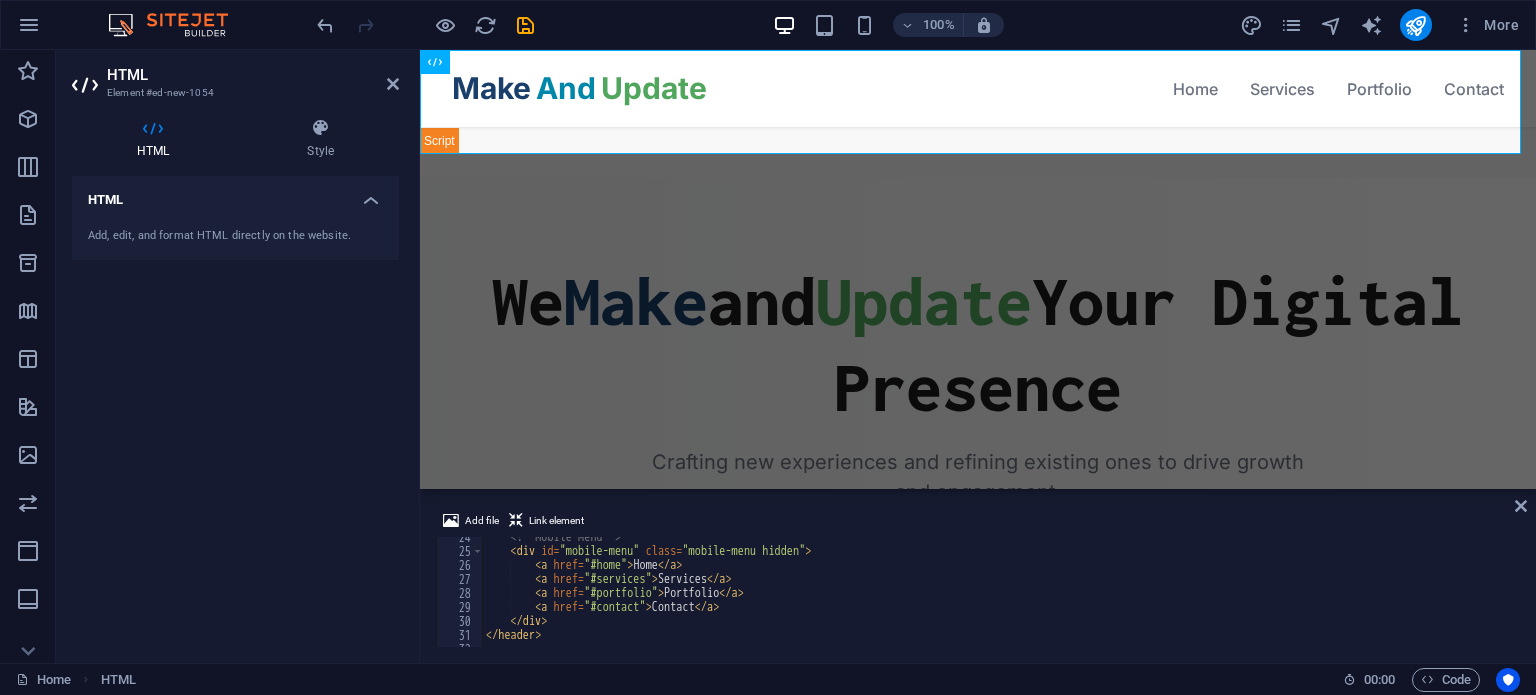 scroll, scrollTop: 0, scrollLeft: 0, axis: both 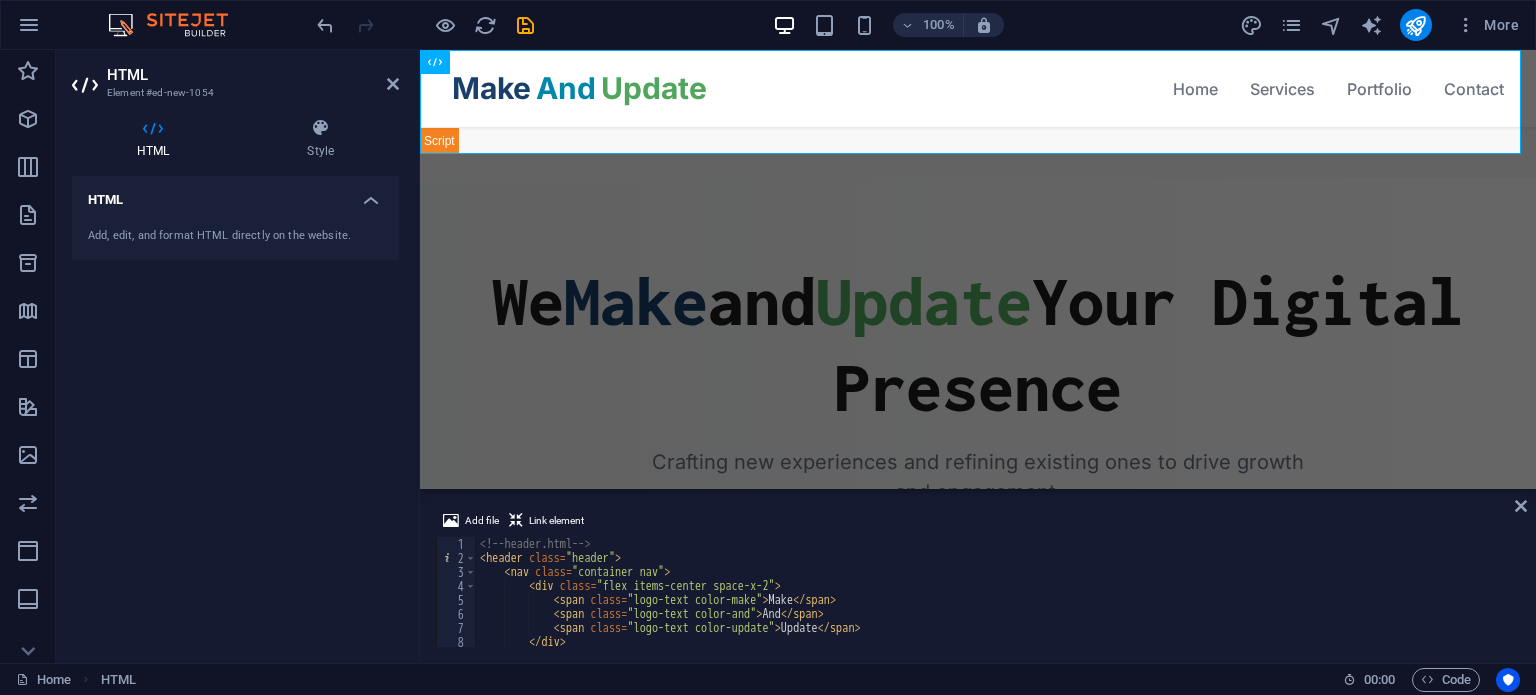 click on "<!--  header.html  --> < header   class = "header" >      < nav   class = "container nav" >           < div   class = "flex items-center space-x-2" >                < span   class = "logo-text color-make" > Make </ span >                < span   class = "logo-text color-and" > And </ span >                < span   class = "logo-text color-update" > Update </ span >           </ div >           < div   class = "nav-links" >" at bounding box center (996, 606) 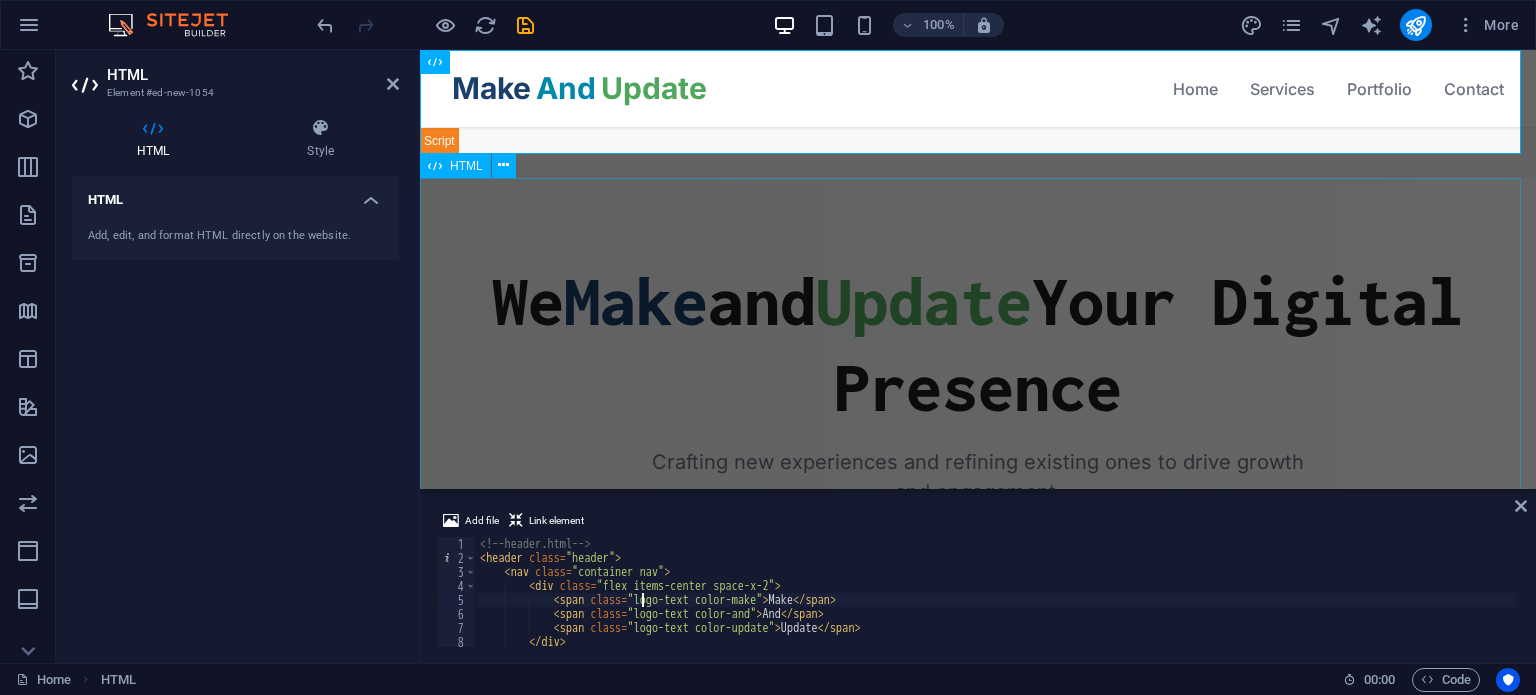 type on "<span class="logo-text color-make">Make</span>" 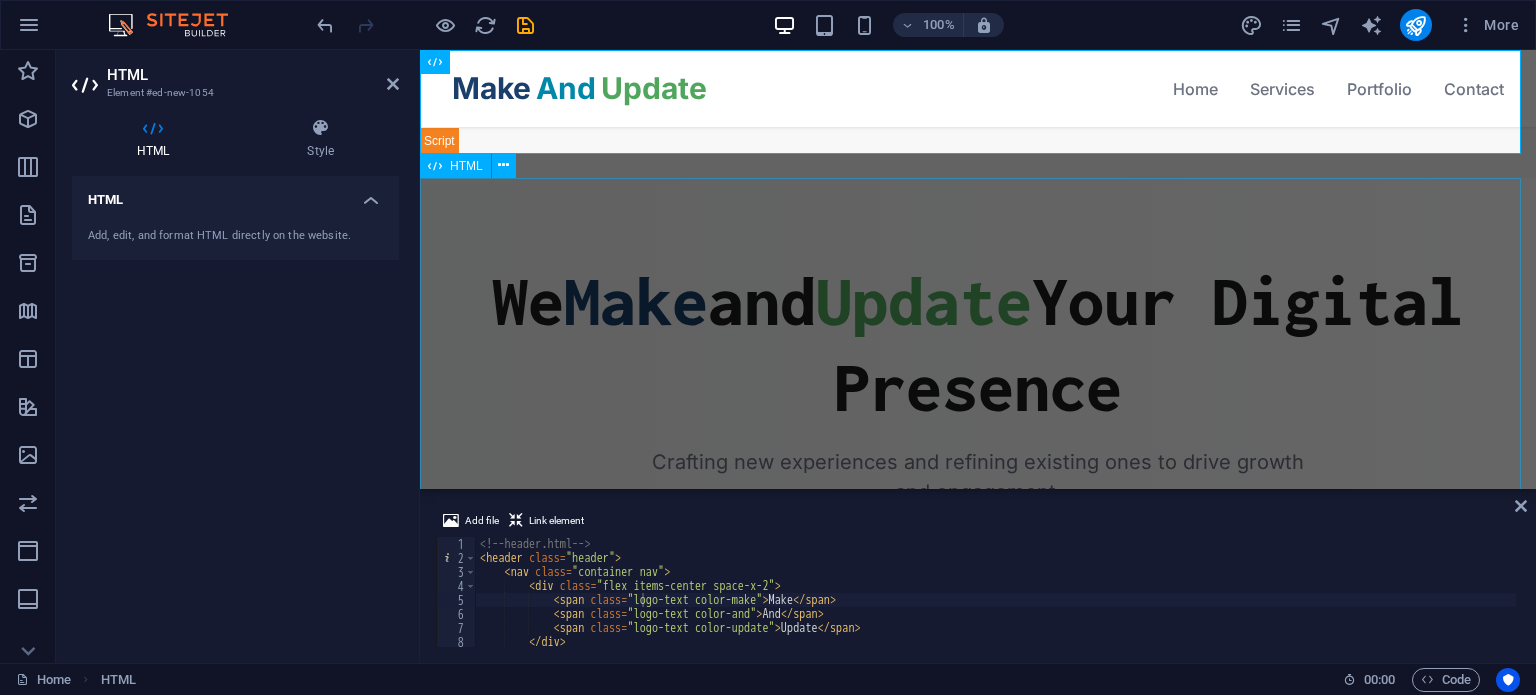 click on "MakeAndUpdate - Professional Web Solutions
We  Make  and  Update  Your Digital Presence
Crafting new experiences and refining existing ones to drive growth and engagement.
Get a Free Quote
Our Services
Web Development
Building fast, responsive, and robust websites from scratch tailored to your business needs.
UI/UX Design Name" at bounding box center [978, 1352] 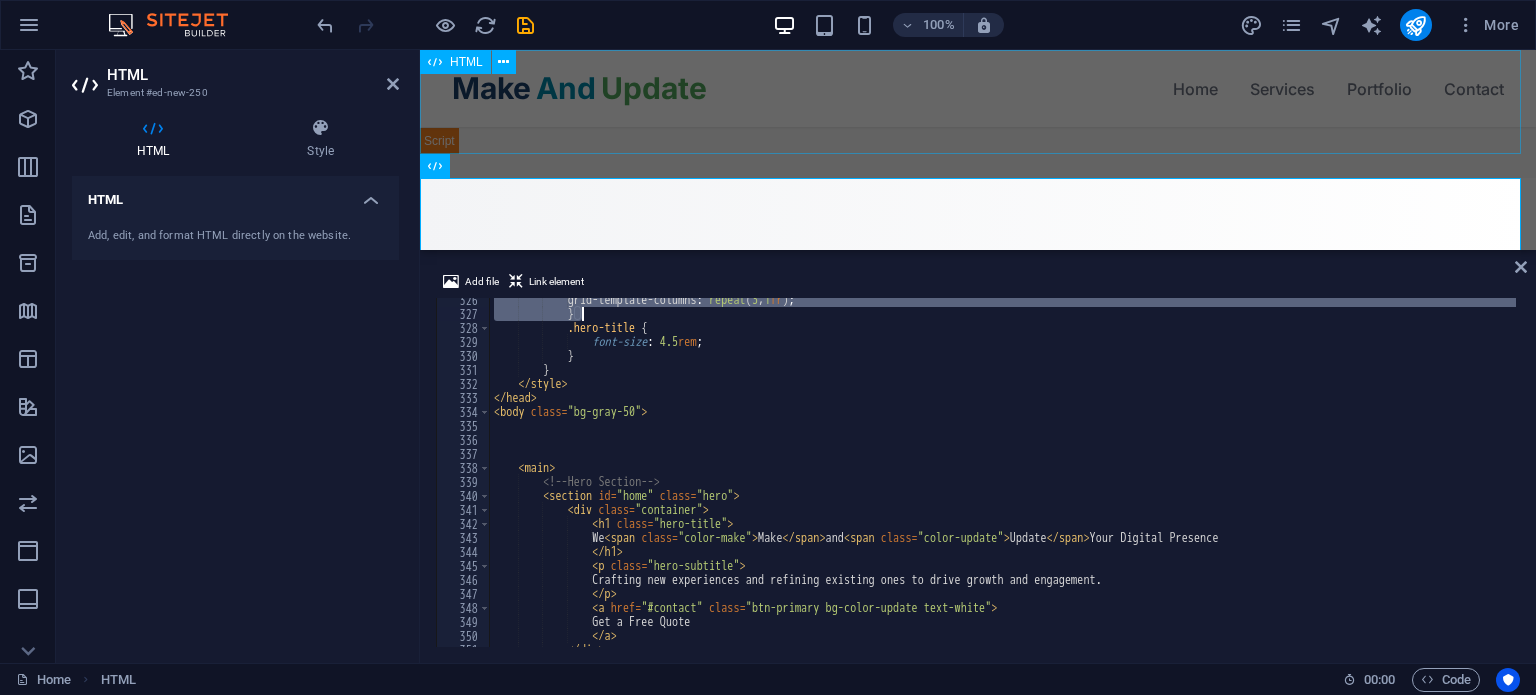 click on "Make
And
Update
Home
Services
Portfolio
Contact
Home
Services
Portfolio
Contact" at bounding box center (978, 102) 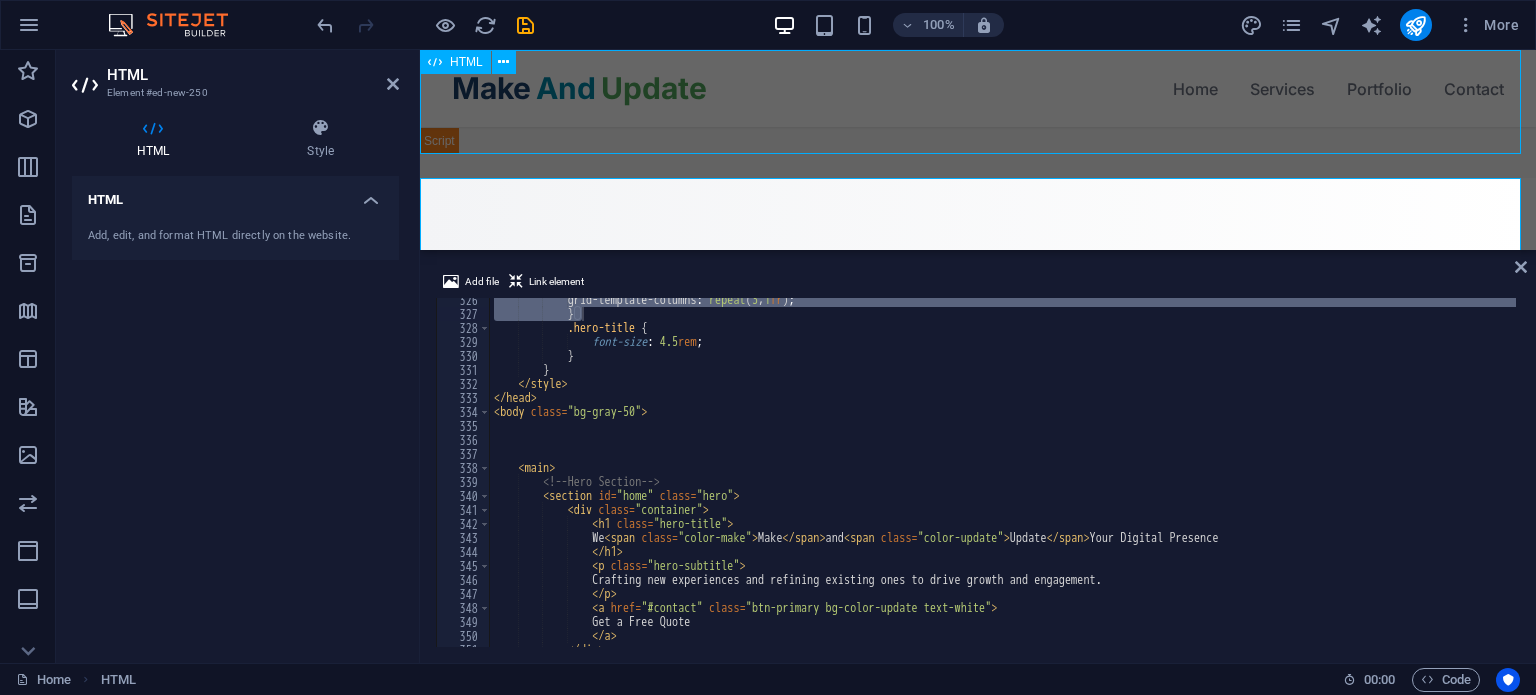 click on "Make
And
Update
Home
Services
Portfolio
Contact
Home
Services
Portfolio
Contact" at bounding box center (978, 102) 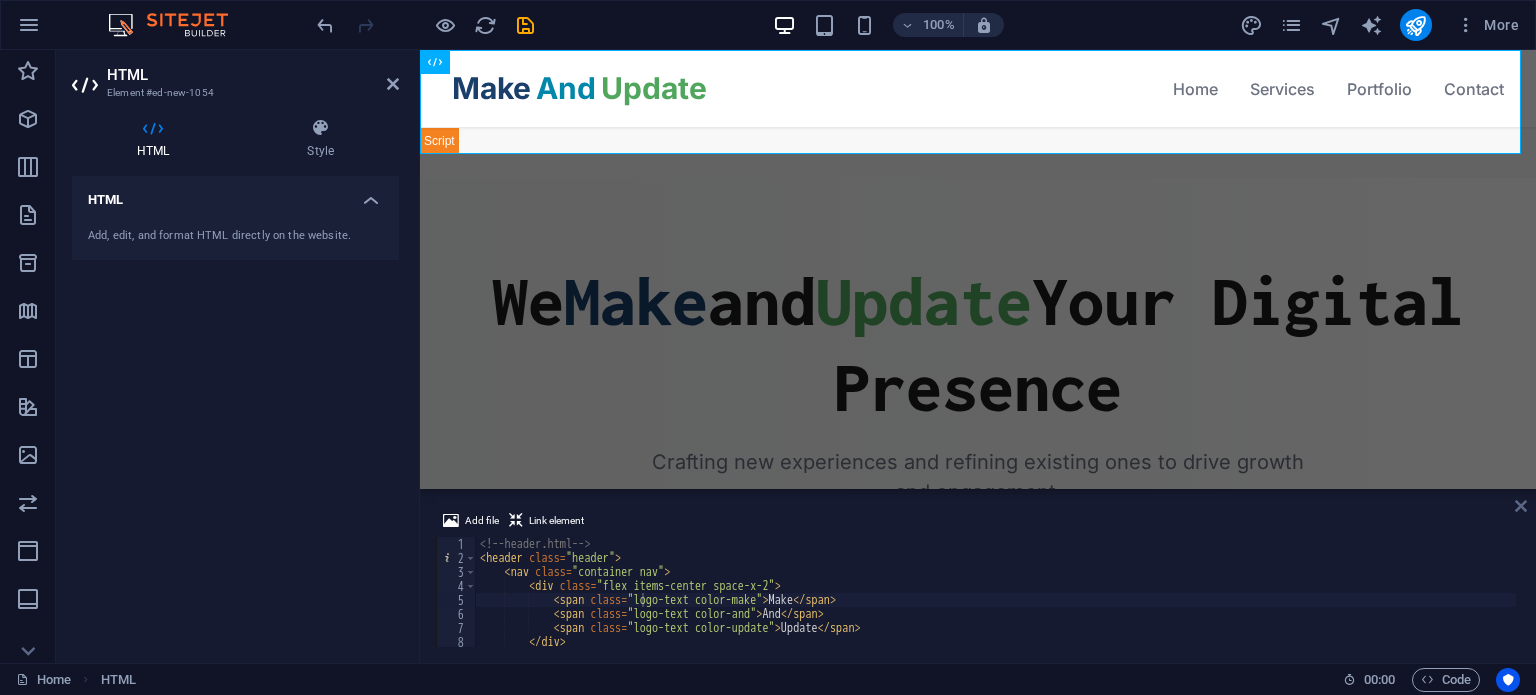 click at bounding box center (1521, 506) 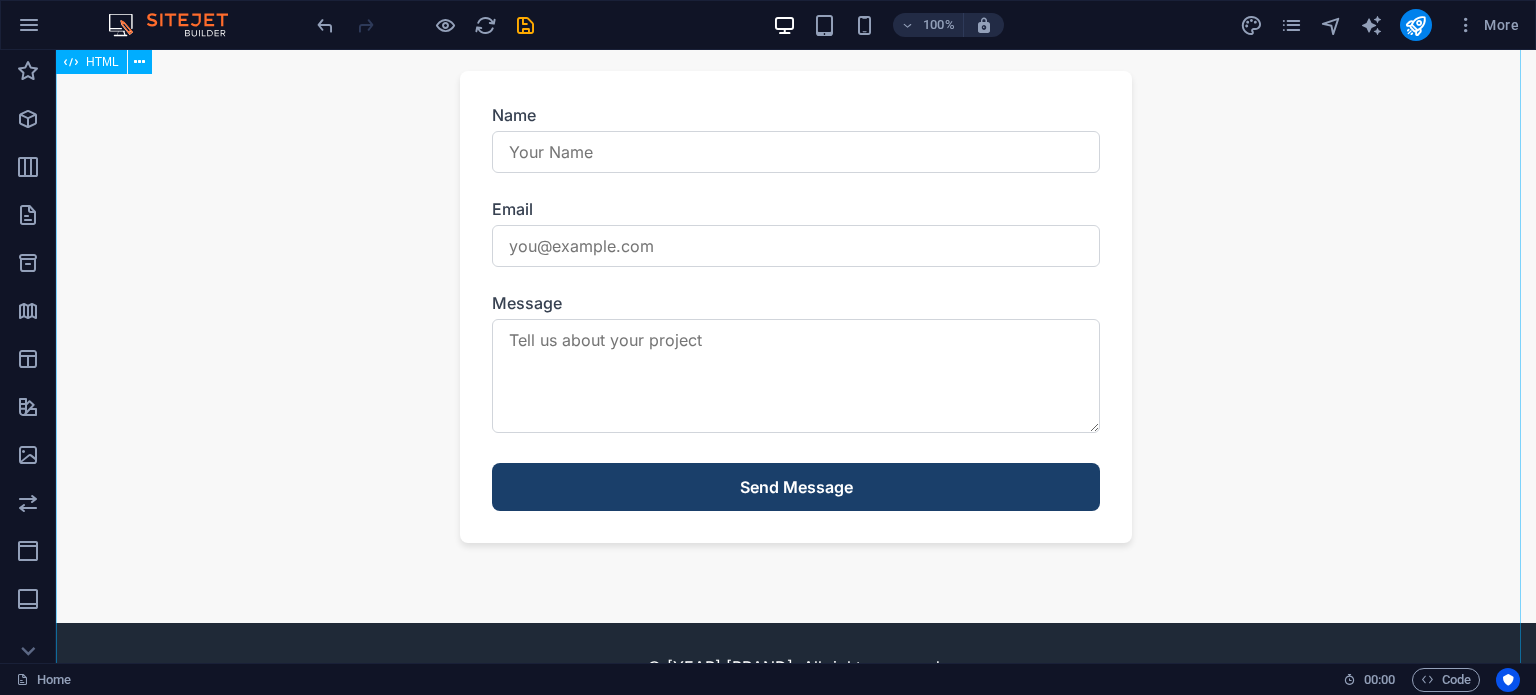 scroll, scrollTop: 1860, scrollLeft: 0, axis: vertical 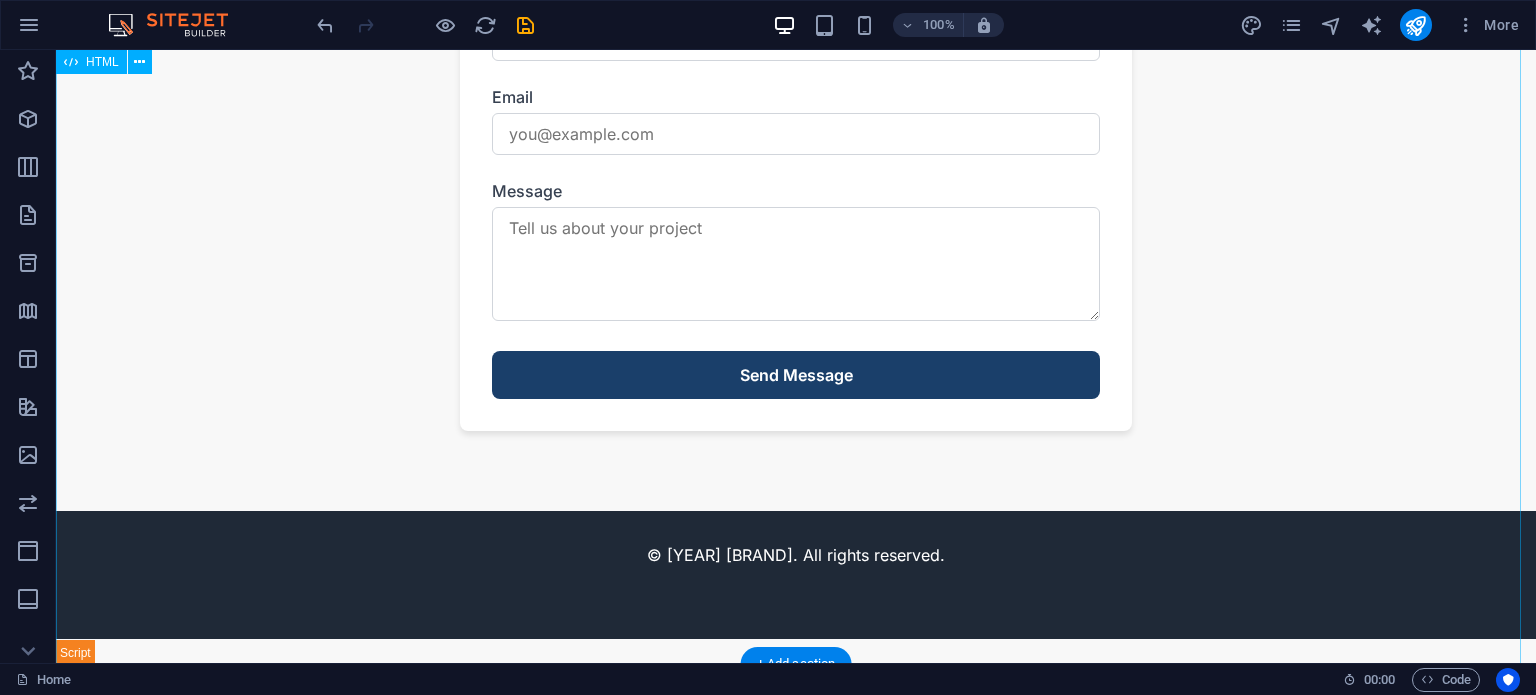 click on "MakeAndUpdate - Professional Web Solutions
We  Make  and  Update  Your Digital Presence
Crafting new experiences and refining existing ones to drive growth and engagement.
Get a Free Quote
Our Services
Web Development
Building fast, responsive, and robust websites from scratch tailored to your business needs.
UI/UX Design Name" at bounding box center [796, -508] 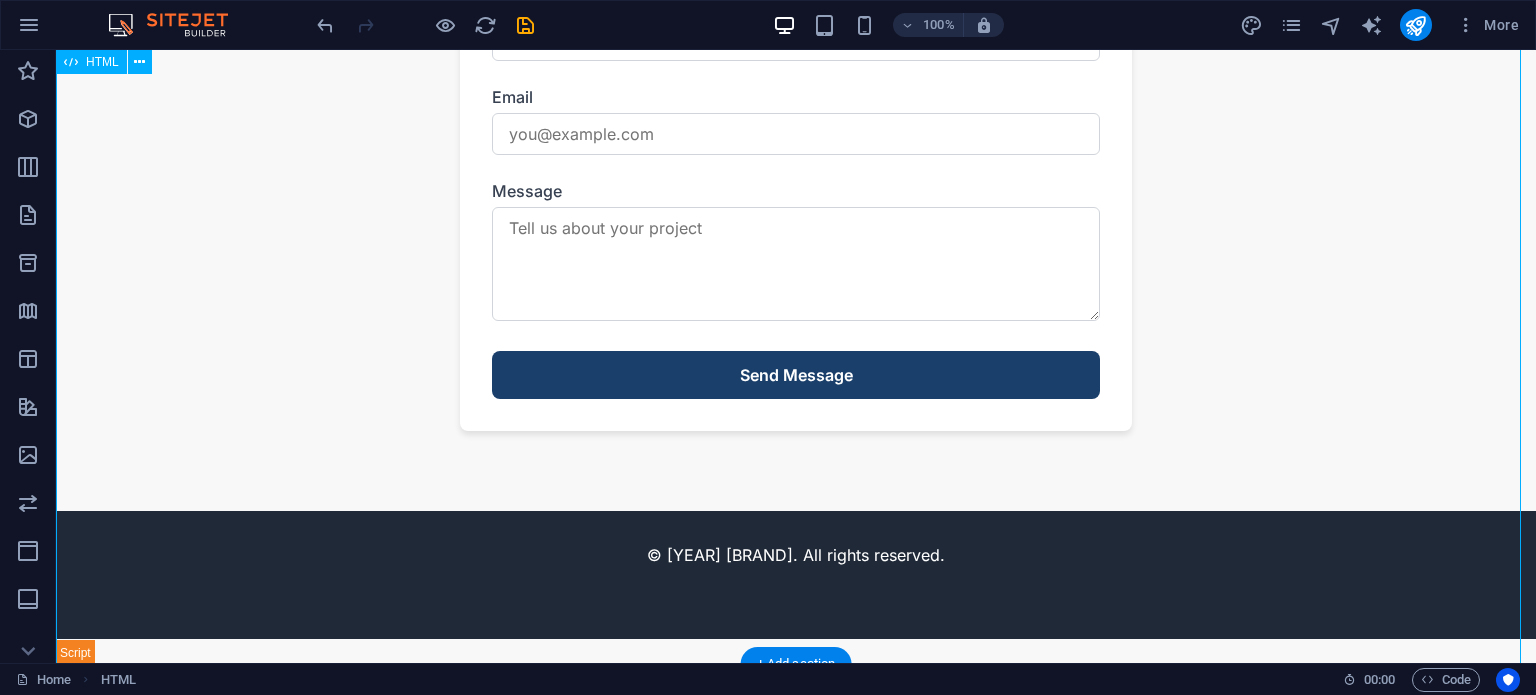 click on "MakeAndUpdate - Professional Web Solutions
We  Make  and  Update  Your Digital Presence
Crafting new experiences and refining existing ones to drive growth and engagement.
Get a Free Quote
Our Services
Web Development
Building fast, responsive, and robust websites from scratch tailored to your business needs.
UI/UX Design Name" at bounding box center (796, -508) 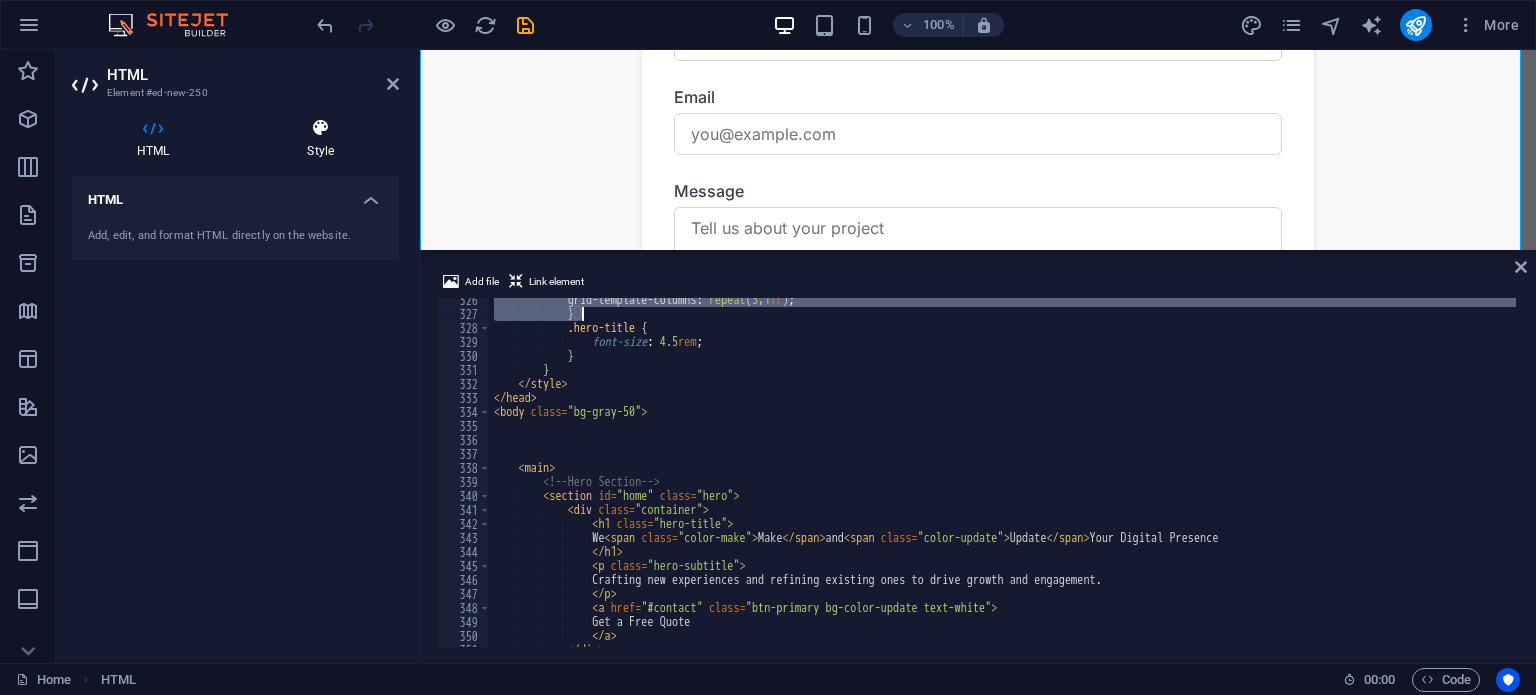 click at bounding box center (320, 128) 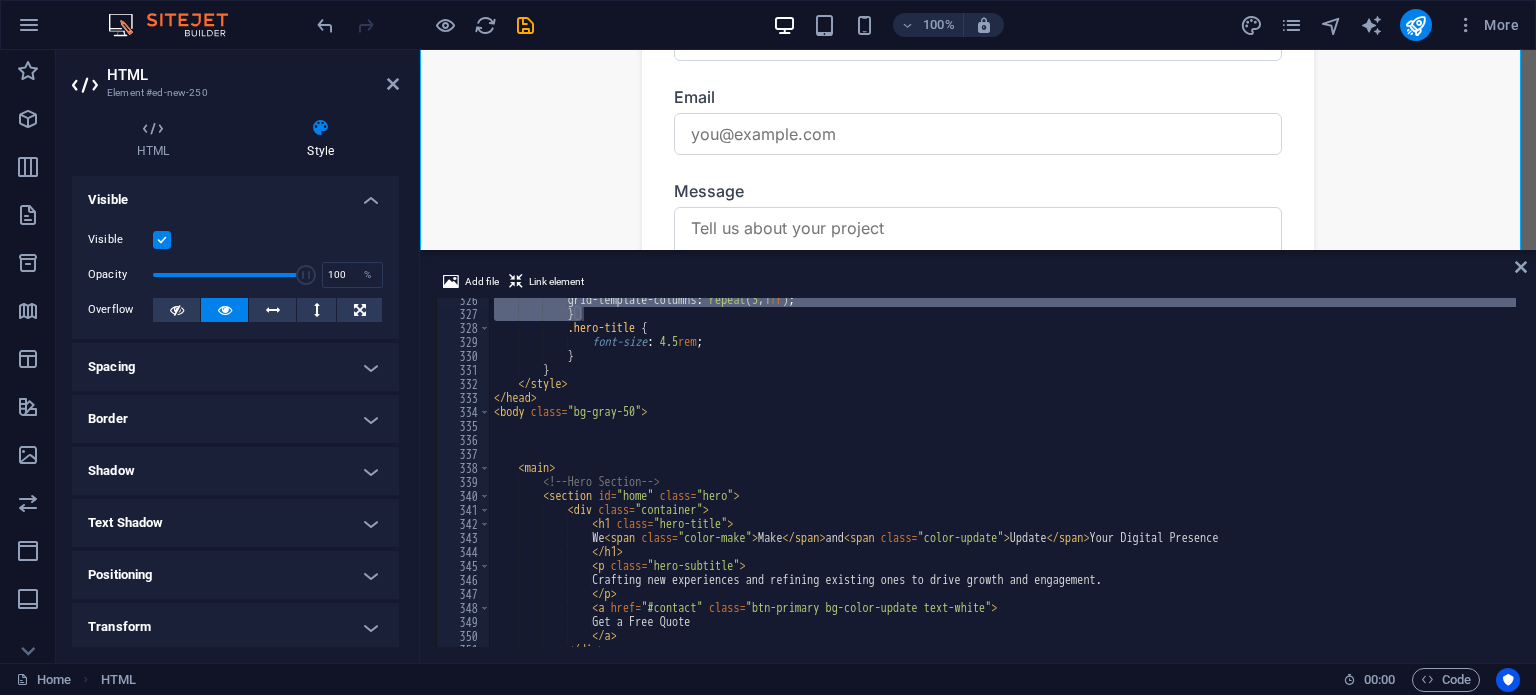 click on "Spacing" at bounding box center [235, 367] 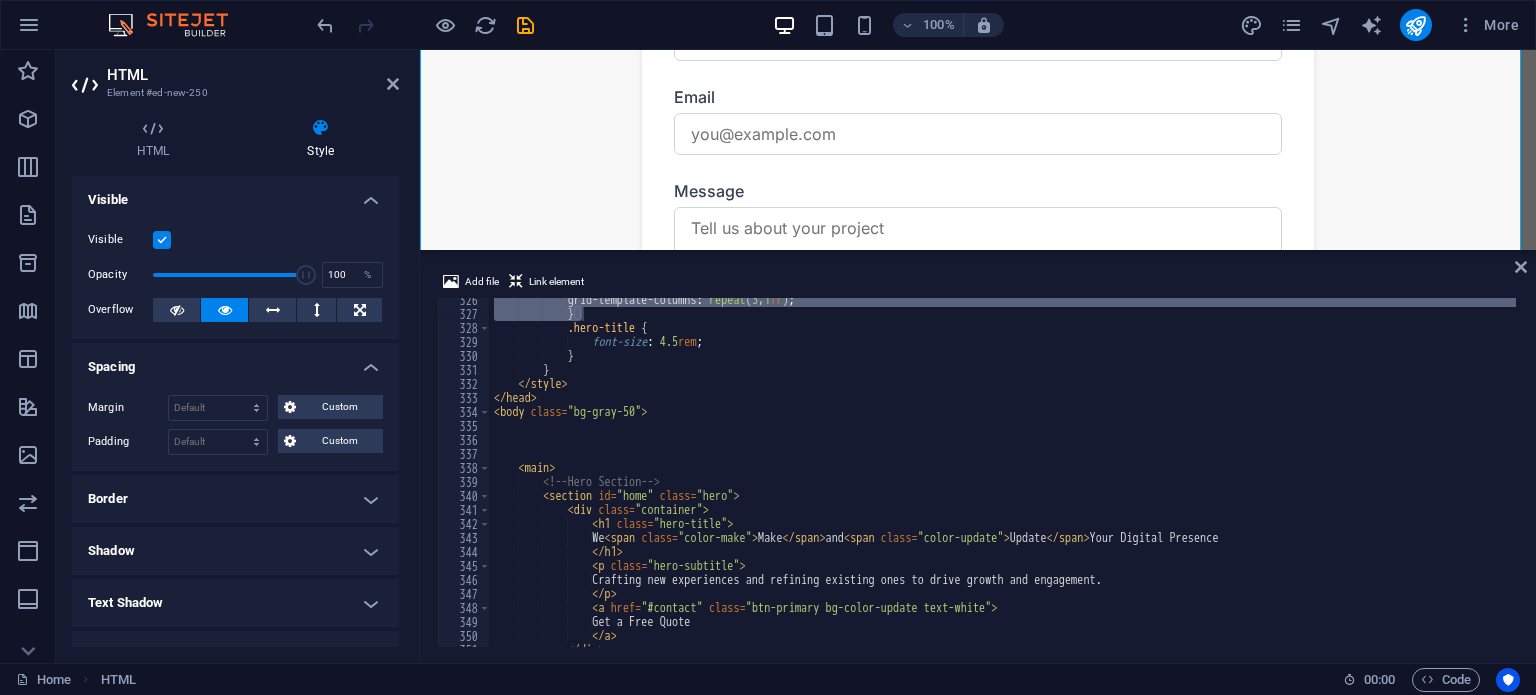 click on "Spacing" at bounding box center [235, 361] 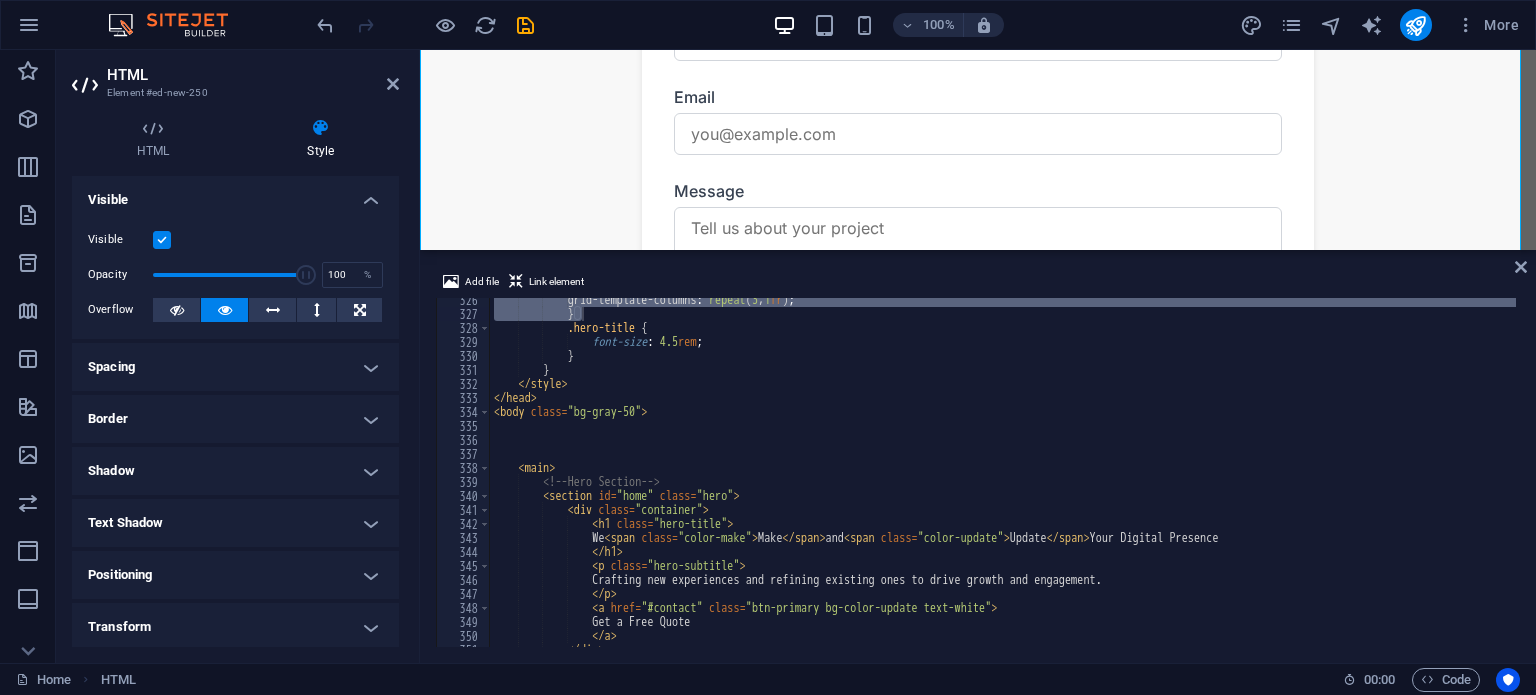click on "Border" at bounding box center [235, 419] 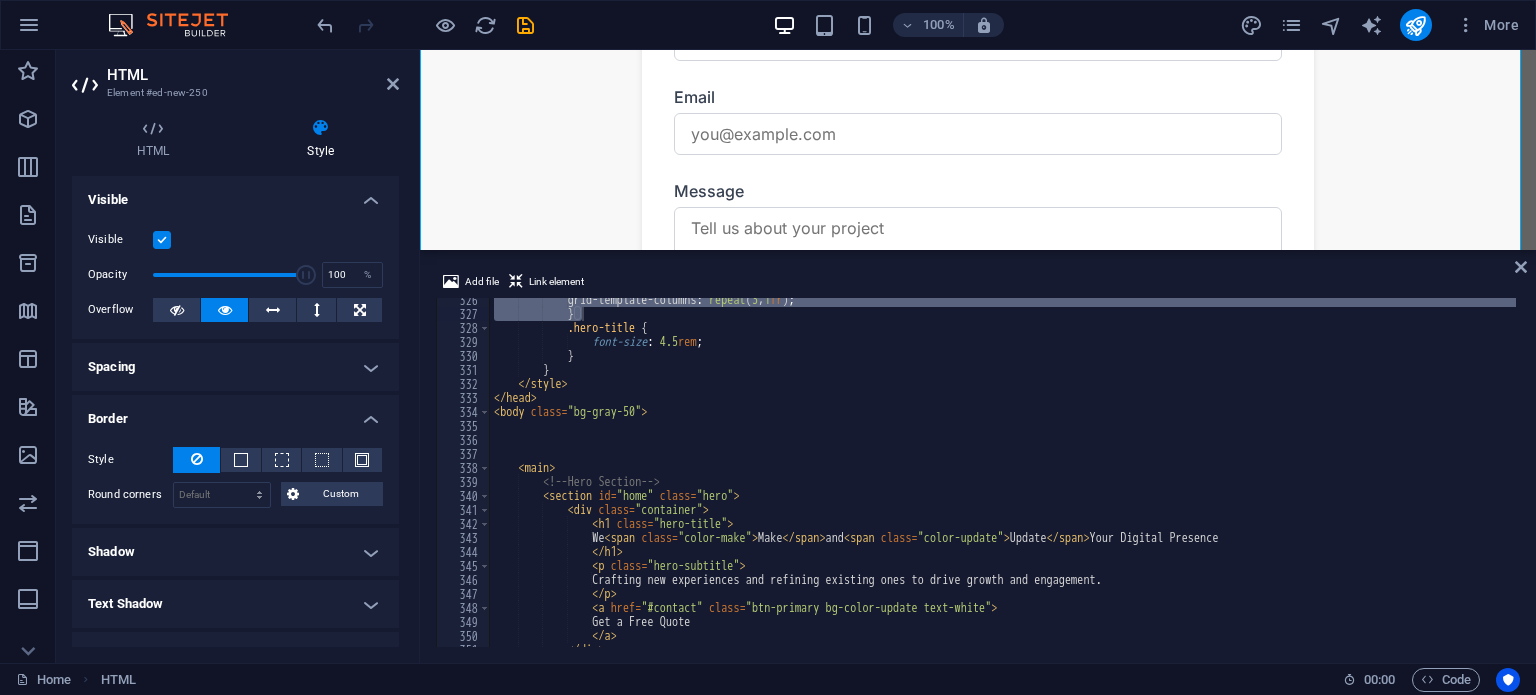 click on "Border" at bounding box center [235, 413] 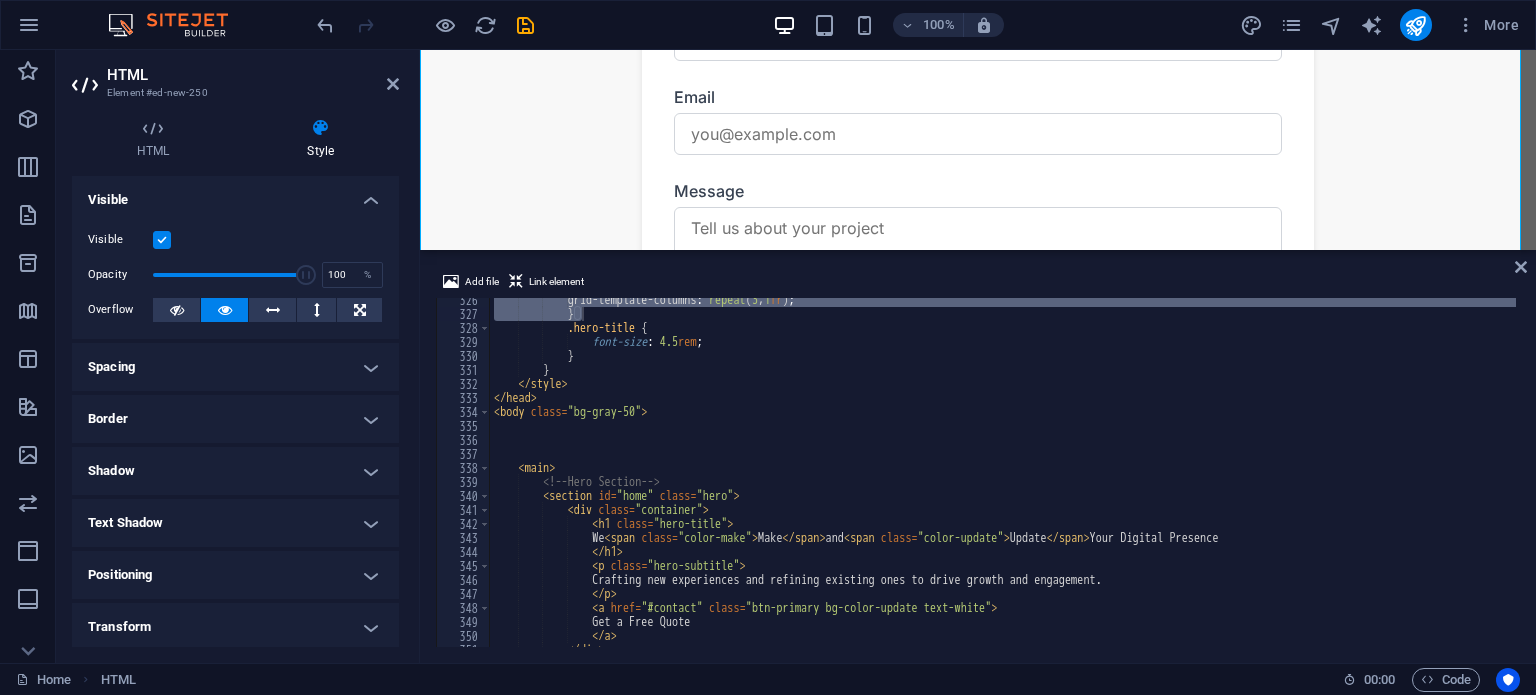 click on "Shadow" at bounding box center (235, 471) 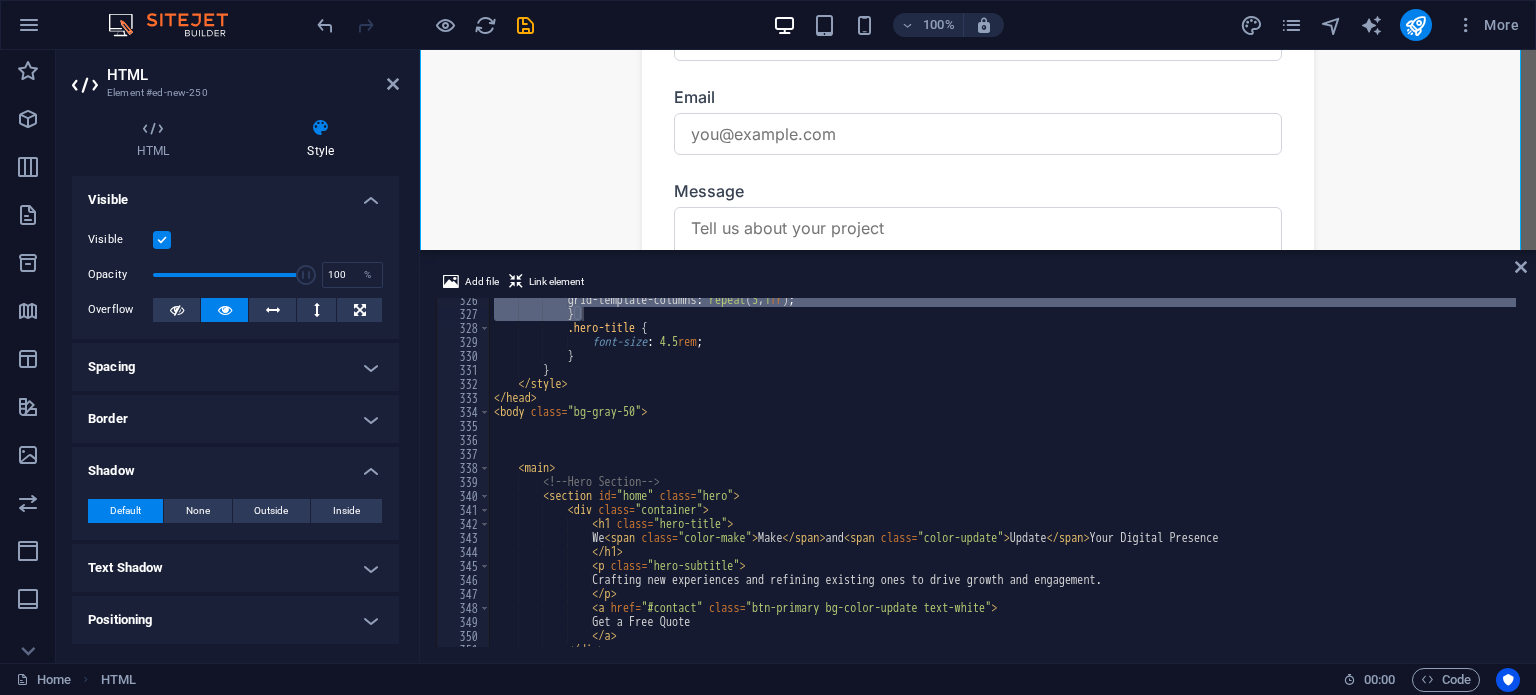 drag, startPoint x: 238, startPoint y: 467, endPoint x: 192, endPoint y: 459, distance: 46.69047 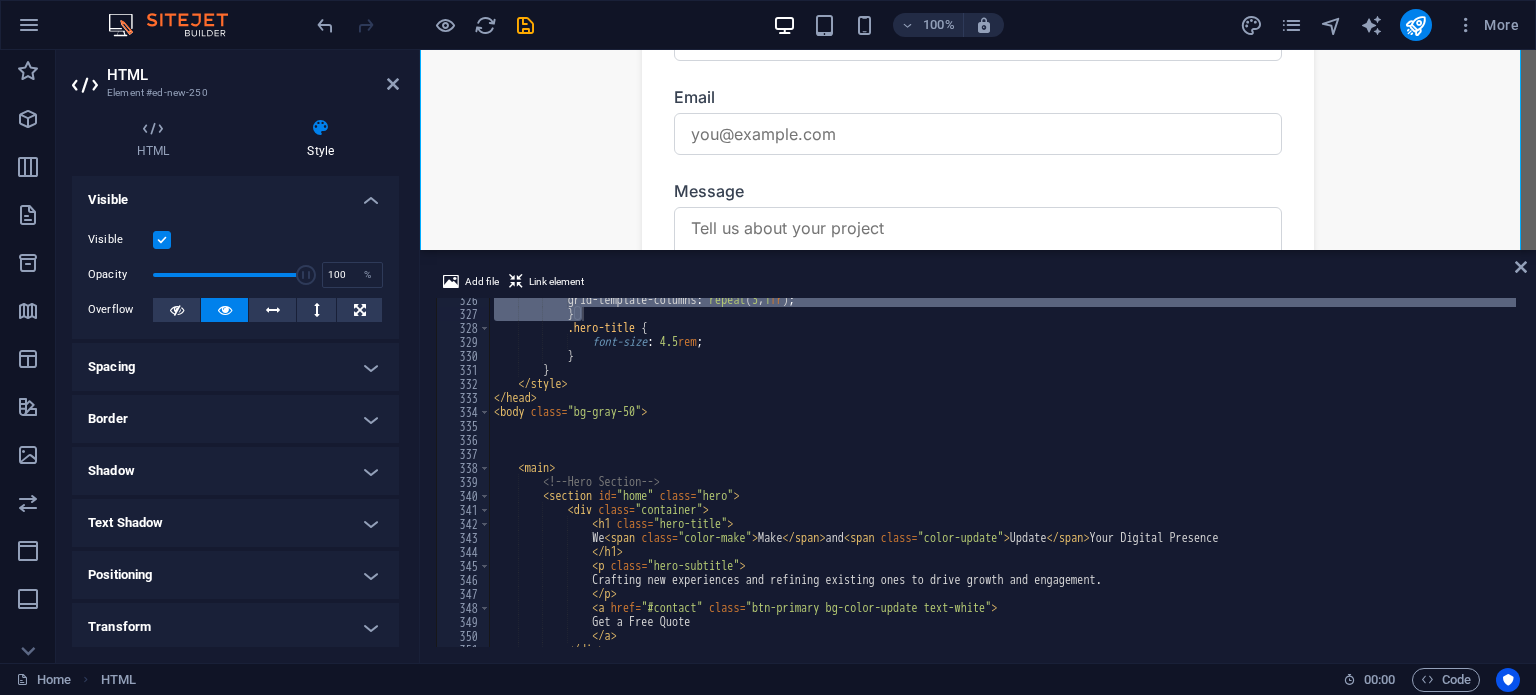 click on "Spacing" at bounding box center (235, 367) 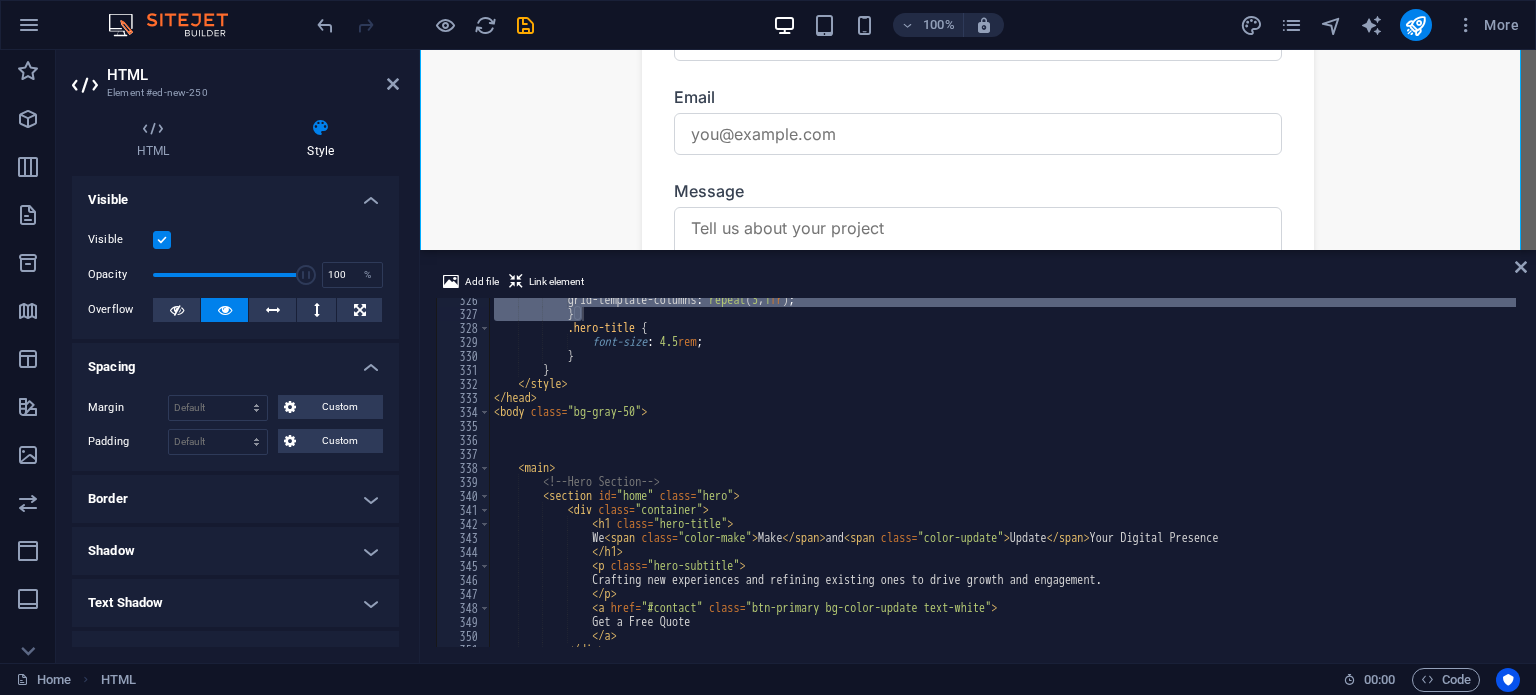click on "Spacing" at bounding box center (235, 361) 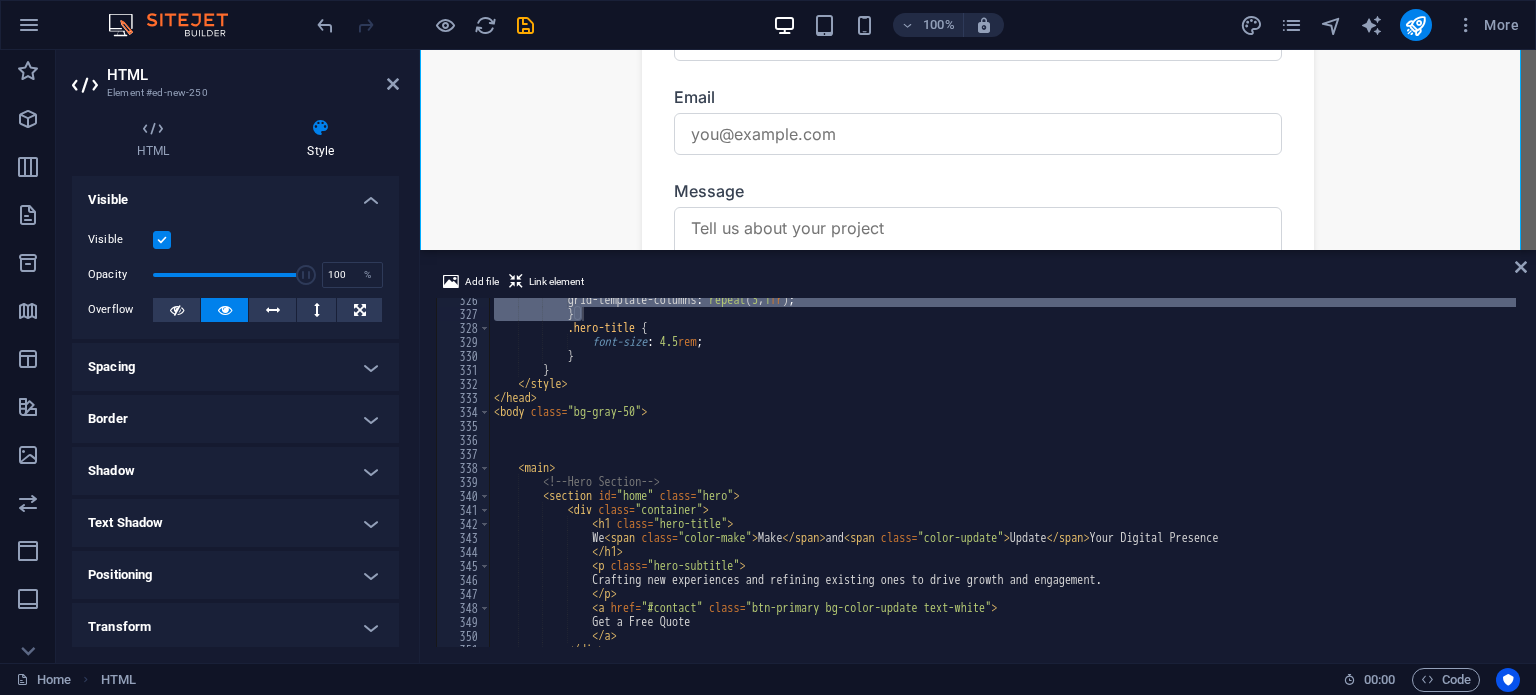 scroll, scrollTop: 159, scrollLeft: 0, axis: vertical 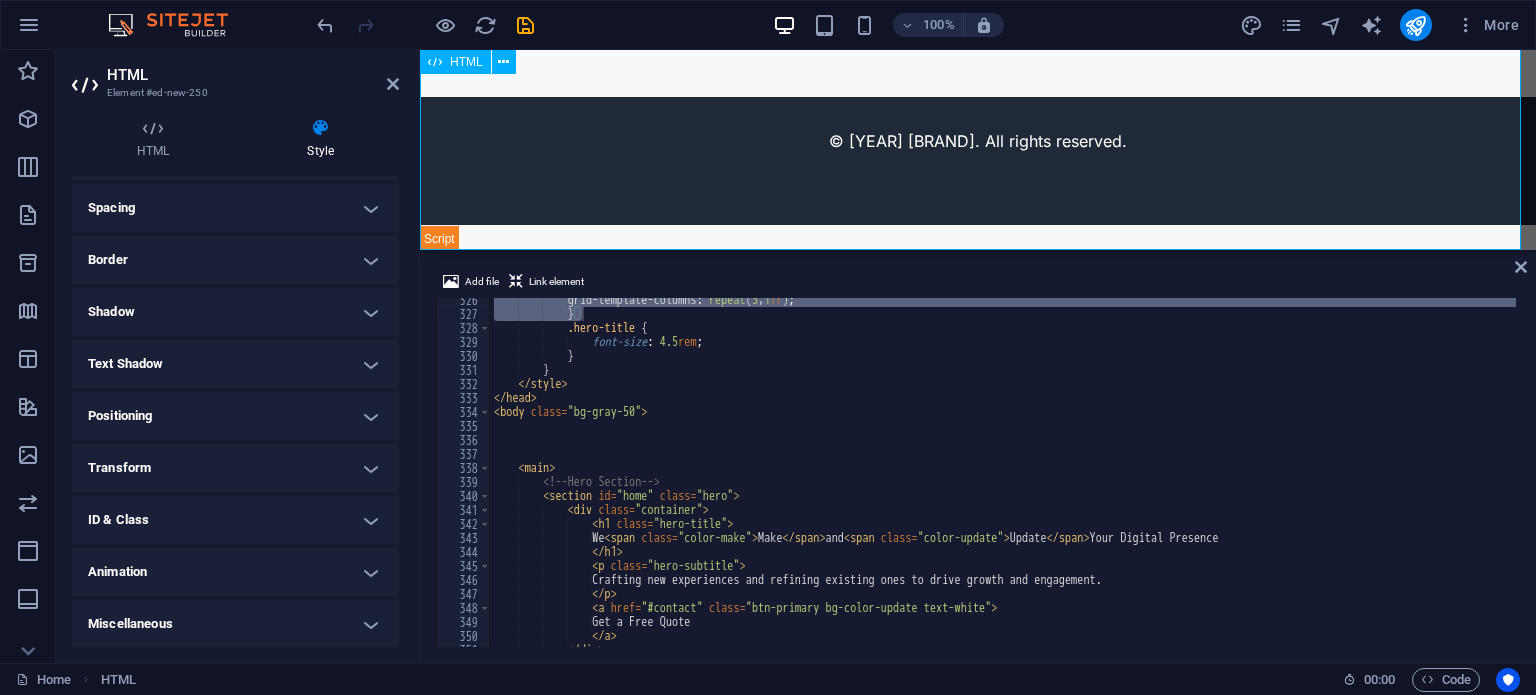 click on "MakeAndUpdate - Professional Web Solutions
We  Make  and  Update  Your Digital Presence
Crafting new experiences and refining existing ones to drive growth and engagement.
Get a Free Quote
Our Services
Web Development
Building fast, responsive, and robust websites from scratch tailored to your business needs.
UI/UX Design Name" at bounding box center [978, -922] 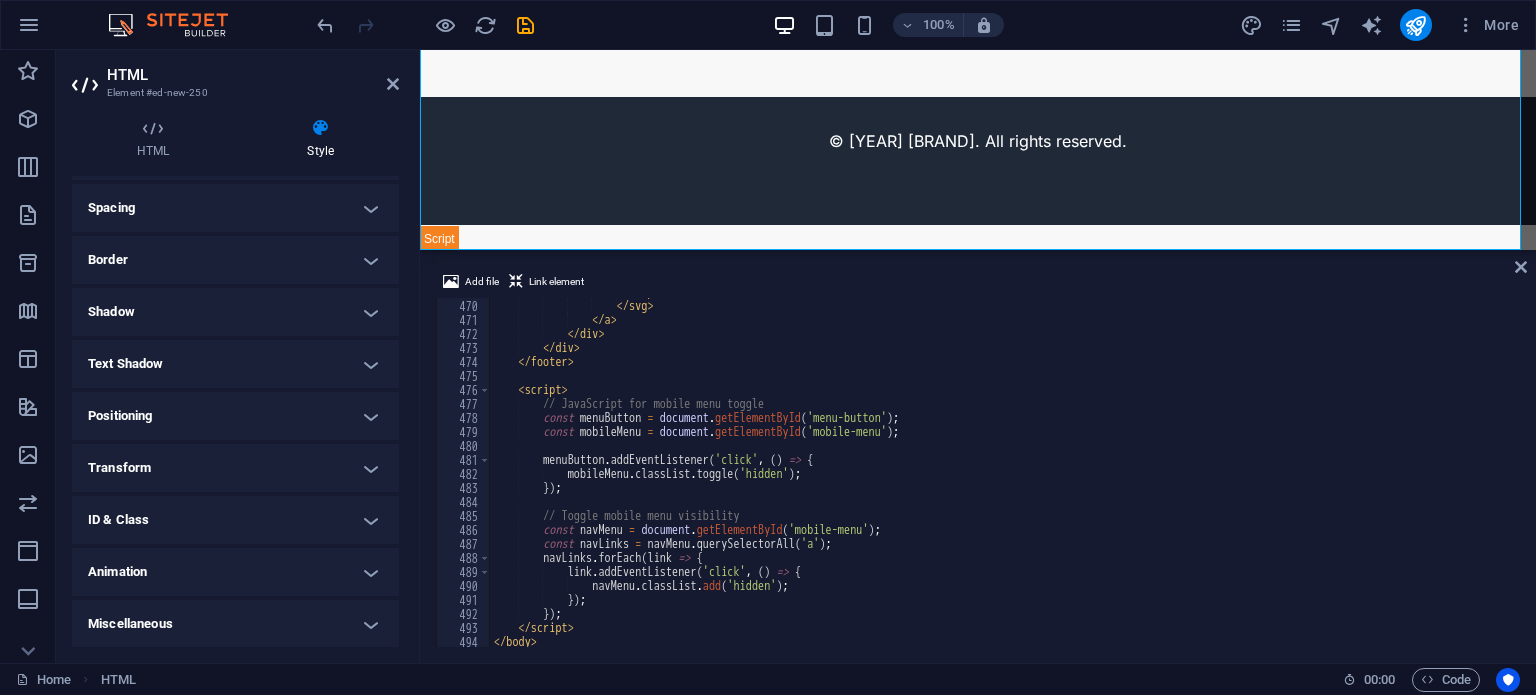 scroll, scrollTop: 6599, scrollLeft: 0, axis: vertical 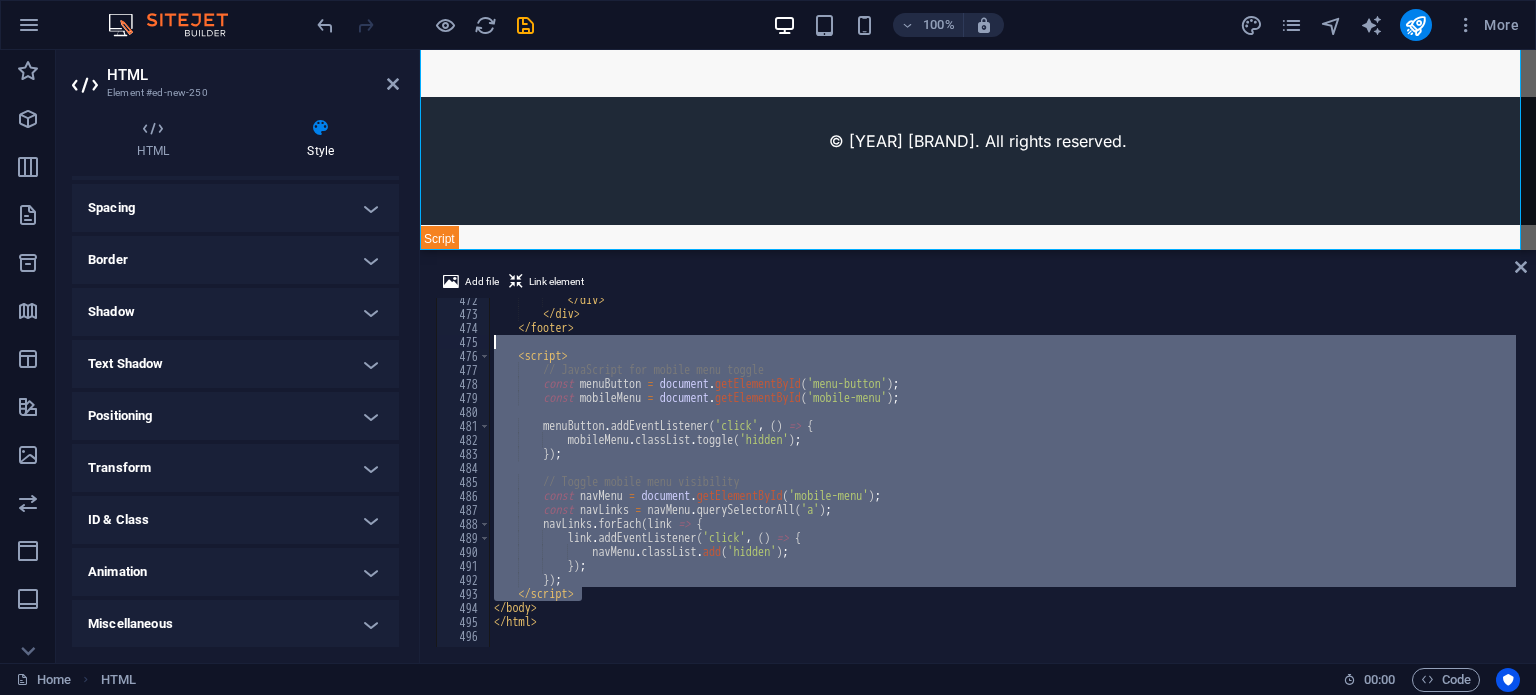 drag, startPoint x: 616, startPoint y: 595, endPoint x: 452, endPoint y: 339, distance: 304.0263 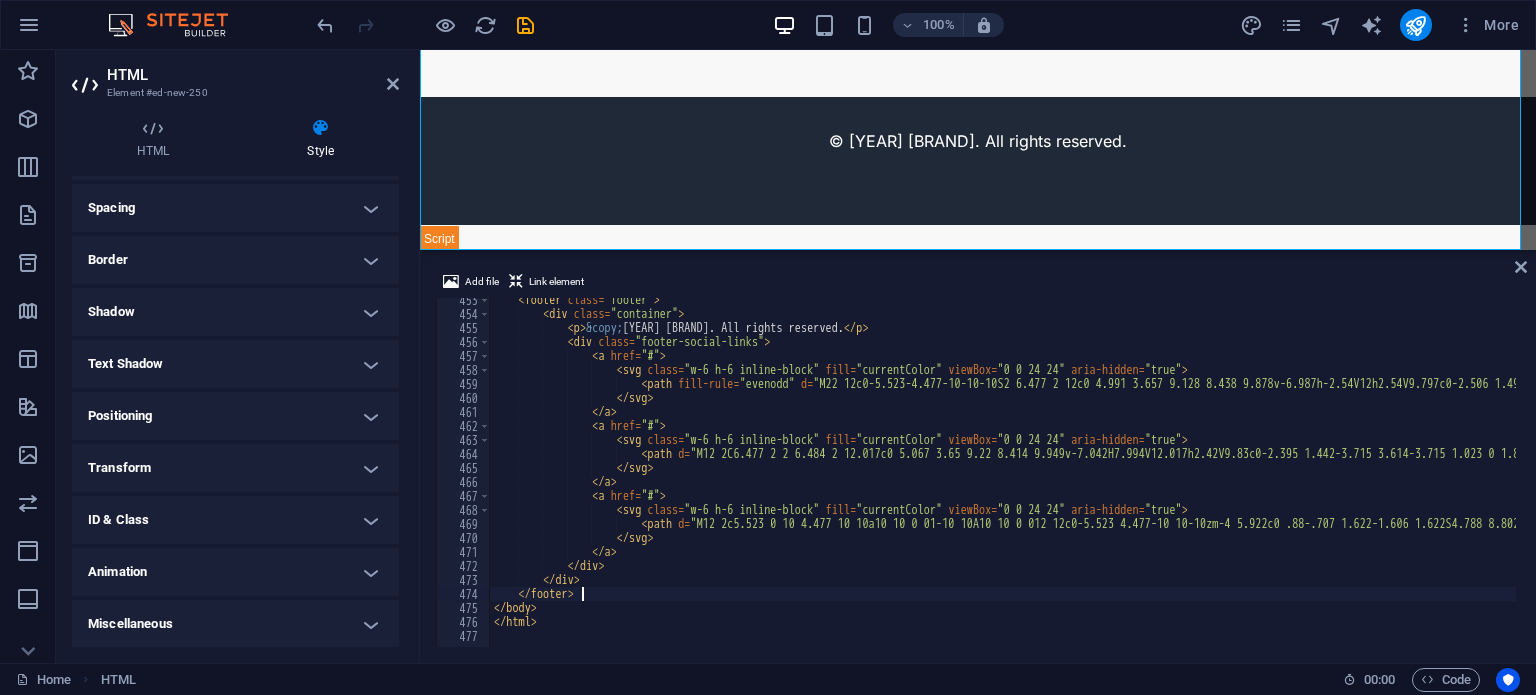 scroll, scrollTop: 6332, scrollLeft: 0, axis: vertical 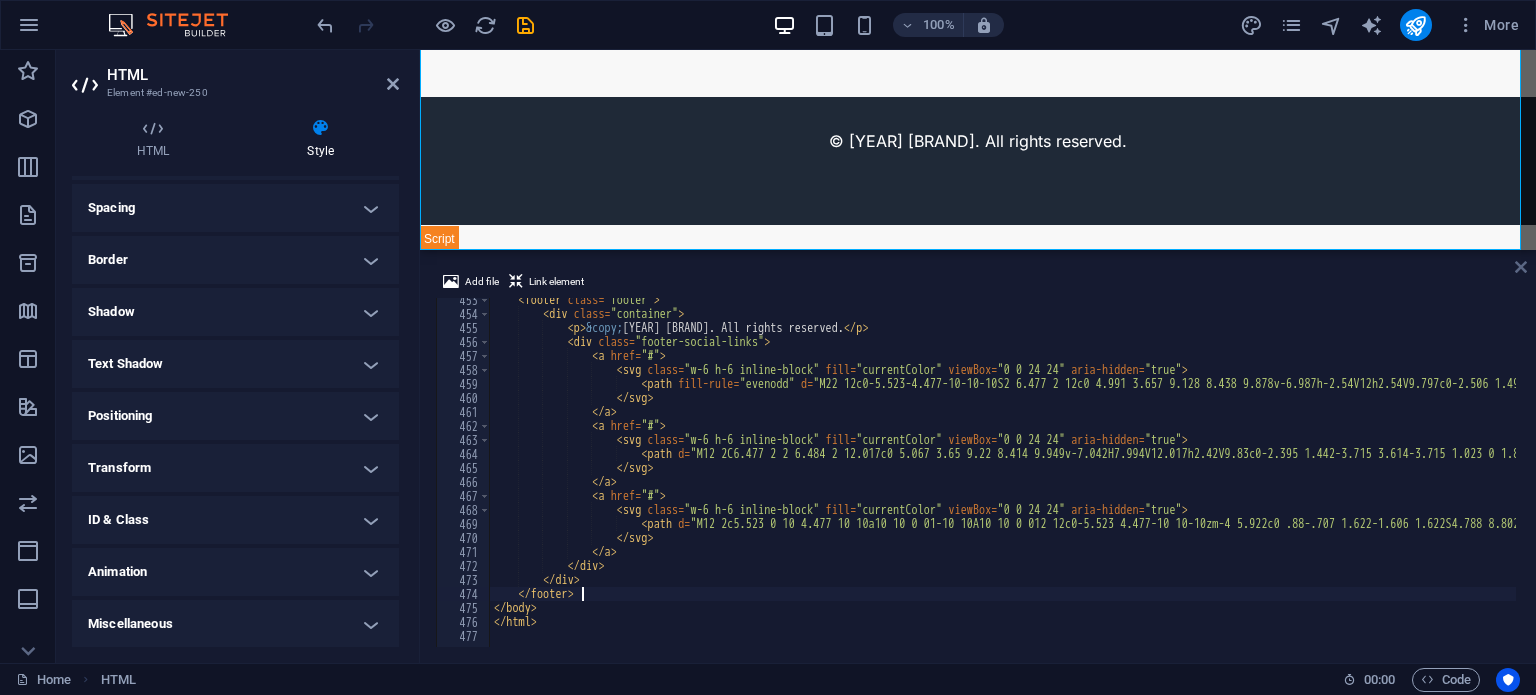 type on "</footer>" 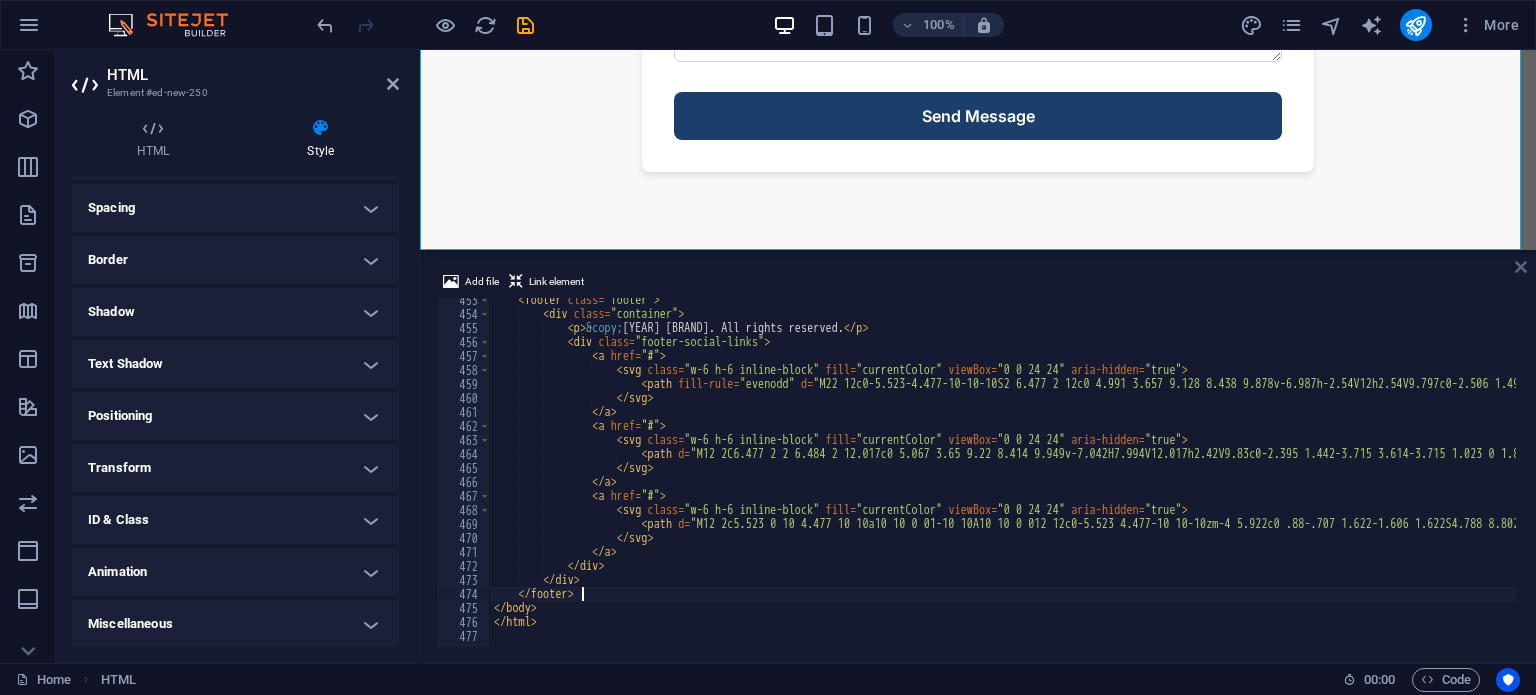 click at bounding box center (1521, 267) 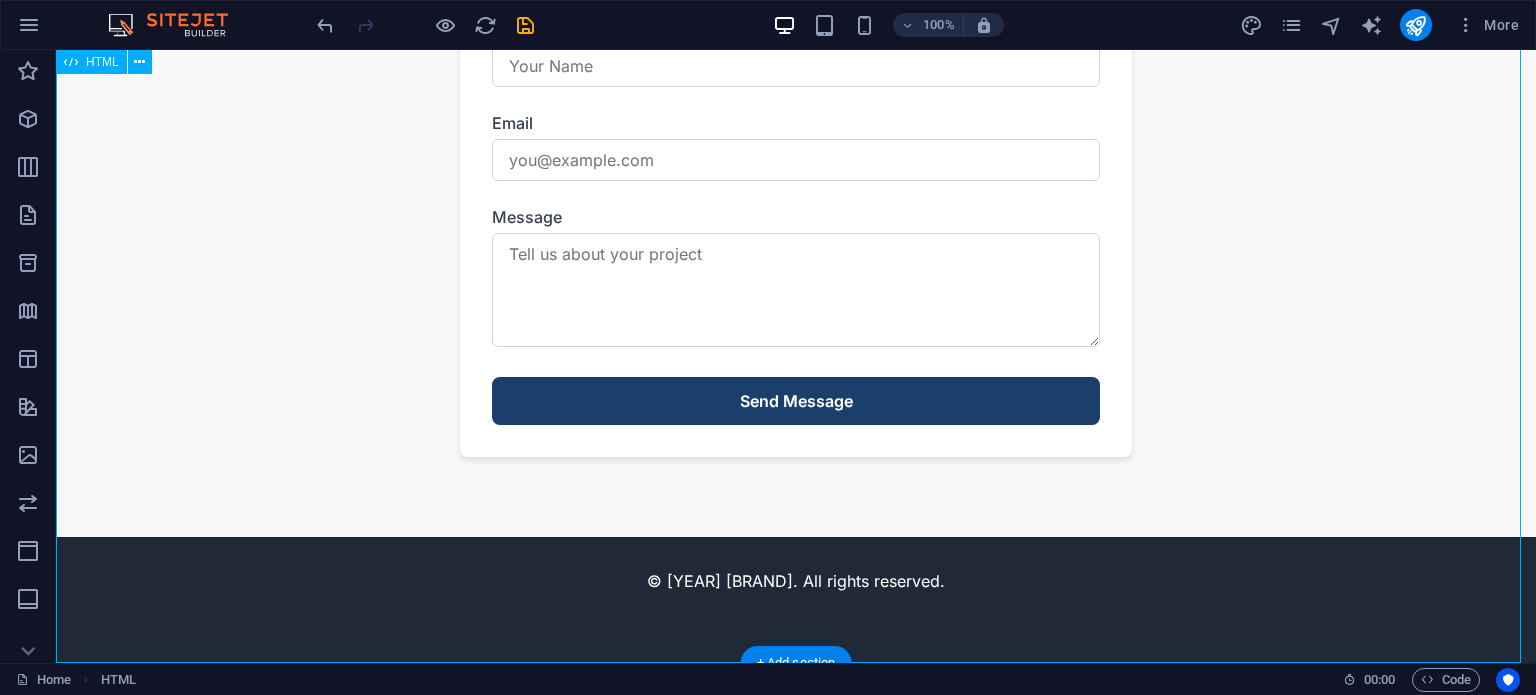 click on "MakeAndUpdate - Professional Web Solutions
We  Make  and  Update  Your Digital Presence
Crafting new experiences and refining existing ones to drive growth and engagement.
Get a Free Quote
Our Services
Web Development
Building fast, responsive, and robust websites from scratch tailored to your business needs.
UI/UX Design Name" at bounding box center [796, -496] 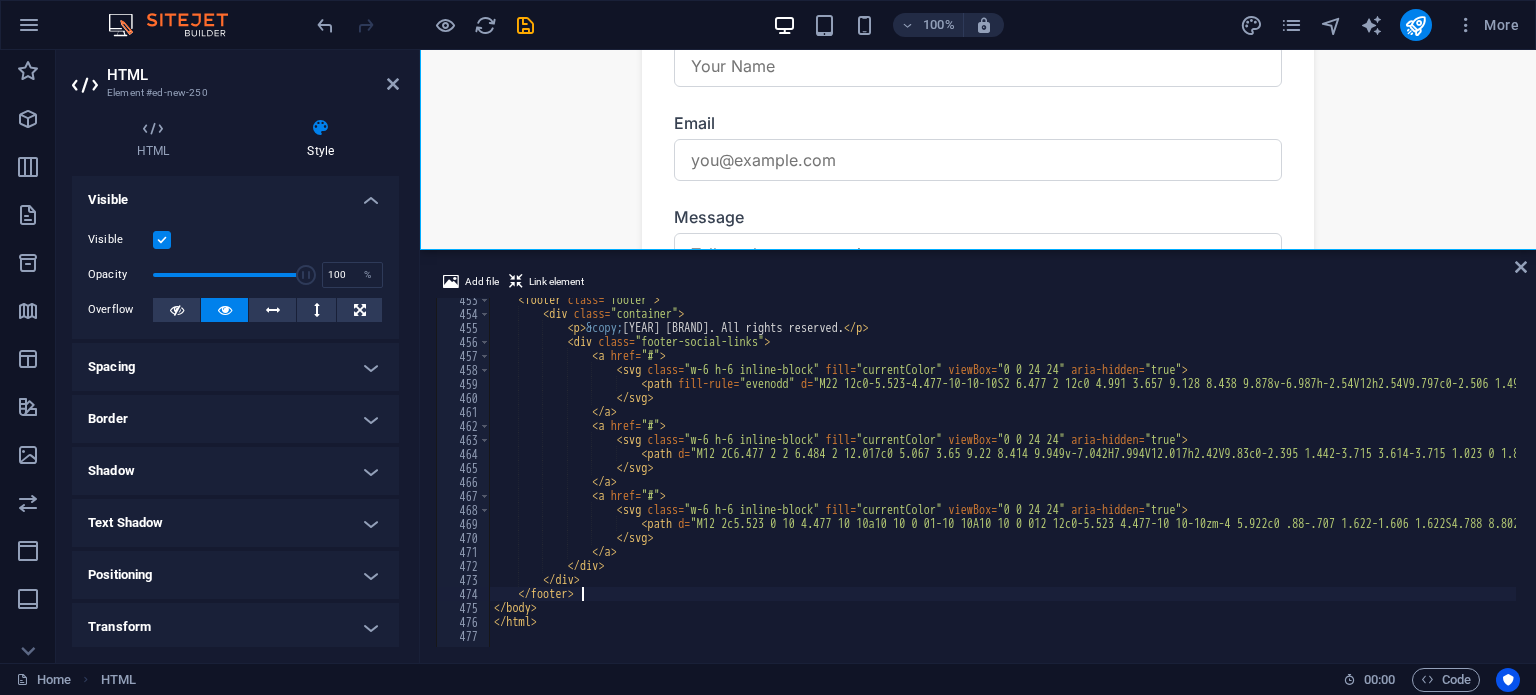 scroll, scrollTop: 2248, scrollLeft: 0, axis: vertical 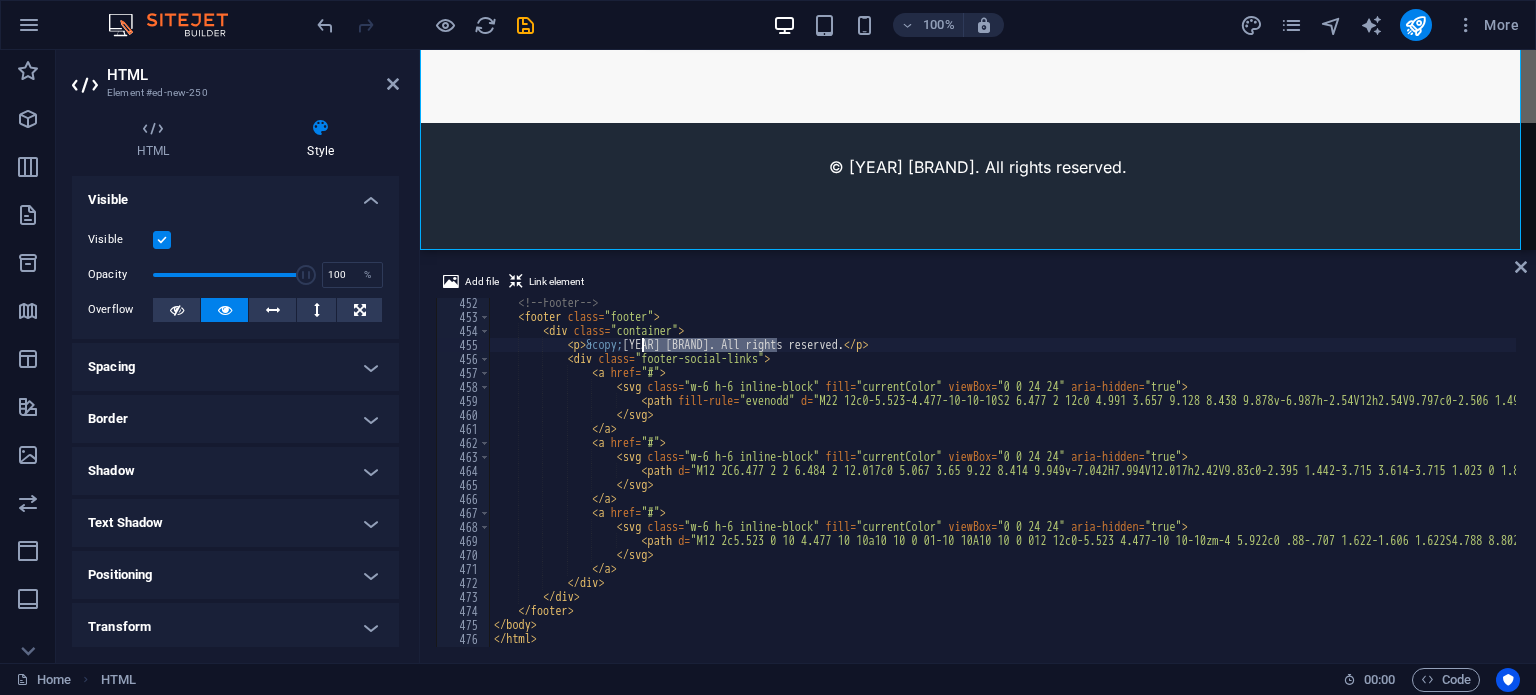 drag, startPoint x: 779, startPoint y: 341, endPoint x: 640, endPoint y: 345, distance: 139.05754 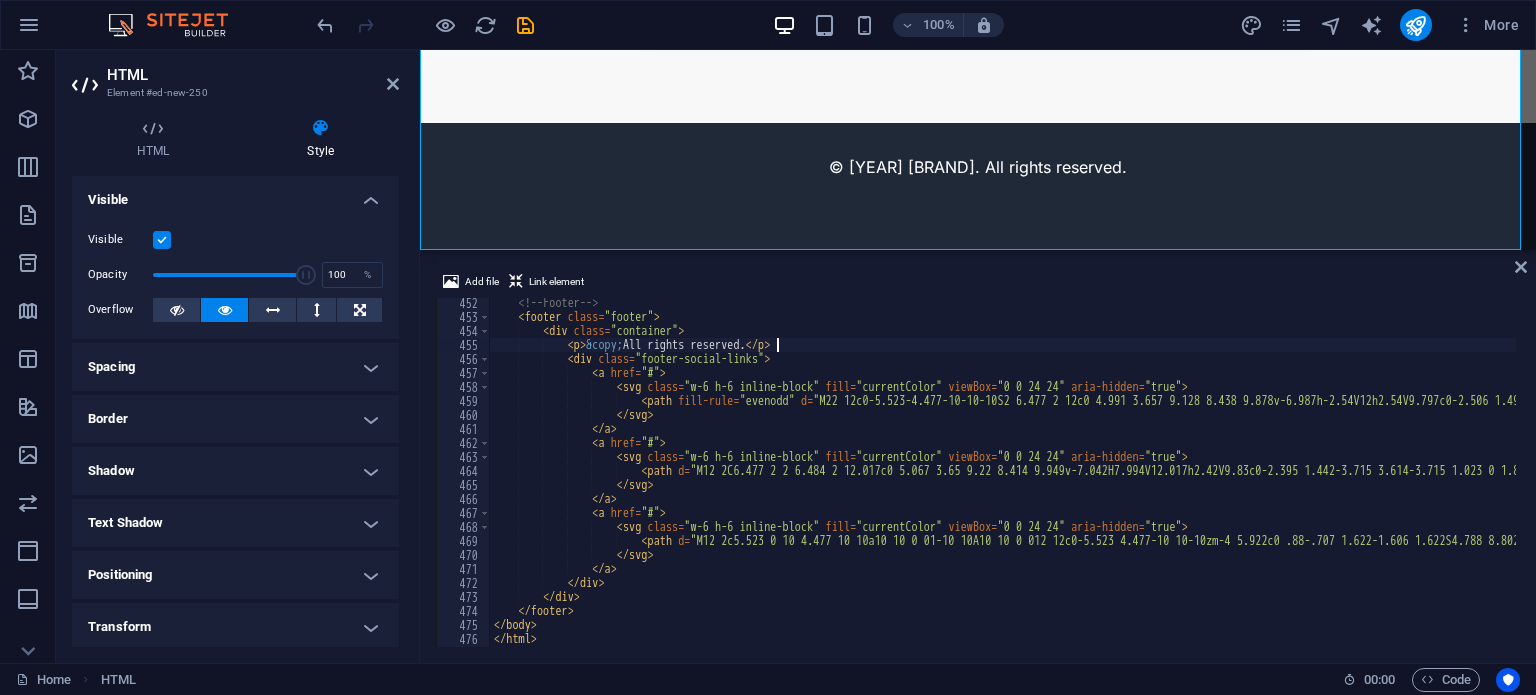 scroll, scrollTop: 0, scrollLeft: 24, axis: horizontal 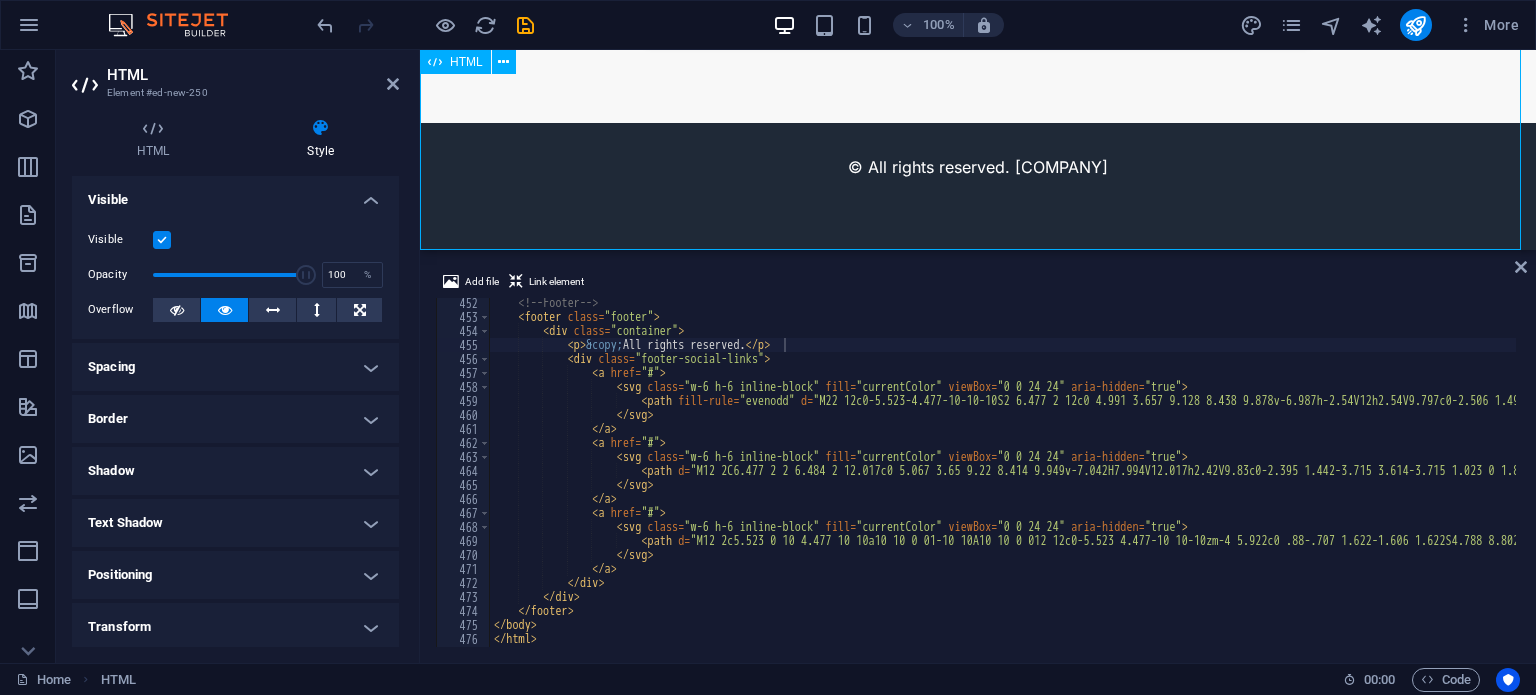 click on "MakeAndUpdate - Professional Web Solutions
We  Make  and  Update  Your Digital Presence
Crafting new experiences and refining existing ones to drive growth and engagement.
Get a Free Quote
Our Services
Web Development
Building fast, responsive, and robust websites from scratch tailored to your business needs.
UI/UX Design Name" at bounding box center [978, -910] 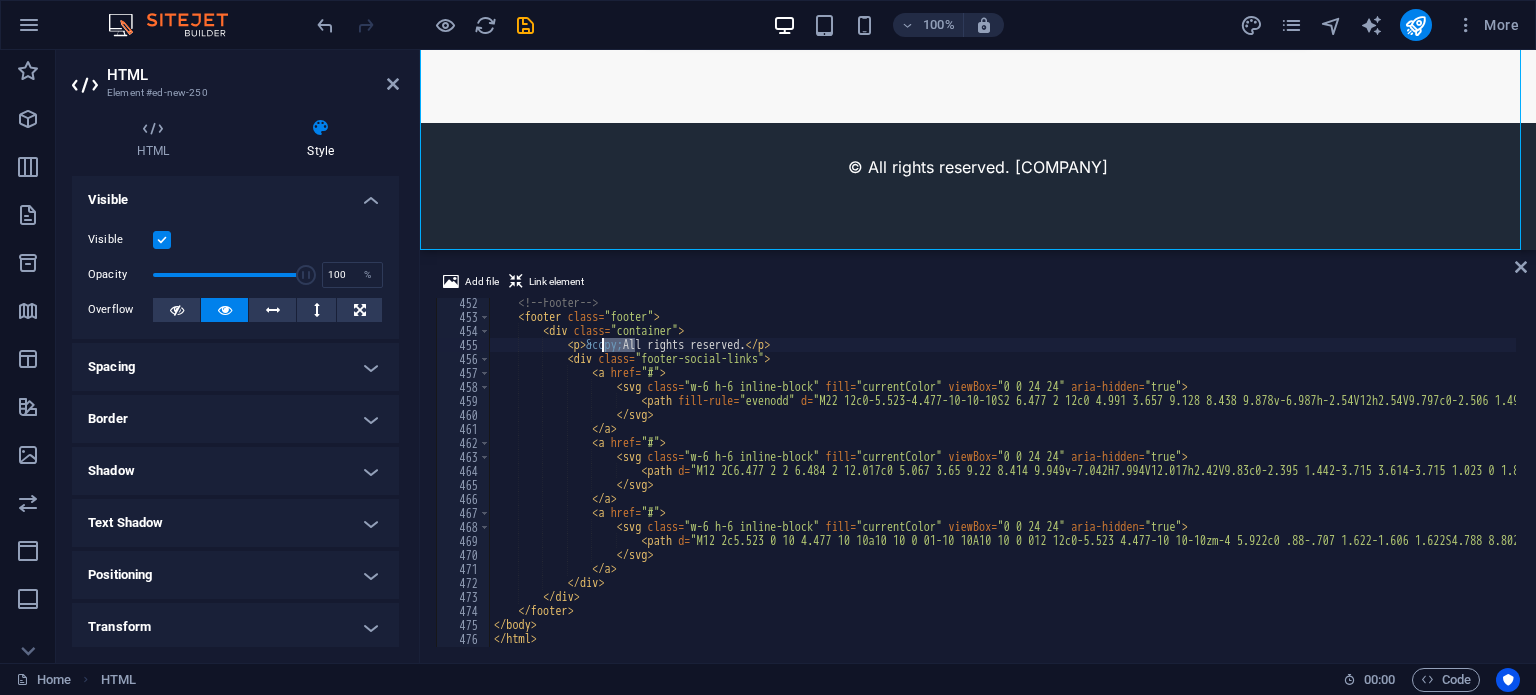 drag, startPoint x: 634, startPoint y: 343, endPoint x: 600, endPoint y: 343, distance: 34 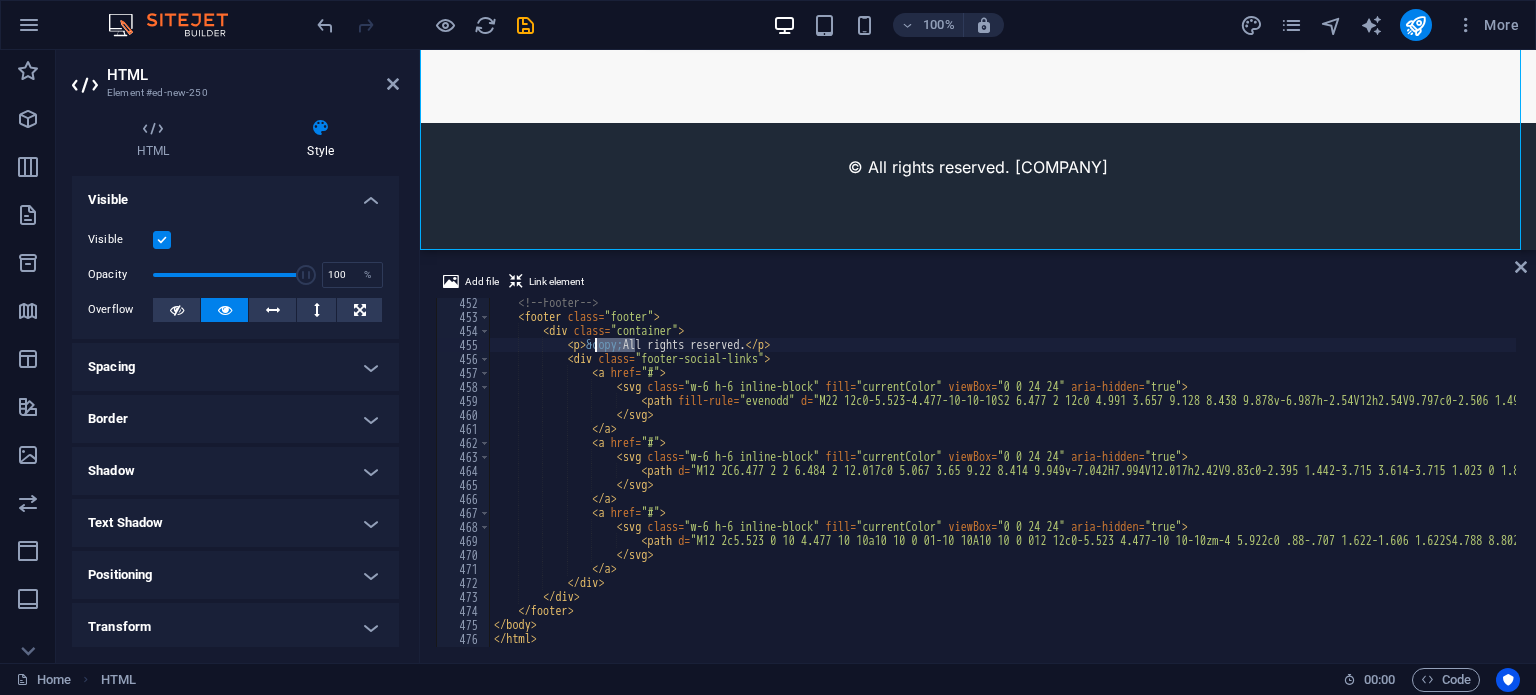 scroll, scrollTop: 0, scrollLeft: 20, axis: horizontal 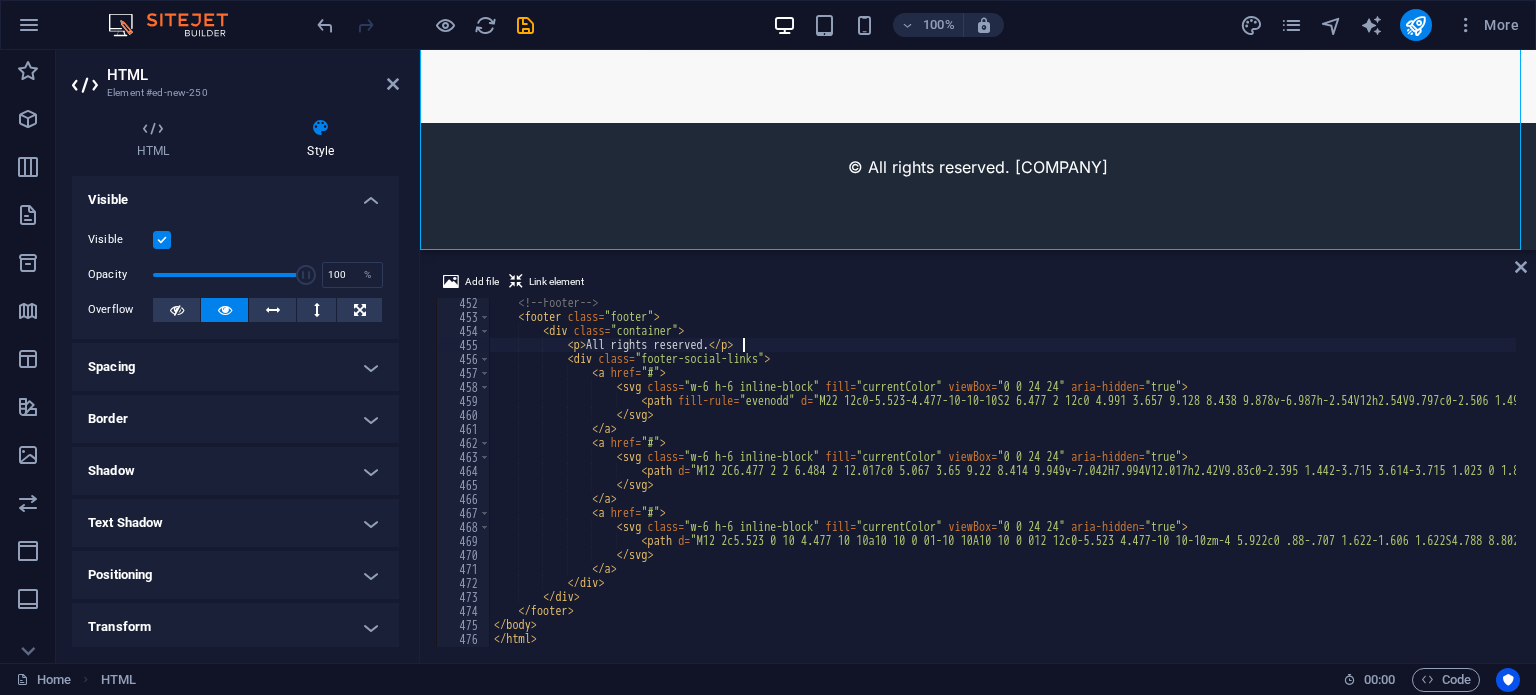 click on "<!--  Footer  -->      < footer   class = "footer" >           < div   class = "container" >                < p >  All rights reserved.  </ p >                < div   class = "footer-social-links" >                     < a   href = "#" >                          < svg   class = "w-6 h-6 inline-block"   fill = "currentColor"   viewBox = "0 0 24 24"   aria-hidden = "true" >                               < path   fill-rule = "evenodd"   d = "M22 12c0-5.523-4.477-10-10-10S2 6.477 2 12c0 4.991 3.657 9.128 8.438 9.878v-6.987h-2.54V12h2.54V9.797c0-2.506 1.492-3.89 3.777-3.89 1.094 0 2.238.195 2.238.195v2.46h-1.26c-1.243 0-1.63.771-1.63 1.562V12h2.773l-.443 2.89h-2.33v6.987A10 10 0 0022 12z"   clip-rule = "evenodd"   />                          </ svg >                     </ a >                     < a   href = "#" >                          < svg   class = "w-6 h-6 inline-block"   fill = "currentColor"   viewBox = "0 0 24 24"   aria-hidden = "true" >                               < path   d =   />           </" at bounding box center [2418, 482] 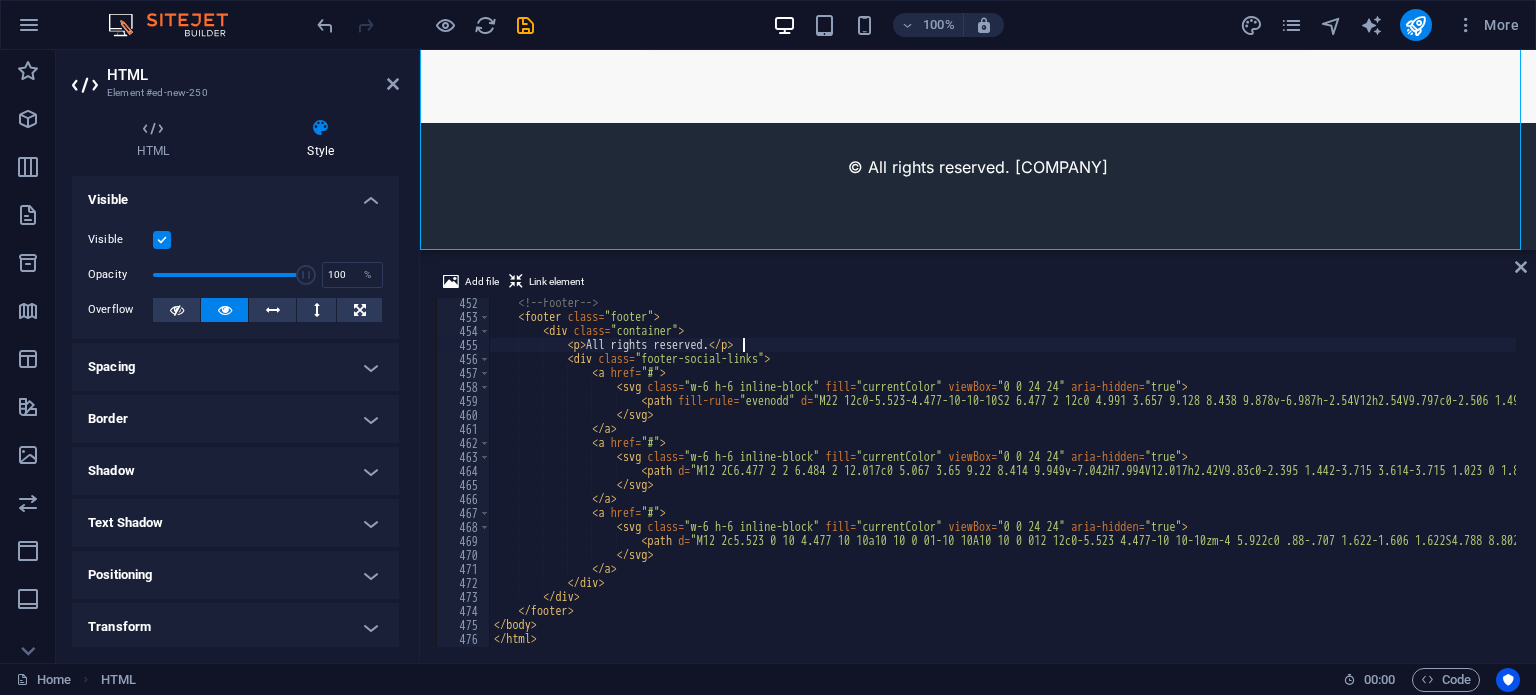 paste on "&copy;" 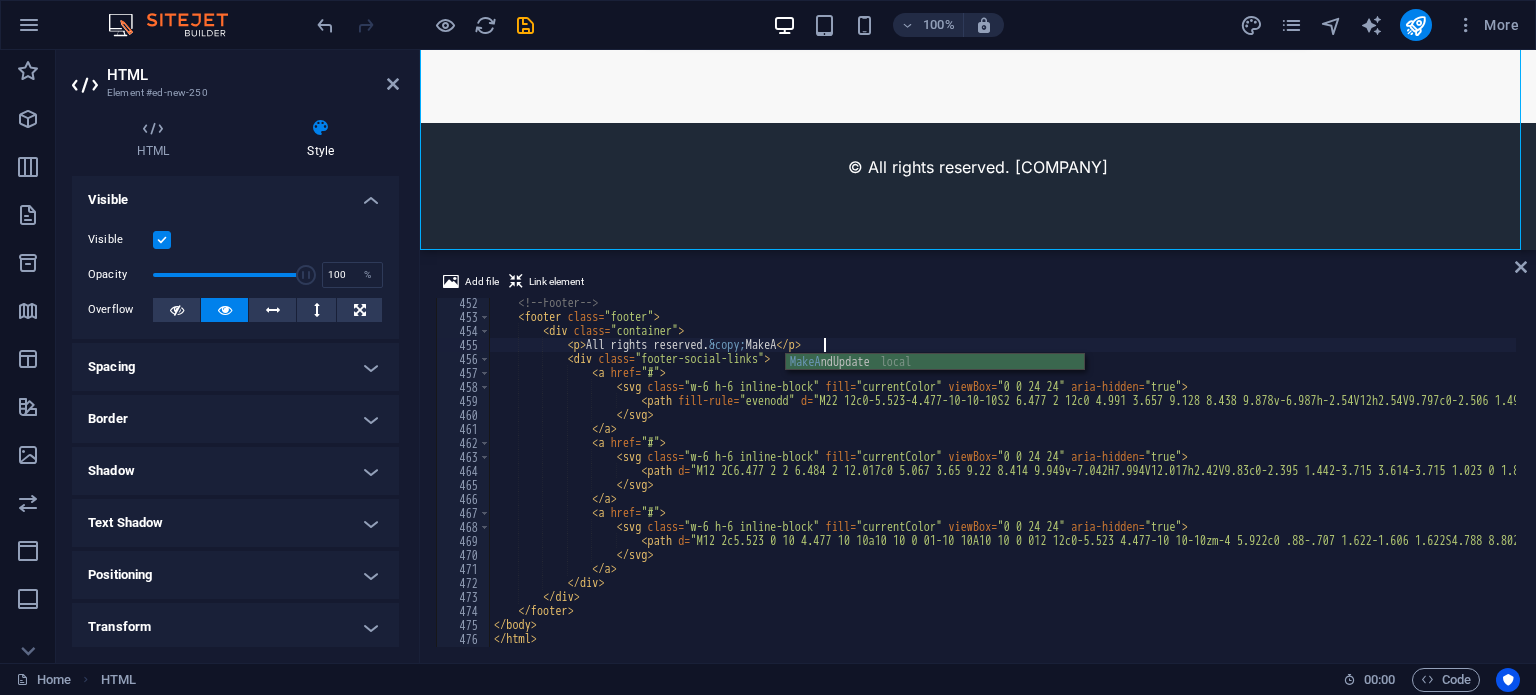 scroll, scrollTop: 0, scrollLeft: 28, axis: horizontal 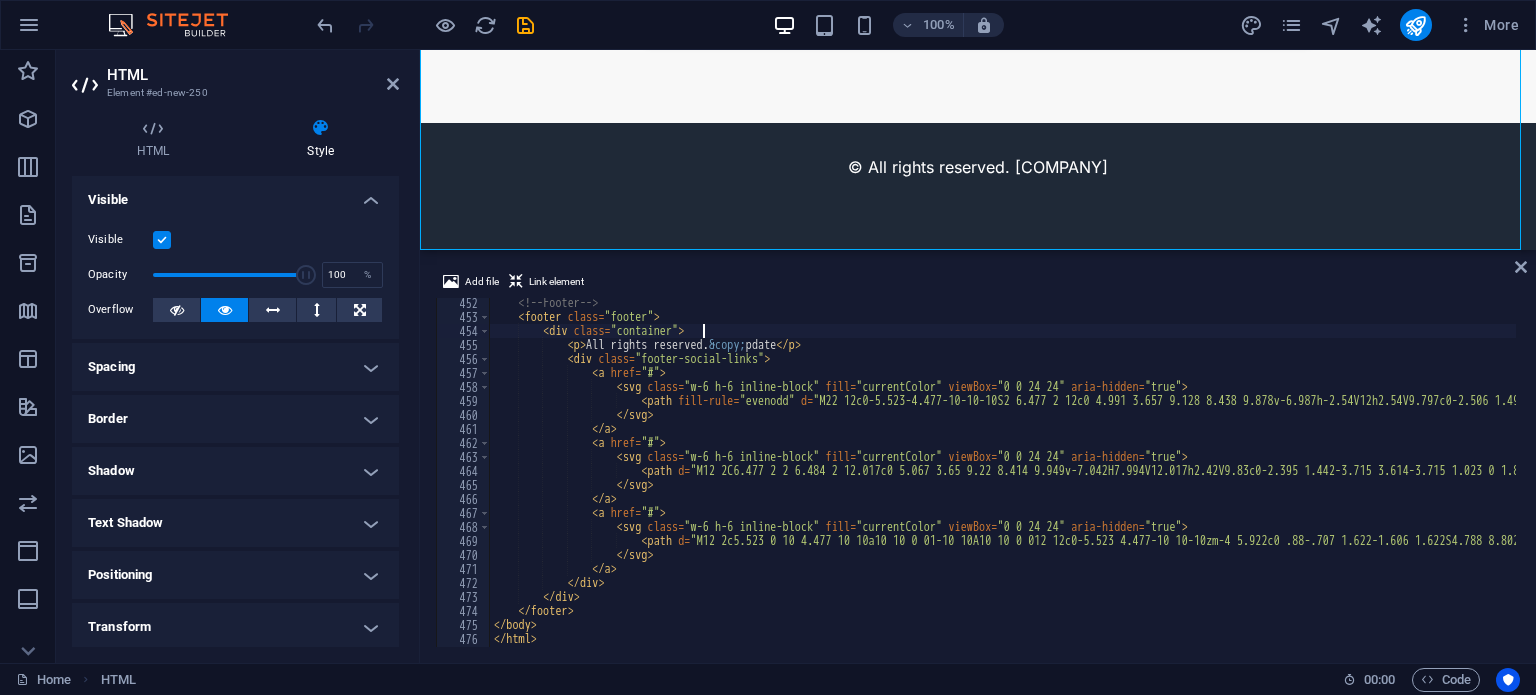 click on "<!--  Footer  -->      < footer   class = "footer" >           < div   class = "container" >                < p >  All rights reserved.  &copy;  pdate </ p >                < div   class = "footer-social-links" >                     < a   href = "#" >                          < svg   class = "w-6 h-6 inline-block"   fill = "currentColor"   viewBox = "0 0 24 24"   aria-hidden = "true" >                               < path   fill-rule = "evenodd"   d = "M22 12c0-5.523-4.477-10-10-10S2 6.477 2 12c0 4.991 3.657 9.128 8.438 9.878v-6.987h-2.54V12h2.54V9.797c0-2.506 1.492-3.89 3.777-3.89 1.094 0 2.238.195 2.238.195v2.46h-1.26c-1.243 0-1.63.771-1.63 1.562V12h2.773l-.443 2.89h-2.33v6.987A10 10 0 0022 12z"   clip-rule = "evenodd"   />                          </ svg >                     </ a >                     < a   href = "#" >                          < svg   class = "w-6 h-6 inline-block"   fill = "currentColor"   viewBox = "0 0 24 24"   aria-hidden = "true" >                               < path   d =   >" at bounding box center (2418, 482) 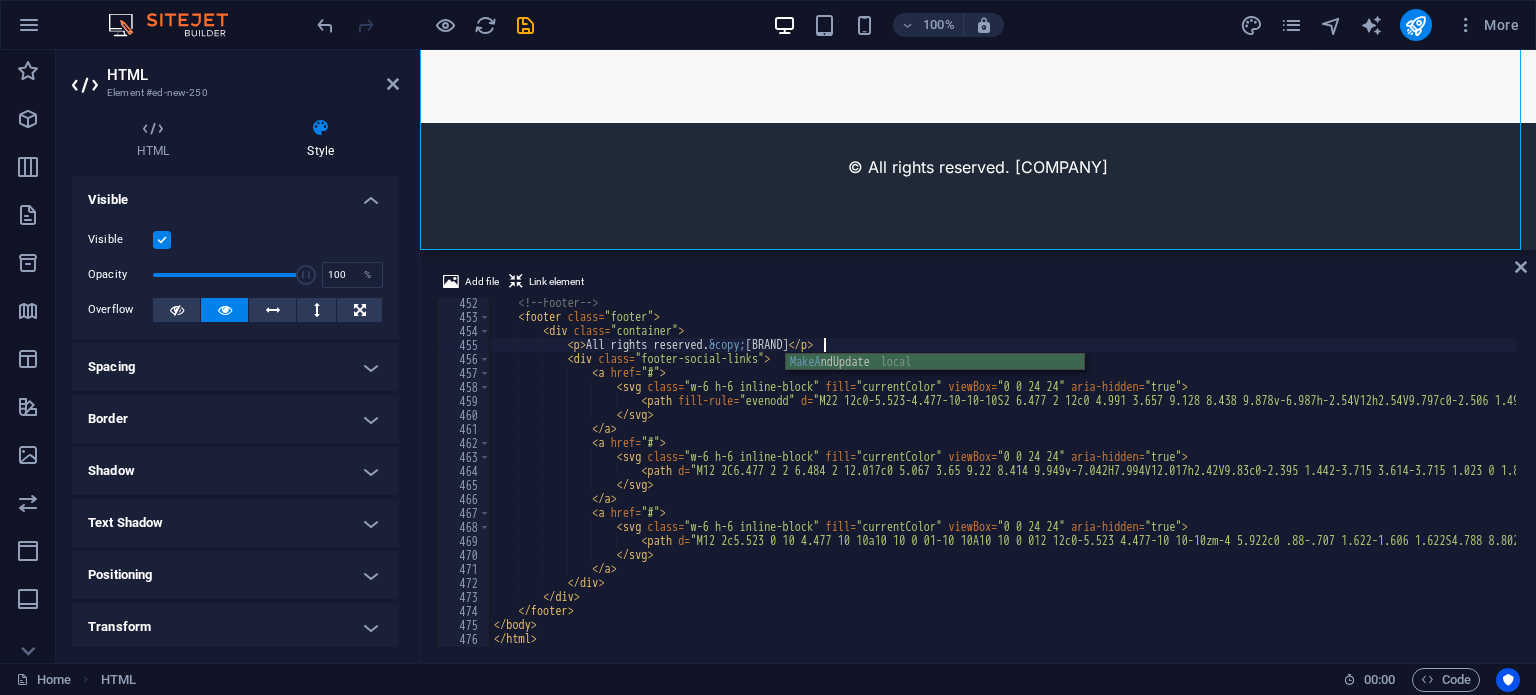 scroll, scrollTop: 0, scrollLeft: 28, axis: horizontal 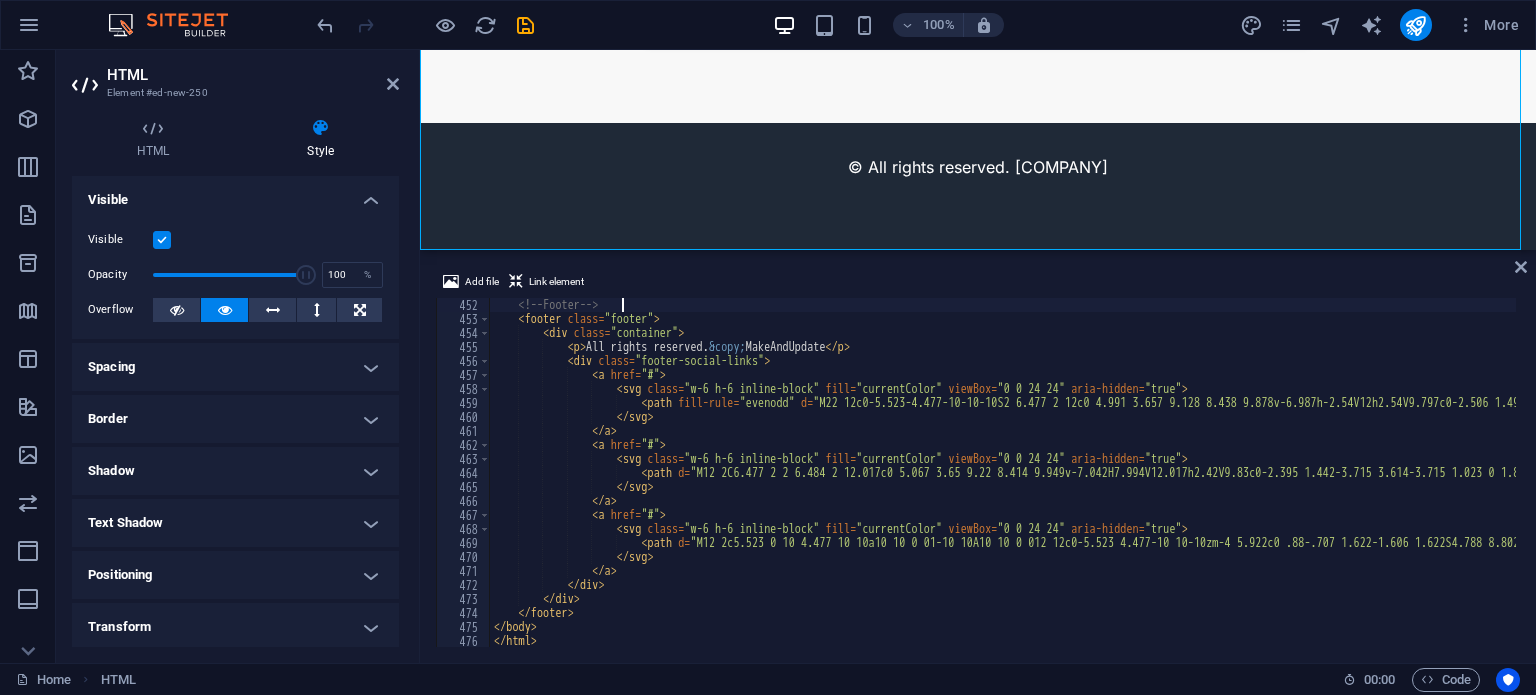 click on "<!--  Footer  -->      < footer   class = "footer" >           < div   class = "container" >                < p >  All rights reserved.  &copy;  MakeAndUpdate </ p >                < div   class = "footer-social-links" >                     < a   href = "#" >                          < svg   class = "w-6 h-6 inline-block"   fill = "currentColor"   viewBox = "0 0 24 24"   aria-hidden = "true" >                               < path   fill-rule = "evenodd"   d = "M22 12c0-5.523-4.477-10-10-10S2 6.477 2 12c0 4.991 3.657 9.128 8.438 9.878v-6.987h-2.54V12h2.54V9.797c0-2.506 1.492-3.89 3.777-3.89 1.094 0 2.238.195 2.238.195v2.46h-1.26c-1.243 0-1.63.771-1.63 1.562V12h2.773l-.443 2.89h-2.33v6.987A10 10 0 0022 12z"   clip-rule = "evenodd"   />                          </ svg >                     </ a >                     < a   href = "#" >                          < svg   class = "w-6 h-6 inline-block"   fill = "currentColor"   viewBox = "0 0 24 24"   aria-hidden = "true" >                               < path" at bounding box center (2418, 484) 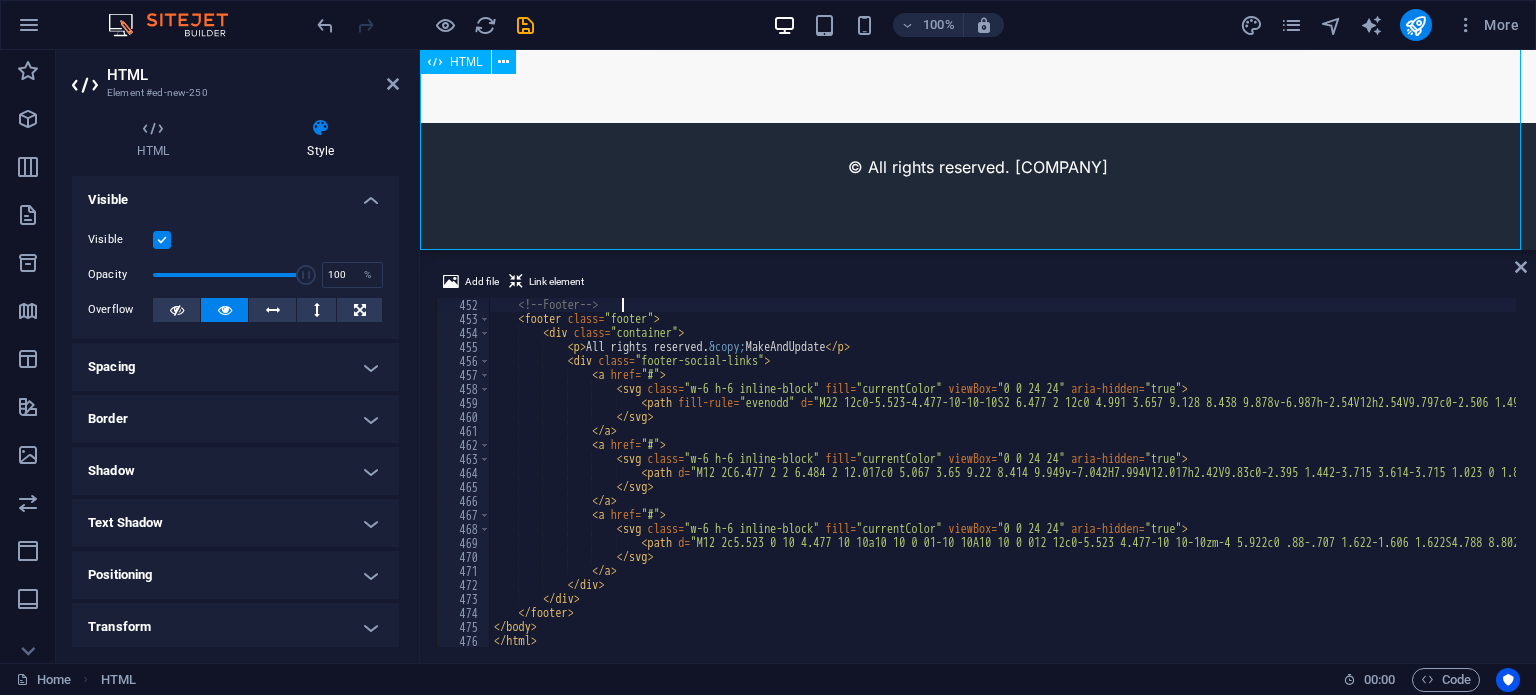 click on "MakeAndUpdate - Professional Web Solutions
We  Make  and  Update  Your Digital Presence
Crafting new experiences and refining existing ones to drive growth and engagement.
Get a Free Quote
Our Services
Web Development
Building fast, responsive, and robust websites from scratch tailored to your business needs.
UI/UX Design Name" at bounding box center (978, -910) 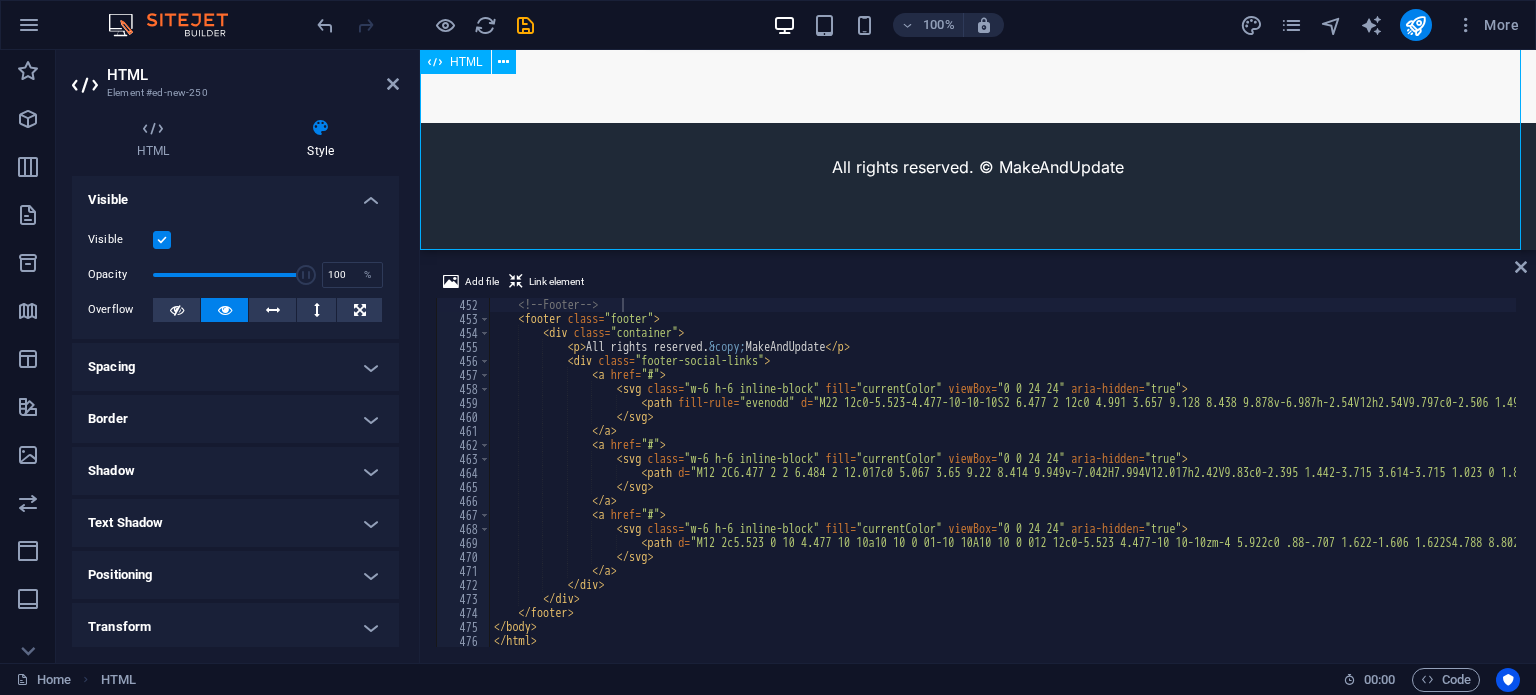 click on "MakeAndUpdate - Professional Web Solutions
We  Make  and  Update  Your Digital Presence
Crafting new experiences and refining existing ones to drive growth and engagement.
Get a Free Quote
Our Services
Web Development
Building fast, responsive, and robust websites from scratch tailored to your business needs.
UI/UX Design Name" at bounding box center [978, -910] 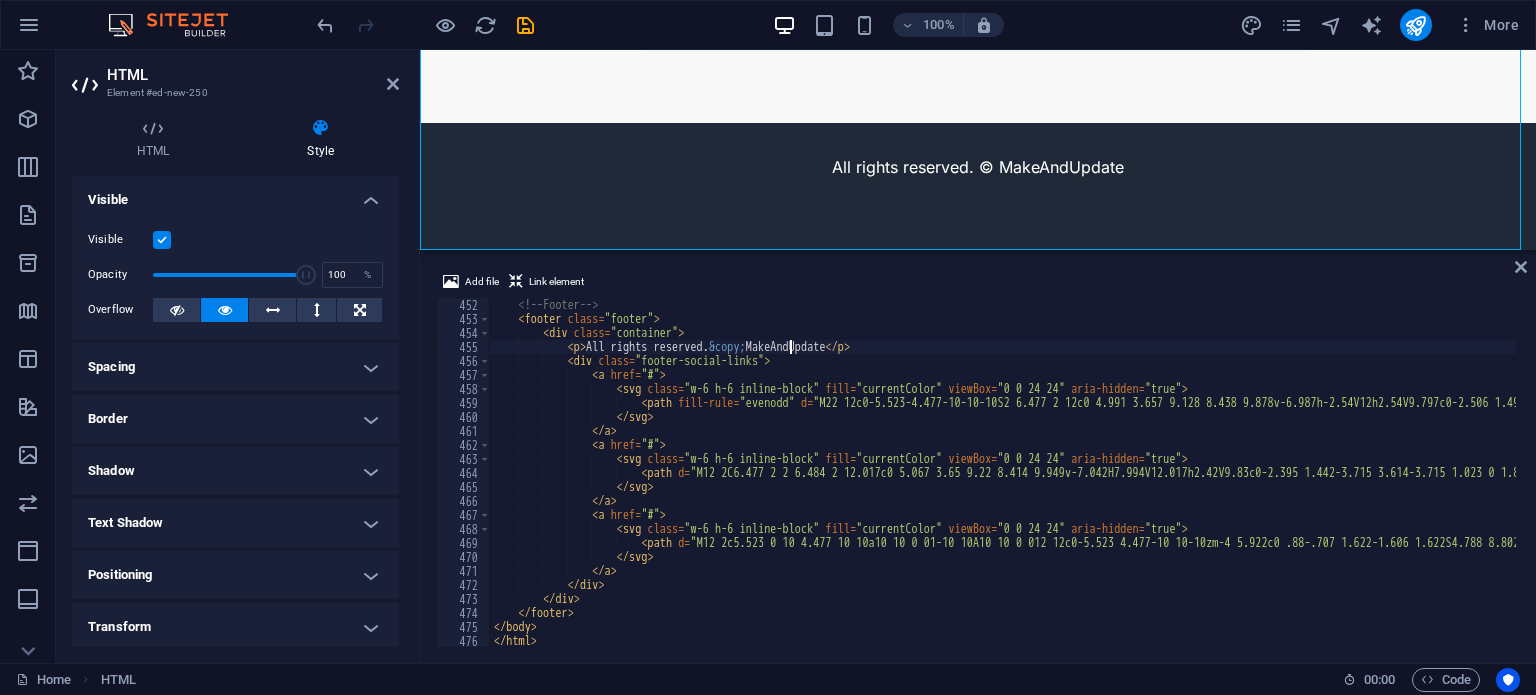 click on "<!--  Footer  -->      < footer   class = "footer" >           < div   class = "container" >                < p >  All rights reserved.  &copy;  MakeAndUpdate </ p >                < div   class = "footer-social-links" >                     < a   href = "#" >                          < svg   class = "w-6 h-6 inline-block"   fill = "currentColor"   viewBox = "0 0 24 24"   aria-hidden = "true" >                               < path   fill-rule = "evenodd"   d = "M22 12c0-5.523-4.477-10-10-10S2 6.477 2 12c0 4.991 3.657 9.128 8.438 9.878v-6.987h-2.54V12h2.54V9.797c0-2.506 1.492-3.89 3.777-3.89 1.094 0 2.238.195 2.238.195v2.46h-1.26c-1.243 0-1.63.771-1.63 1.562V12h2.773l-.443 2.89h-2.33v6.987A10 10 0 0022 12z"   clip-rule = "evenodd"   />                          </ svg >                     </ a >                     < a   href = "#" >                          < svg   class = "w-6 h-6 inline-block"   fill = "currentColor"   viewBox = "0 0 24 24"   aria-hidden = "true" >                               < path" at bounding box center (2418, 484) 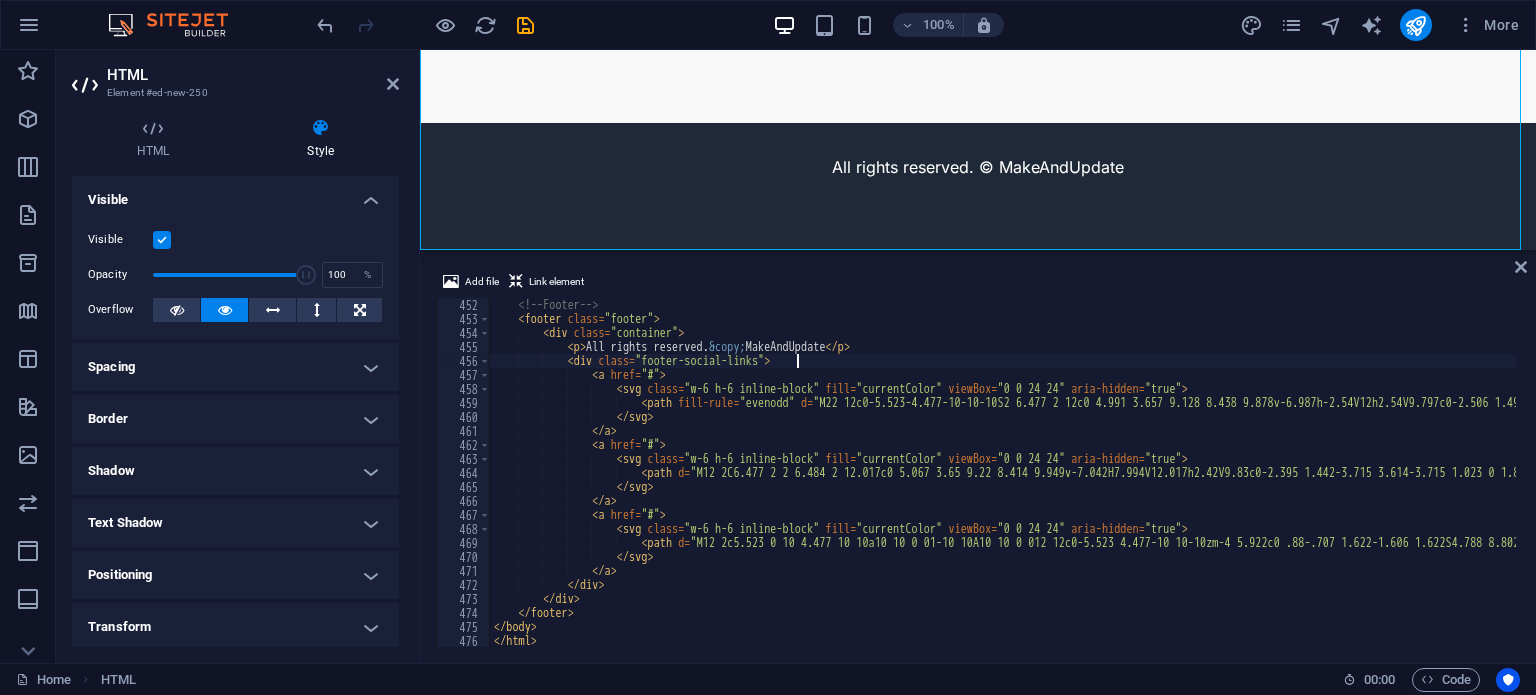click on "<!--  Footer  -->      < footer   class = "footer" >           < div   class = "container" >                < p >  All rights reserved.  &copy; MakeAndUpdate </ p >                < div   class = "footer-social-links" >                     < a   href = "#" >                          < svg   class = "w-6 h-6 inline-block"   fill = "currentColor"   viewBox = "0 0 24 24"   aria-hidden = "true" >                               < path   fill-rule = "evenodd"   d = "M22 12c0-5.523-4.477-10-10-10S2 6.477 2 12c0 4.991 3.657 9.128 8.438 9.878v-6.987h-2.54V12h2.54V9.797c0-2.506 1.492-3.89 3.777-3.89 1.094 0 2.238.195 2.238.195v2.46h-1.26c-1.243 0-1.63.771-1.63 1.562V12h2.773l-.443 2.89h-2.33v6.987A10 10 0 0022 12z"   clip-rule = "evenodd"   />                          </ svg >                     </ a >                     < a   href = "#" >                          < svg   class = "w-6 h-6 inline-block"   fill = "currentColor"   viewBox = "0 0 24 24"   aria-hidden = "true" >                               < path" at bounding box center (2418, 484) 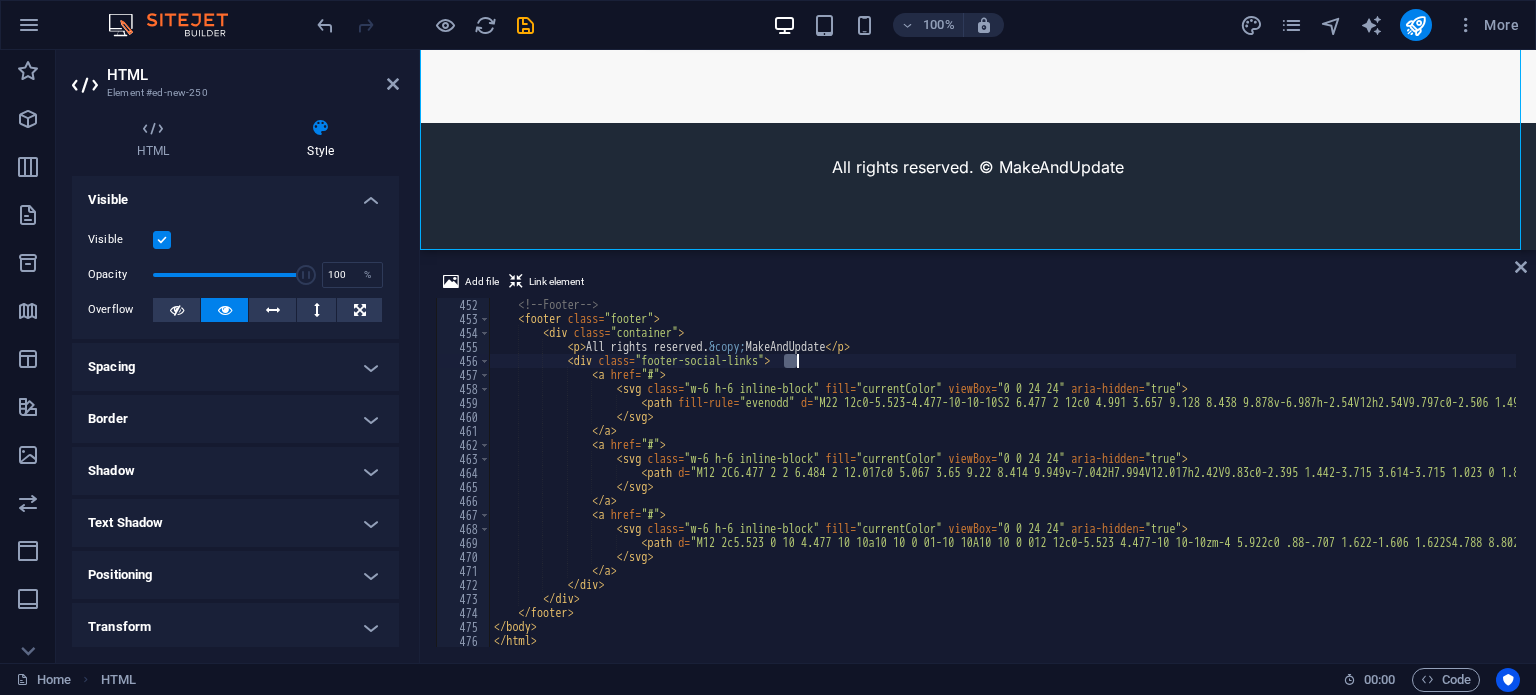 click on "<!--  Footer  -->      < footer   class = "footer" >           < div   class = "container" >                < p >  All rights reserved.  &copy; MakeAndUpdate </ p >                < div   class = "footer-social-links" >                     < a   href = "#" >                          < svg   class = "w-6 h-6 inline-block"   fill = "currentColor"   viewBox = "0 0 24 24"   aria-hidden = "true" >                               < path   fill-rule = "evenodd"   d = "M22 12c0-5.523-4.477-10-10-10S2 6.477 2 12c0 4.991 3.657 9.128 8.438 9.878v-6.987h-2.54V12h2.54V9.797c0-2.506 1.492-3.89 3.777-3.89 1.094 0 2.238.195 2.238.195v2.46h-1.26c-1.243 0-1.63.771-1.63 1.562V12h2.773l-.443 2.89h-2.33v6.987A10 10 0 0022 12z"   clip-rule = "evenodd"   />                          </ svg >                     </ a >                     < a   href = "#" >                          < svg   class = "w-6 h-6 inline-block"   fill = "currentColor"   viewBox = "0 0 24 24"   aria-hidden = "true" >                               < path" at bounding box center [2418, 484] 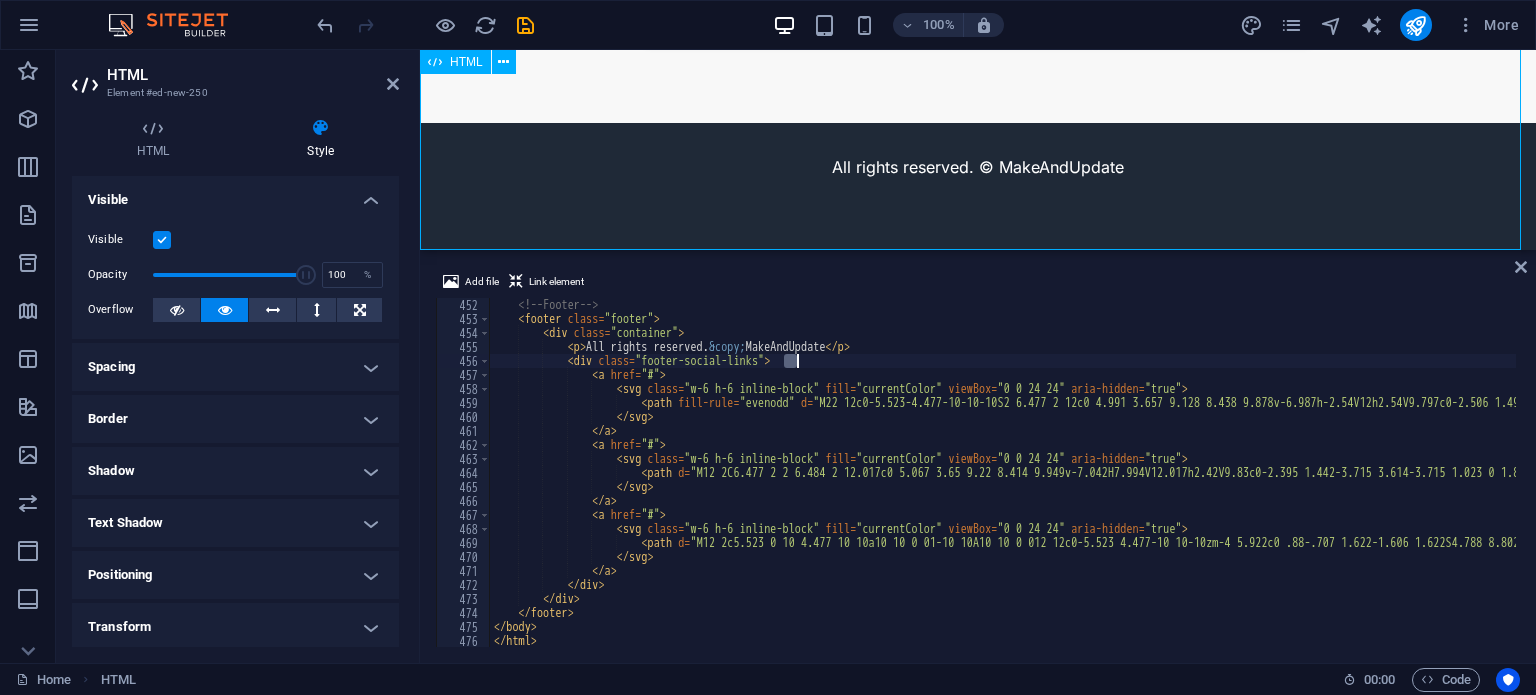 click on "MakeAndUpdate - Professional Web Solutions
We  Make  and  Update  Your Digital Presence
Crafting new experiences and refining existing ones to drive growth and engagement.
Get a Free Quote
Our Services
Web Development
Building fast, responsive, and robust websites from scratch tailored to your business needs.
UI/UX Design Name" at bounding box center [978, -910] 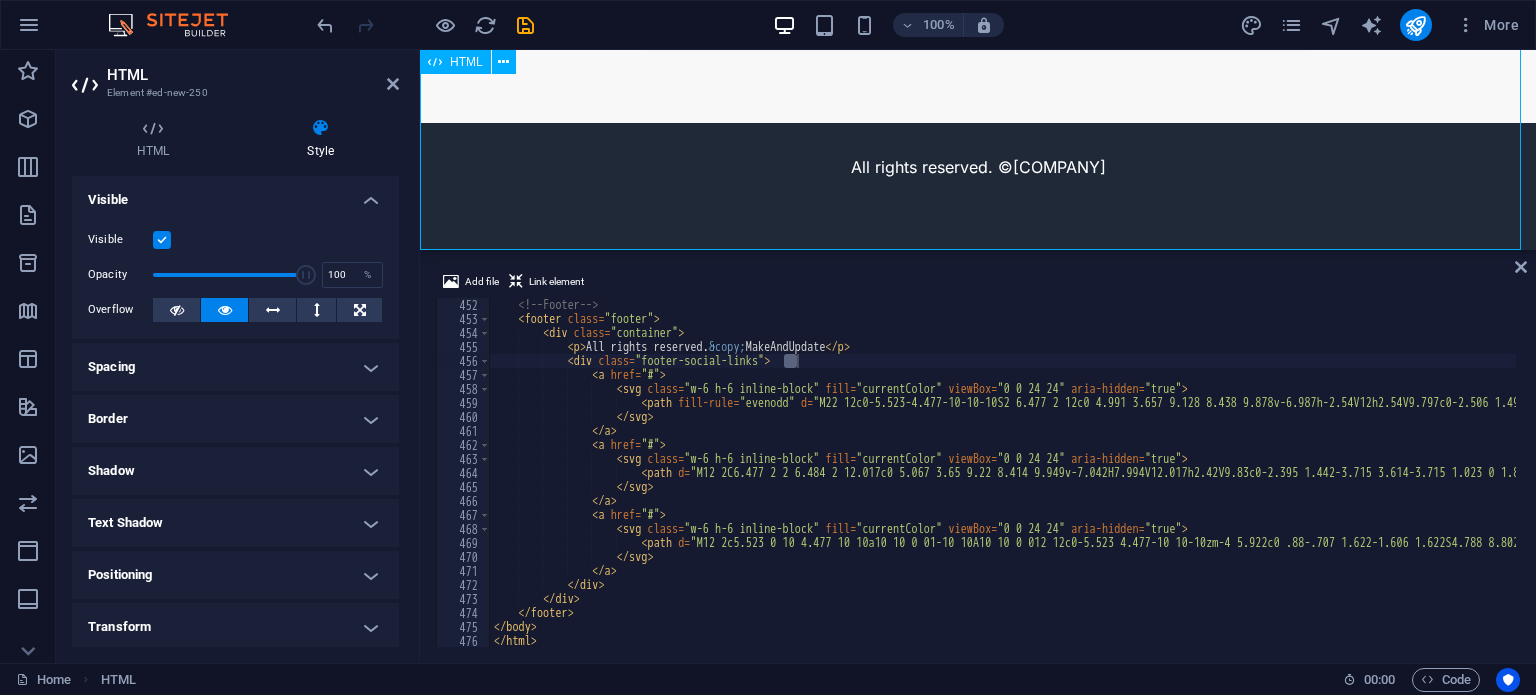 click on "MakeAndUpdate - Professional Web Solutions
We  Make  and  Update  Your Digital Presence
Crafting new experiences and refining existing ones to drive growth and engagement.
Get a Free Quote
Our Services
Web Development
Building fast, responsive, and robust websites from scratch tailored to your business needs.
UI/UX Design Name" at bounding box center [978, -910] 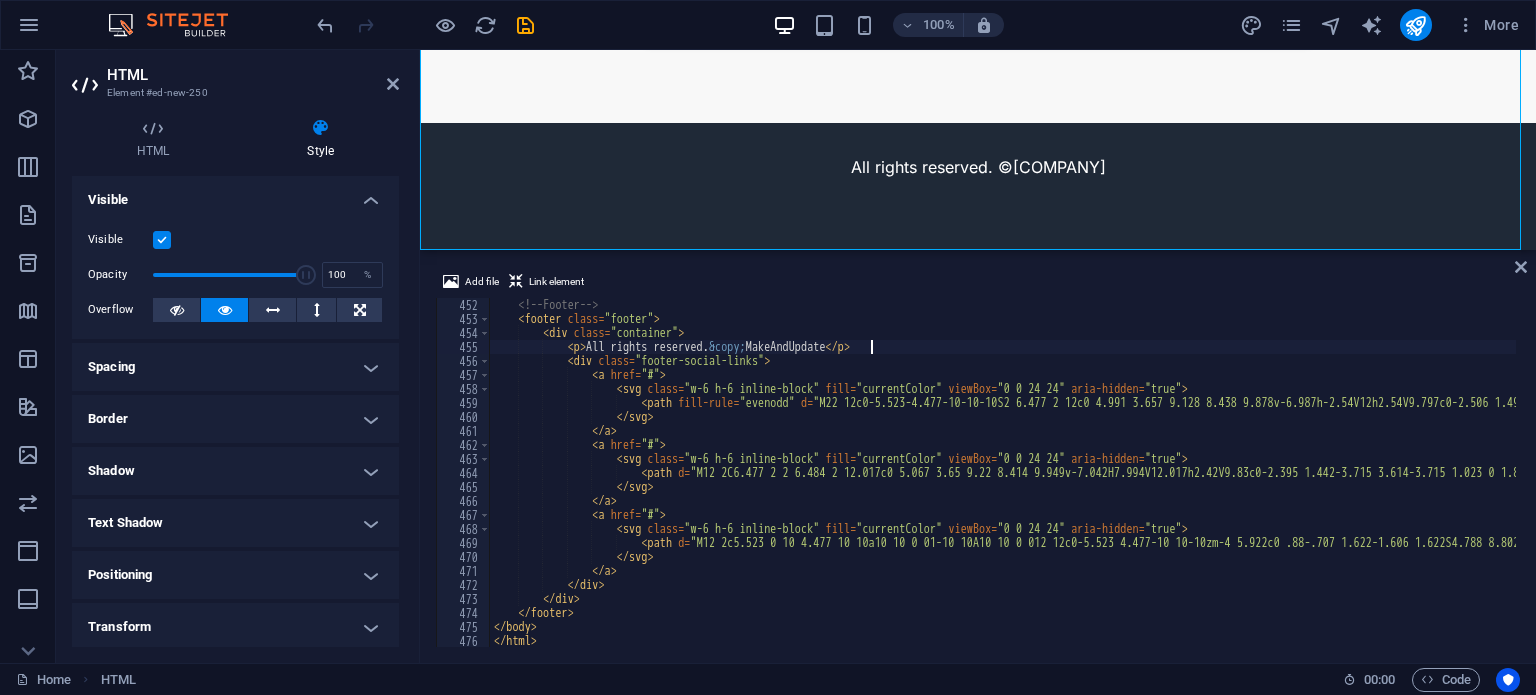 click on "<!--  Footer  -->      < footer   class = "footer" >           < div   class = "container" >                < p >  All rights reserved.  &copy; MakeAndUpdate </ p >                < div   class = "footer-social-links" >                     < a   href = "#" >                          < svg   class = "w-6 h-6 inline-block"   fill = "currentColor"   viewBox = "0 0 24 24"   aria-hidden = "true" >                               < path   fill-rule = "evenodd"   d = "M22 12c0-5.523-4.477-10-10-10S2 6.477 2 12c0 4.991 3.657 9.128 8.438 9.878v-6.987h-2.54V12h2.54V9.797c0-2.506 1.492-3.89 3.777-3.89 1.094 0 2.238.195 2.238.195v2.46h-1.26c-1.243 0-1.63.771-1.63 1.562V12h2.773l-.443 2.89h-2.33v6.987A10 10 0 0022 12z"   clip-rule = "evenodd"   />                          </ svg >                     </ a >                     < a   href = "#" >                          < svg   class = "w-6 h-6 inline-block"   fill = "currentColor"   viewBox = "0 0 24 24"   aria-hidden = "true" >                               < path" at bounding box center [2418, 484] 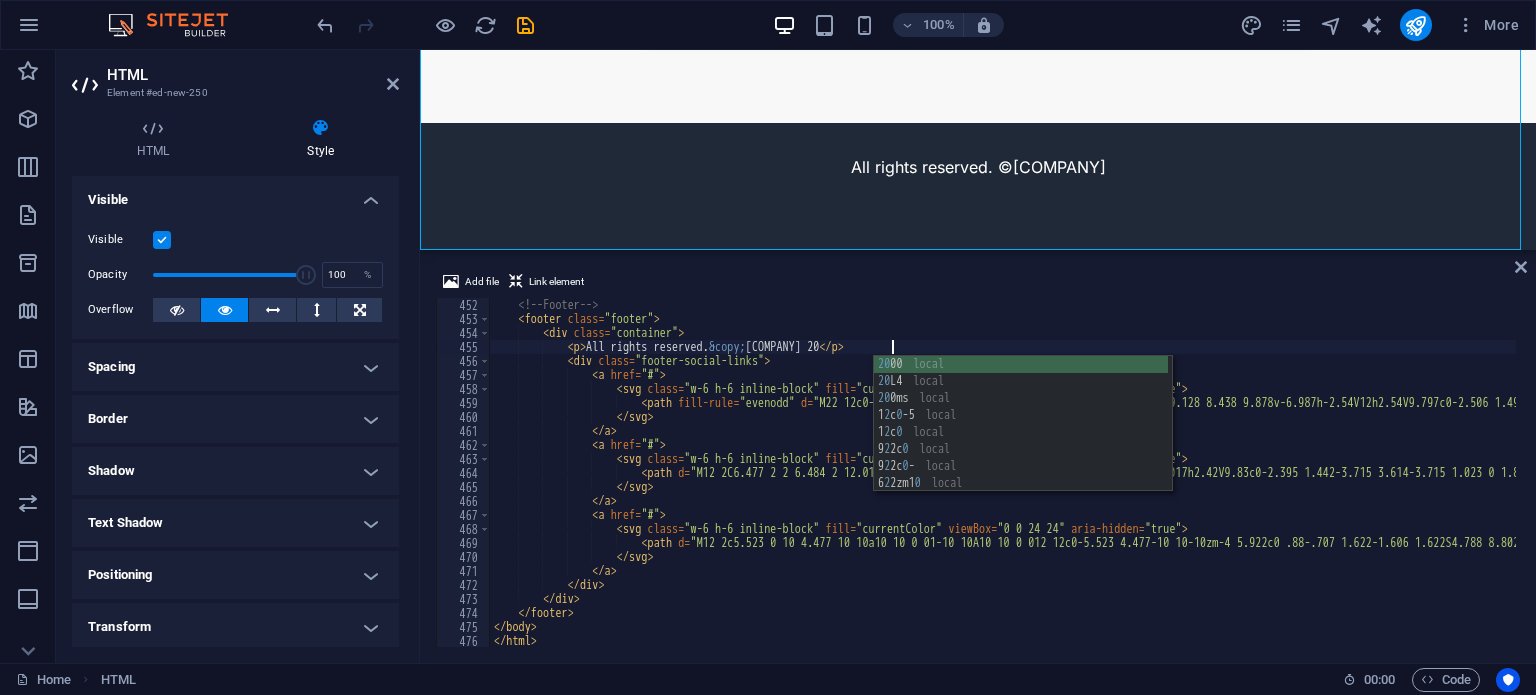 scroll, scrollTop: 0, scrollLeft: 33, axis: horizontal 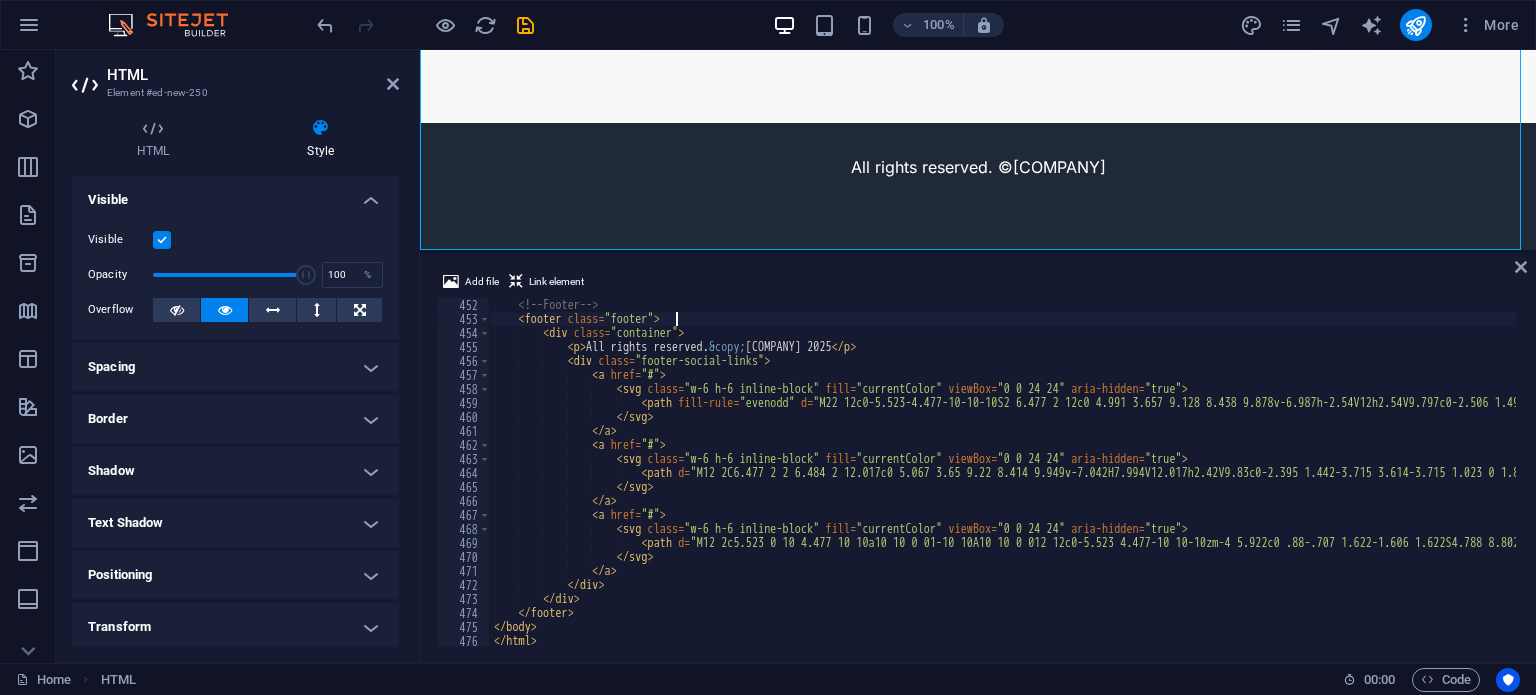 click on "<!--  Footer  -->      < footer   class = "footer" >           < div   class = "container" >                < p >  All rights reserved.  &copy; MakeAndUpdate 2025 </ p >                < div   class = "footer-social-links" >                     < a   href = "#" >                          < svg   class = "w-6 h-6 inline-block"   fill = "currentColor"   viewBox = "0 0 24 24"   aria-hidden = "true" >                               < path   fill-rule = "evenodd"   d = "M22 12c0-5.523-4.477-10-10-10S2 6.477 2 12c0 4.991 3.657 9.128 8.438 9.878v-6.987h-2.54V12h2.54V9.797c0-2.506 1.492-3.89 3.777-3.89 1.094 0 2.238.195 2.238.195v2.46h-1.26c-1.243 0-1.63.771-1.63 1.562V12h2.773l-.443 2.89h-2.33v6.987A10 10 0 0022 12z"   clip-rule = "evenodd"   />                          </ svg >                     </ a >                     < a   href = "#" >                          < svg   class = "w-6 h-6 inline-block"   fill = "currentColor"   viewBox = "0 0 24 24"   aria-hidden = "true" >                               <" at bounding box center (2418, 484) 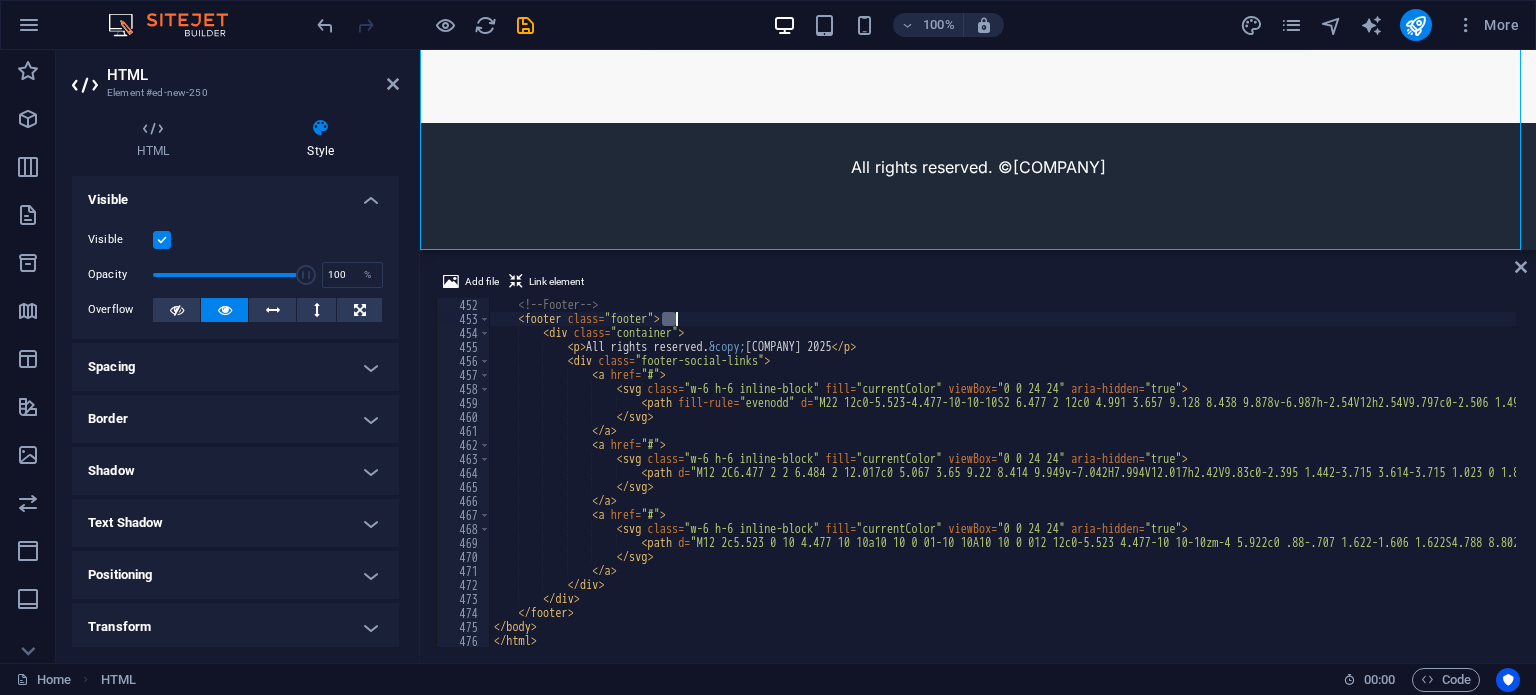 click on "<!--  Footer  -->      < footer   class = "footer" >           < div   class = "container" >                < p >  All rights reserved.  &copy; MakeAndUpdate 2025 </ p >                < div   class = "footer-social-links" >                     < a   href = "#" >                          < svg   class = "w-6 h-6 inline-block"   fill = "currentColor"   viewBox = "0 0 24 24"   aria-hidden = "true" >                               < path   fill-rule = "evenodd"   d = "M22 12c0-5.523-4.477-10-10-10S2 6.477 2 12c0 4.991 3.657 9.128 8.438 9.878v-6.987h-2.54V12h2.54V9.797c0-2.506 1.492-3.89 3.777-3.89 1.094 0 2.238.195 2.238.195v2.46h-1.26c-1.243 0-1.63.771-1.63 1.562V12h2.773l-.443 2.89h-2.33v6.987A10 10 0 0022 12z"   clip-rule = "evenodd"   />                          </ svg >                     </ a >                     < a   href = "#" >                          < svg   class = "w-6 h-6 inline-block"   fill = "currentColor"   viewBox = "0 0 24 24"   aria-hidden = "true" >                               <" at bounding box center [2418, 484] 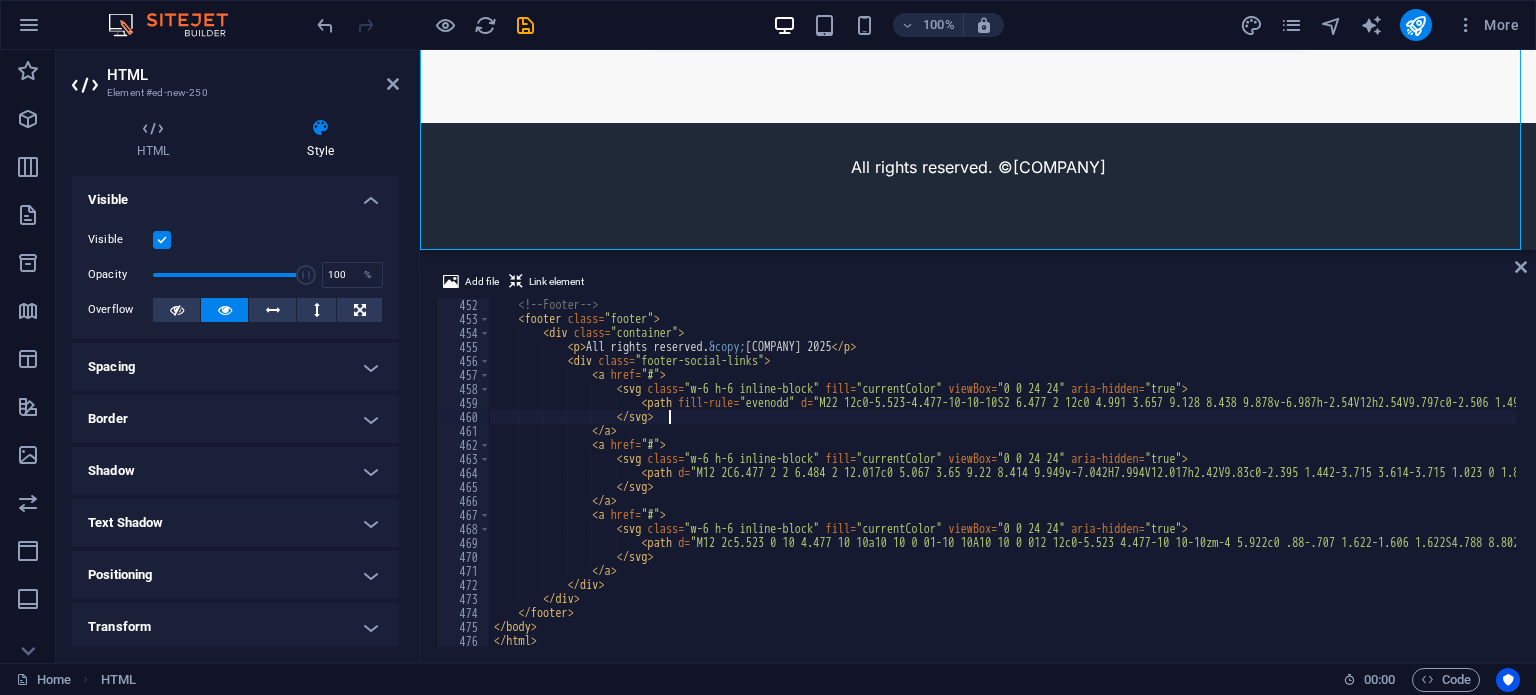 click on "<!--  Footer  -->      < footer   class = "footer" >           < div   class = "container" >                < p >  All rights reserved.  &copy; MakeAndUpdate 2025 </ p >                < div   class = "footer-social-links" >                     < a   href = "#" >                          < svg   class = "w-6 h-6 inline-block"   fill = "currentColor"   viewBox = "0 0 24 24"   aria-hidden = "true" >                               < path   fill-rule = "evenodd"   d = "M22 12c0-5.523-4.477-10-10-10S2 6.477 2 12c0 4.991 3.657 9.128 8.438 9.878v-6.987h-2.54V12h2.54V9.797c0-2.506 1.492-3.89 3.777-3.89 1.094 0 2.238.195 2.238.195v2.46h-1.26c-1.243 0-1.63.771-1.63 1.562V12h2.773l-.443 2.89h-2.33v6.987A10 10 0 0022 12z"   clip-rule = "evenodd"   />                          </ svg >                     </ a >                     < a   href = "#" >                          < svg   class = "w-6 h-6 inline-block"   fill = "currentColor"   viewBox = "0 0 24 24"   aria-hidden = "true" >                               <" at bounding box center [2418, 484] 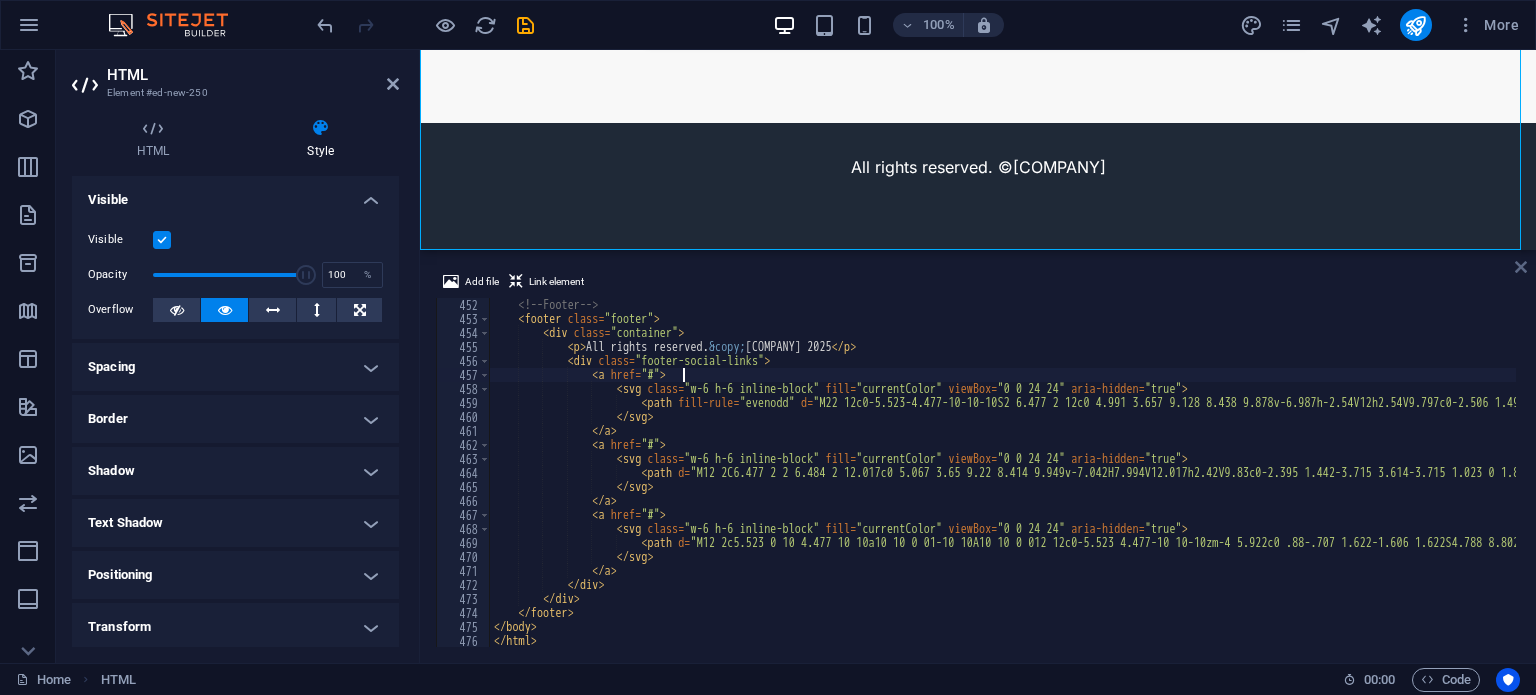 type on "<a href="#">" 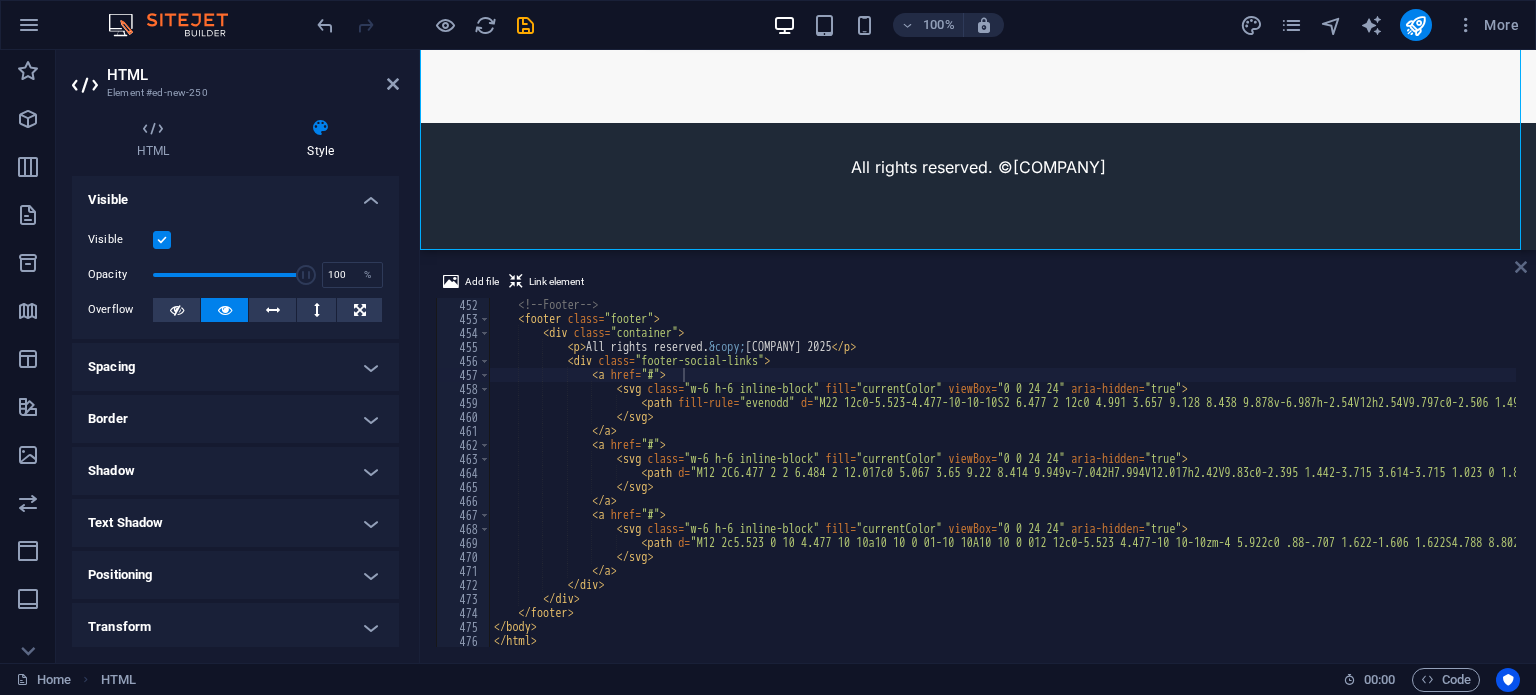 click at bounding box center [1521, 267] 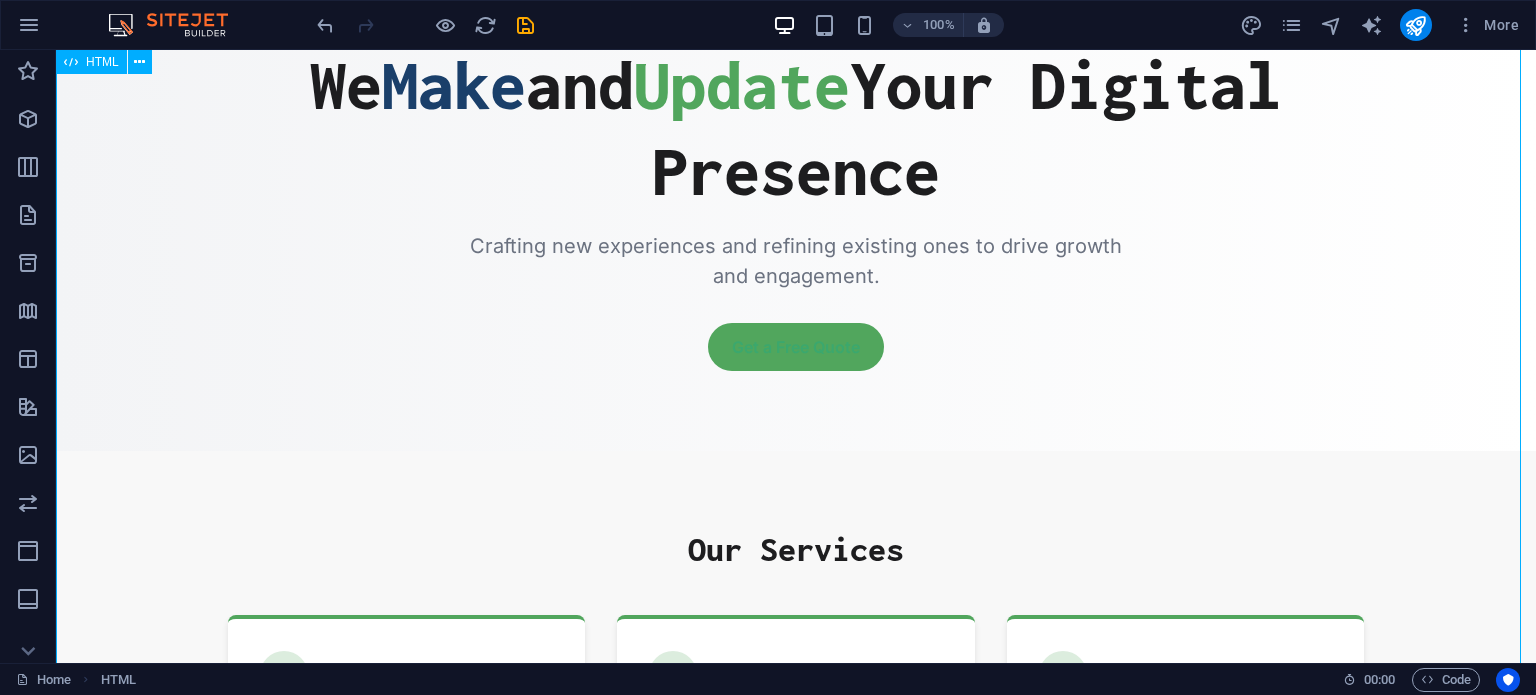 scroll, scrollTop: 0, scrollLeft: 0, axis: both 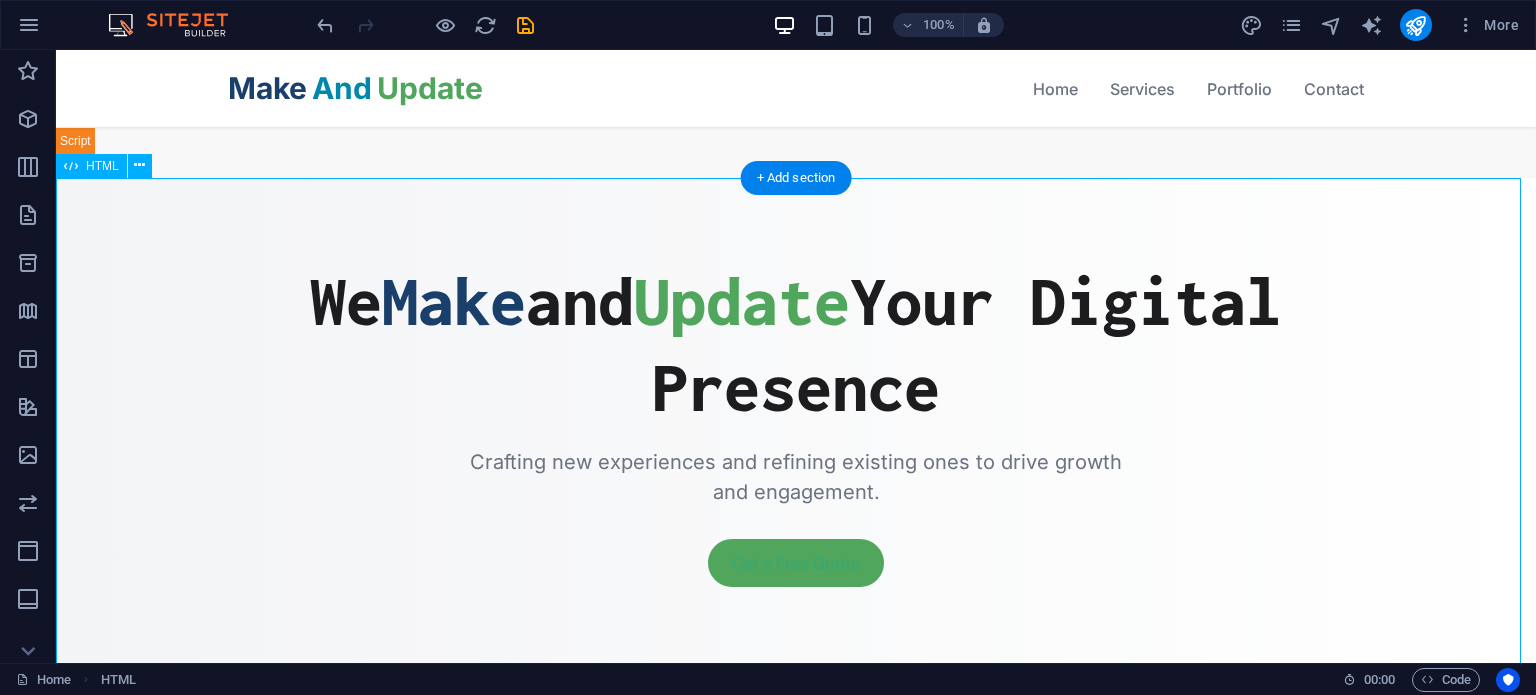 click on "MakeAndUpdate - Professional Web Solutions
We  Make  and  Update  Your Digital Presence
Crafting new experiences and refining existing ones to drive growth and engagement.
Get a Free Quote
Our Services
Web Development
Building fast, responsive, and robust websites from scratch tailored to your business needs.
UI/UX Design Name" at bounding box center [796, 1338] 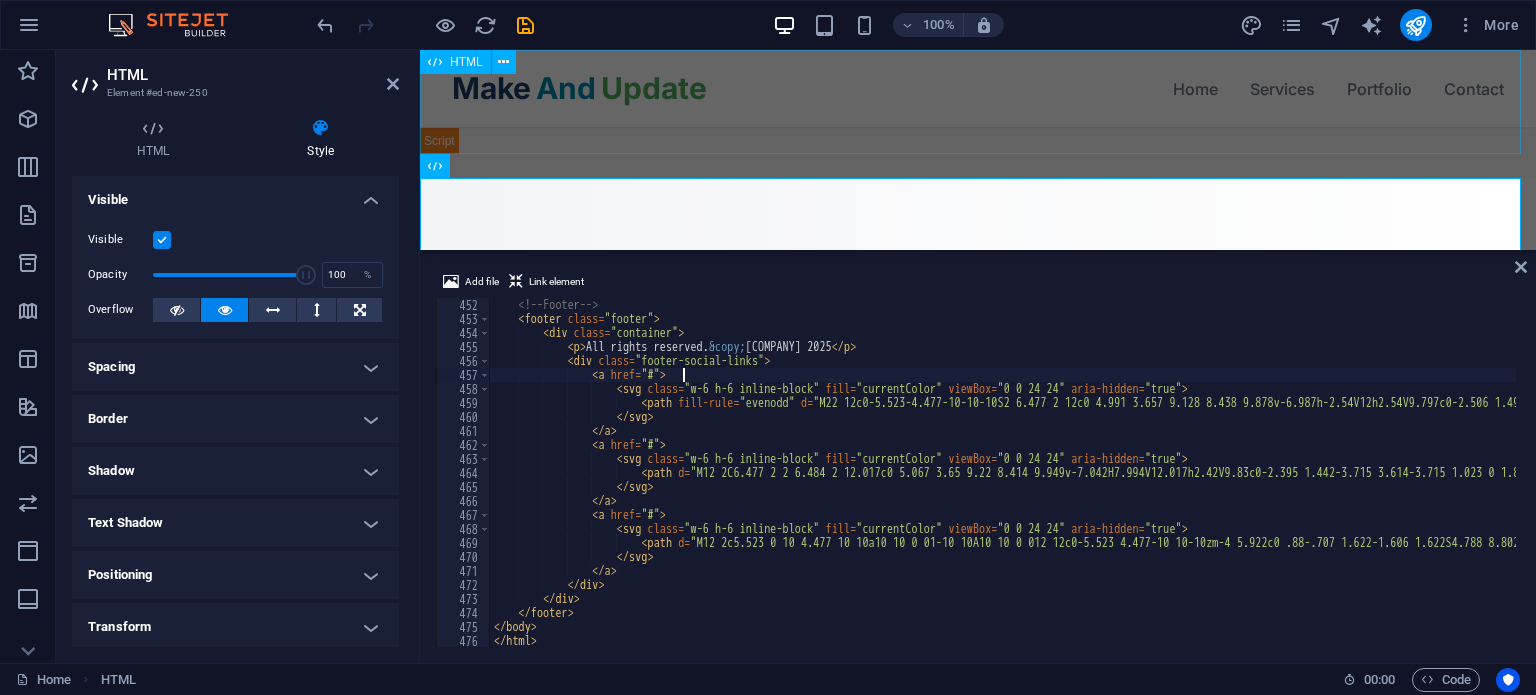 click on "Make
And
Update
Home
Services
Portfolio
Contact
Home
Services
Portfolio
Contact" at bounding box center (978, 102) 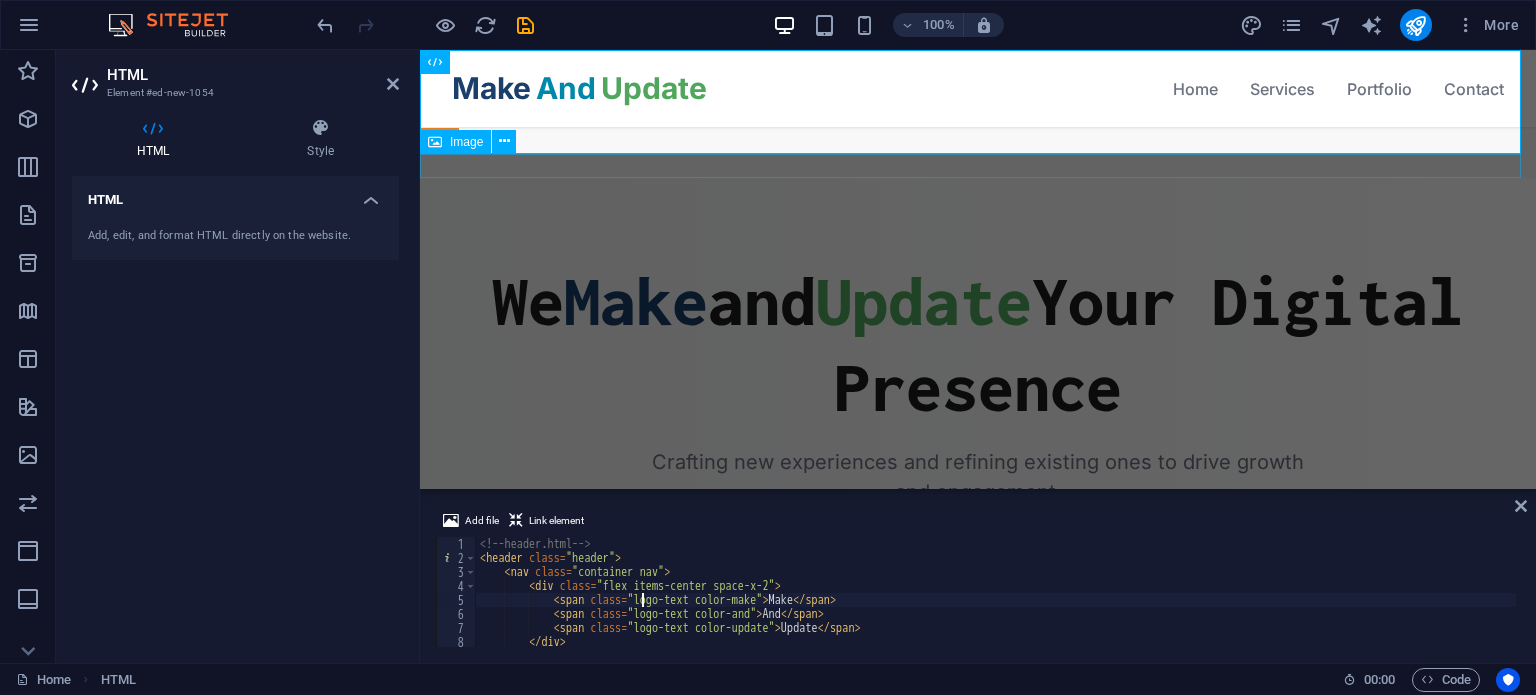 click at bounding box center (978, 166) 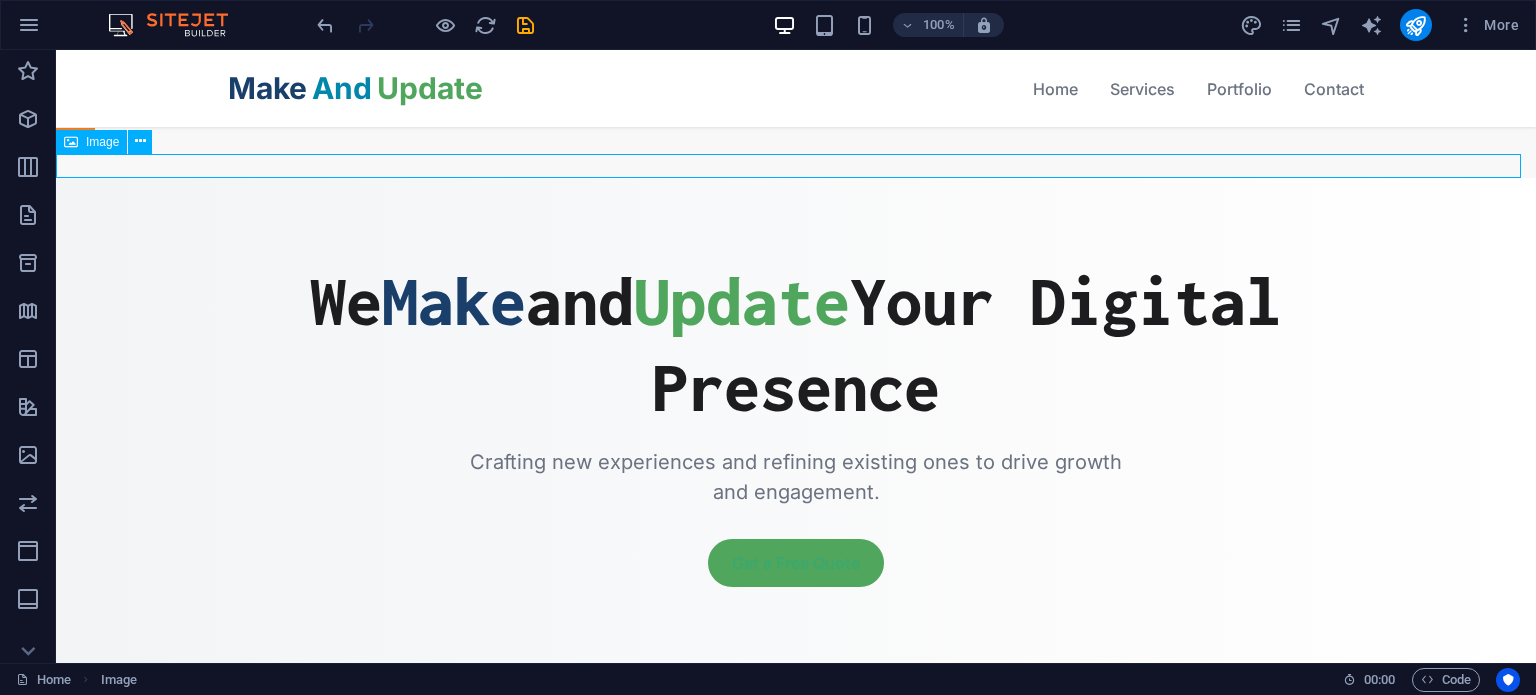click at bounding box center (796, 166) 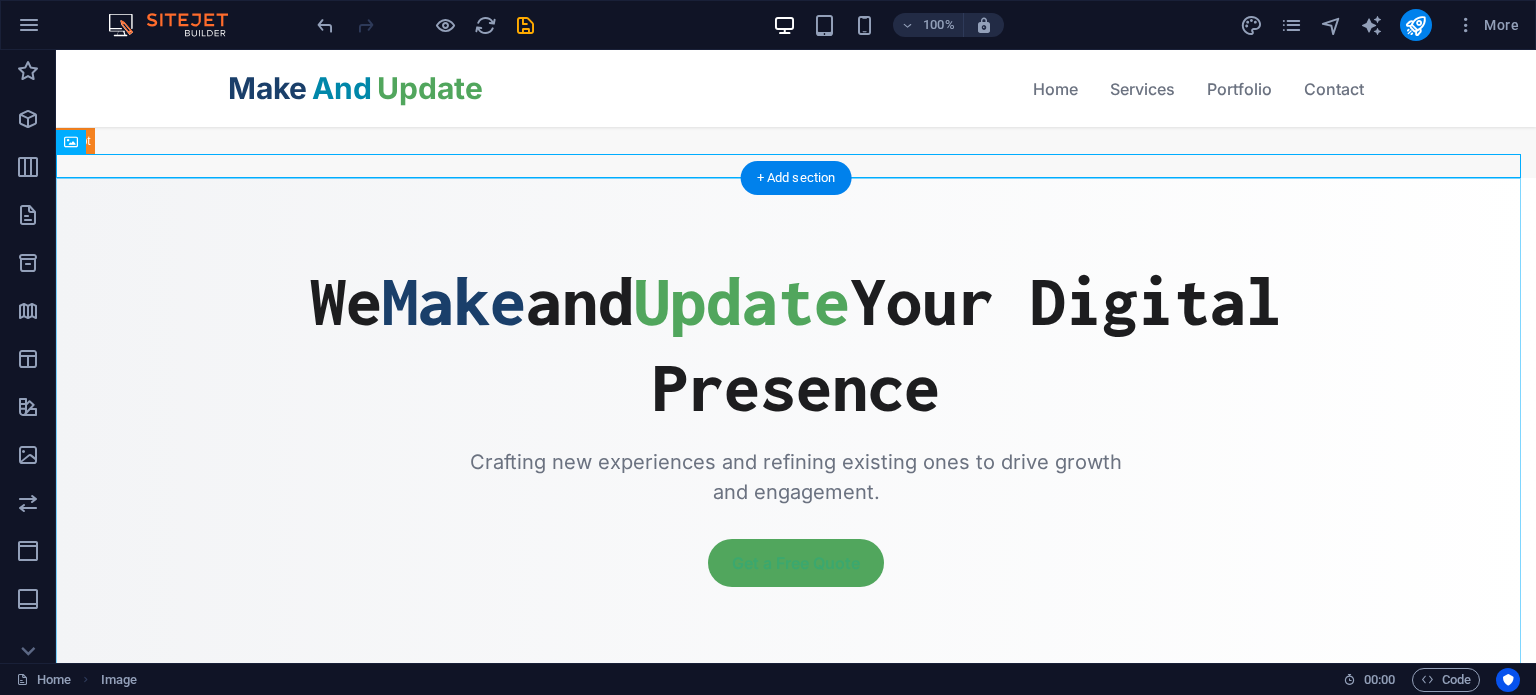 drag, startPoint x: 774, startPoint y: 258, endPoint x: 872, endPoint y: 241, distance: 99.46356 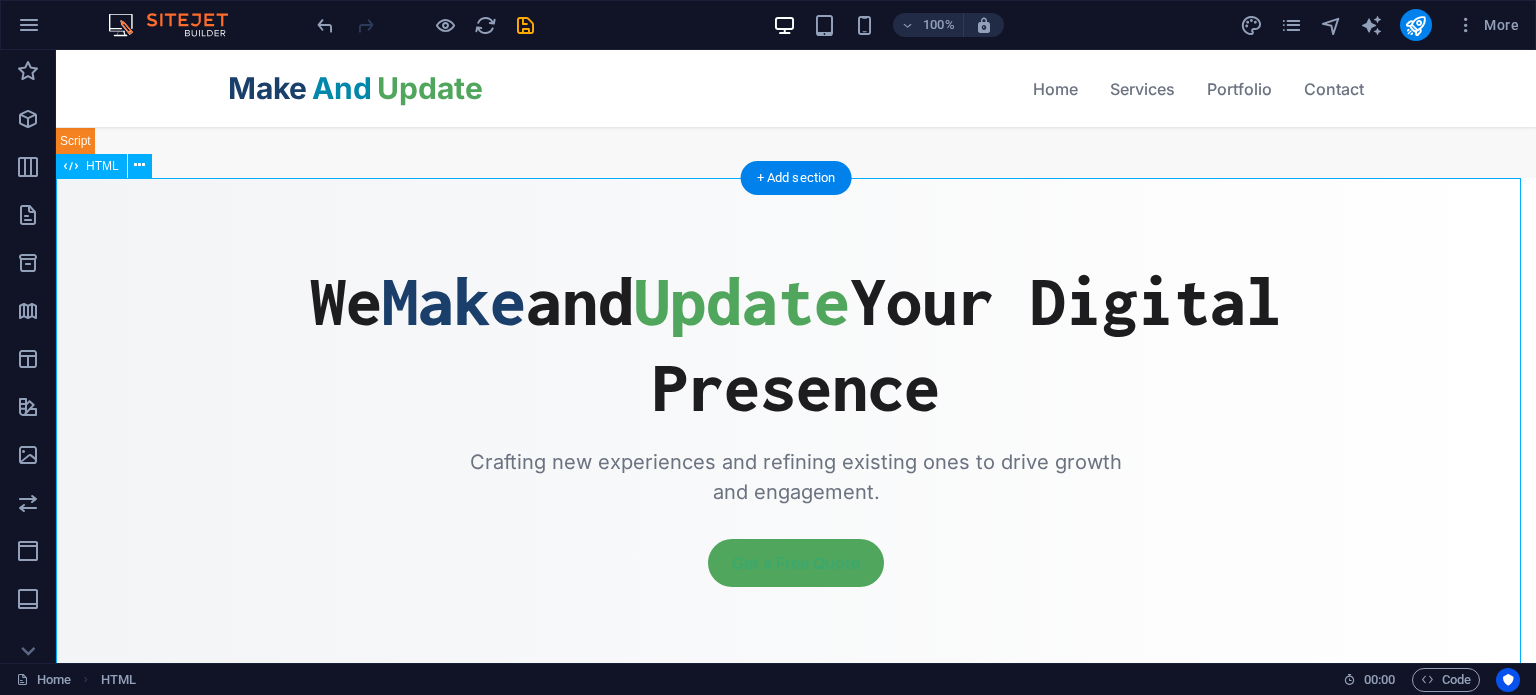 click on "MakeAndUpdate - Professional Web Solutions
We  Make  and  Update  Your Digital Presence
Crafting new experiences and refining existing ones to drive growth and engagement.
Get a Free Quote
Our Services
Web Development
Building fast, responsive, and robust websites from scratch tailored to your business needs.
UI/UX Design Name" at bounding box center (796, 1338) 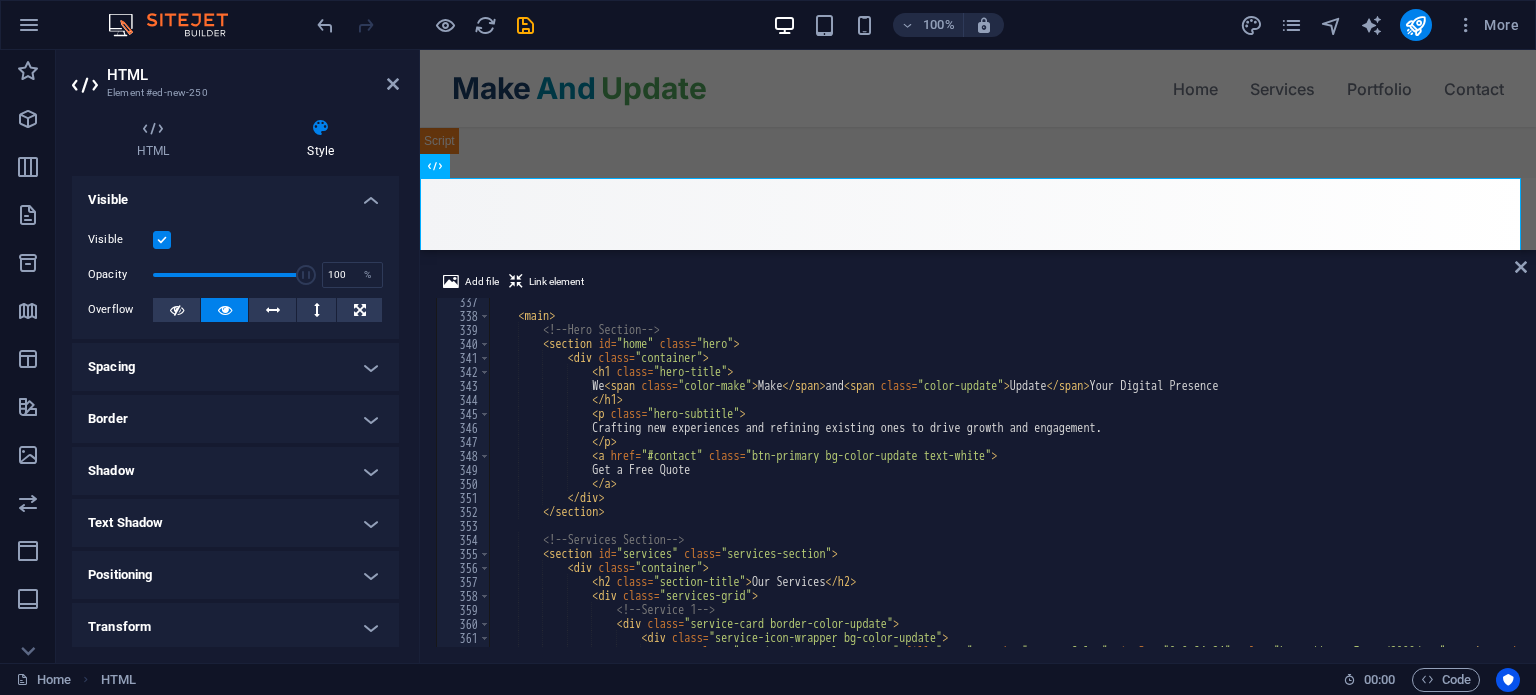 scroll, scrollTop: 4663, scrollLeft: 0, axis: vertical 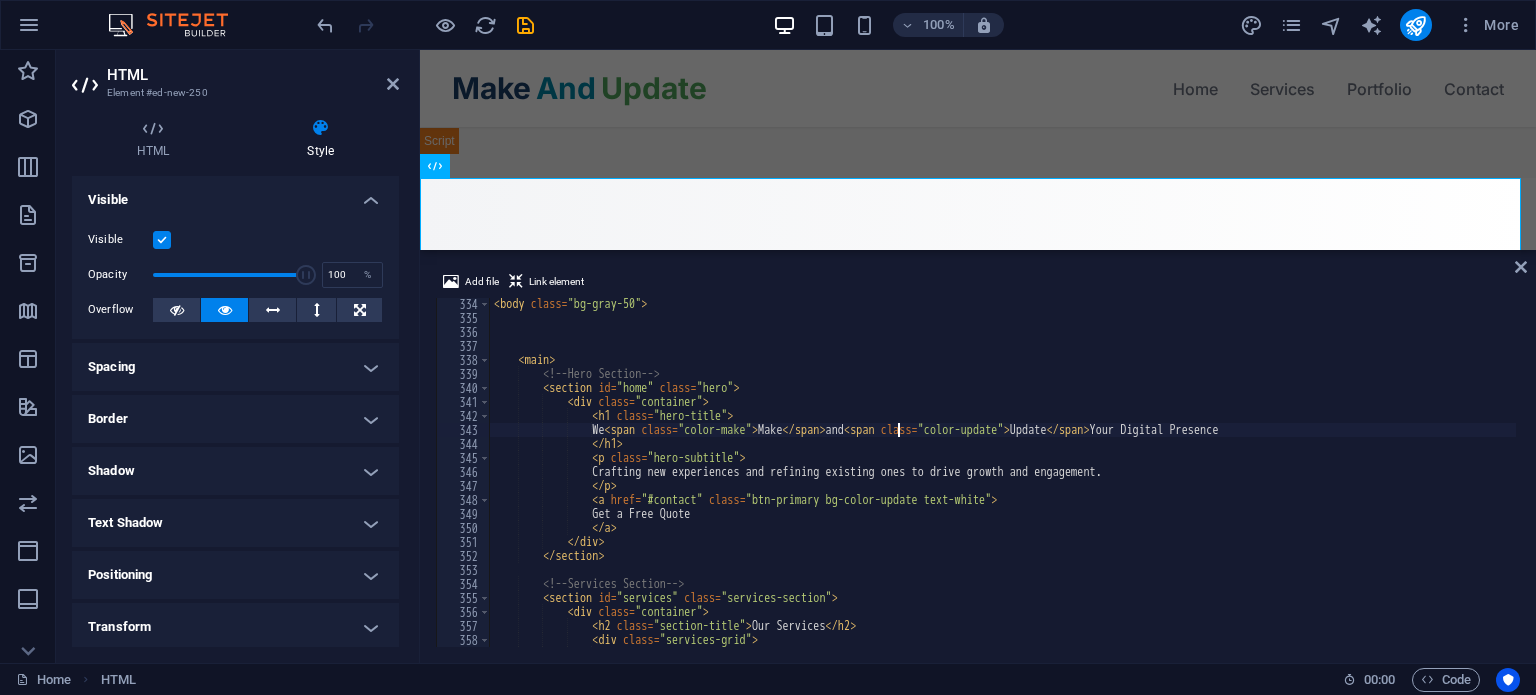 click on "< body   class = "bg-gray-50" >      < main >           <!--  Hero Section  -->           < section   id = "home"   class = "hero" >                < div   class = "container" >                     < h1   class = "hero-title" >                         We  < span   class = "color-make" > Make </ span >  and  < span   class = "color-update" > Update </ span >  Your Digital Presence                     </ h1 >                     < p   class = "hero-subtitle" >                         Crafting new experiences and refining existing ones to drive growth and engagement.                     </ p >                     < a   href = "#contact"   class = "btn-primary bg-color-update text-white" >                         Get a Free Quote                     </ a >                </ div >           </ section >           <!--  Services Section  -->           < section   id = "services"   class = "services-section" >                < div   class = "container" >                     < h2   class = "section-title" > </ h2 > <" at bounding box center (2418, 483) 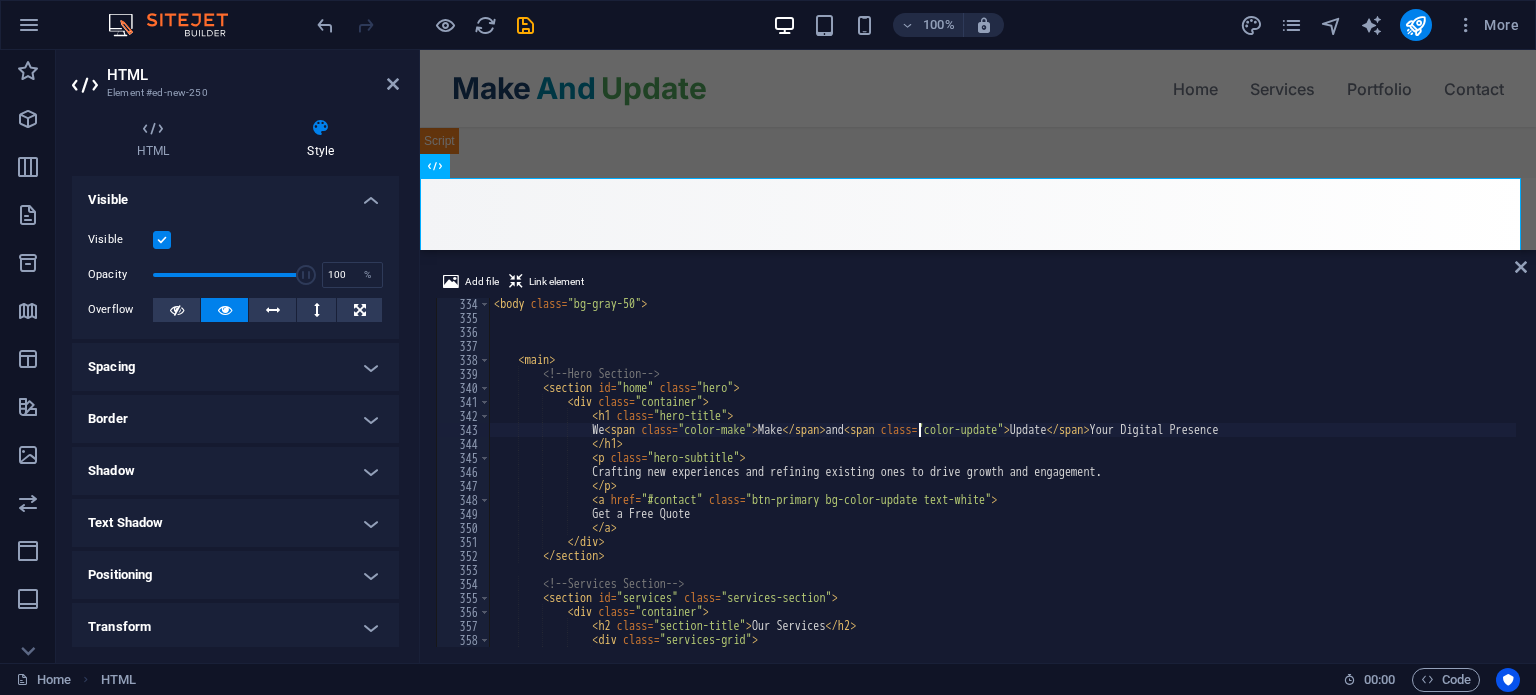 click on "< body   class = "bg-gray-50" >      < main >           <!--  Hero Section  -->           < section   id = "home"   class = "hero" >                < div   class = "container" >                     < h1   class = "hero-title" >                         We  < span   class = "color-make" > Make </ span > and  < span   class = "color-update" > Update </ span >  Your Digital Presence                     </ h1 >                     < p   class = "hero-subtitle" >                         Crafting new experiences and refining existing ones to drive growth and engagement.                     </ p >                     < a   href = "#contact"   class = "btn-primary bg-color-update text-white" >                         Get a Free Quote                     </ a >                </ div >           </ section >           <!--  Services Section  -->           < section   id = "services"   class = "services-section" >                < div   class = "container" >                     < h2   class = "section-title" > </ h2 > <" at bounding box center (2418, 483) 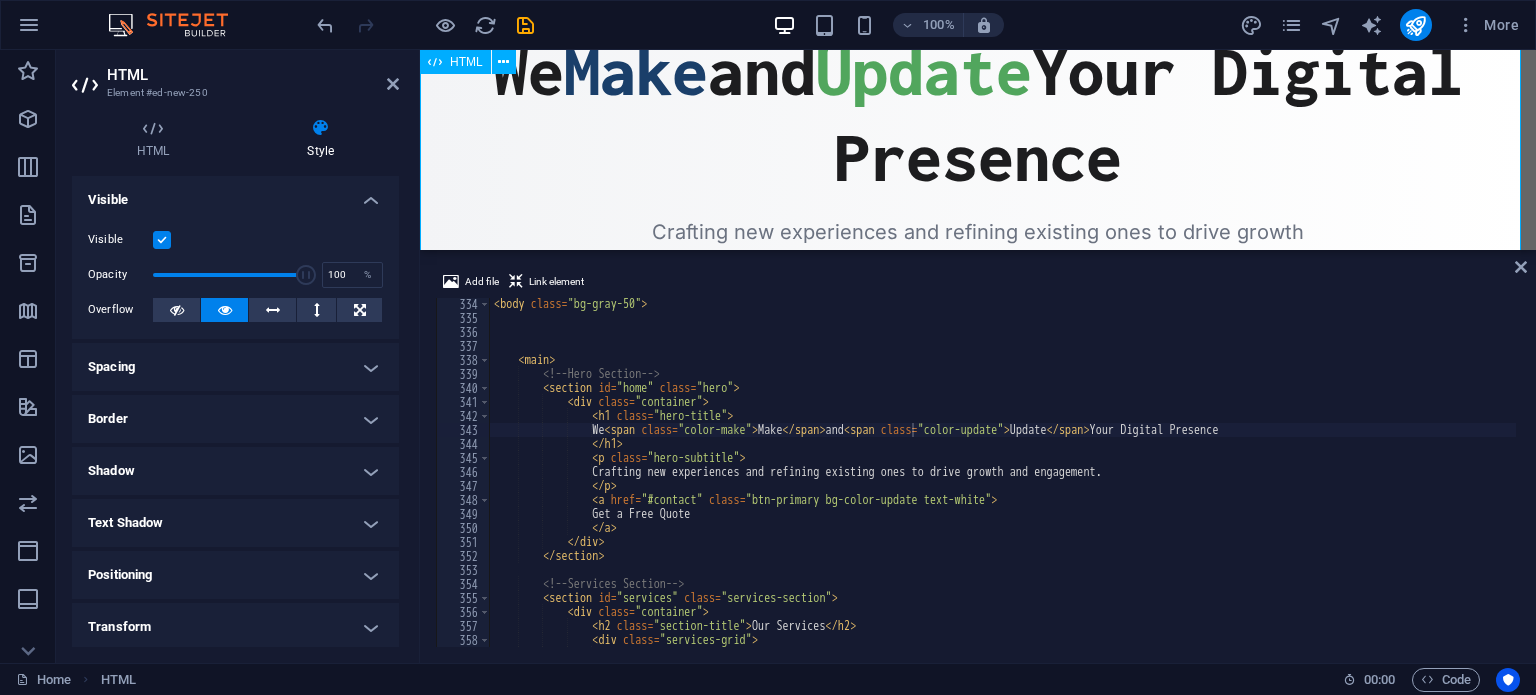 scroll, scrollTop: 183, scrollLeft: 0, axis: vertical 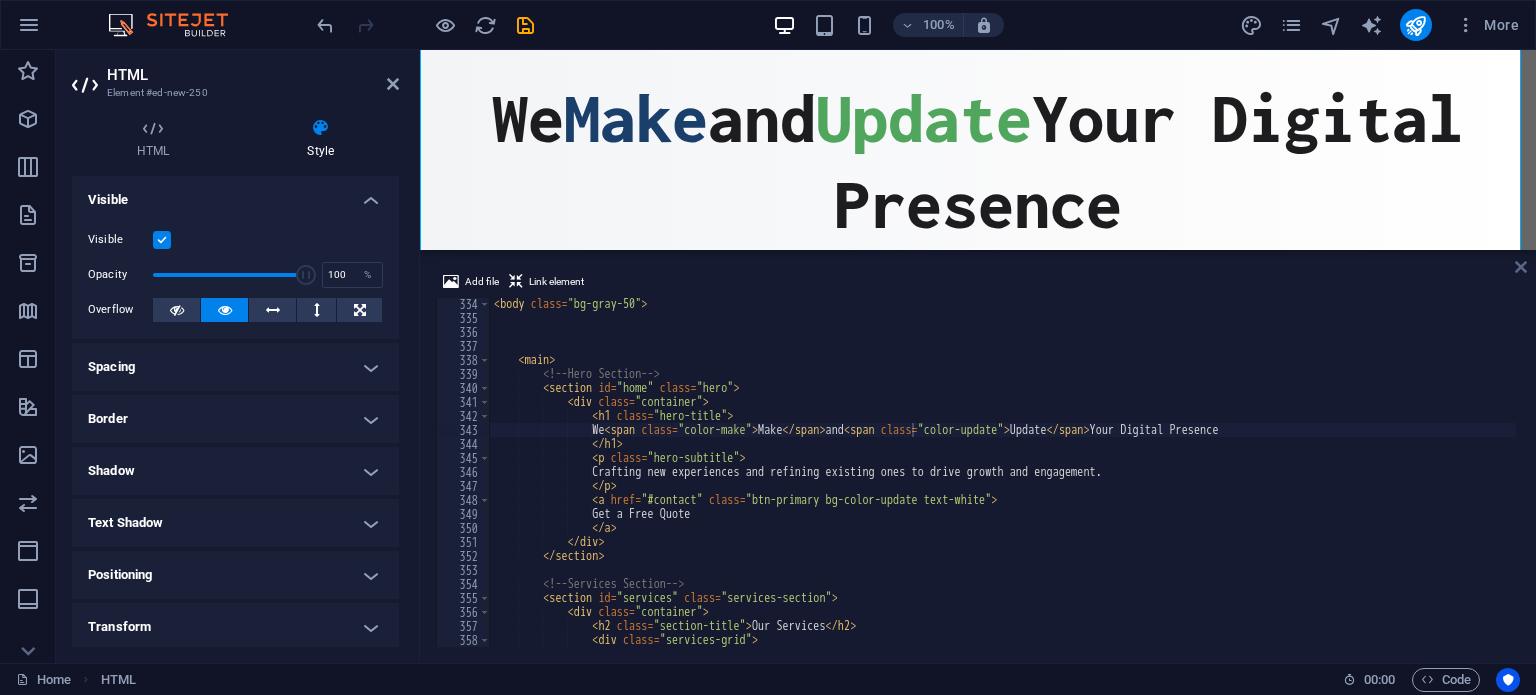 click at bounding box center (1521, 267) 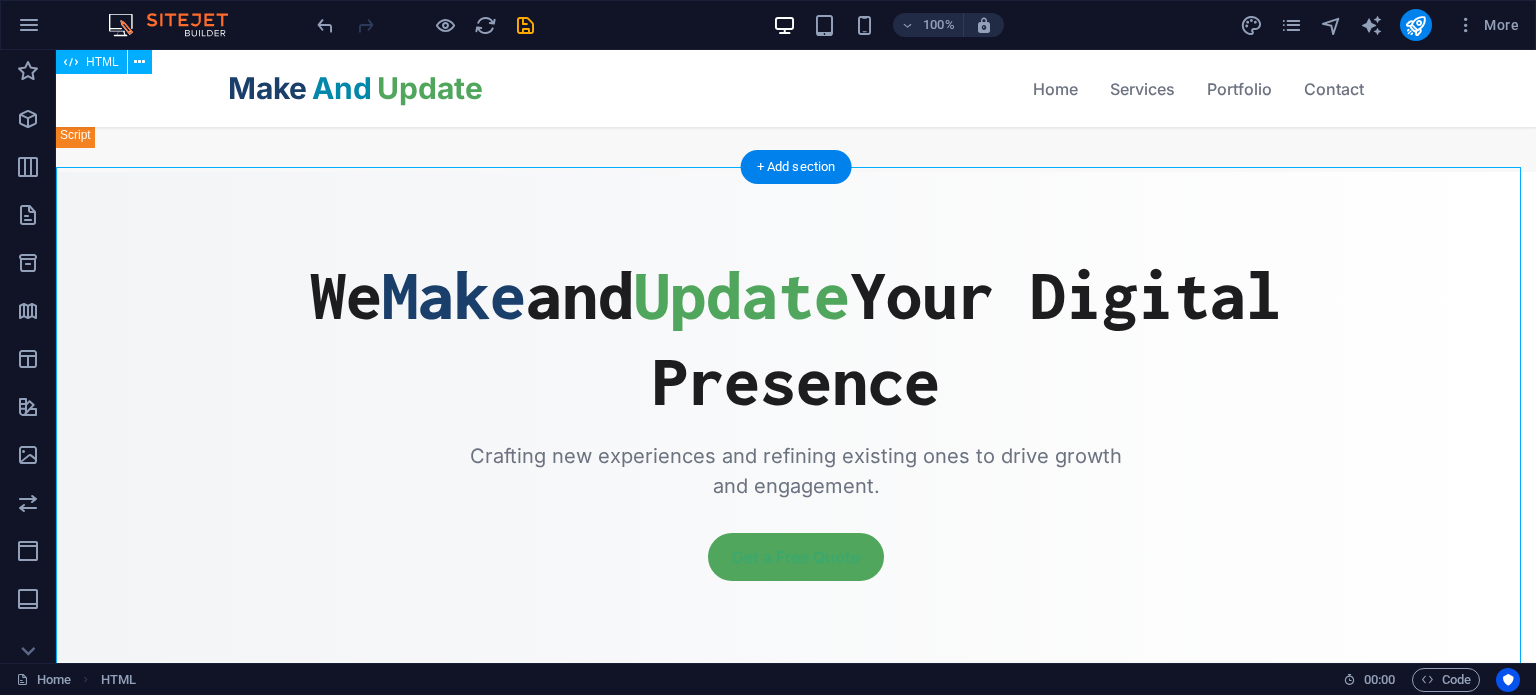 scroll, scrollTop: 0, scrollLeft: 0, axis: both 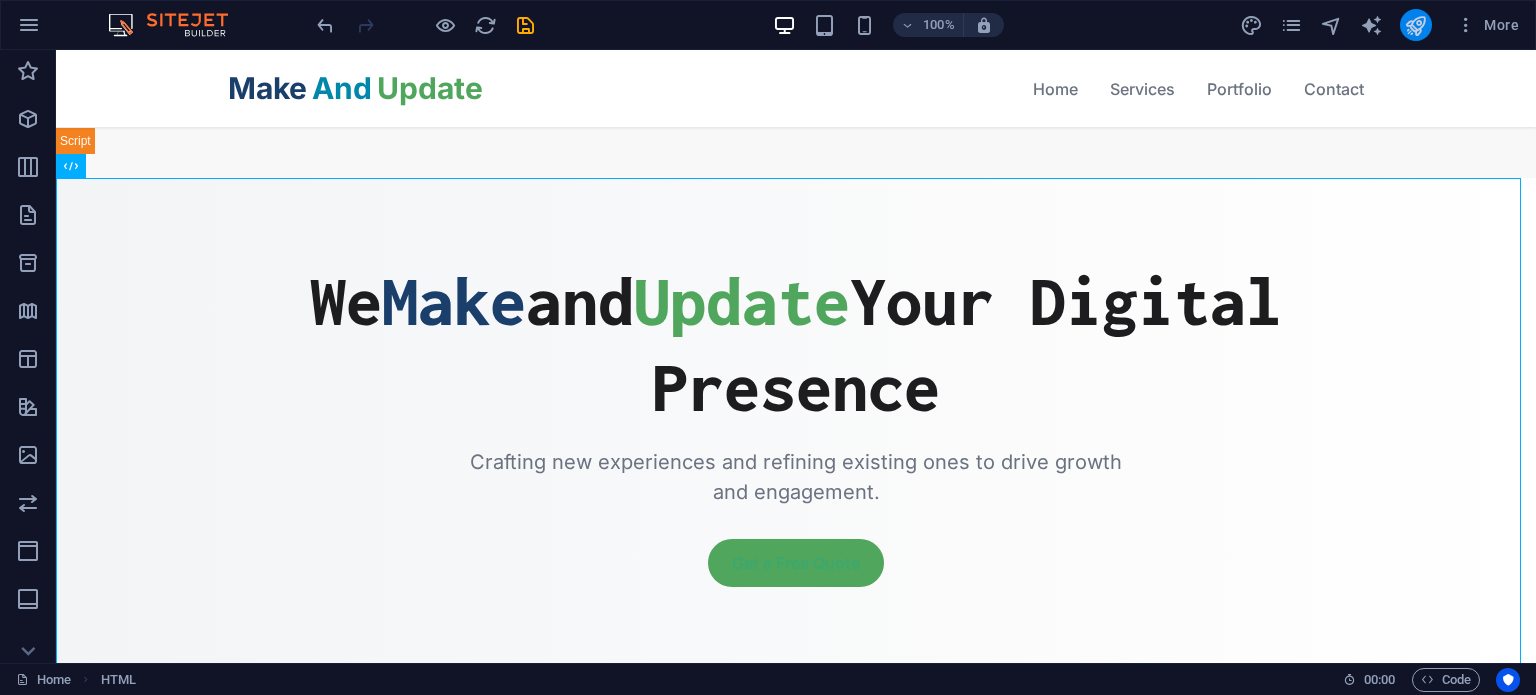 click at bounding box center (1415, 25) 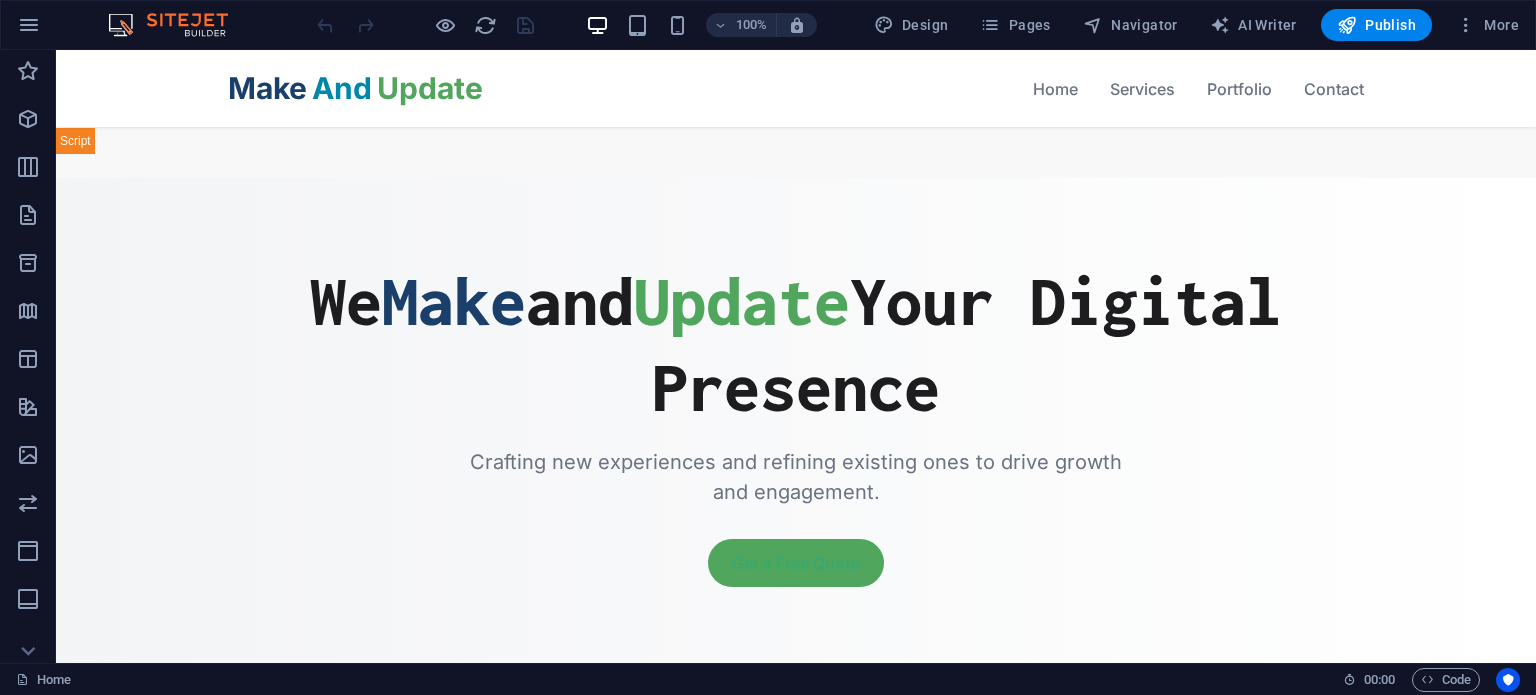 scroll, scrollTop: 0, scrollLeft: 0, axis: both 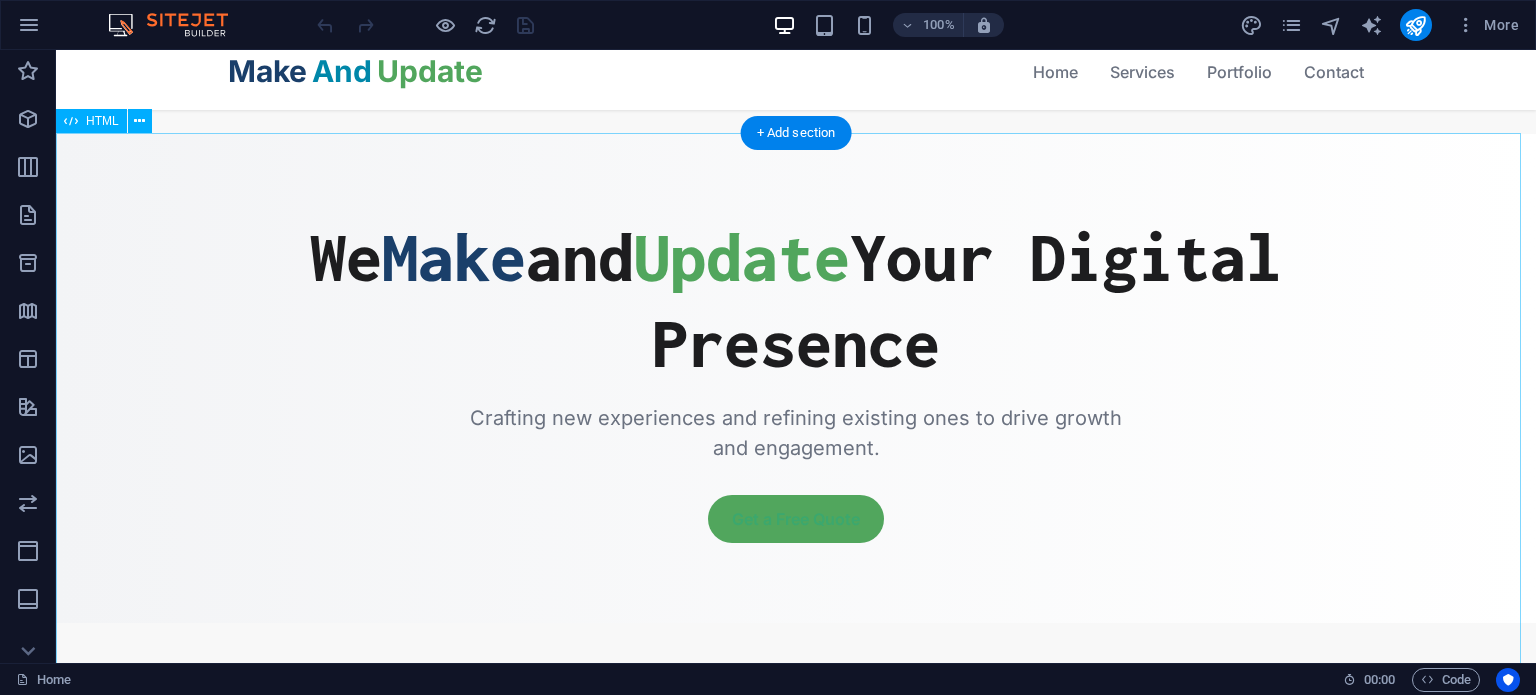click on "MakeAndUpdate - Professional Web Solutions
We  Make and Update  Your Digital Presence
Crafting new experiences and refining existing ones to drive growth and engagement.
Get a Free Quote
Our Services
Web Development
Building fast, responsive, and robust websites from scratch tailored to your business needs.
UI/UX Design [NAME]
Portfolio
Contact Us
Home
Services
Portfolio
Contact" at bounding box center [796, 1294] 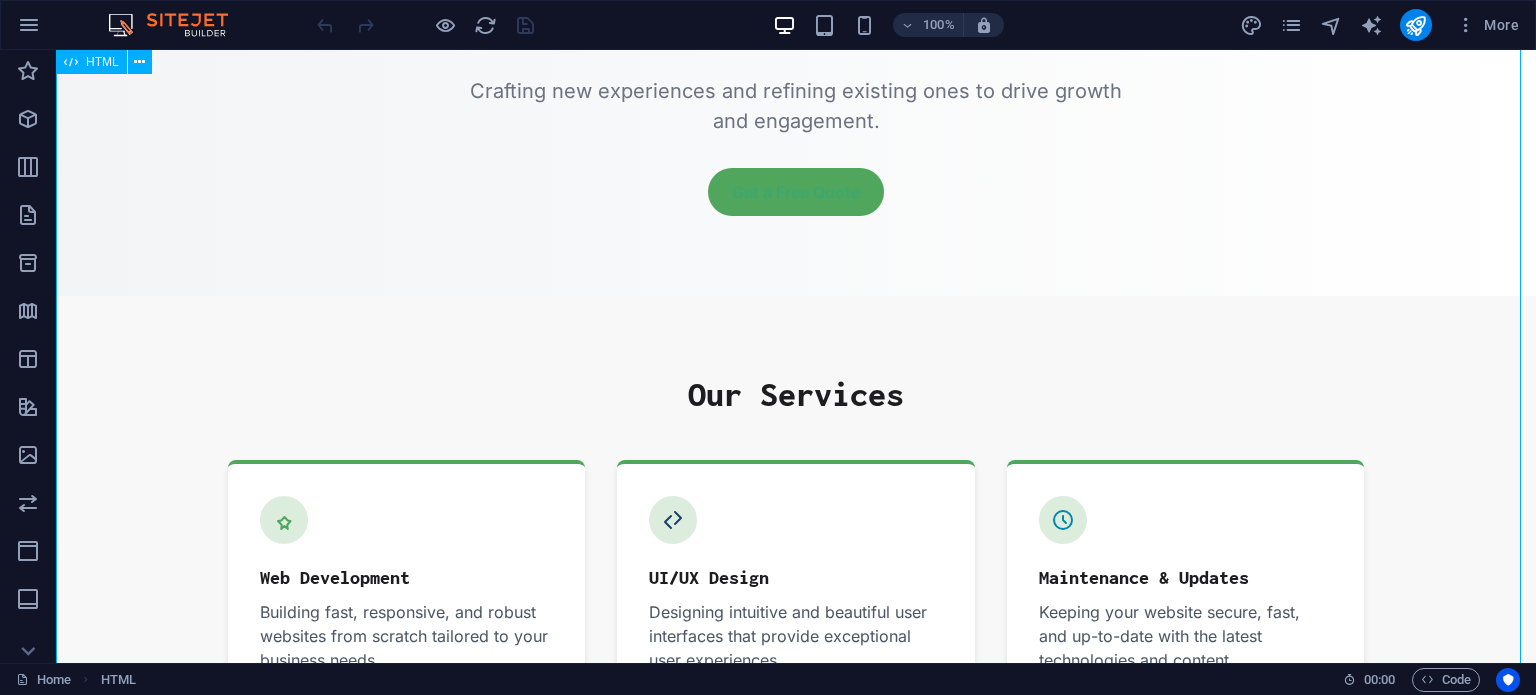 scroll, scrollTop: 0, scrollLeft: 0, axis: both 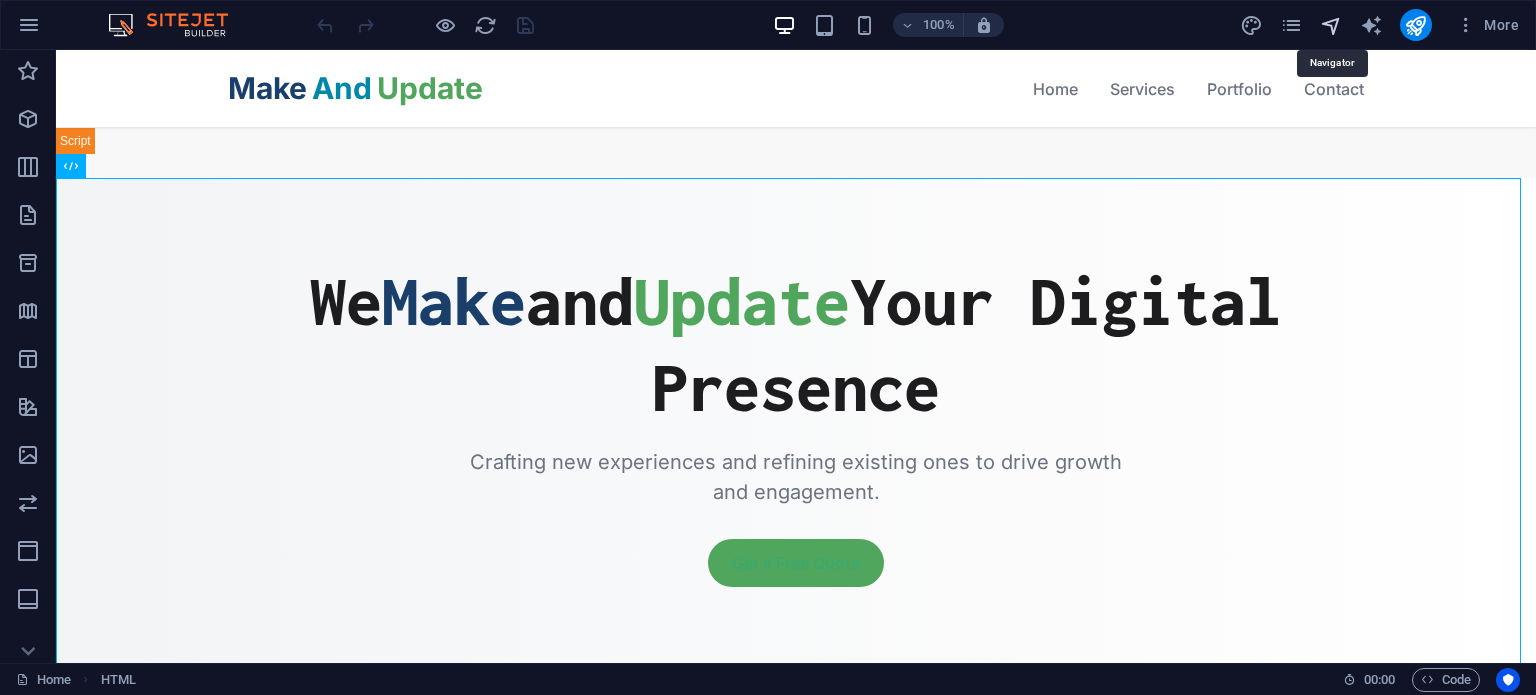 click at bounding box center (1331, 25) 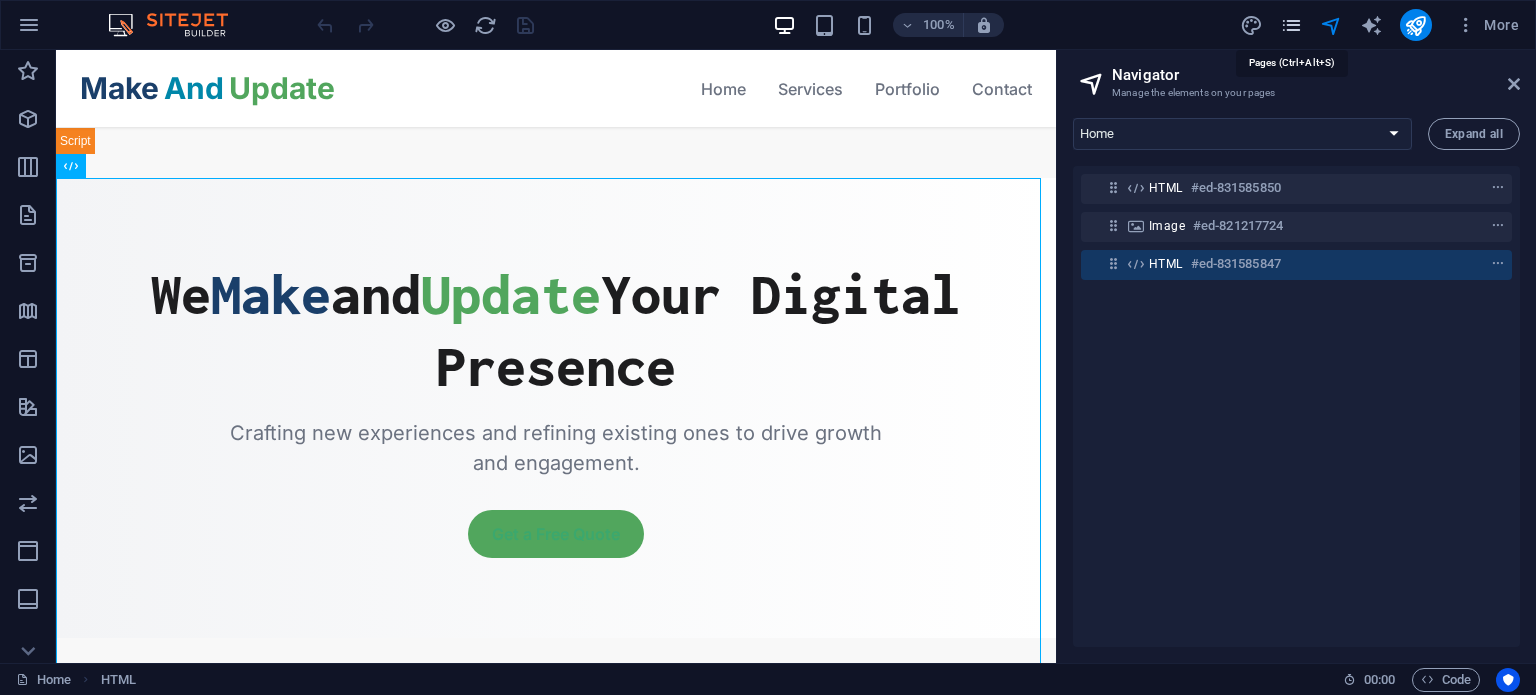click at bounding box center [1291, 25] 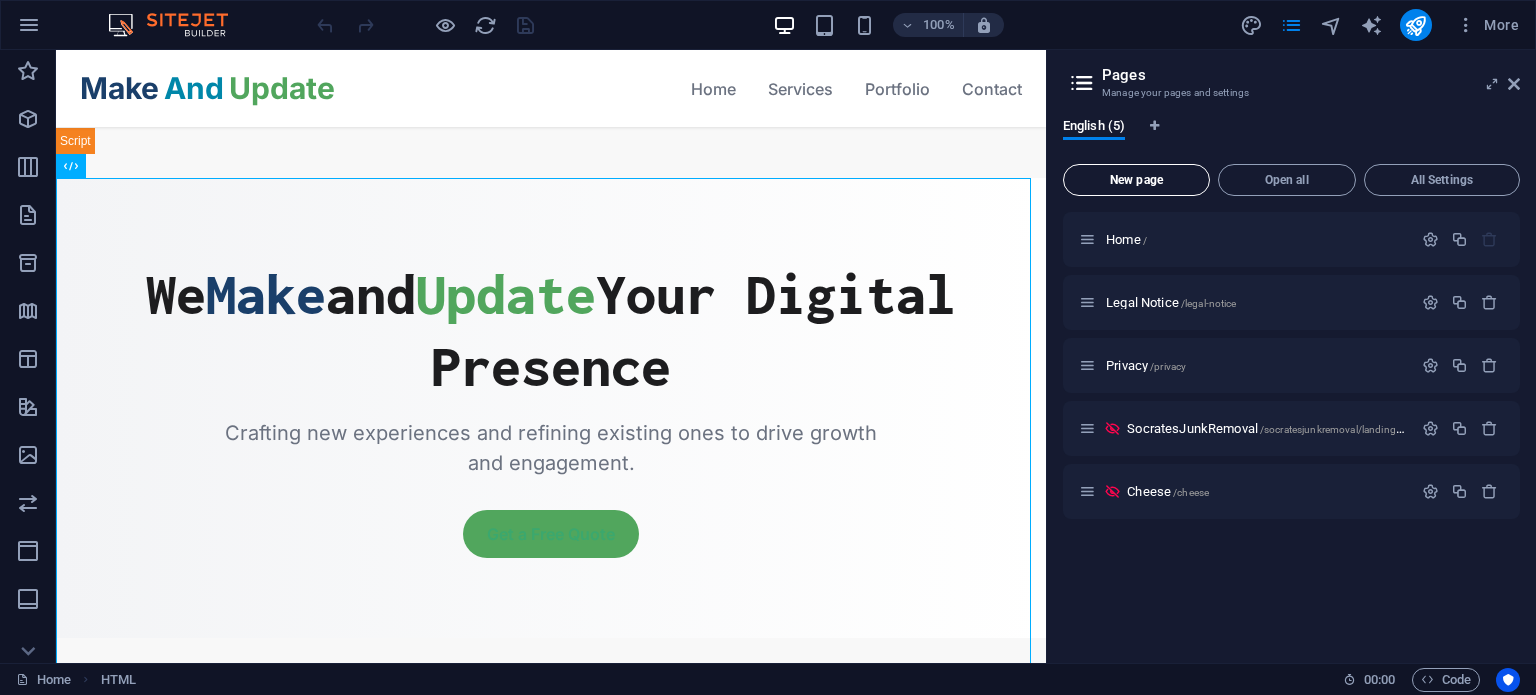 click on "New page" at bounding box center (1136, 180) 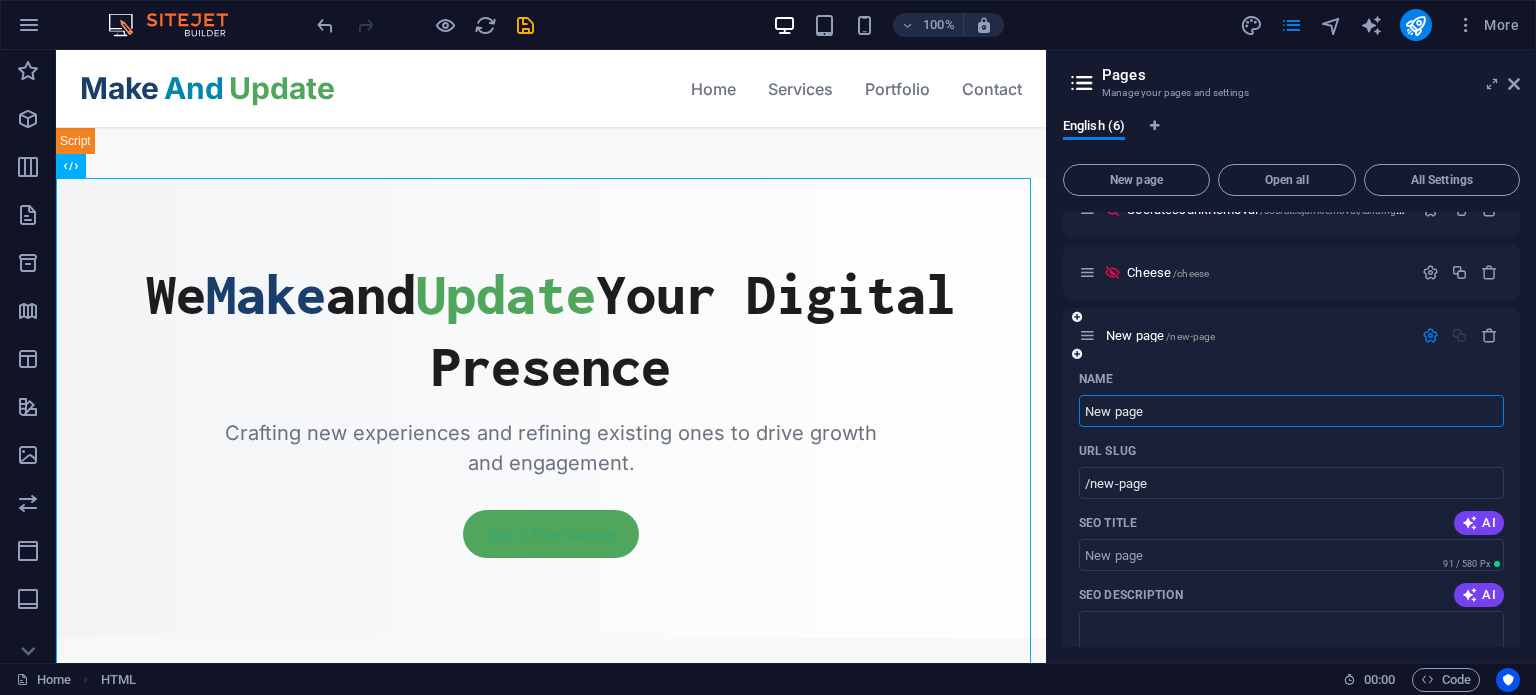 scroll, scrollTop: 220, scrollLeft: 0, axis: vertical 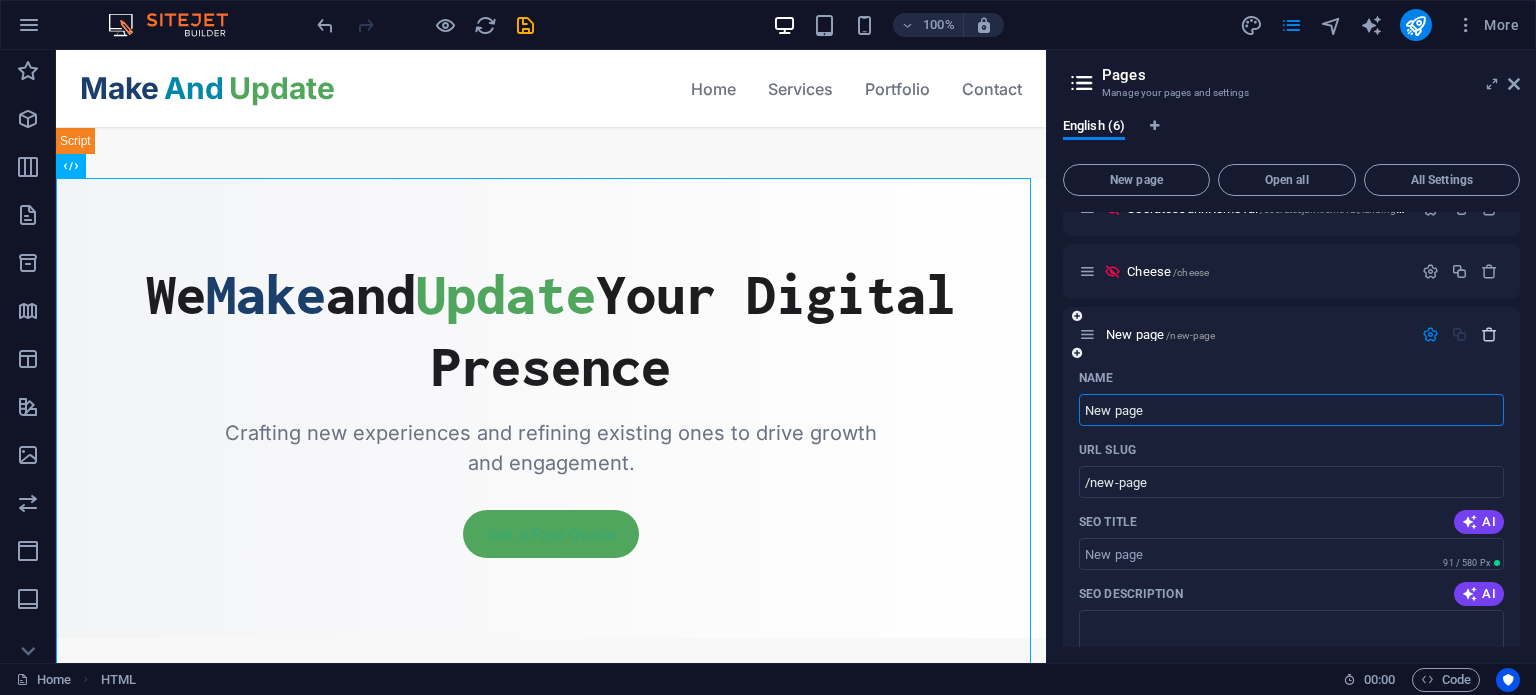 click at bounding box center (1489, 334) 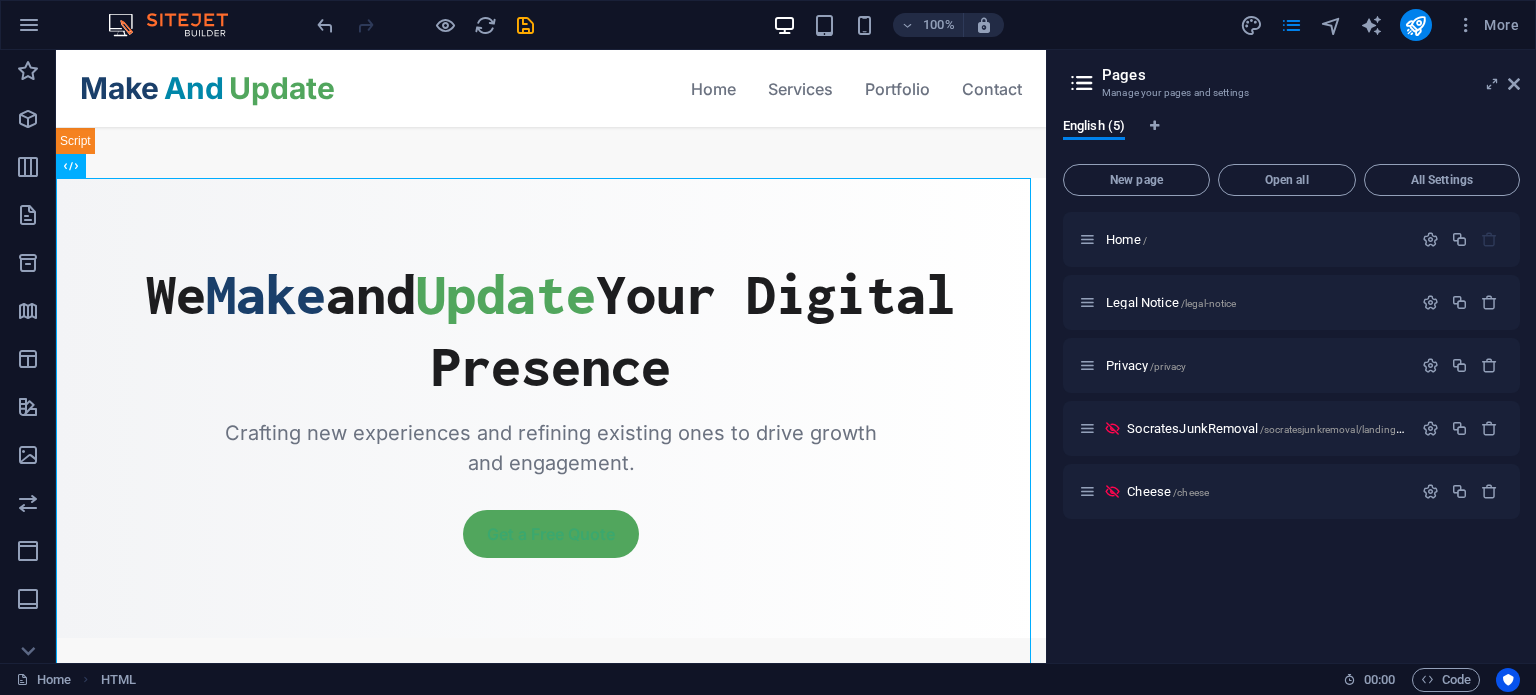 scroll, scrollTop: 0, scrollLeft: 0, axis: both 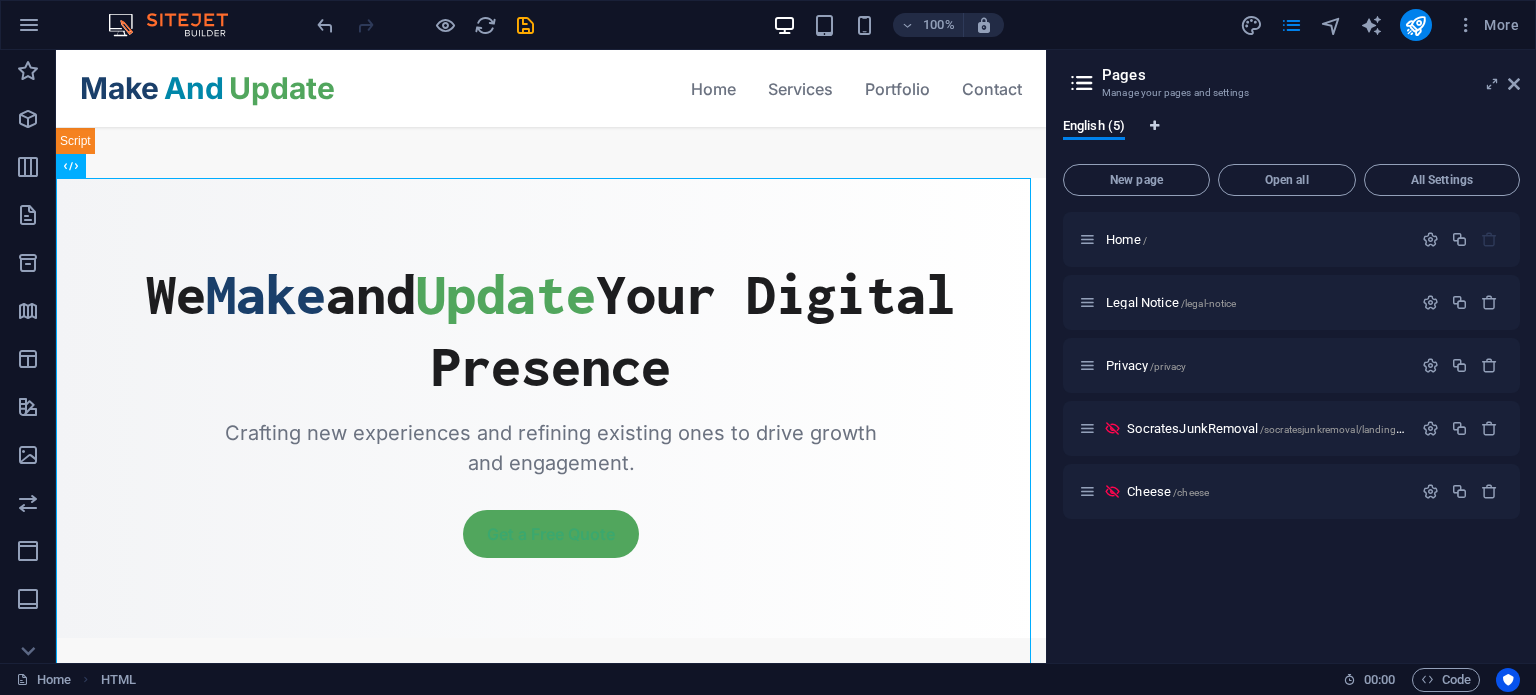 click at bounding box center [1154, 126] 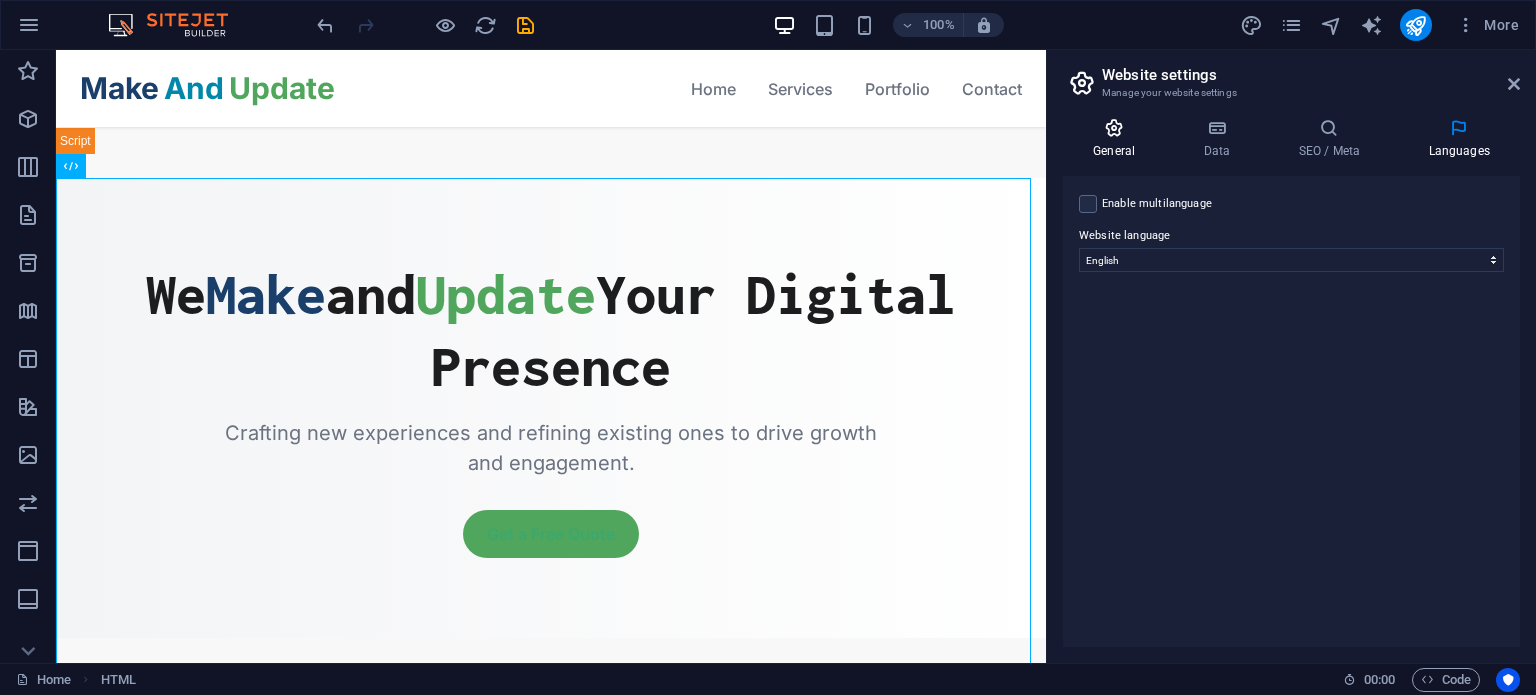 click on "General" at bounding box center [1118, 139] 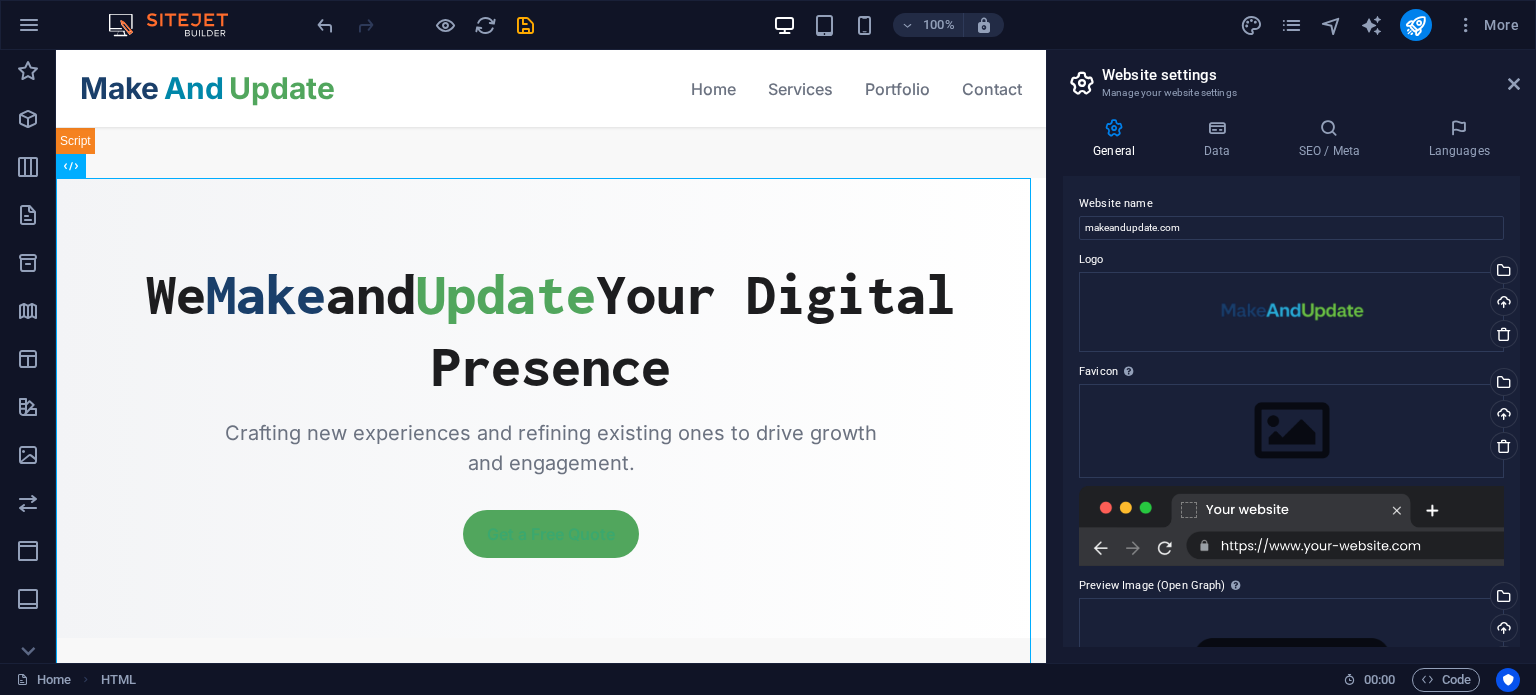 click on "Website settings" at bounding box center [1311, 75] 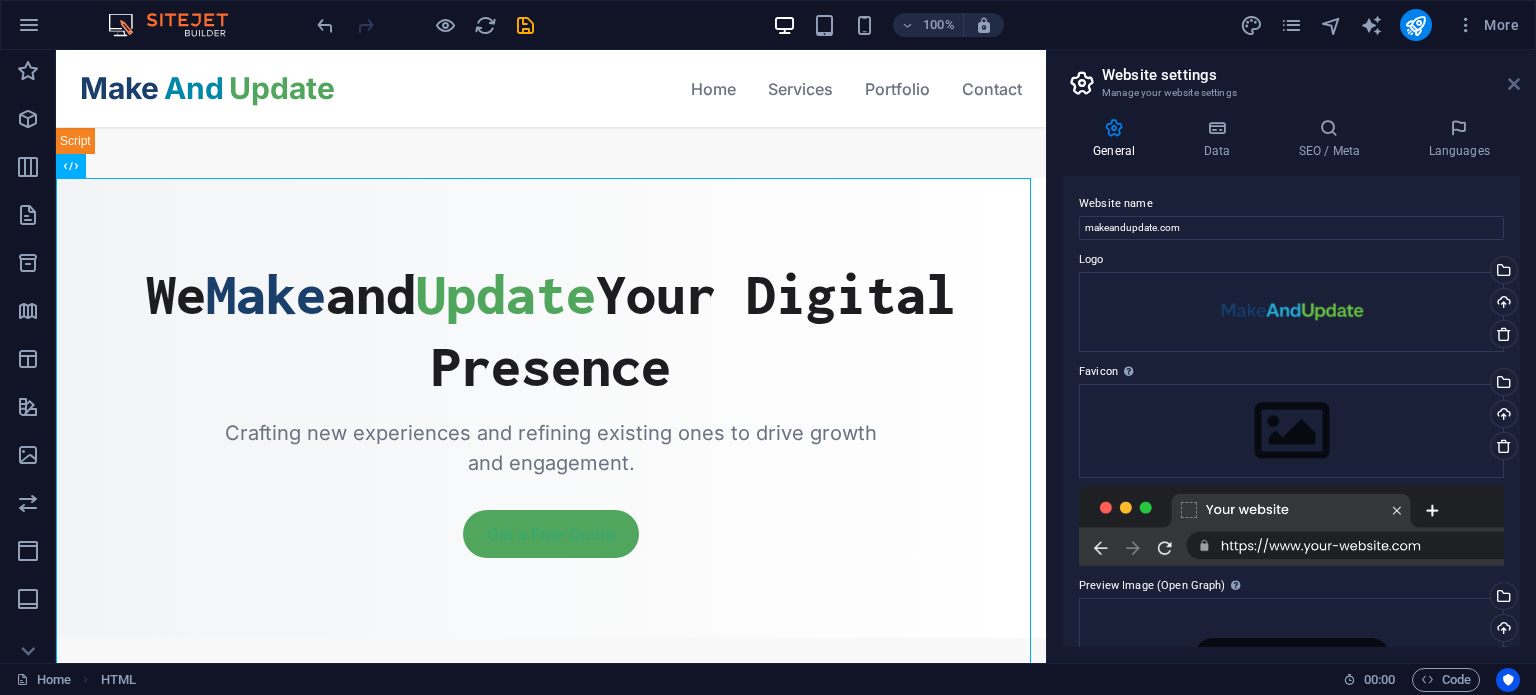 click at bounding box center [1514, 84] 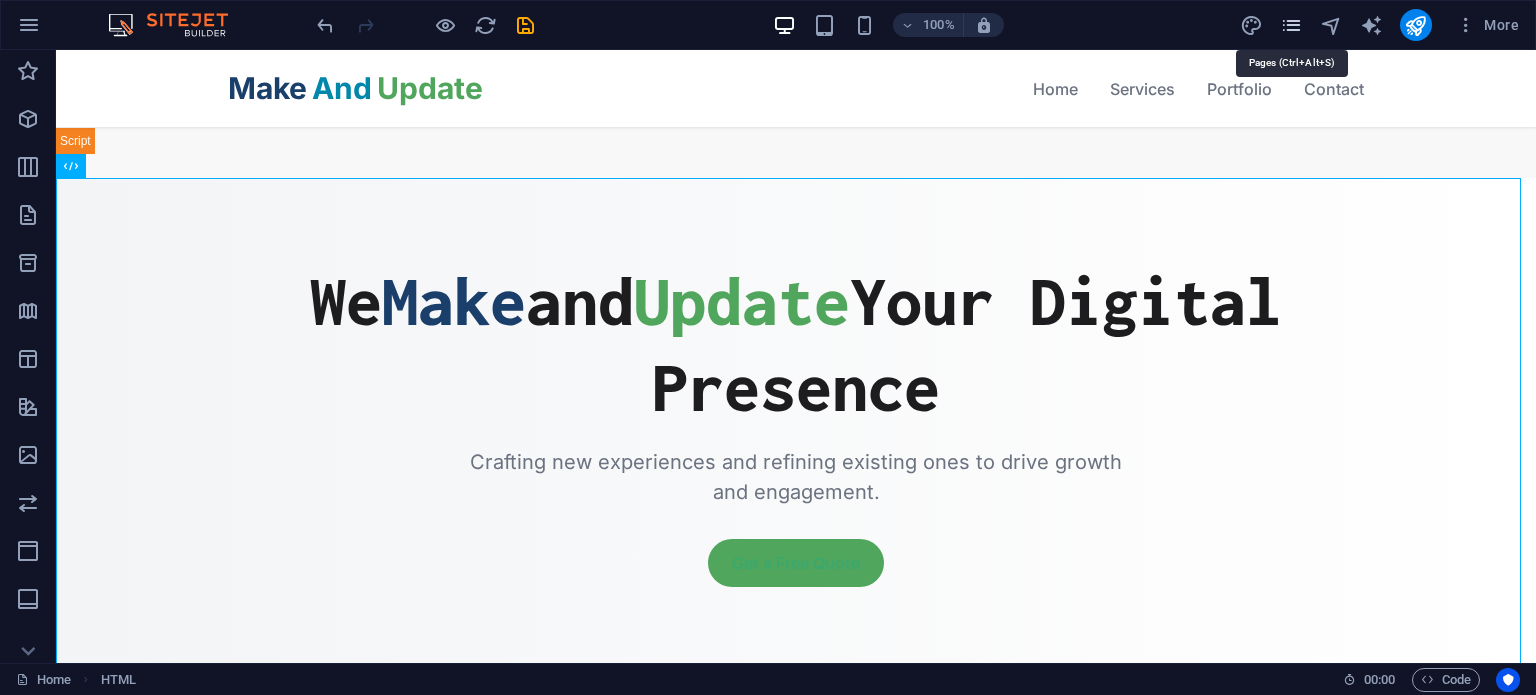 click at bounding box center [1291, 25] 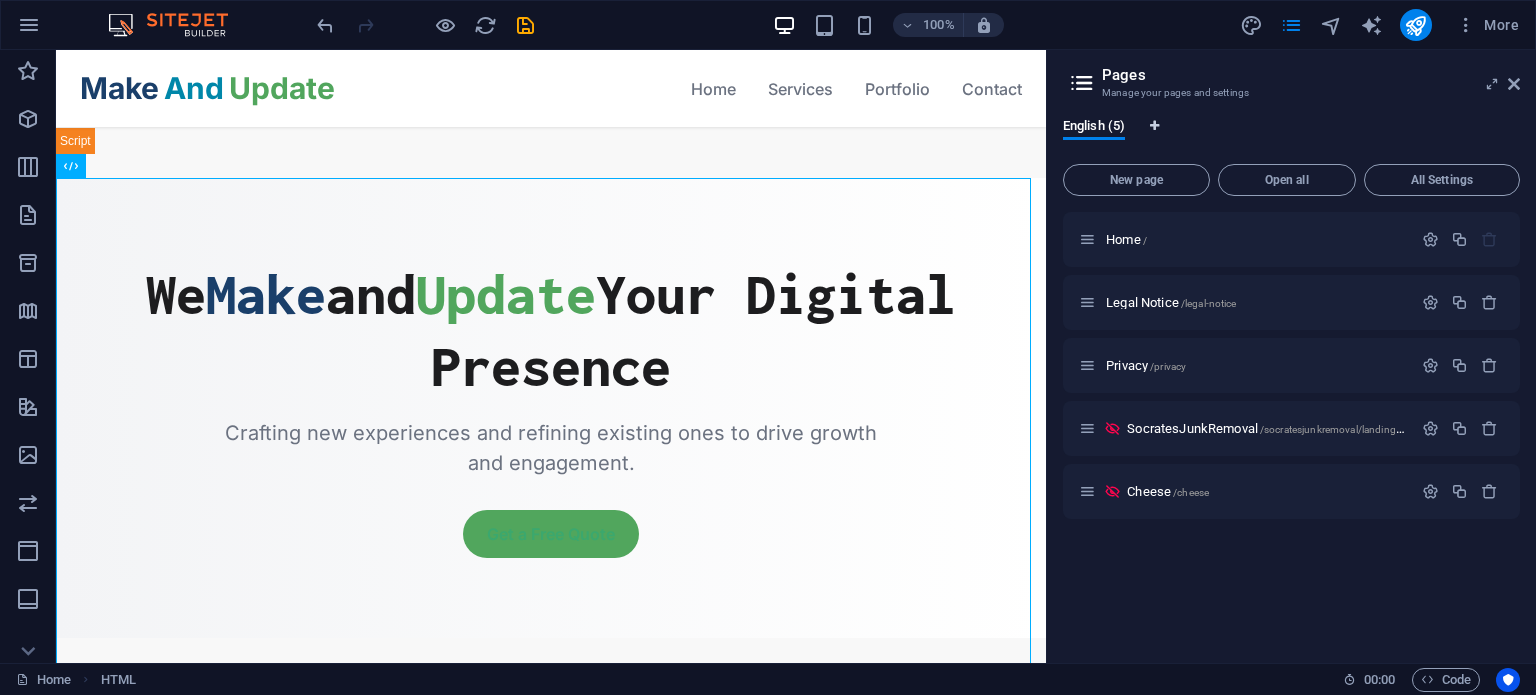 click at bounding box center (1154, 126) 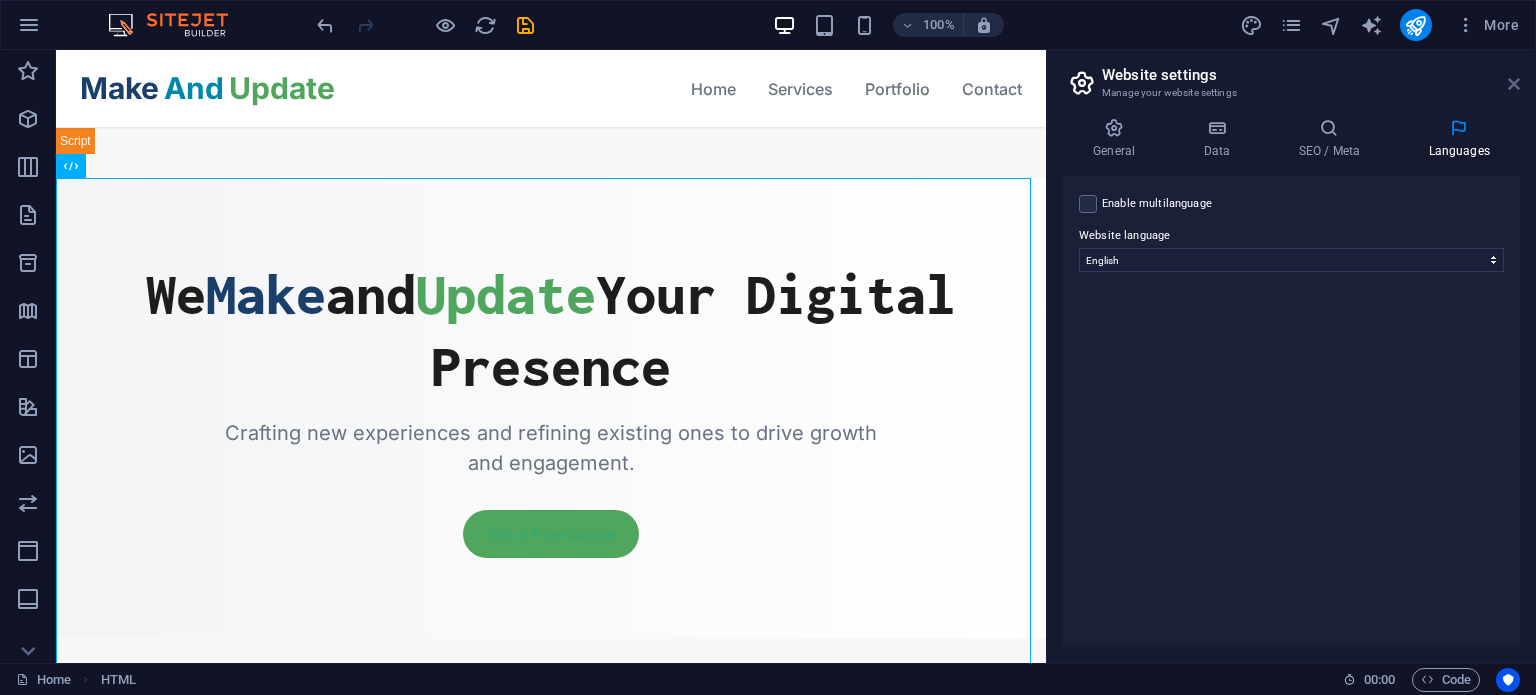 click at bounding box center [1514, 84] 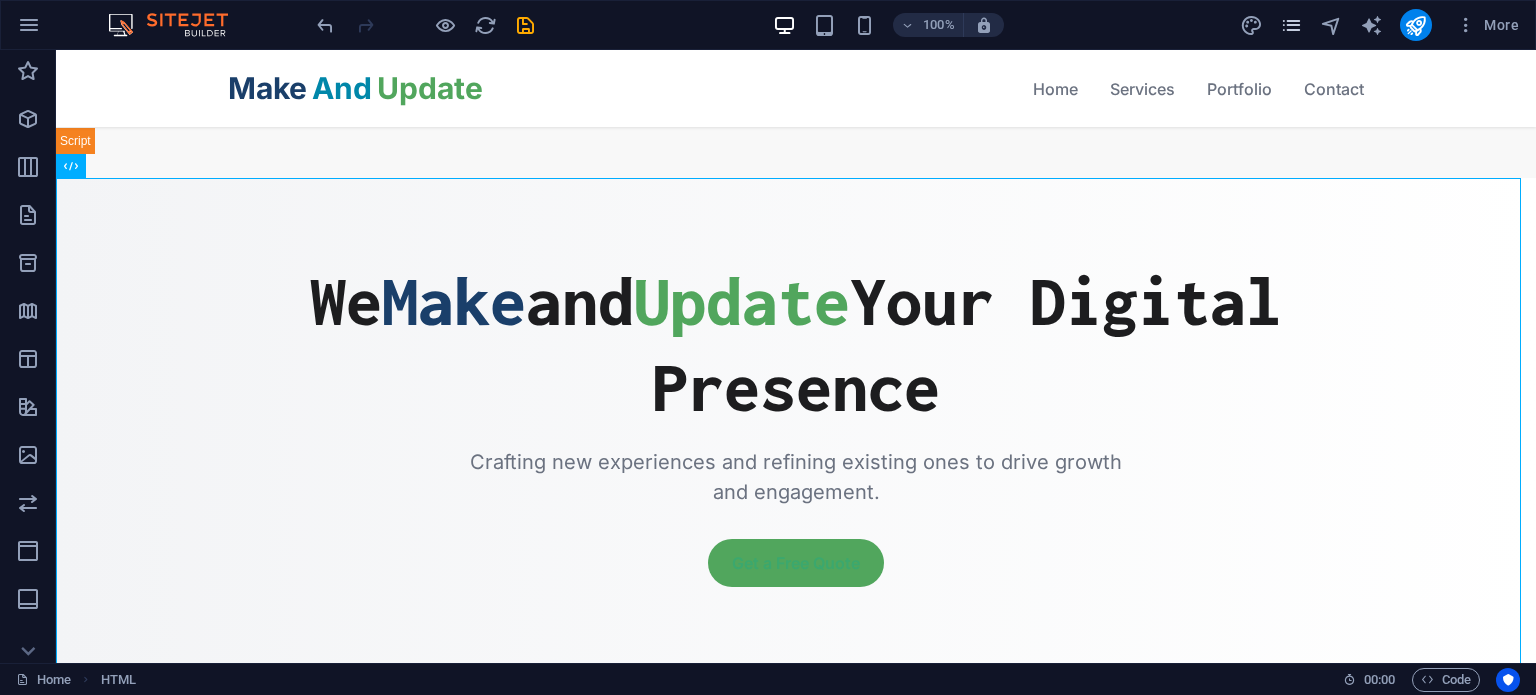 click at bounding box center (1291, 25) 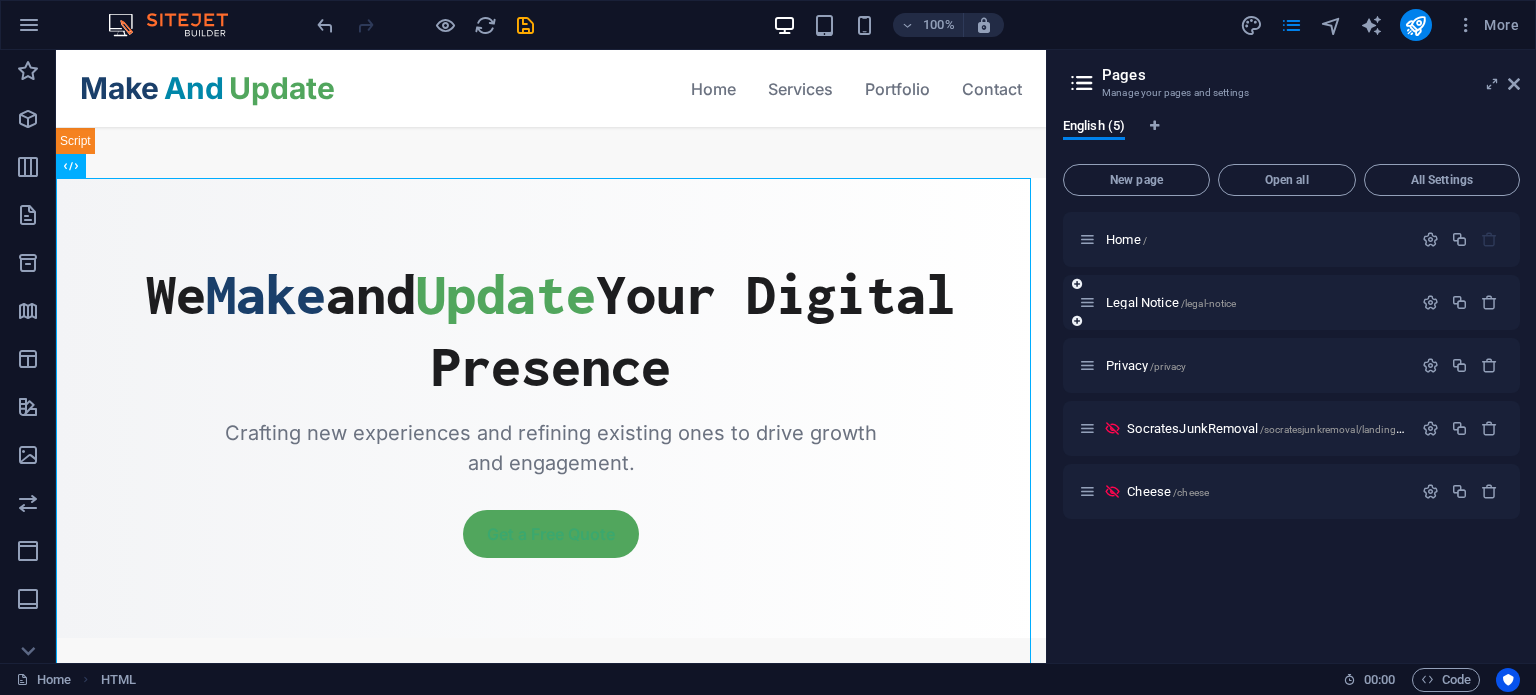 click on "Legal Notice /legal-notice" at bounding box center [1245, 302] 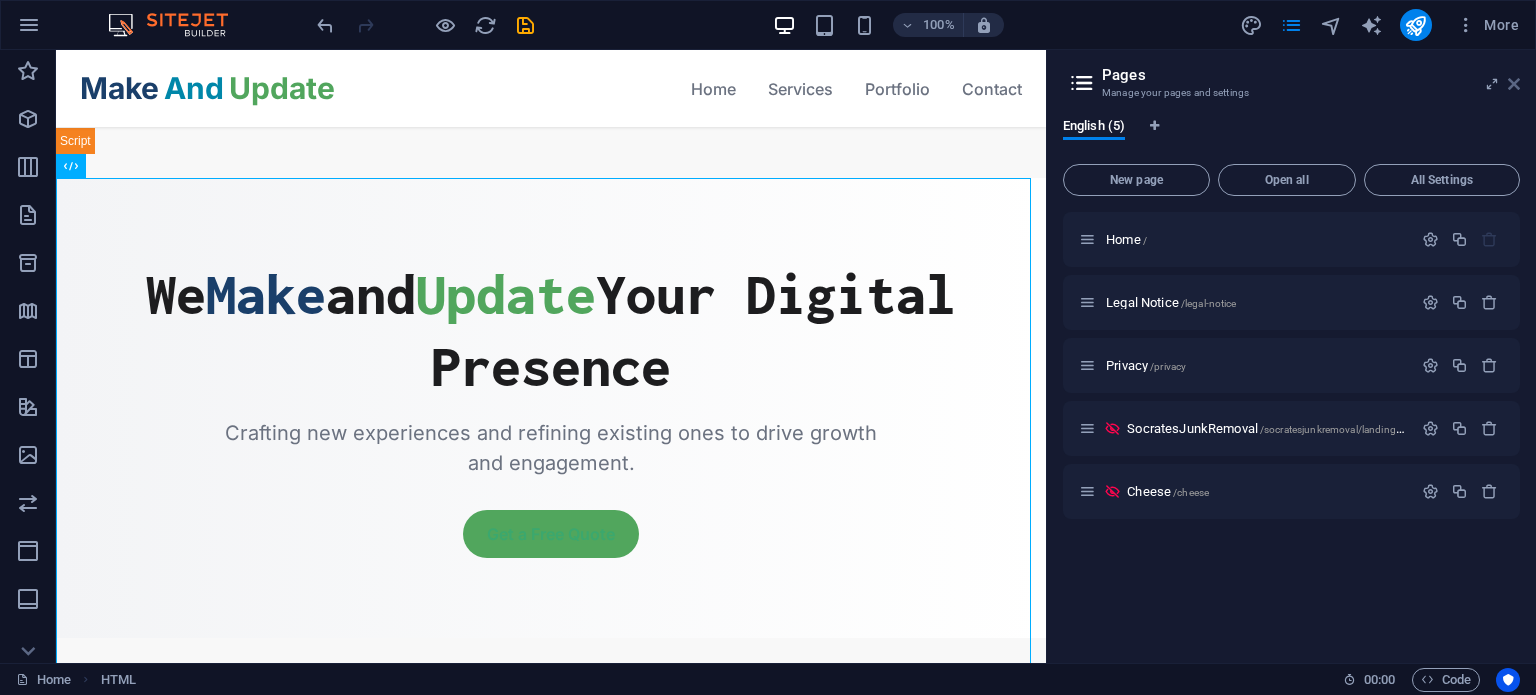 click at bounding box center (1514, 84) 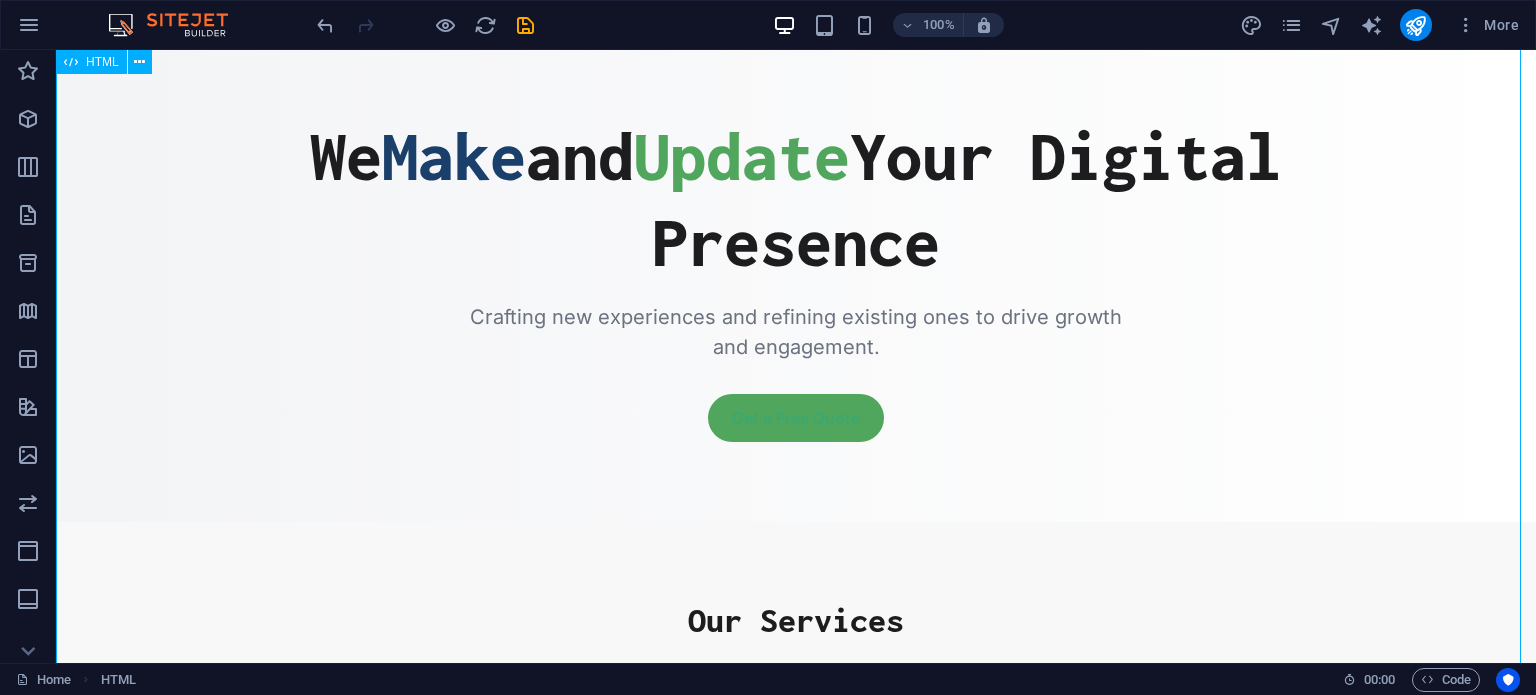 scroll, scrollTop: 0, scrollLeft: 0, axis: both 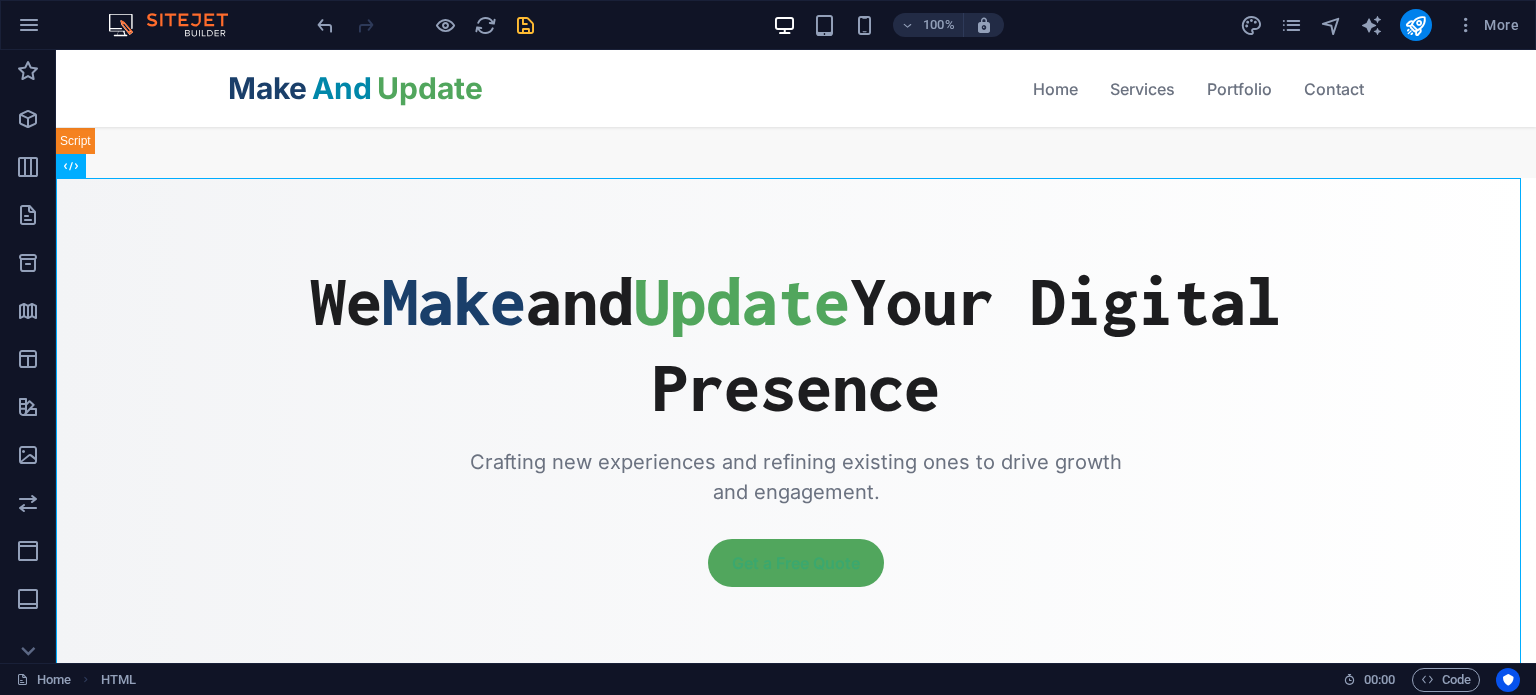 click at bounding box center (525, 25) 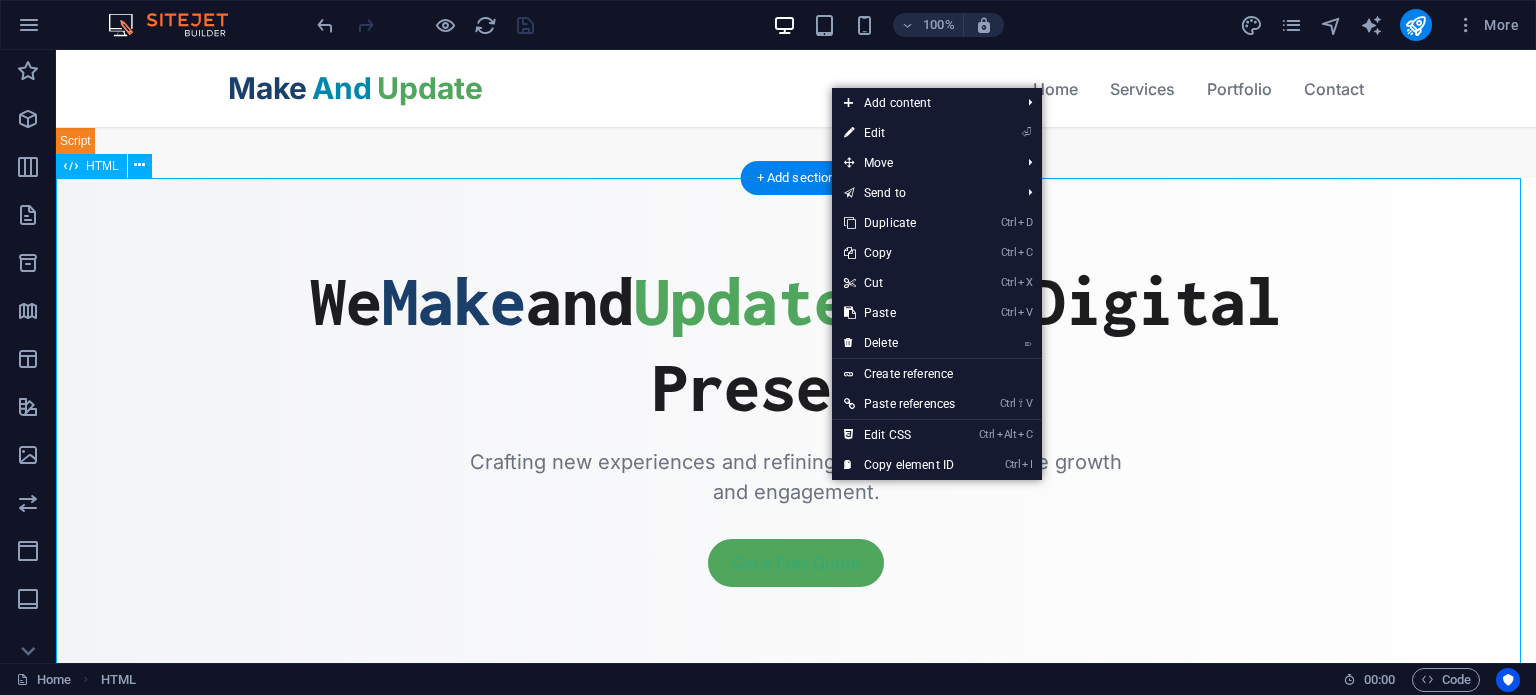 click on "MakeAndUpdate - Professional Web Solutions
We  Make and Update  Your Digital Presence
Crafting new experiences and refining existing ones to drive growth and engagement.
Get a Free Quote
Our Services
Web Development
Building fast, responsive, and robust websites from scratch tailored to your business needs.
UI/UX Design [NAME]
Portfolio
Contact Us
Home
Services
Portfolio
Contact" at bounding box center (796, 1338) 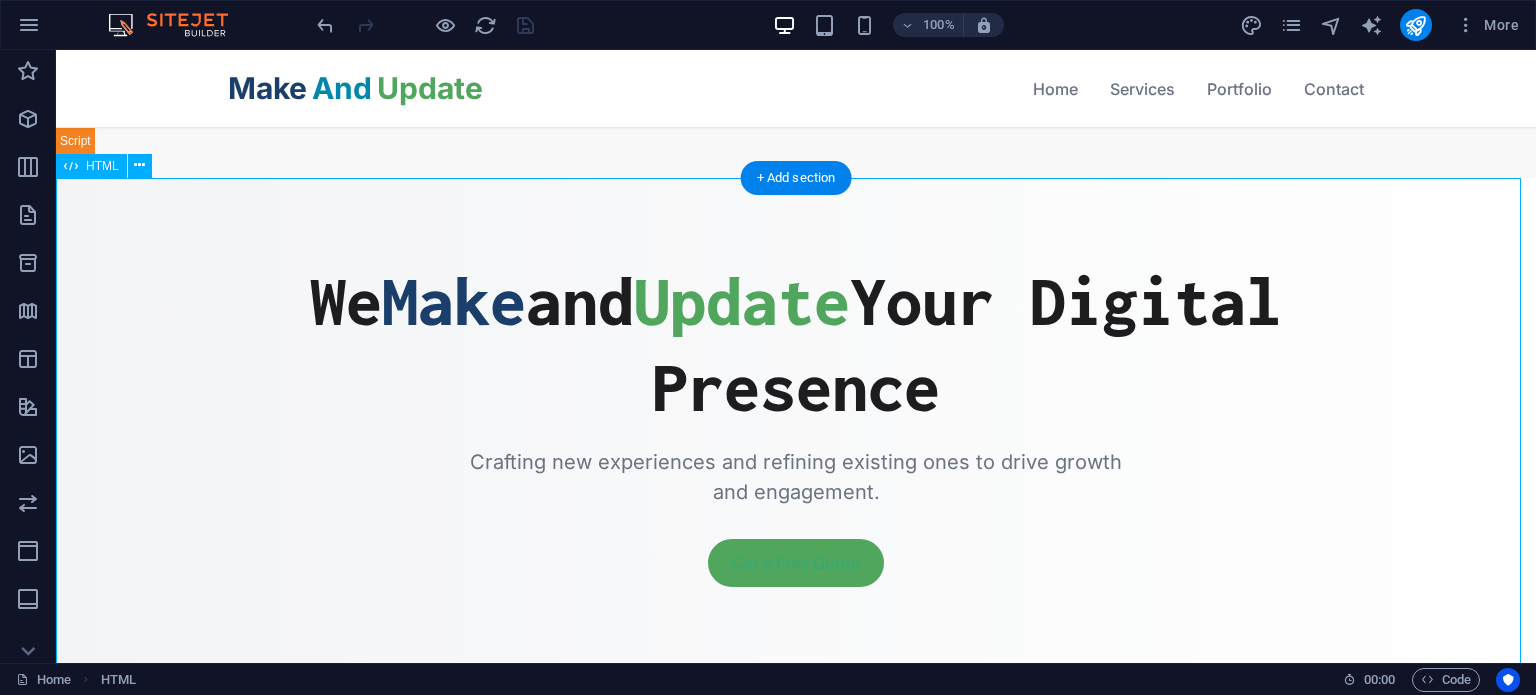 click on "MakeAndUpdate - Professional Web Solutions
We  Make and Update  Your Digital Presence
Crafting new experiences and refining existing ones to drive growth and engagement.
Get a Free Quote
Our Services
Web Development
Building fast, responsive, and robust websites from scratch tailored to your business needs.
UI/UX Design [NAME]
Portfolio
Contact Us
Home
Services
Portfolio
Contact" at bounding box center [796, 1338] 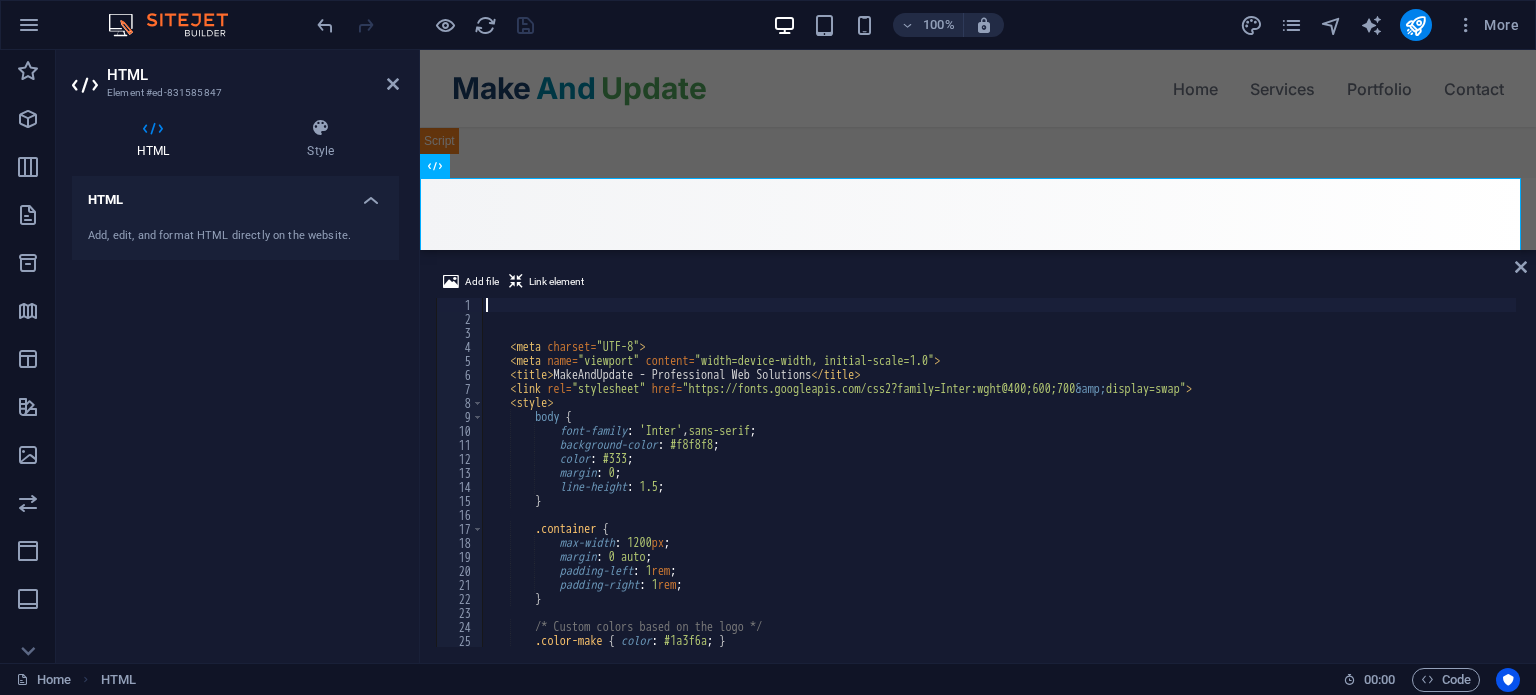 click on "HTML   Image   HTML Add file Link element 1 2 3 4 5 6 7 8 9 10 11 12 13 14 15 16 17 18 19 20 21 22 23 24 25 26 27      < meta   charset = "UTF-8" >      < meta   name = "viewport"   content = "width=device-width, initial-scale=1.0" >      < title > MakeAndUpdate - Professional Web Solutions </ title >      < link   rel = "stylesheet"   href = "https://fonts.googleapis.com/css2?family=Inter:wght@400;600;700 &amp; display=swap" >      < style >           body   {                font-family :   ' Inter ' ,  sans-serif ;                background-color :   #f8f8f8 ;                color :   #333 ;                margin :   0 ;                line-height :   1.5 ;           }           .container   {                max-width :   1200 px ;                margin :   0   auto ;                padding-left :   1 rem ;                padding-right :   1 rem ;           }           /* Custom colors based on the logo */           .color-make   {   color :   #1a3f6a ;   }           .bg-color-make   {" at bounding box center (978, 356) 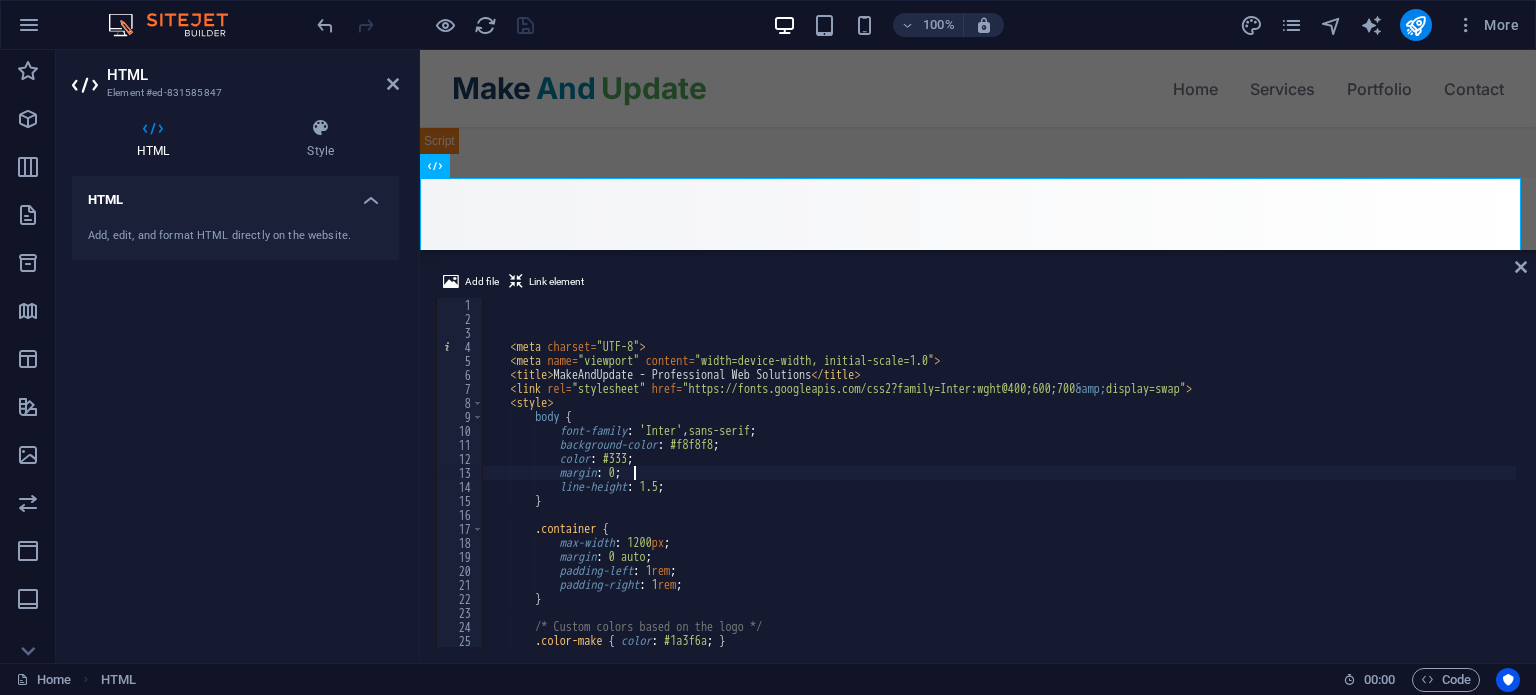 click on "<meta   charset = "UTF-8" >      <meta   name = "viewport"   content = "width=device-width, initial-scale=1.0" >      <title > MakeAndUpdate - Professional Web Solutions </title>      <link   rel = "stylesheet"   href = "https://fonts.googleapis.com/css2?family=Inter:wght@400;600;700 &amp; display=swap" >      <style >           body   {                font-family :   ' Inter ' ,  sans-serif ;                background-color :   #f8f8f8 ;                color :   #333 ;                margin :   0 ;                line-height :   1.5 ;           }           .container   {                max-width :   1200 px ;                margin :   0   auto ;                padding-left :   1 rem ;                padding-right :   1 rem ;           }           /* Custom colors based on the logo */           .color-make   {   color :   #1a3f6a ;   }           .bg-color-make   {   background-color :   #1a3f6a ;   }" at bounding box center [2430, 484] 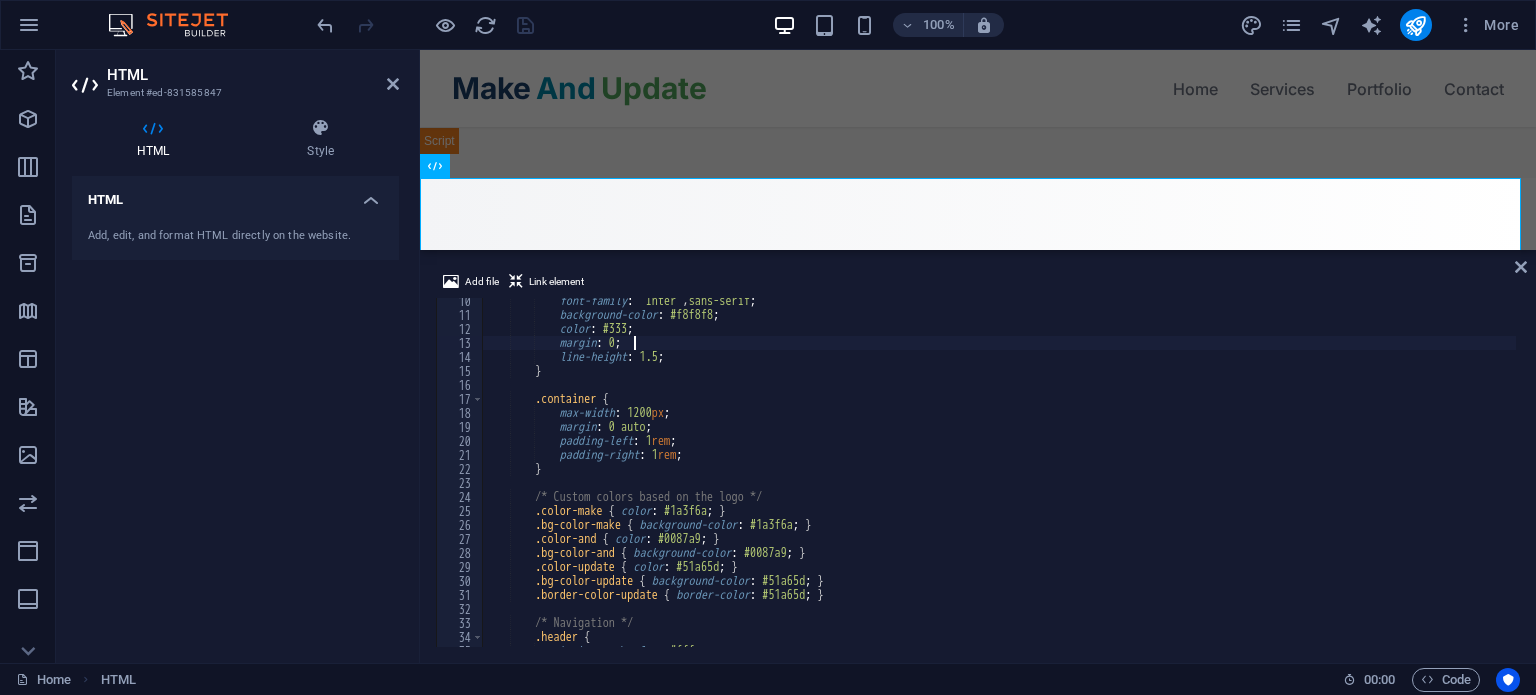 scroll, scrollTop: 400, scrollLeft: 0, axis: vertical 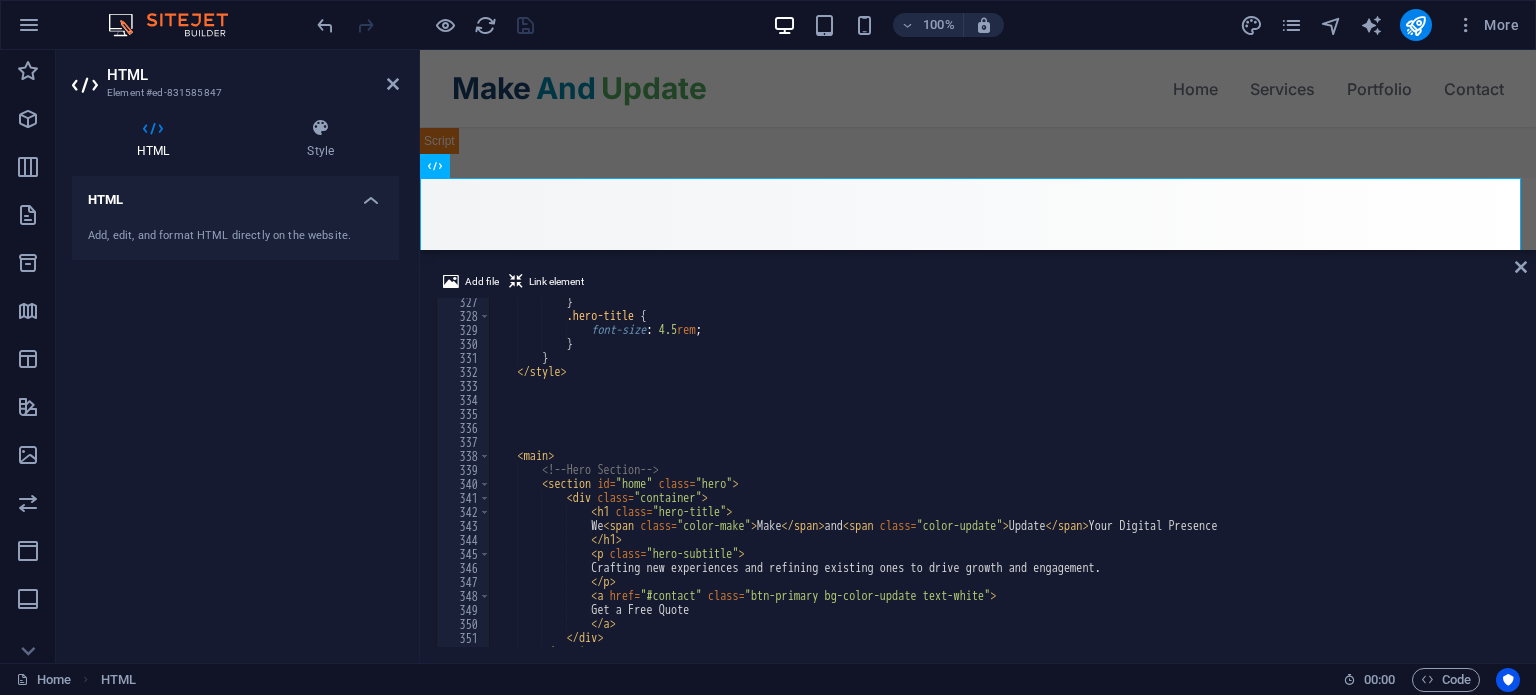 click on "}                .hero-title   {                     font-size :   4.5 rem ;                }           }      </ style >      < main >           <!--  Hero Section  -->           < section   id = "home"   class = "hero" >                < div   class = "container" >                     < h1   class = "hero-title" >                         We  < span   class = "color-make" > Make </ span > and < span   class = "color-update" > Update </ span >  Your Digital Presence                     </ h1 >                     < p   class = "hero-subtitle" >                         Crafting new experiences and refining existing ones to drive growth and engagement.                     </ p >                     < a   href = "#contact"   class = "btn-primary bg-color-update text-white" >                         Get a Free Quote                     </ a >                </ div >           </ section >" at bounding box center (2437, 481) 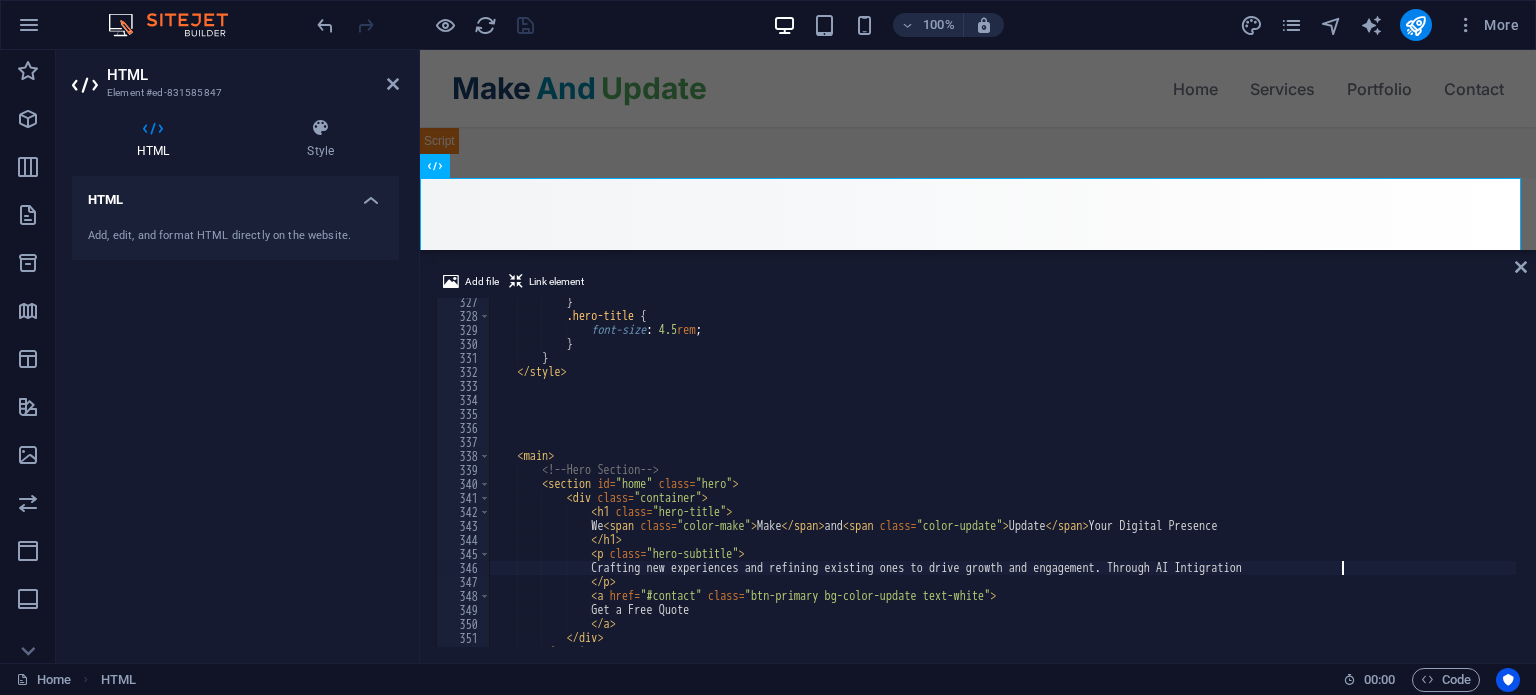 scroll, scrollTop: 0, scrollLeft: 68, axis: horizontal 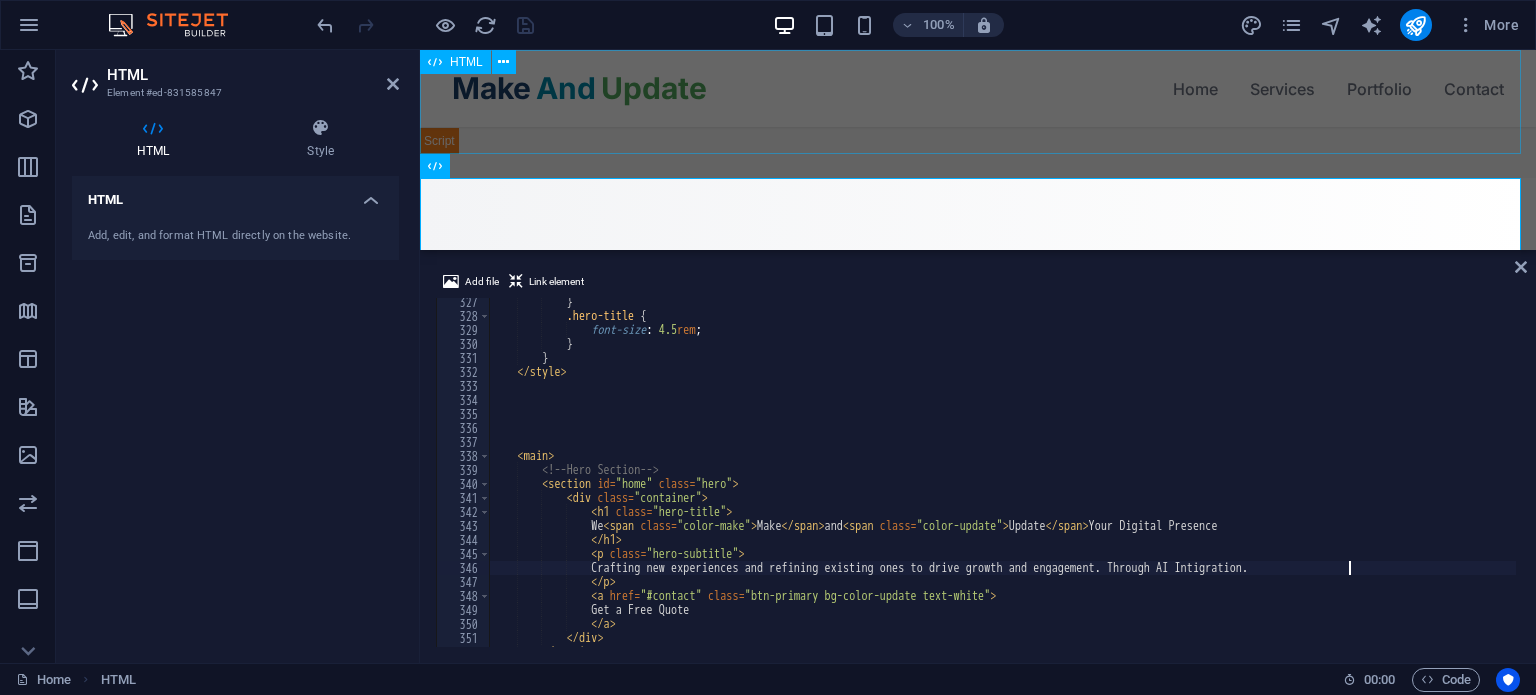 type on "Crafting new experiences and refining existing ones to drive growth and engagement. Through AI Intigration." 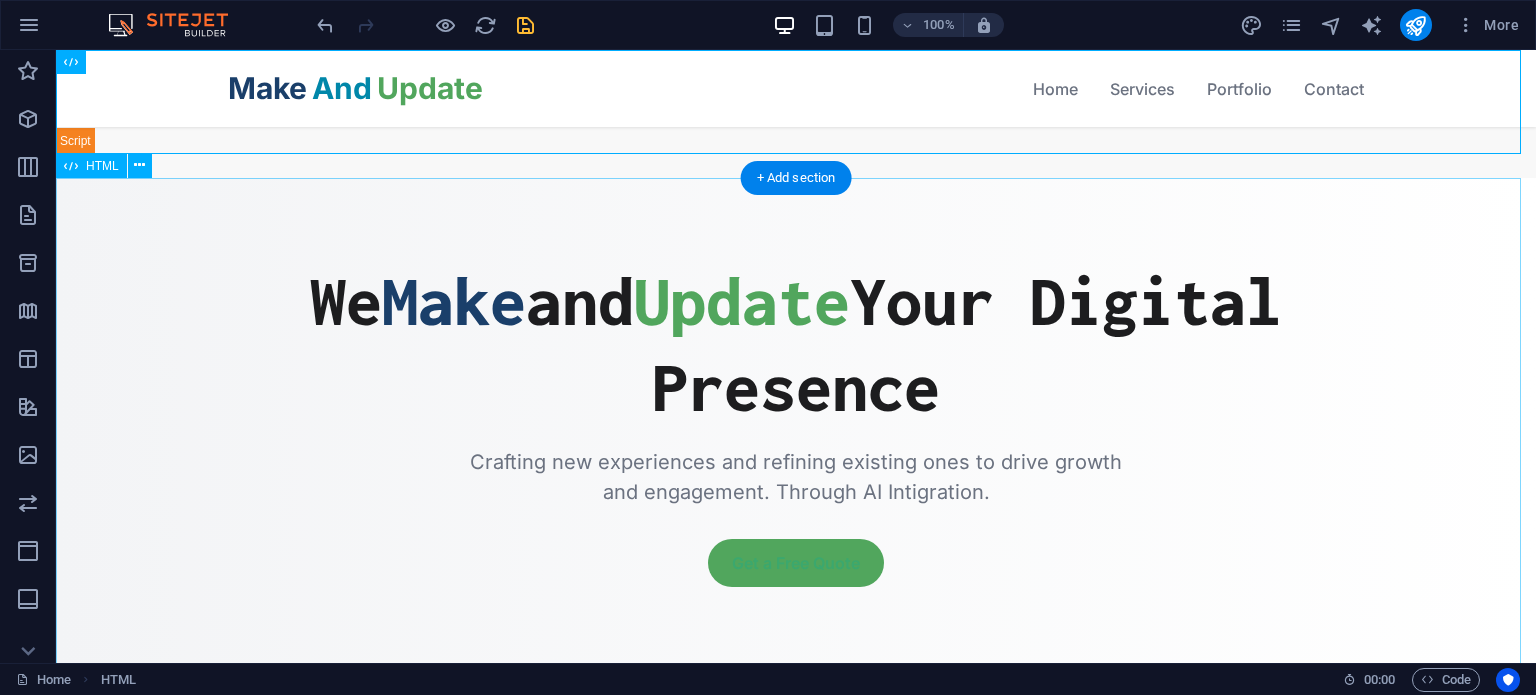 click on "MakeAndUpdate - Professional Web Solutions
We  Make and Update  Your Digital Presence
Crafting new experiences and refining existing ones to drive growth and engagement. Through AI Intigration.
Get a Free Quote
Our Services
Web Development
Building fast, responsive, and robust websites from scratch tailored to your business needs." at bounding box center (796, 1338) 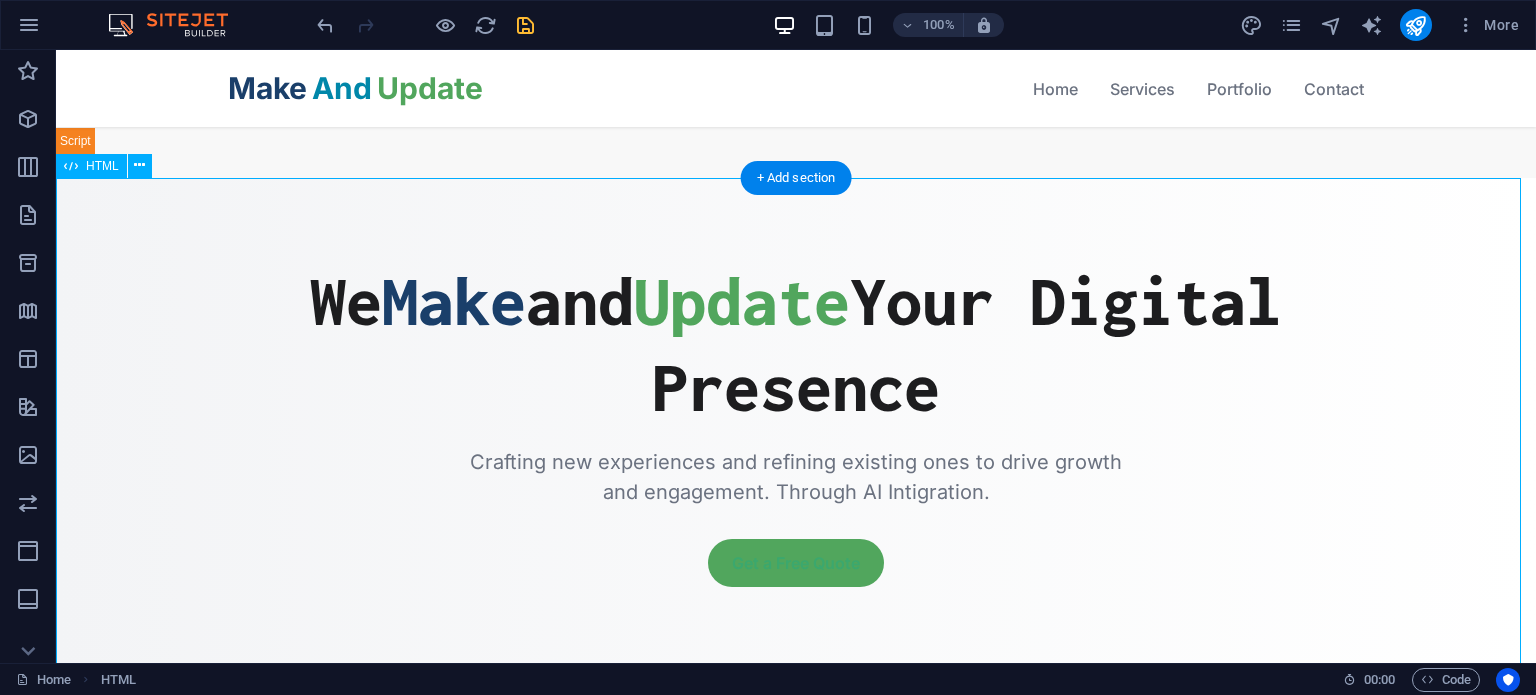 click on "MakeAndUpdate - Professional Web Solutions
We  Make and Update  Your Digital Presence
Crafting new experiences and refining existing ones to drive growth and engagement. Through AI Intigration.
Get a Free Quote
Our Services
Web Development
Building fast, responsive, and robust websites from scratch tailored to your business needs." at bounding box center (796, 1338) 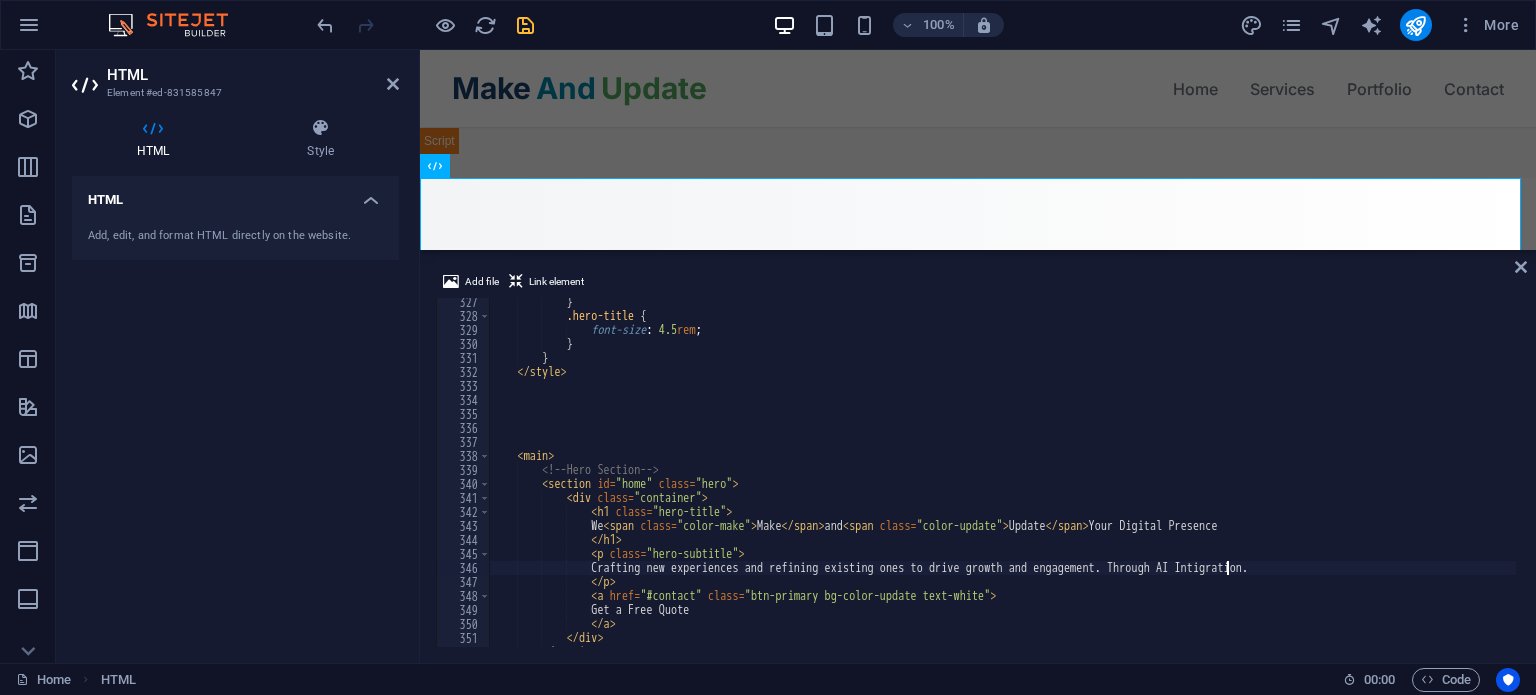 click on "<main>           <!--  Hero Section  -->           <section   id = "home"   class = "hero" >                <div   class = "container" >                     <h1   class = "hero-title" >                         We  <span   class = "color-make" > Make </span> and<span   class = "color-update" > Update </span>  Your Digital Presence                     </h1>                     <p   class = "hero-subtitle" >                         Crafting new experiences and refining existing ones to drive growth and engagement. Through AI Intigration.                     </p>                     <a   href = "#contact"   class = "btn-primary bg-color-update text-white" >                         Get a Free Quote                     </a>                </div>           </section>" at bounding box center [2437, 481] 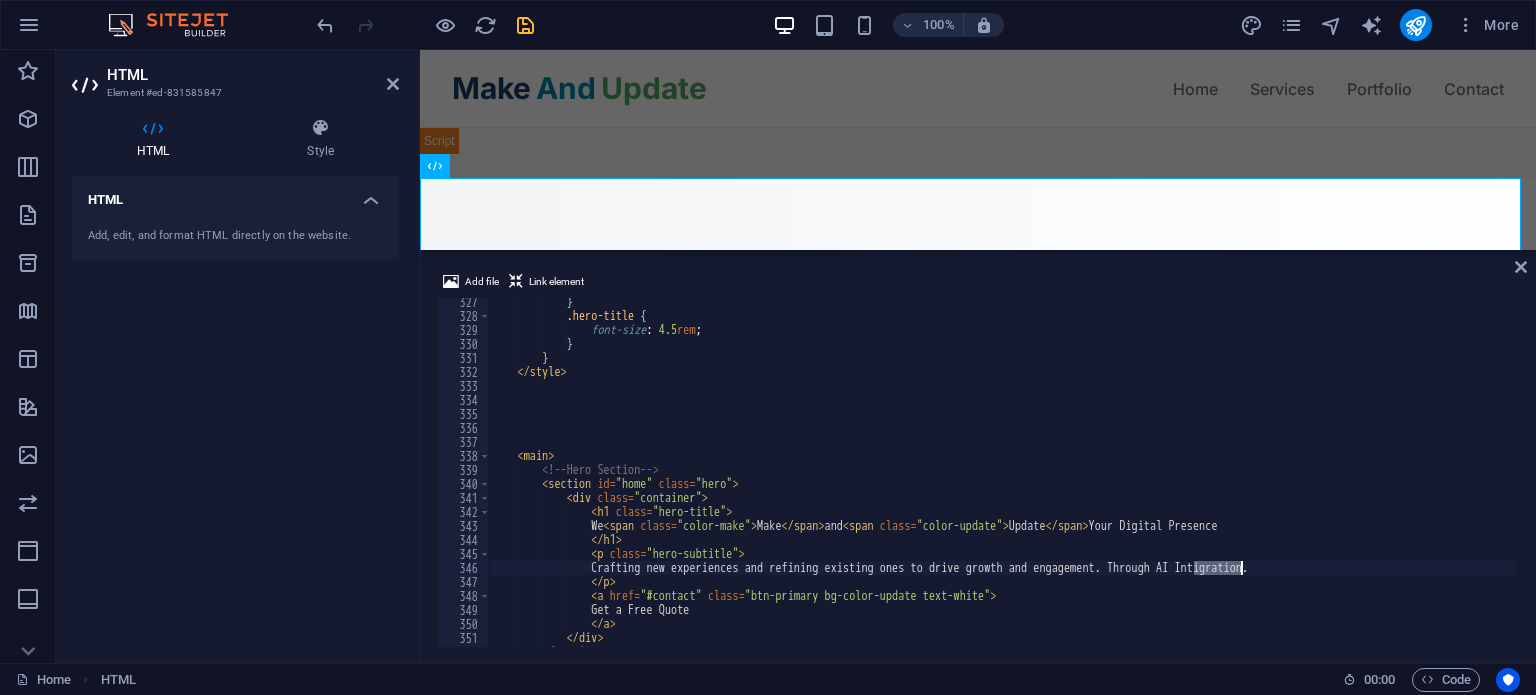 scroll, scrollTop: 0, scrollLeft: 58, axis: horizontal 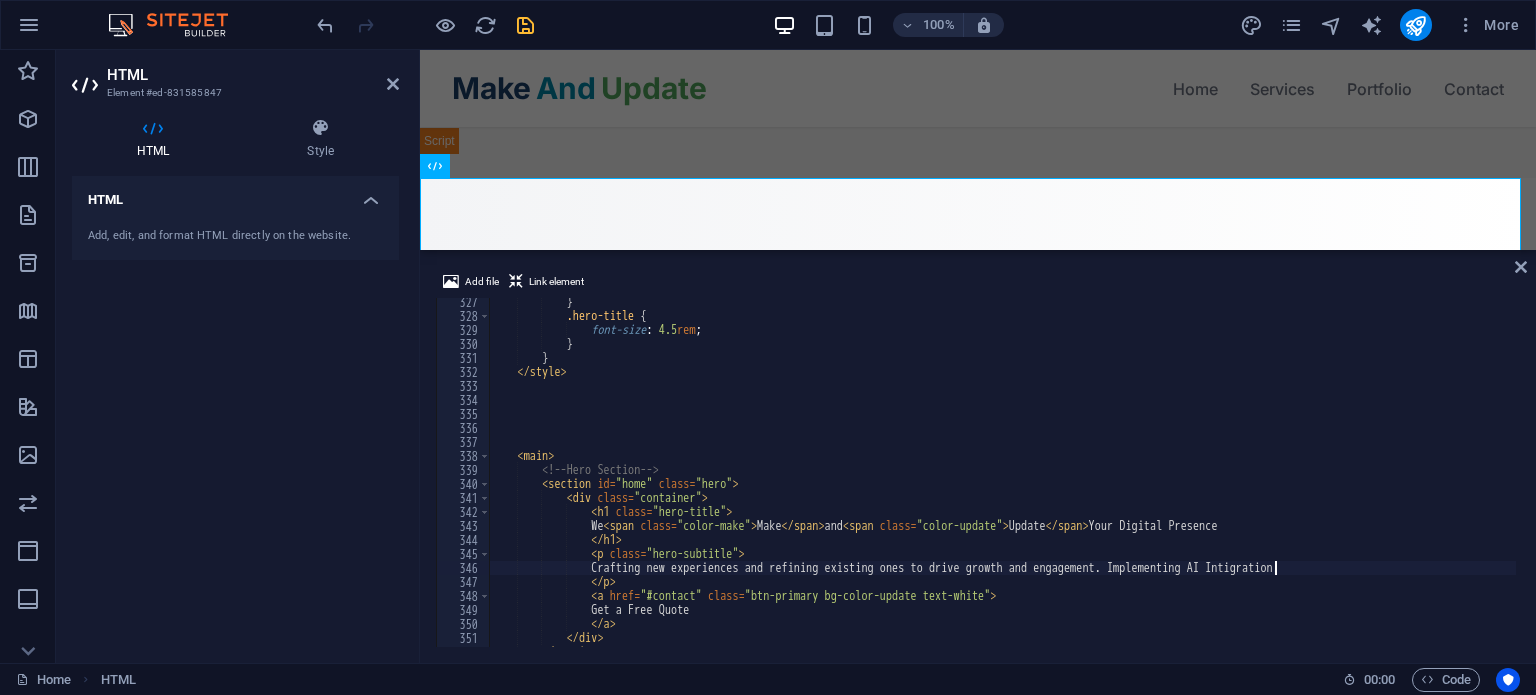click on "}                .hero-title   {                     font-size :   4.5 rem ;                }           }      </ style >      < main >           <!--  Hero Section  -->           < section   id = "home"   class = "hero" >                < div   class = "container" >                     < h1   class = "hero-title" >                         We  < span   class = "color-make" > Make </ span > and < span   class = "color-update" > Update </ span >  Your Digital Presence                     </ h1 >                     < p   class = "hero-subtitle" >                         Crafting new experiences and refining existing ones to drive growth and engagement. Implementing AI Intigration.                     </ p >                     < a   href = "#contact"   class = "btn-primary bg-color-update text-white" >                         Get a Free Quote                     </ a >                </ div >           </ section >" at bounding box center (2437, 481) 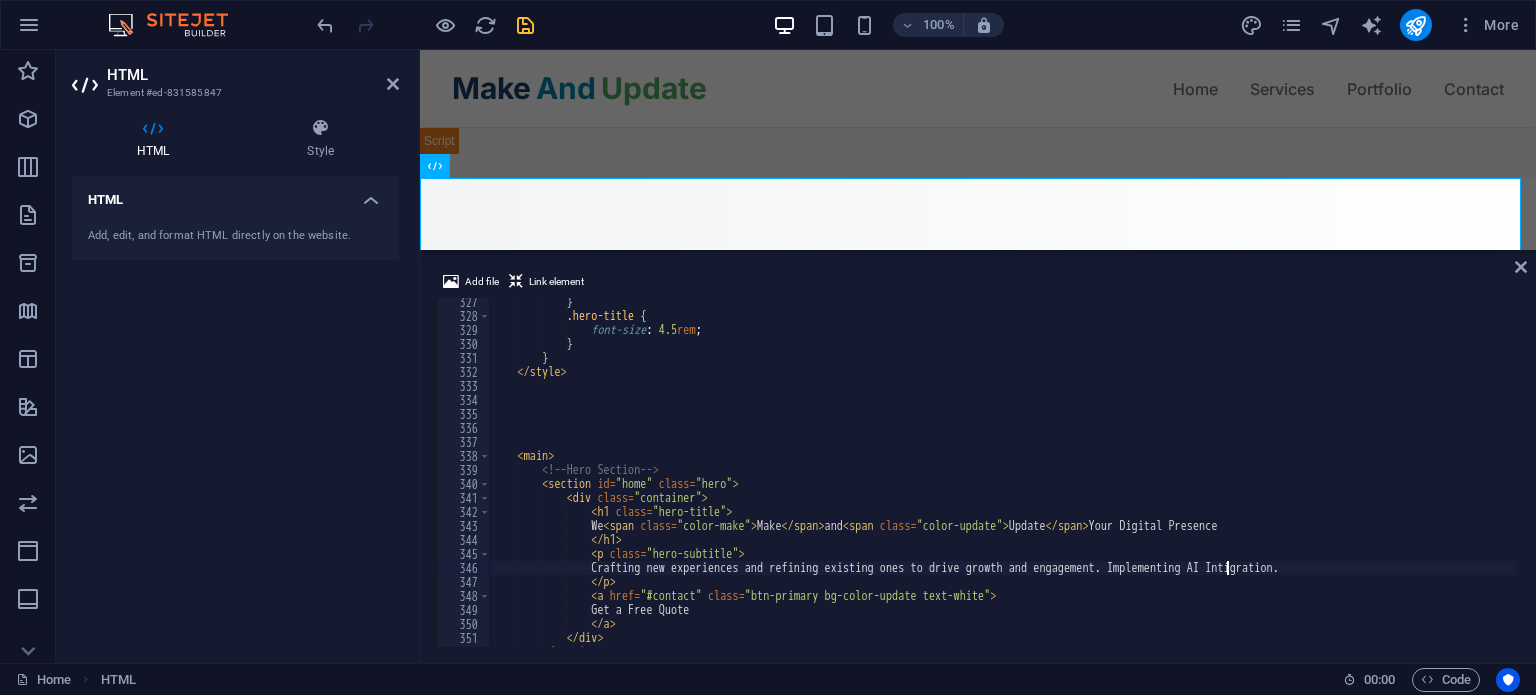 click on "}                .hero-title   {                     font-size :   4.5 rem ;                }           }      </ style >      < main >           <!--  Hero Section  -->           < section   id = "home"   class = "hero" >                < div   class = "container" >                     < h1   class = "hero-title" >                         We  < span   class = "color-make" > Make </ span > and < span   class = "color-update" > Update </ span >  Your Digital Presence                     </ h1 >                     < p   class = "hero-subtitle" >                         Crafting new experiences and refining existing ones to drive growth and engagement. Implementing AI Intigration.                     </ p >                     < a   href = "#contact"   class = "btn-primary bg-color-update text-white" >                         Get a Free Quote                     </ a >                </ div >           </ section >" at bounding box center (2437, 481) 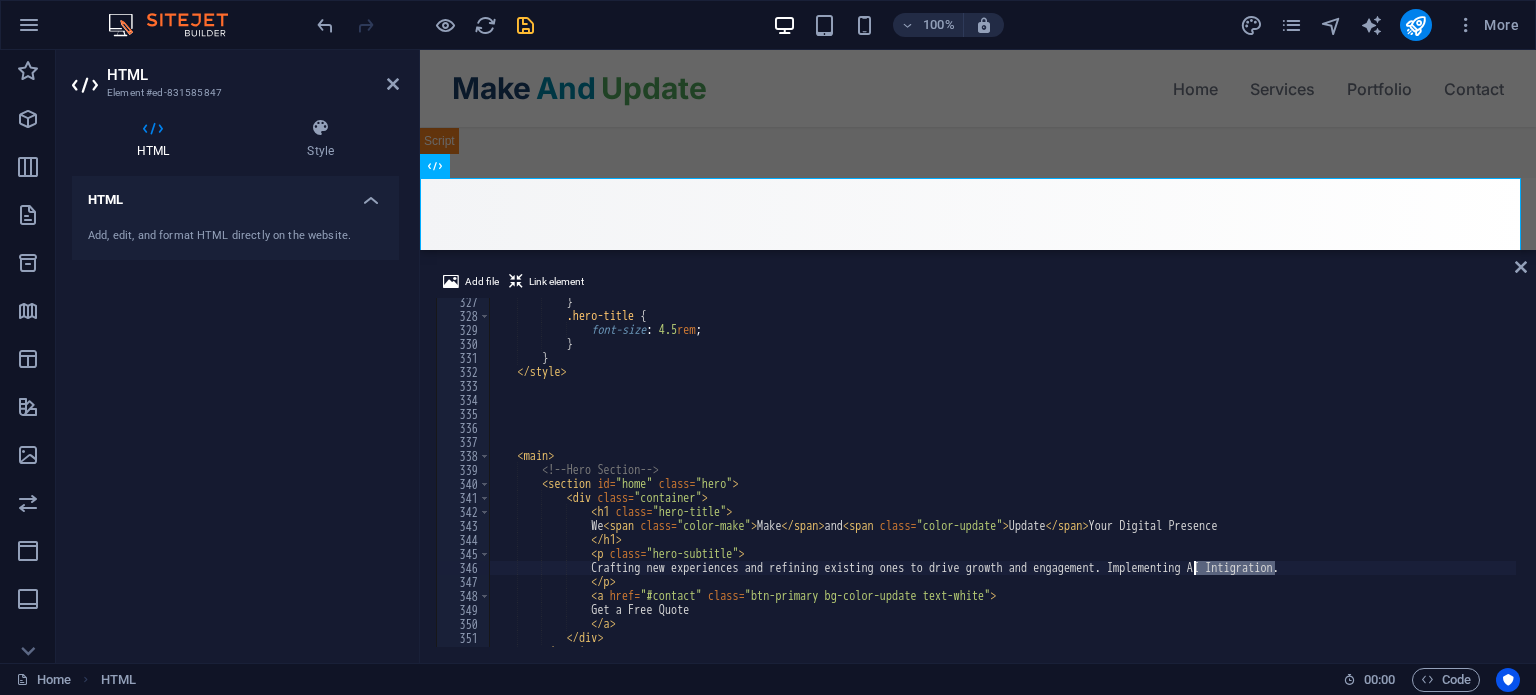 click on "}                .hero-title   {                     font-size :   4.5 rem ;                }           }      </ style >      < main >           <!--  Hero Section  -->           < section   id = "home"   class = "hero" >                < div   class = "container" >                     < h1   class = "hero-title" >                         We  < span   class = "color-make" > Make </ span > and < span   class = "color-update" > Update </ span >  Your Digital Presence                     </ h1 >                     < p   class = "hero-subtitle" >                         Crafting new experiences and refining existing ones to drive growth and engagement. Implementing AI Intigration.                     </ p >                     < a   href = "#contact"   class = "btn-primary bg-color-update text-white" >                         Get a Free Quote                     </ a >                </ div >           </ section >" at bounding box center [2437, 481] 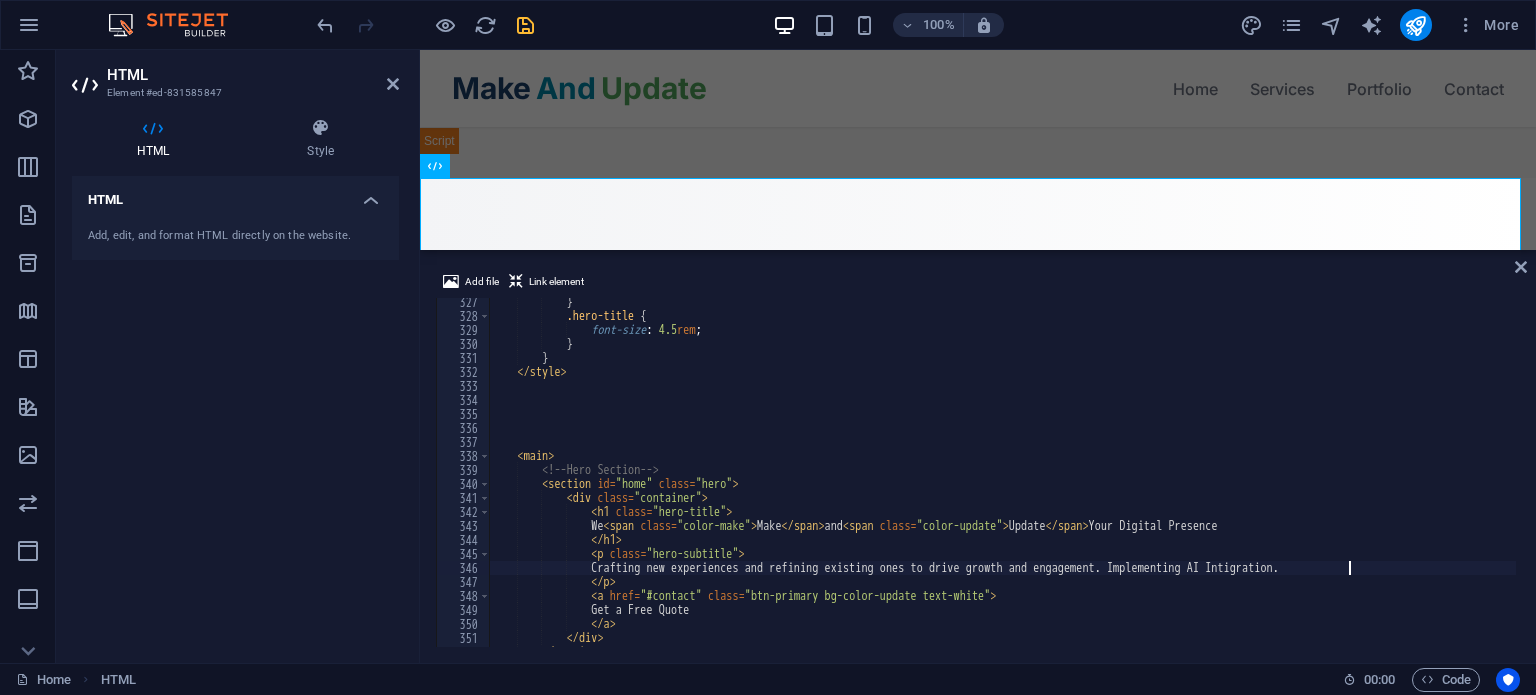 click on "}                .hero-title   {                     font-size :   4.5 rem ;                }           }      </ style >      < main >           <!--  Hero Section  -->           < section   id = "home"   class = "hero" >                < div   class = "container" >                     < h1   class = "hero-title" >                         We  < span   class = "color-make" > Make </ span > and < span   class = "color-update" > Update </ span >  Your Digital Presence                     </ h1 >                     < p   class = "hero-subtitle" >                         Crafting new experiences and refining existing ones to drive growth and engagement. Implementing AI Intigration.                     </ p >                     < a   href = "#contact"   class = "btn-primary bg-color-update text-white" >                         Get a Free Quote                     </ a >                </ div >           </ section >" at bounding box center [2437, 481] 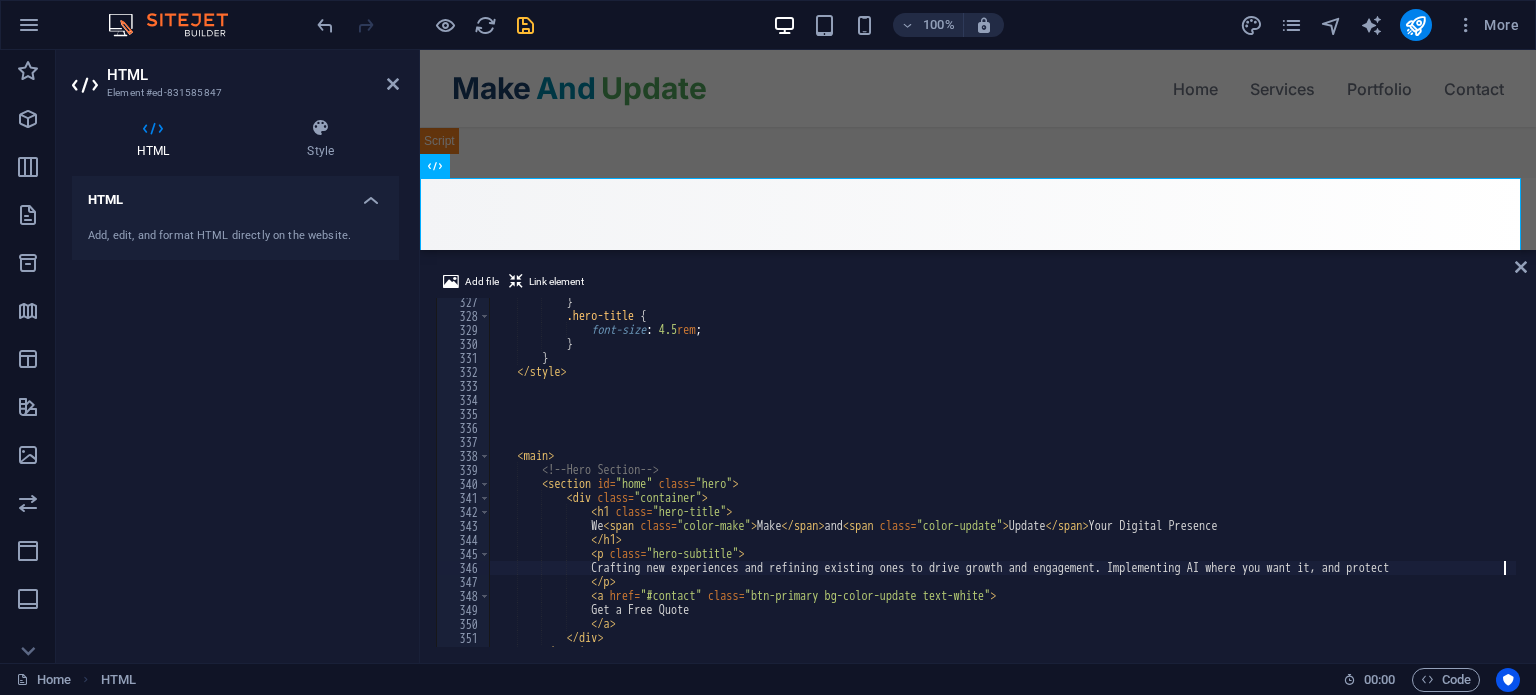 scroll, scrollTop: 0, scrollLeft: 81, axis: horizontal 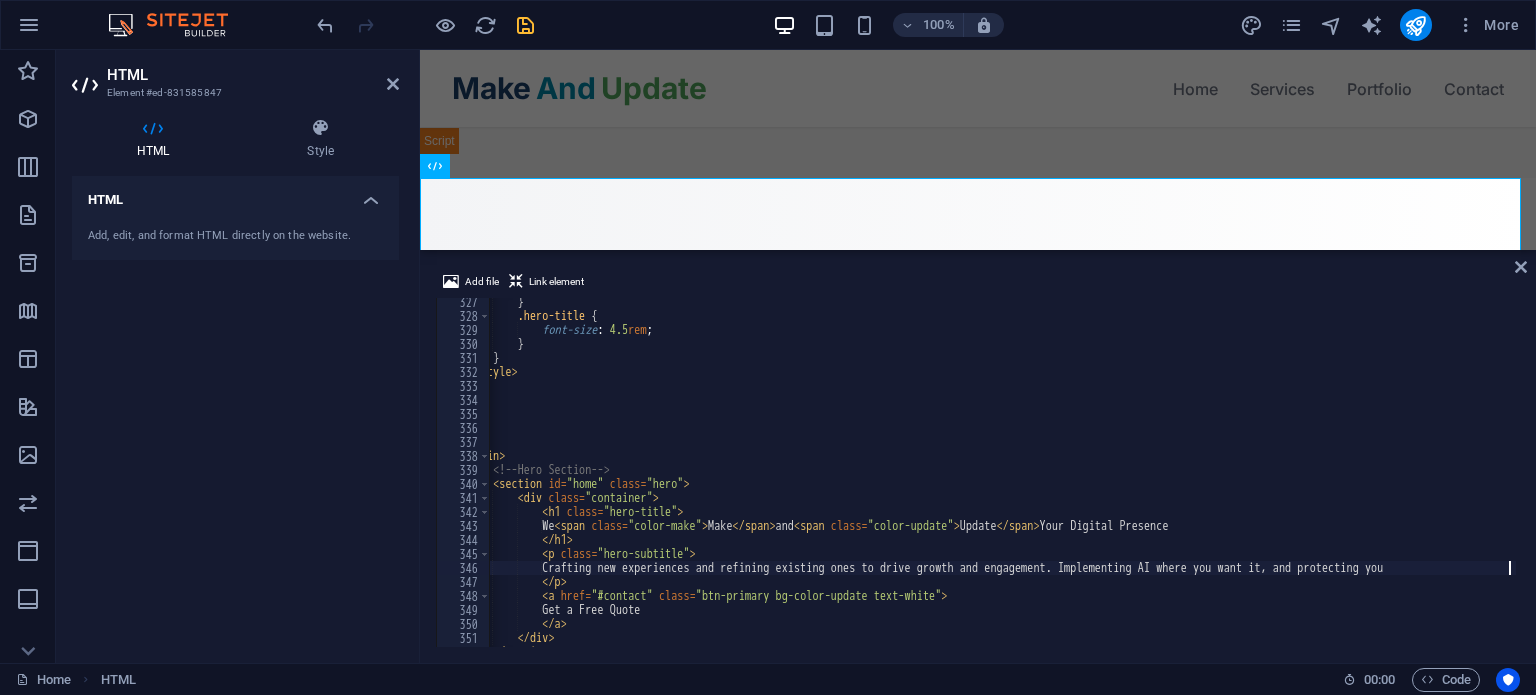 type on "Crafting new experiences and refining existing ones to drive growth and engagement. Implementing AI where you want it, and protecting you" 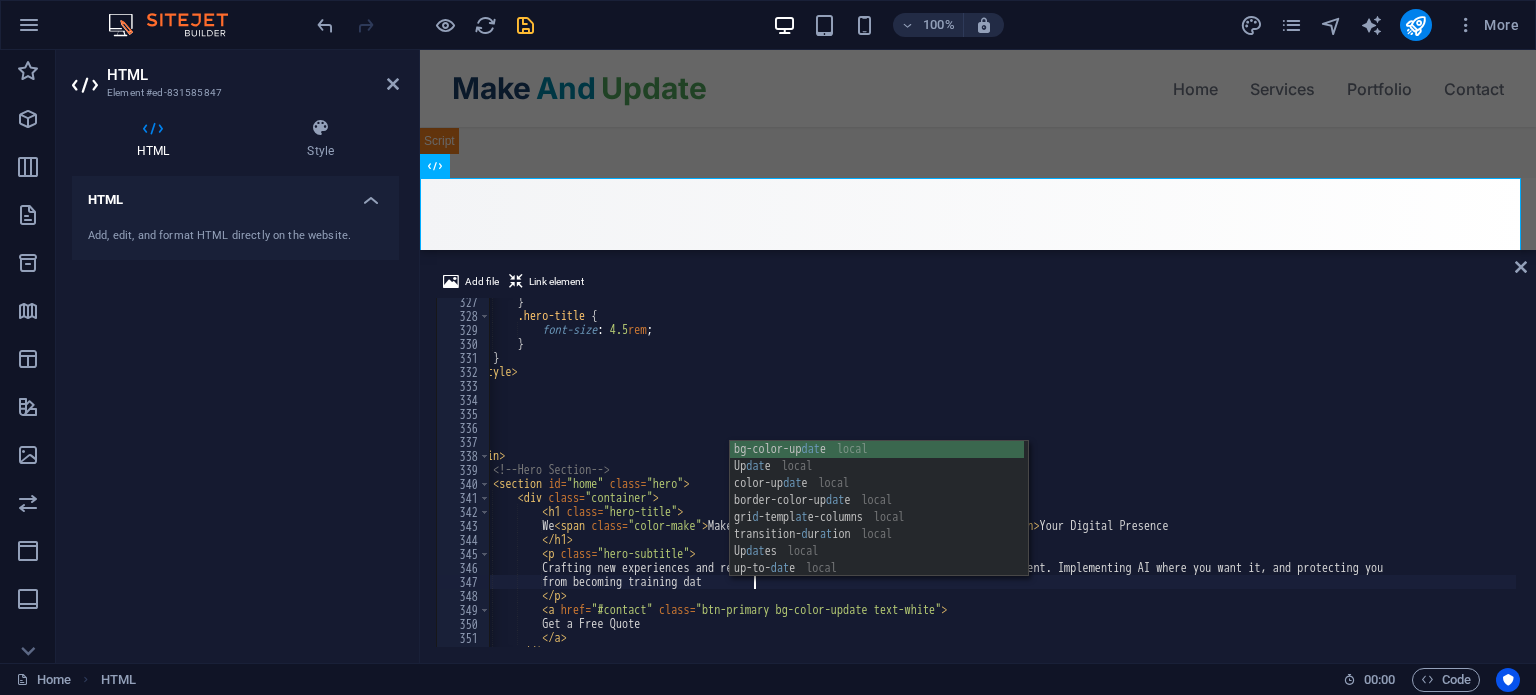 scroll, scrollTop: 0, scrollLeft: 24, axis: horizontal 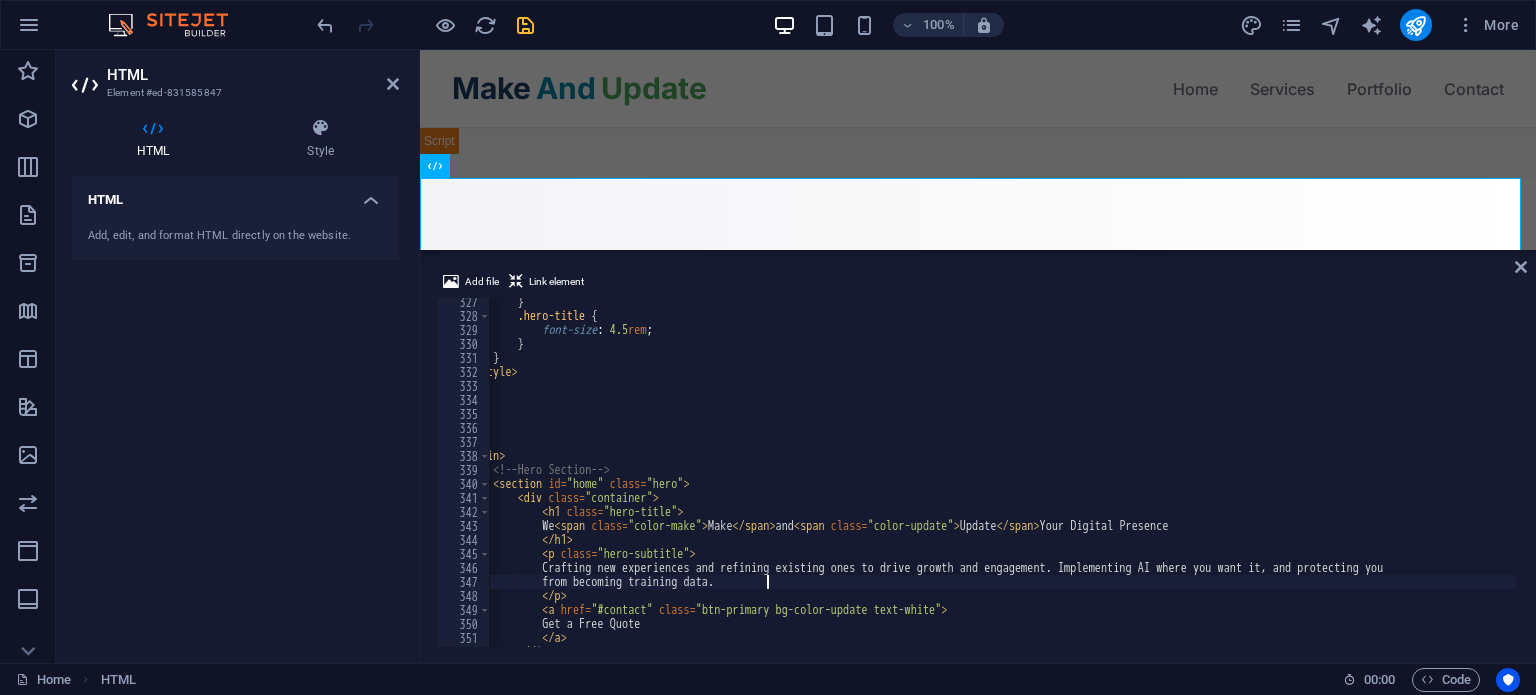 type on "from becoming training data." 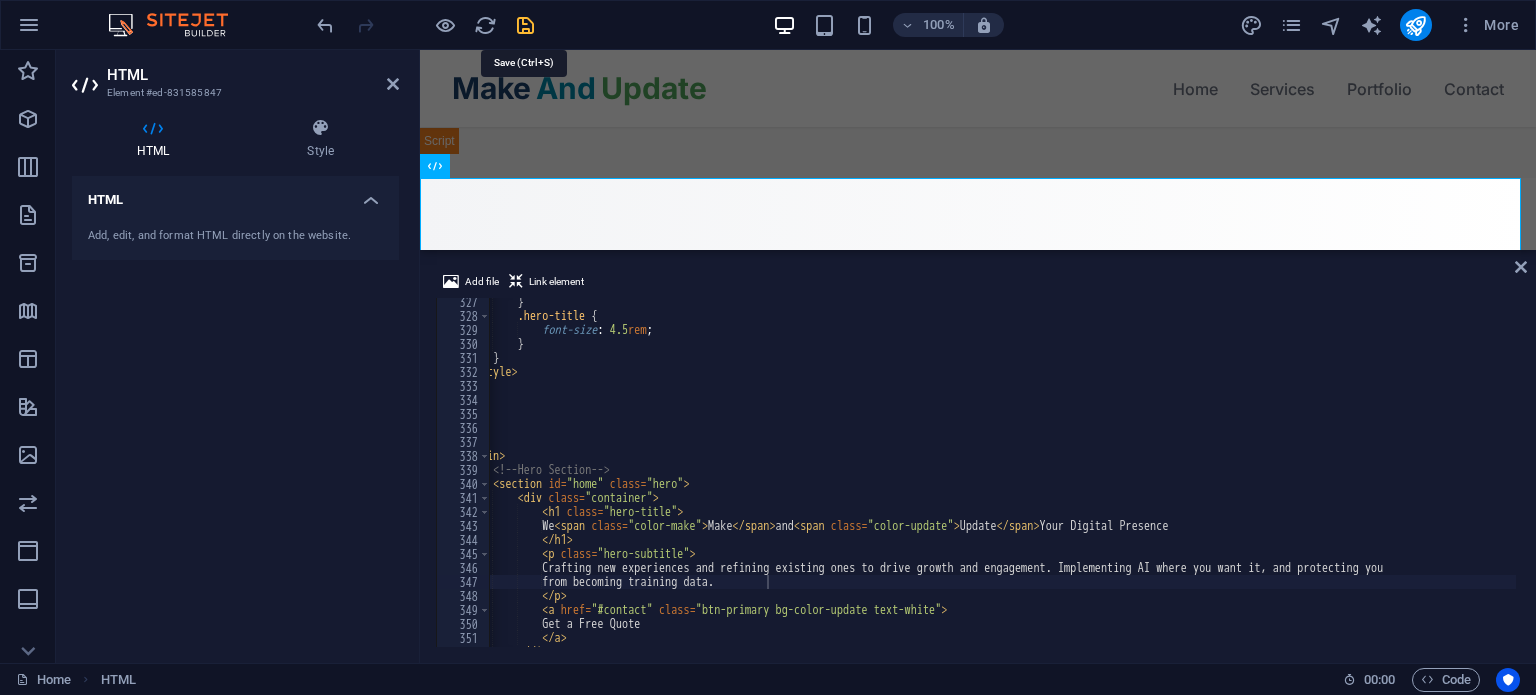click at bounding box center [525, 25] 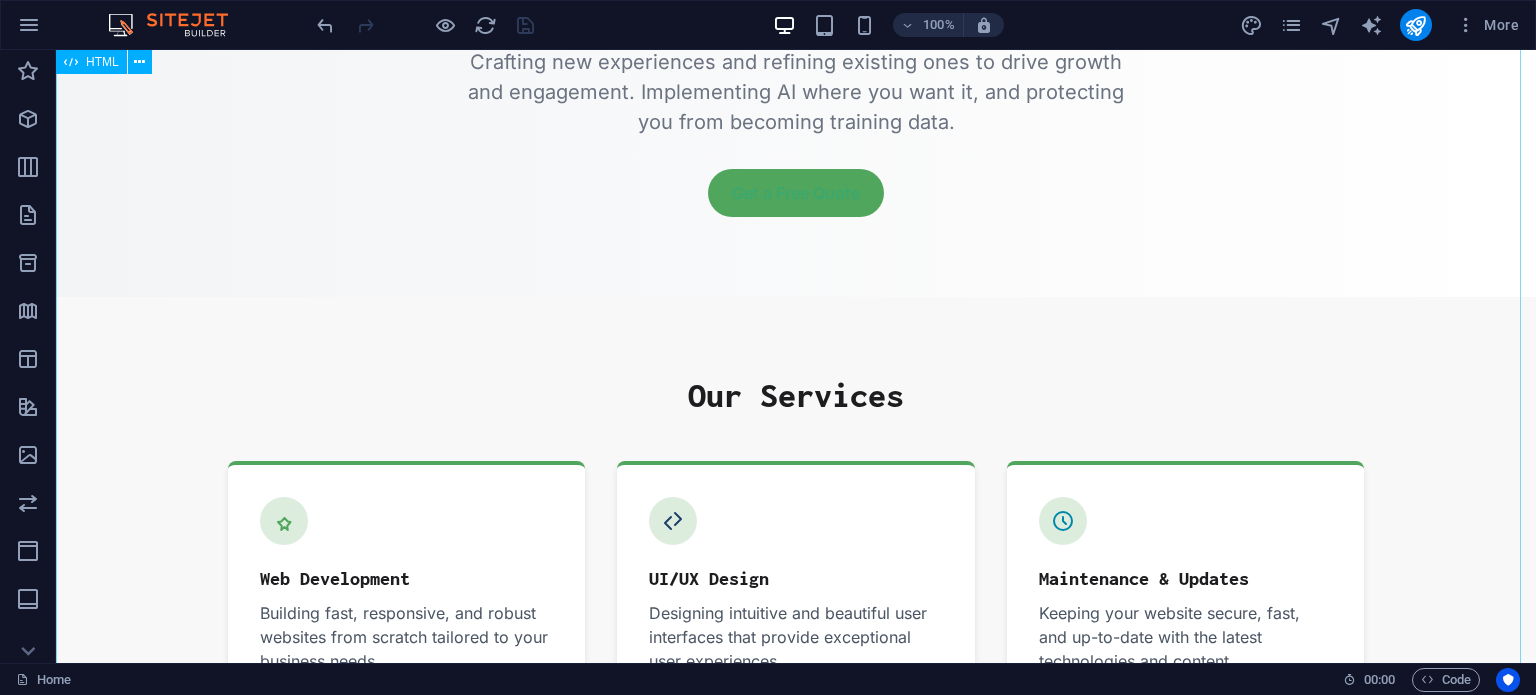 scroll, scrollTop: 403, scrollLeft: 0, axis: vertical 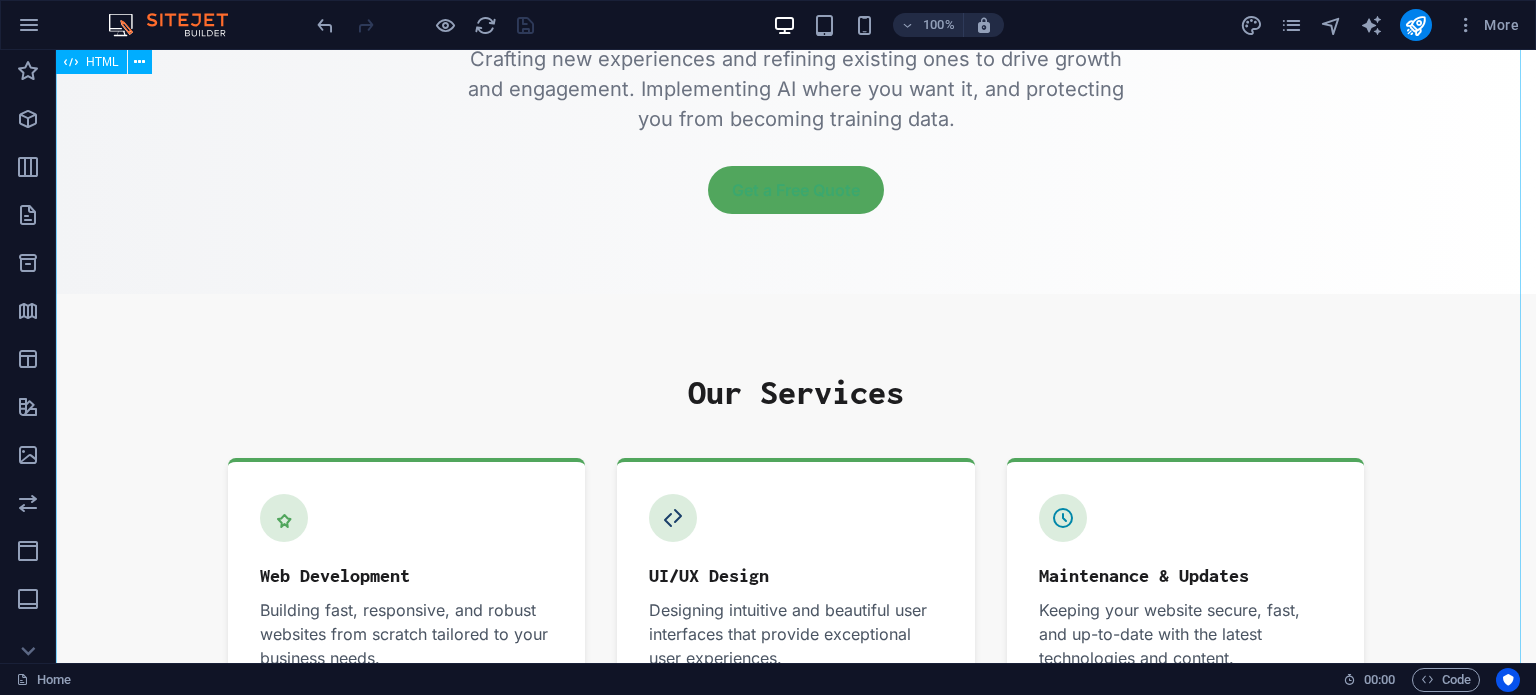click on "Make and Update - Professional Web Solutions
We  Make and Update  Your Digital Presence
Crafting new experiences and refining existing ones to drive growth and engagement. Implementing AI where you want it, and protecting you
from becoming training data.
Get a Free Quote
Our Services
Web Development
Building fast, responsive, and robust websites from scratch tailored to your business needs.
UI/UX Design [NAME]" at bounding box center (796, 950) 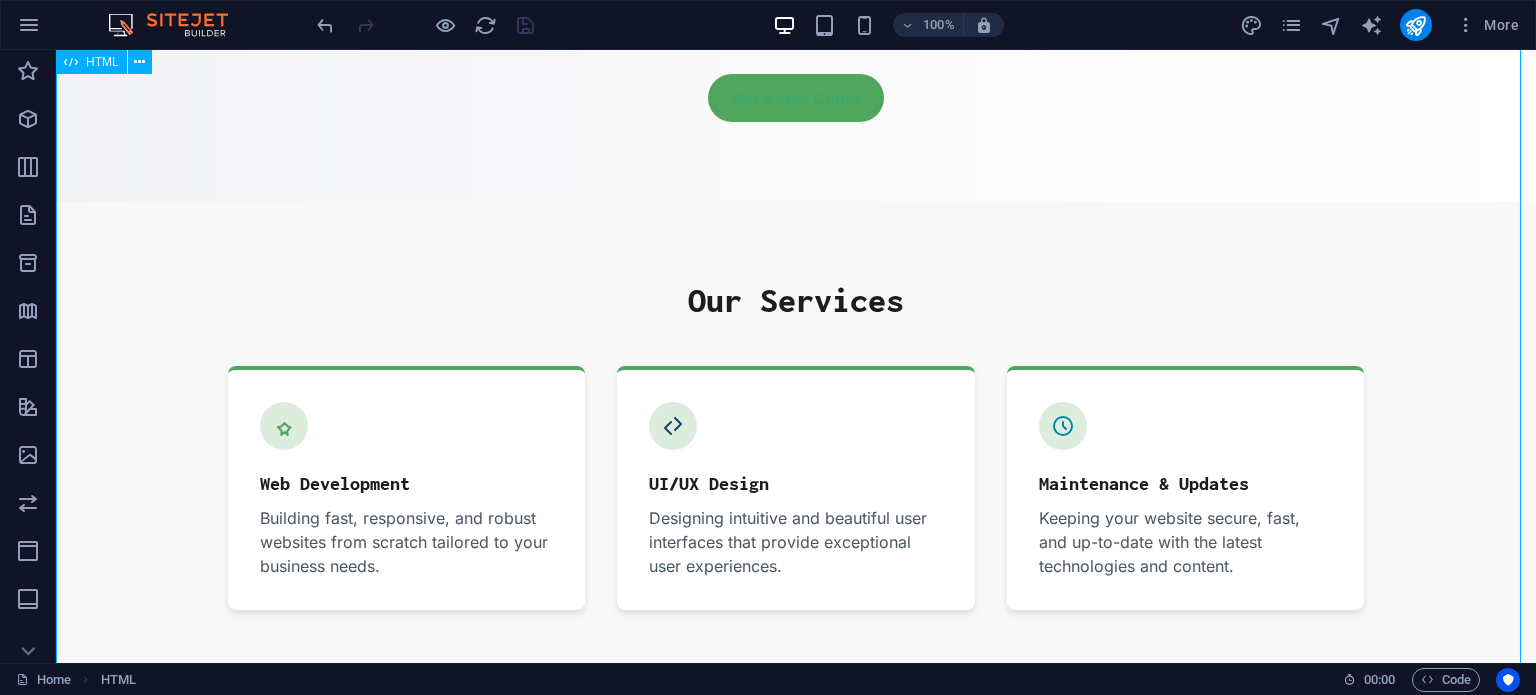 scroll, scrollTop: 496, scrollLeft: 0, axis: vertical 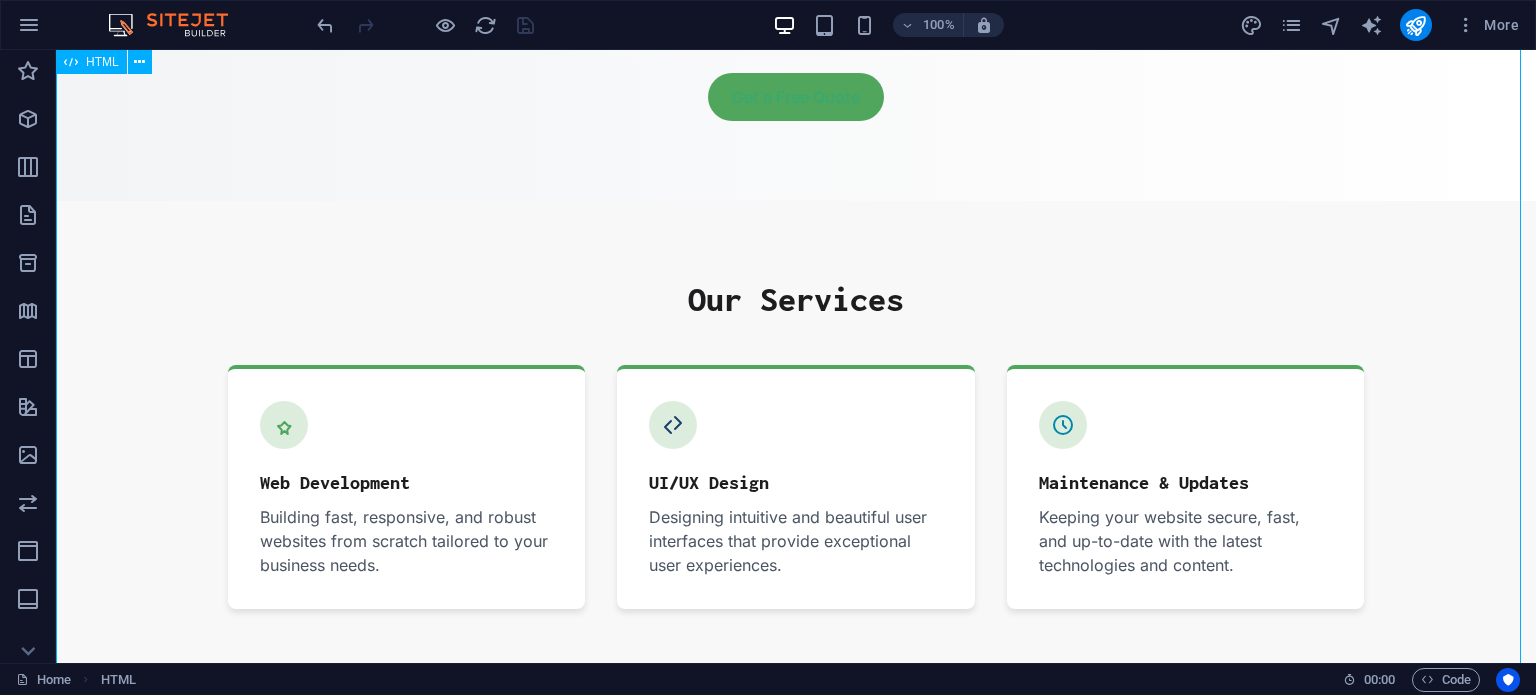 click on "Make and Update - Professional Web Solutions
We  Make and Update  Your Digital Presence
Crafting new experiences and refining existing ones to drive growth and engagement. Implementing AI where you want it, and protecting you
from becoming training data.
Get a Free Quote
Our Services
Web Development
Building fast, responsive, and robust websites from scratch tailored to your business needs.
UI/UX Design [NAME]" at bounding box center (796, 857) 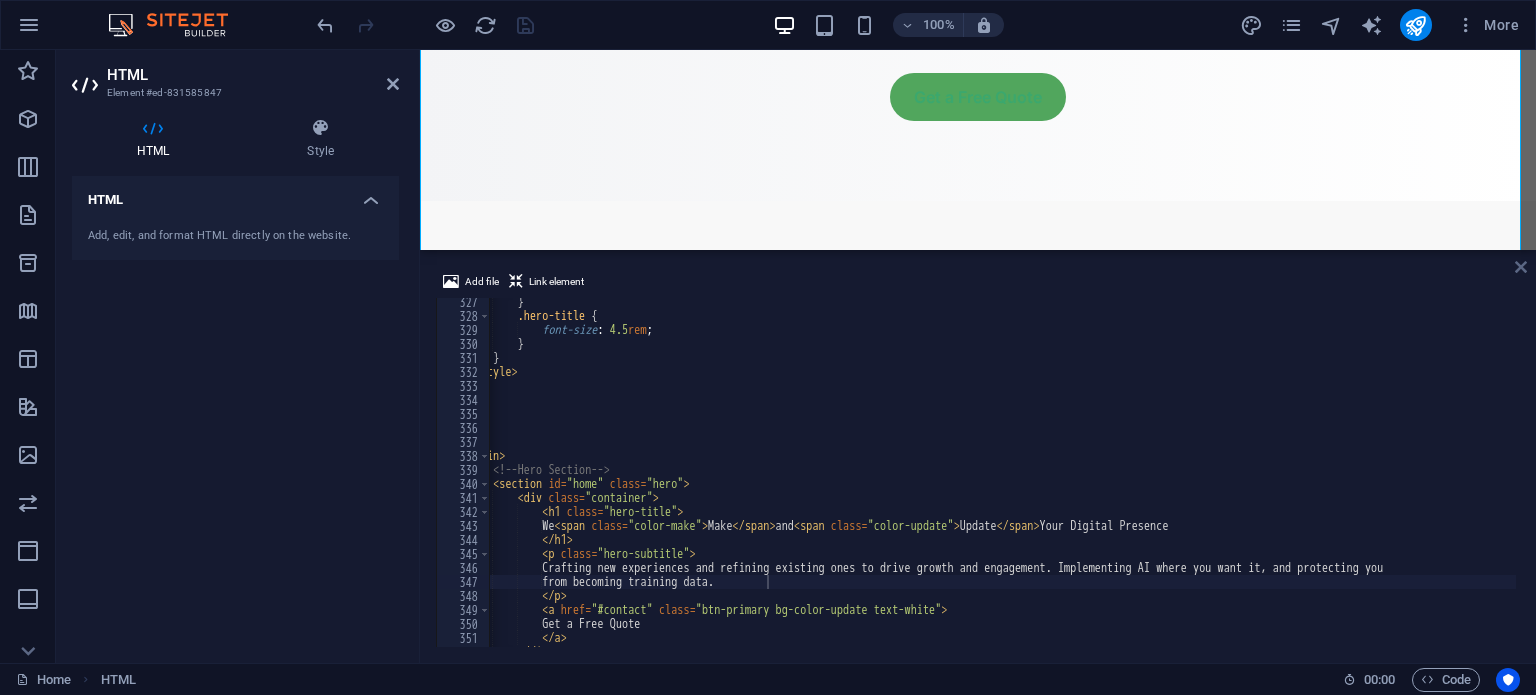 click at bounding box center (1521, 267) 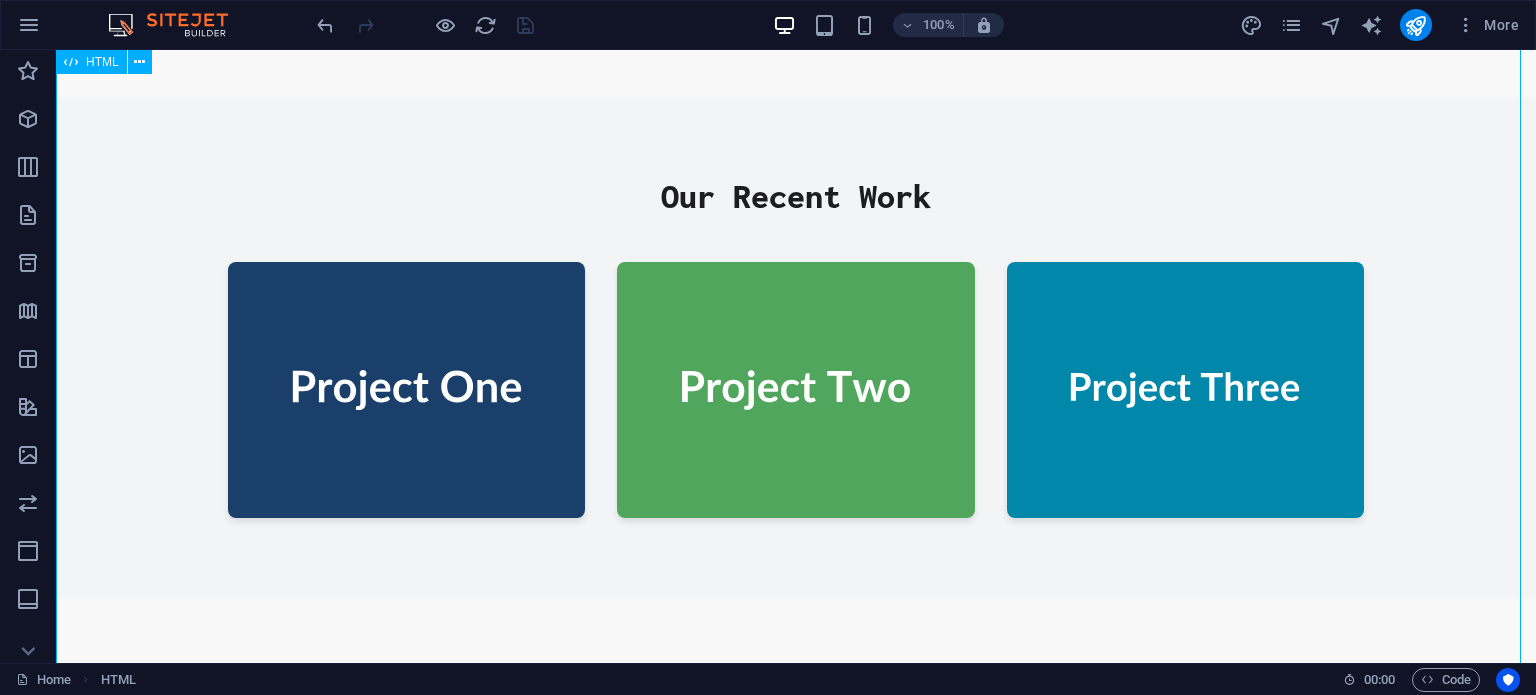 scroll, scrollTop: 1084, scrollLeft: 0, axis: vertical 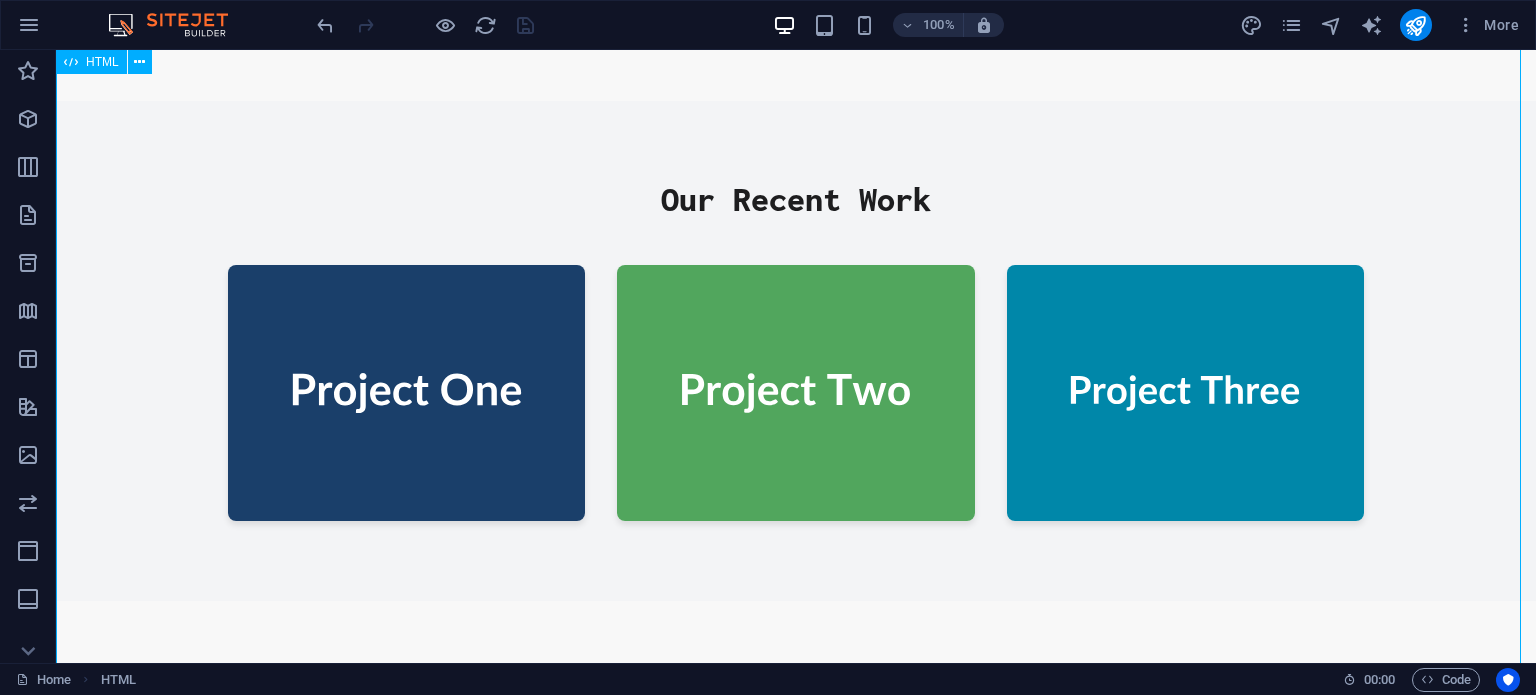click on "Make and Update - Professional Web Solutions
We  Make and Update  Your Digital Presence
Crafting new experiences and refining existing ones to drive growth and engagement. Implementing AI where you want it, and protecting you
from becoming training data.
Get a Free Quote
Our Services
Web Development
Building fast, responsive, and robust websites from scratch tailored to your business needs.
UI/UX Design [NAME]" at bounding box center [796, 269] 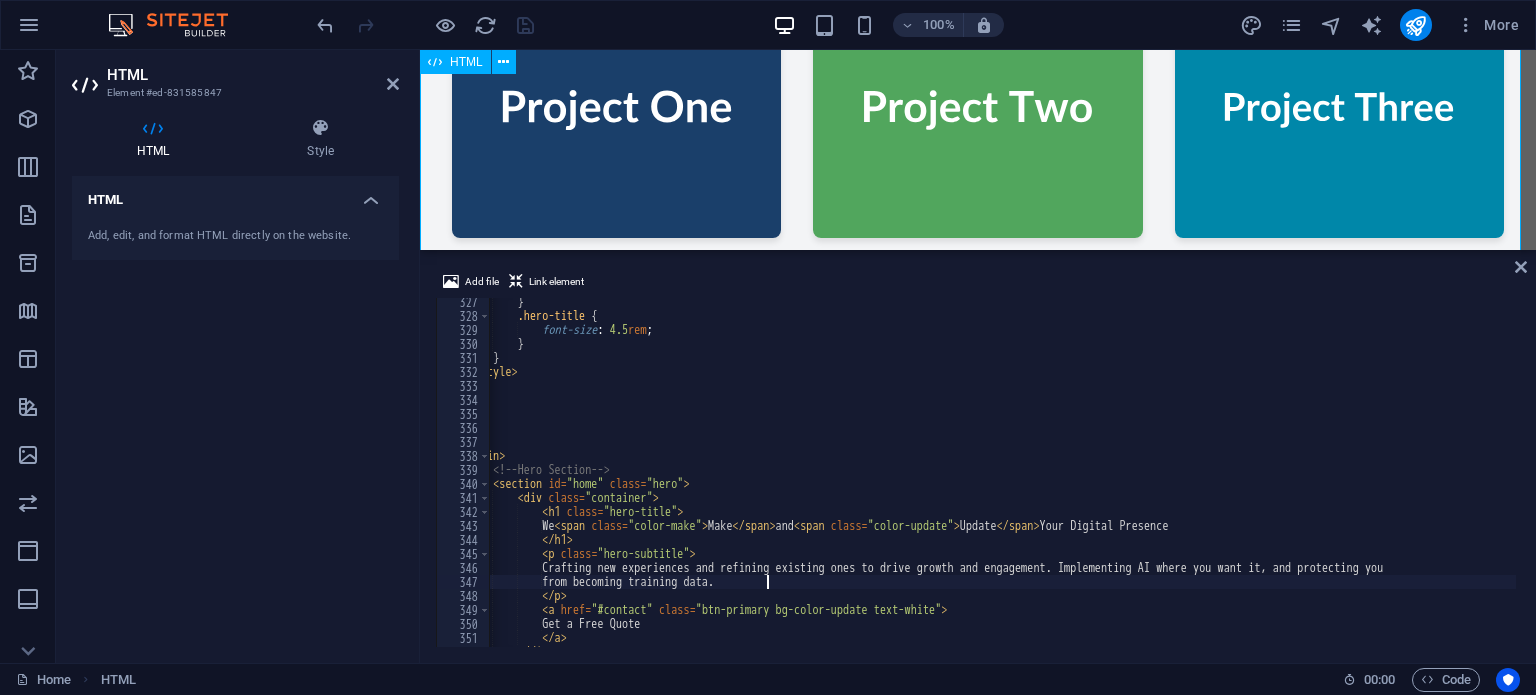 scroll, scrollTop: 1368, scrollLeft: 0, axis: vertical 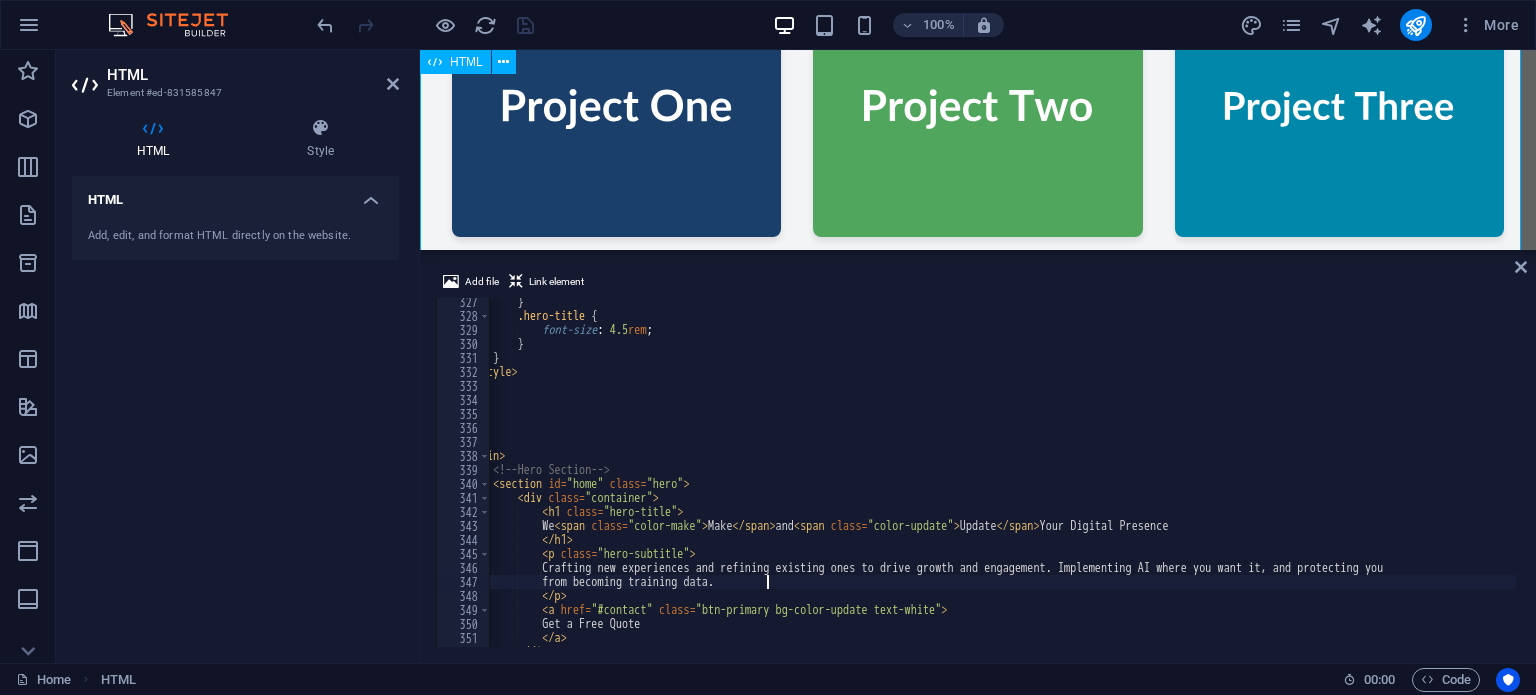 click on "Make and Update - Professional Web Solutions
We  Make and Update  Your Digital Presence
Crafting new experiences and refining existing ones to drive growth and engagement. Implementing AI where you want it, and protecting you
from becoming training data.
Get a Free Quote
Our Services
Web Development
Building fast, responsive, and robust websites from scratch tailored to your business needs.
UI/UX Design [NAME]" at bounding box center (978, -15) 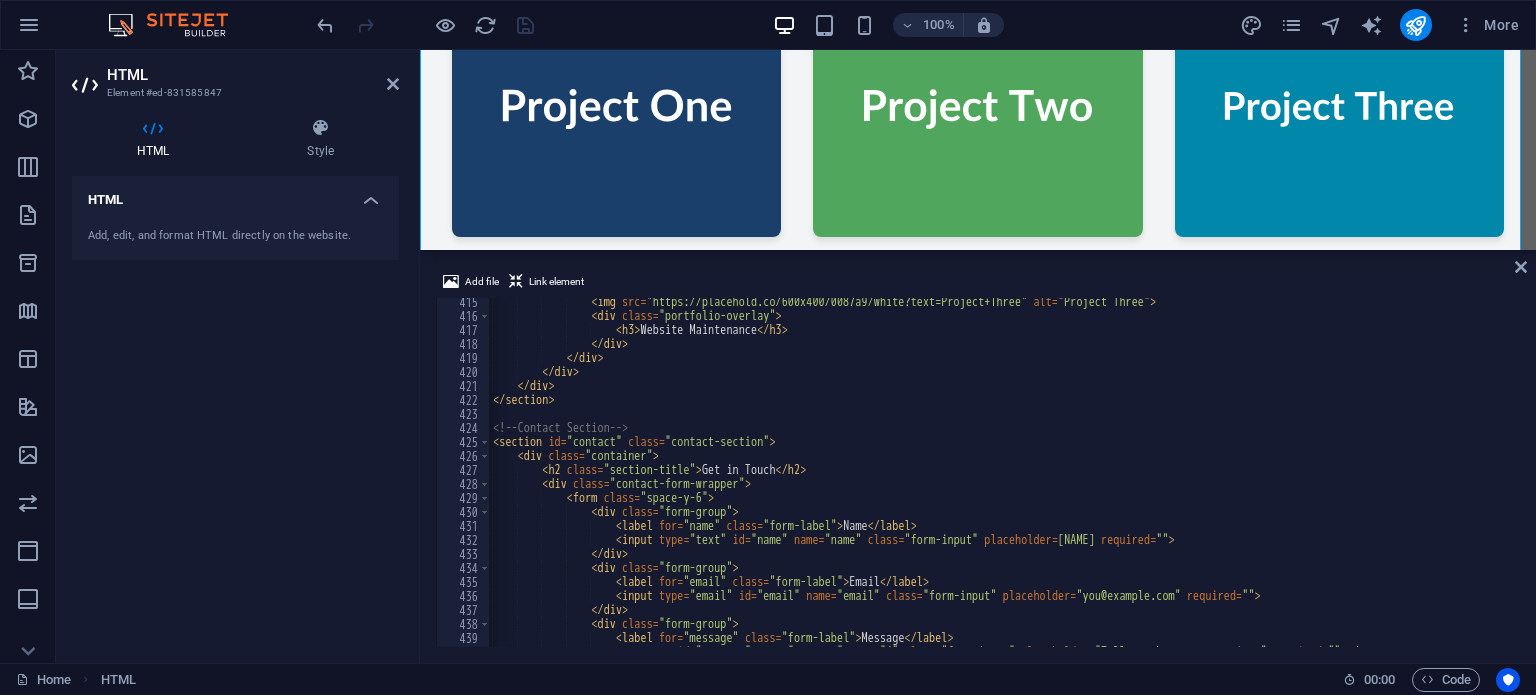 scroll, scrollTop: 6078, scrollLeft: 0, axis: vertical 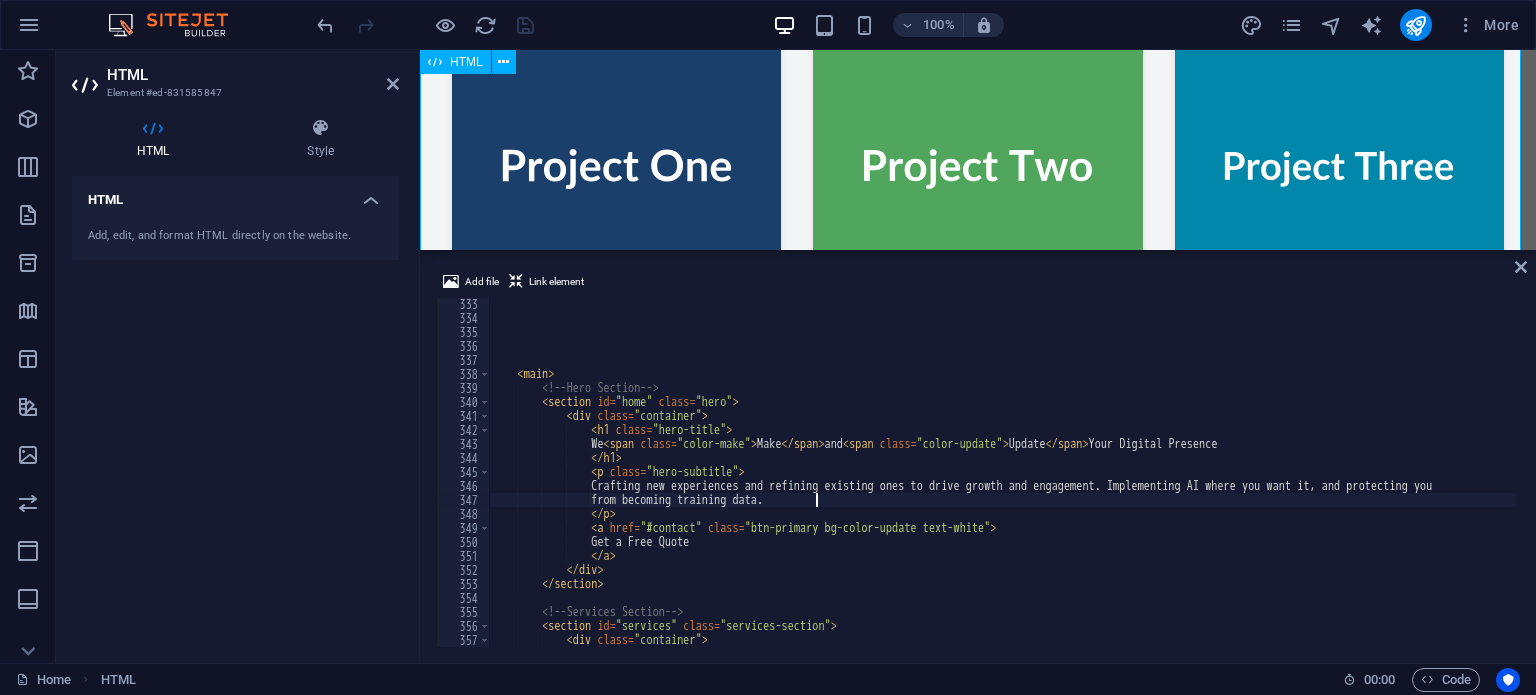 click on "Make and Update - Professional Web Solutions
We  Make and Update  Your Digital Presence
Crafting new experiences and refining existing ones to drive growth and engagement. Implementing AI where you want it, and protecting you
from becoming training data.
Get a Free Quote
Our Services
Web Development
Building fast, responsive, and robust websites from scratch tailored to your business needs.
UI/UX Design [NAME]" at bounding box center [978, 45] 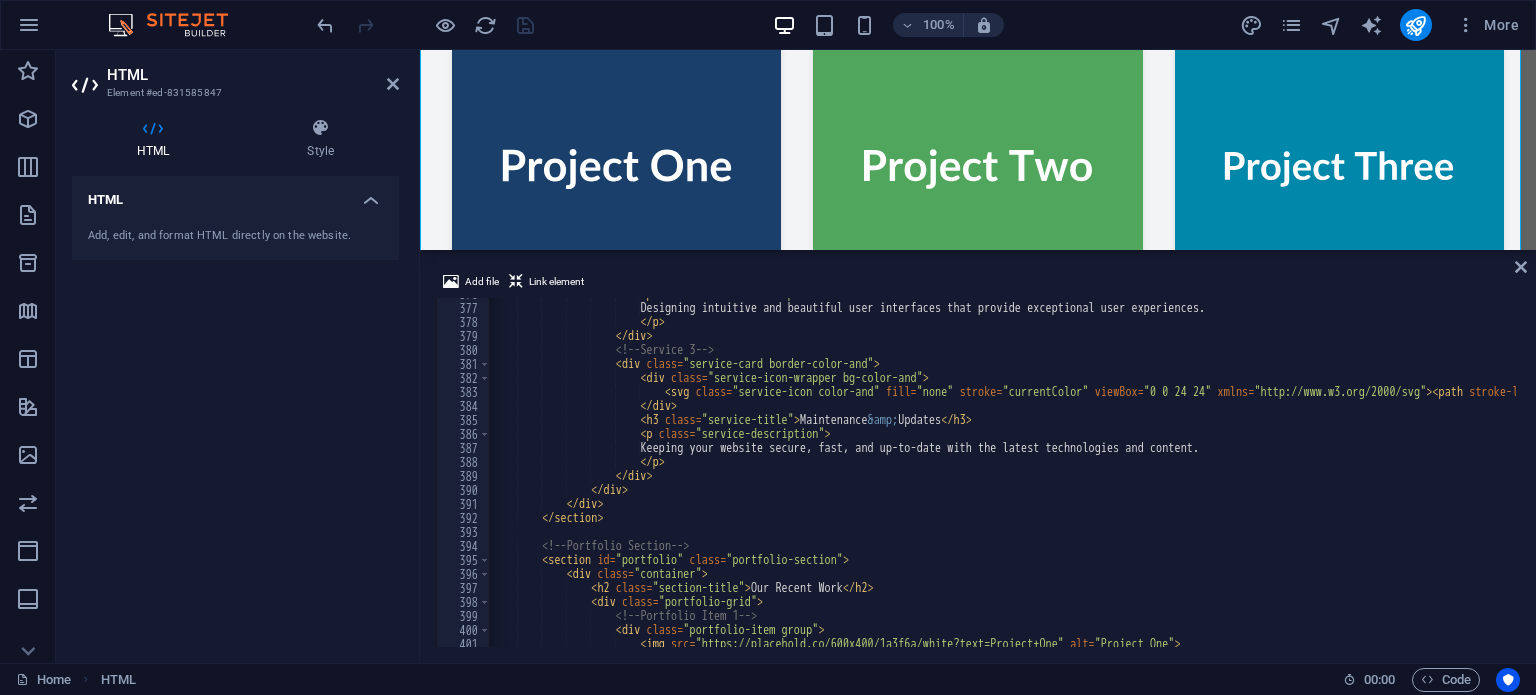 scroll, scrollTop: 5260, scrollLeft: 0, axis: vertical 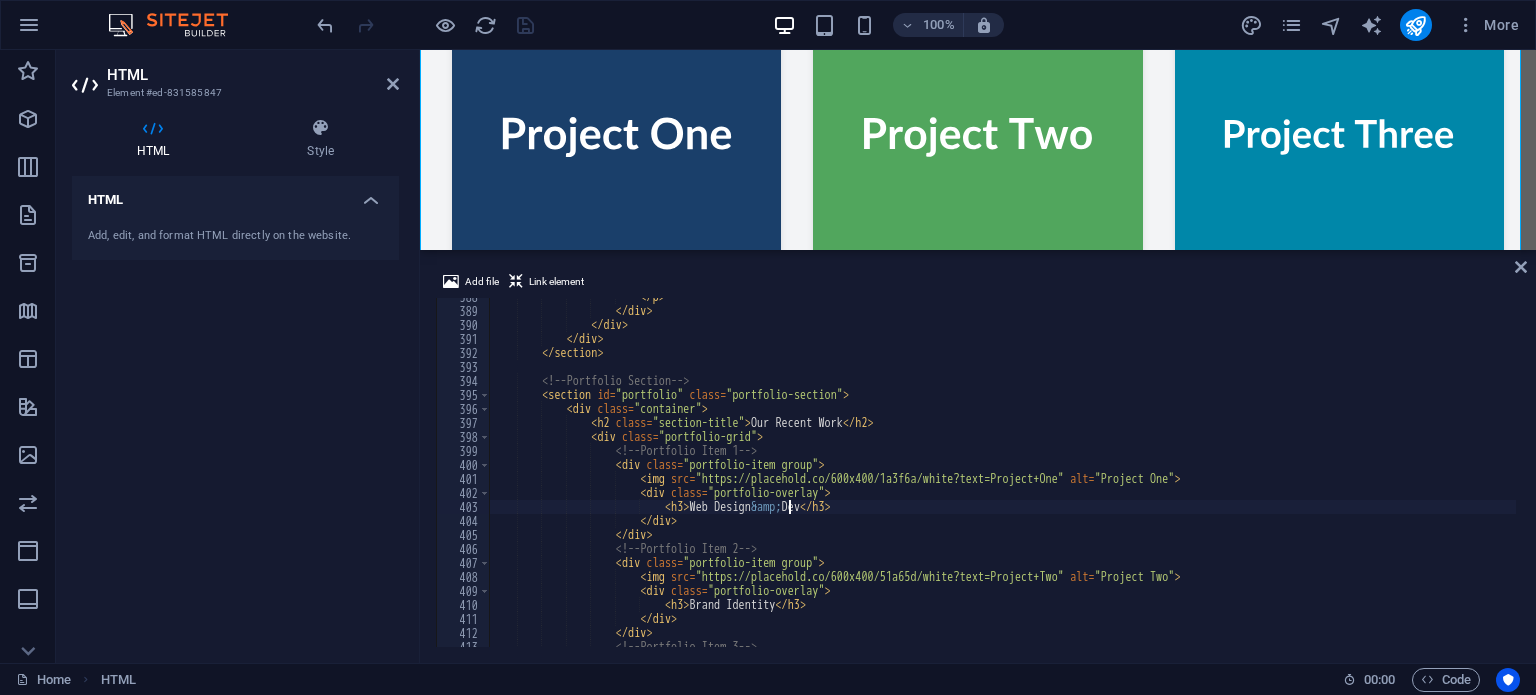 click on "</ p >                          </ div >                     </ div >                </ div >           </ section >           <!--  Portfolio Section  -->           < section   id = "portfolio"   class = "portfolio-section" >                < div   class = "container" >                     < h2   class = "section-title" > Our Recent Work </ h2 >                     < div   class = "portfolio-grid" >                          <!--  Portfolio Item 1  -->                          < div   class = "portfolio-item group" >                               < img   src = "https://placehold.co/600x400/1a3f6a/white?text=Project+One"   alt = "Project One" >                               < div   class = "portfolio-overlay" >                                    < h3 > Web Design  &amp;  Dev </ h3 >                               </ div >                          </ div >                          <!--  Portfolio Item 2  -->                          < div   class = "portfolio-item group" >" at bounding box center (2437, 476) 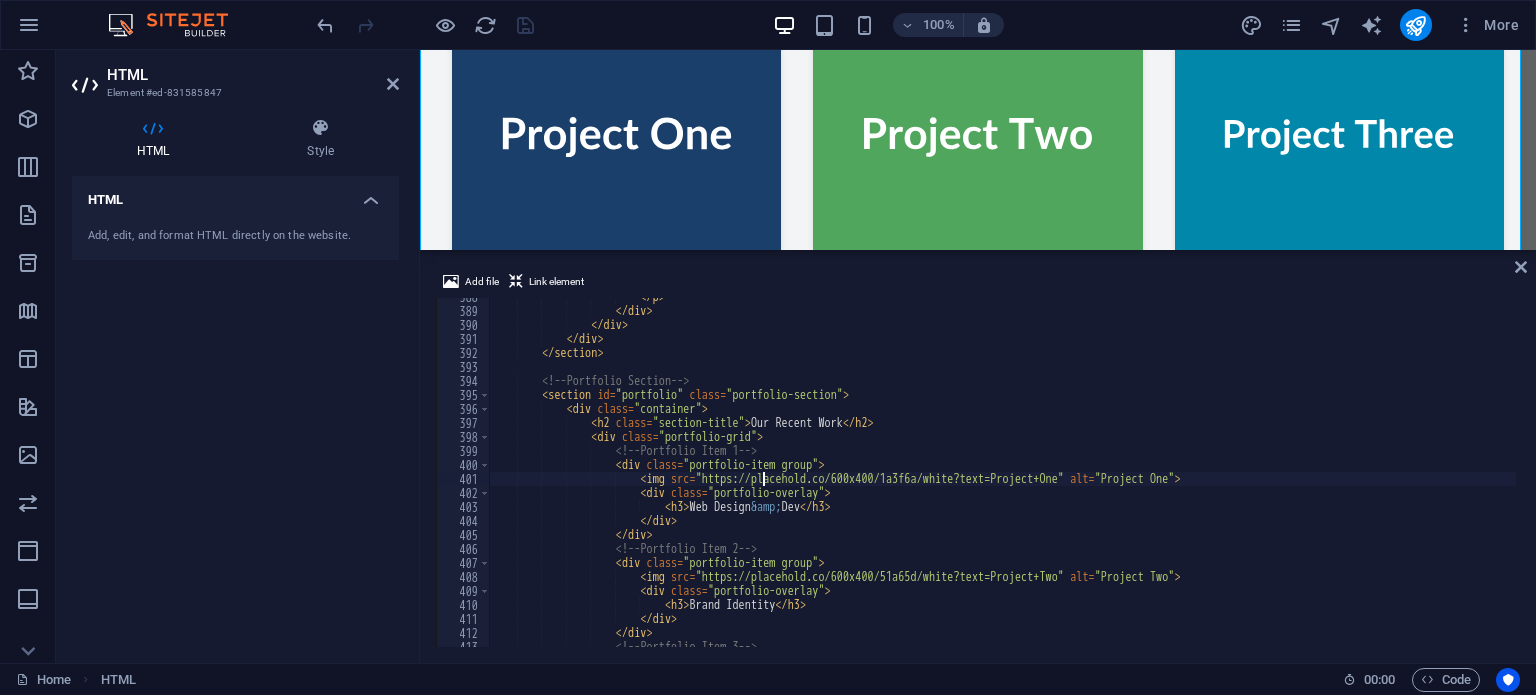 click on "</ p >                          </ div >                     </ div >                </ div >           </ section >           <!--  Portfolio Section  -->           < section   id = "portfolio"   class = "portfolio-section" >                < div   class = "container" >                     < h2   class = "section-title" > Our Recent Work </ h2 >                     < div   class = "portfolio-grid" >                          <!--  Portfolio Item 1  -->                          < div   class = "portfolio-item group" >                               < img   src = "https://placehold.co/600x400/1a3f6a/white?text=Project+One"   alt = "Project One" >                               < div   class = "portfolio-overlay" >                                    < h3 > Web Design  &amp;  Dev </ h3 >                               </ div >                          </ div >                          <!--  Portfolio Item 2  -->                          < div   class = "portfolio-item group" >" at bounding box center (2437, 476) 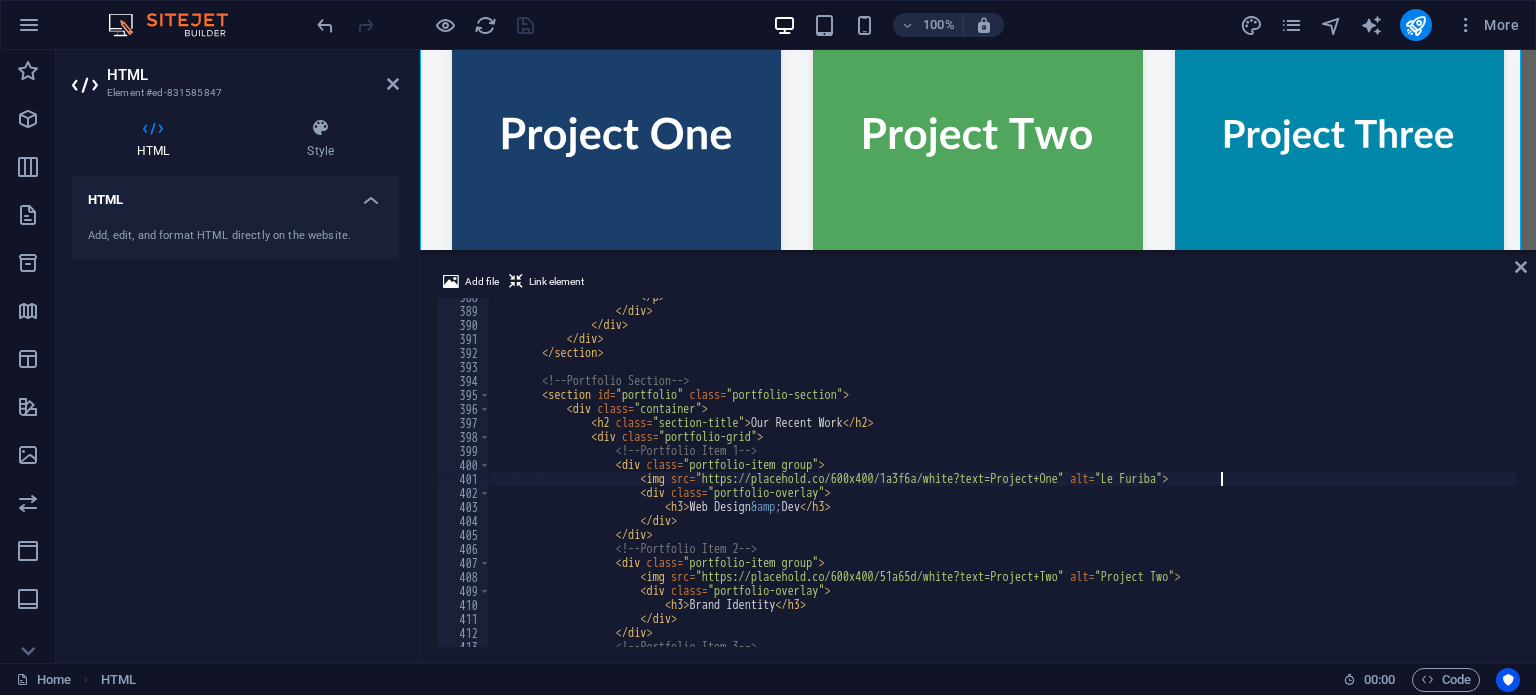 scroll, scrollTop: 0, scrollLeft: 60, axis: horizontal 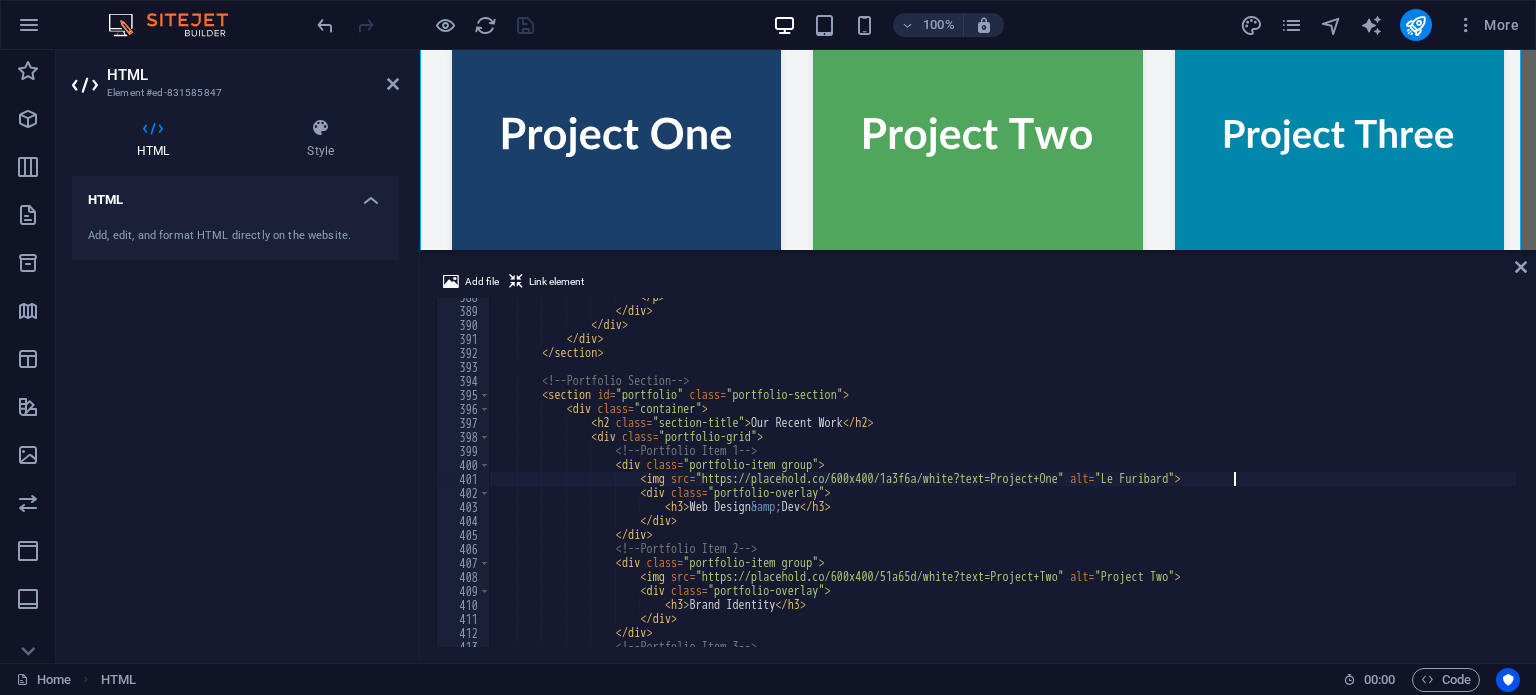 click on "</ p >                          </ div >                     </ div >                </ div >           </ section >           <!--  Portfolio Section  -->           < section   id = "portfolio"   class = "portfolio-section" >                < div   class = "container" >                     < h2   class = "section-title" > Our Recent Work </ h2 >                     < div   class = "portfolio-grid" >                          <!--  Portfolio Item 1  -->                          < div   class = "portfolio-item group" >                               < img   src = "https://placehold.co/600x400/1a3f6a/white?text=Project+One"   alt = "Le Furibard" >                               < div   class = "portfolio-overlay" >                                    < h3 > Web Design  &amp;  Dev </ h3 >                               </ div >                          </ div >                          <!--  Portfolio Item 2  -->                          < div   class = "portfolio-item group" >" at bounding box center (2437, 476) 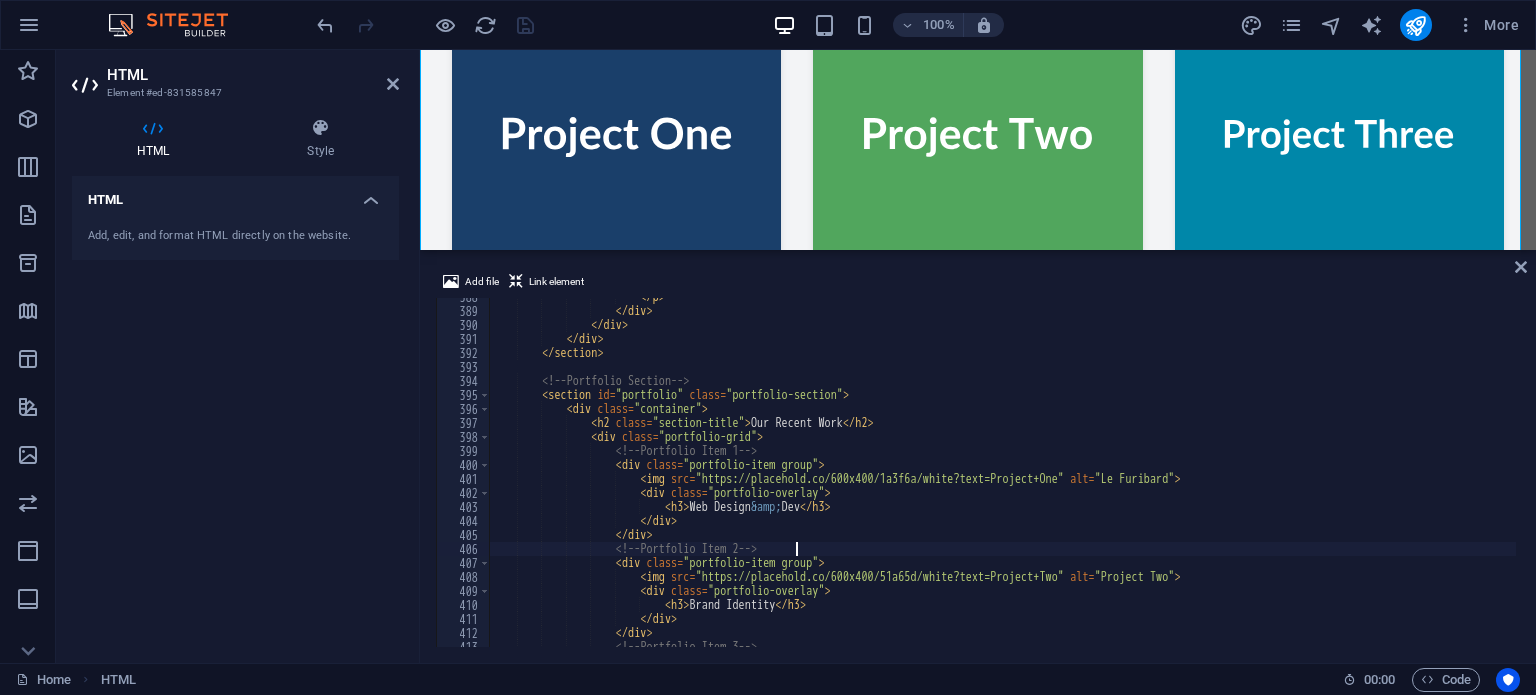 click on "</ p >                          </ div >                     </ div >                </ div >           </ section >           <!--  Portfolio Section  -->           < section   id = "portfolio"   class = "portfolio-section" >                < div   class = "container" >                     < h2   class = "section-title" > Our Recent Work </ h2 >                     < div   class = "portfolio-grid" >                          <!--  Portfolio Item 1  -->                          < div   class = "portfolio-item group" >                               < img   src = "https://placehold.co/600x400/1a3f6a/white?text=Project+One"   alt = "Le Furibard" >                               < div   class = "portfolio-overlay" >                                    < h3 > Web Design  &amp;  Dev </ h3 >                               </ div >                          </ div >                          <!--  Portfolio Item 2  -->                          < div   class = "portfolio-item group" >" at bounding box center [2437, 476] 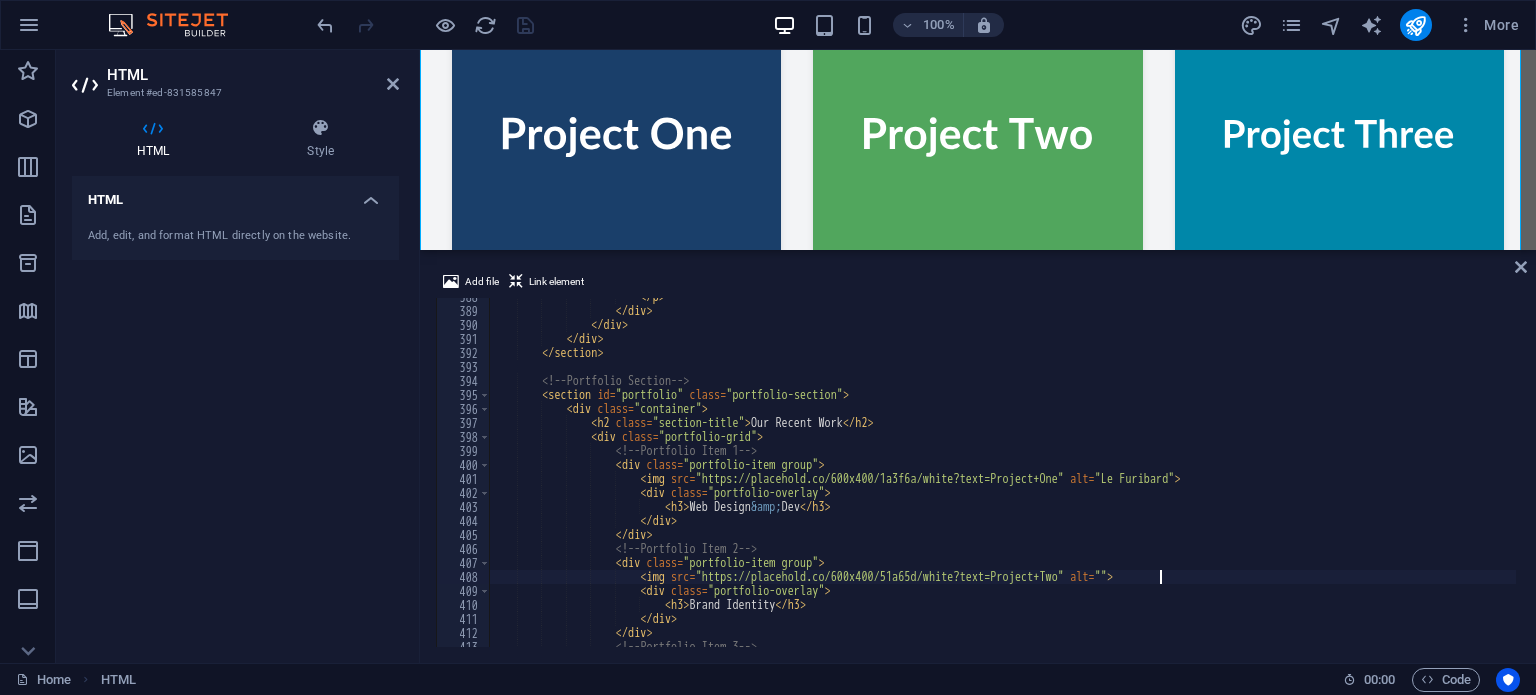 scroll, scrollTop: 0, scrollLeft: 55, axis: horizontal 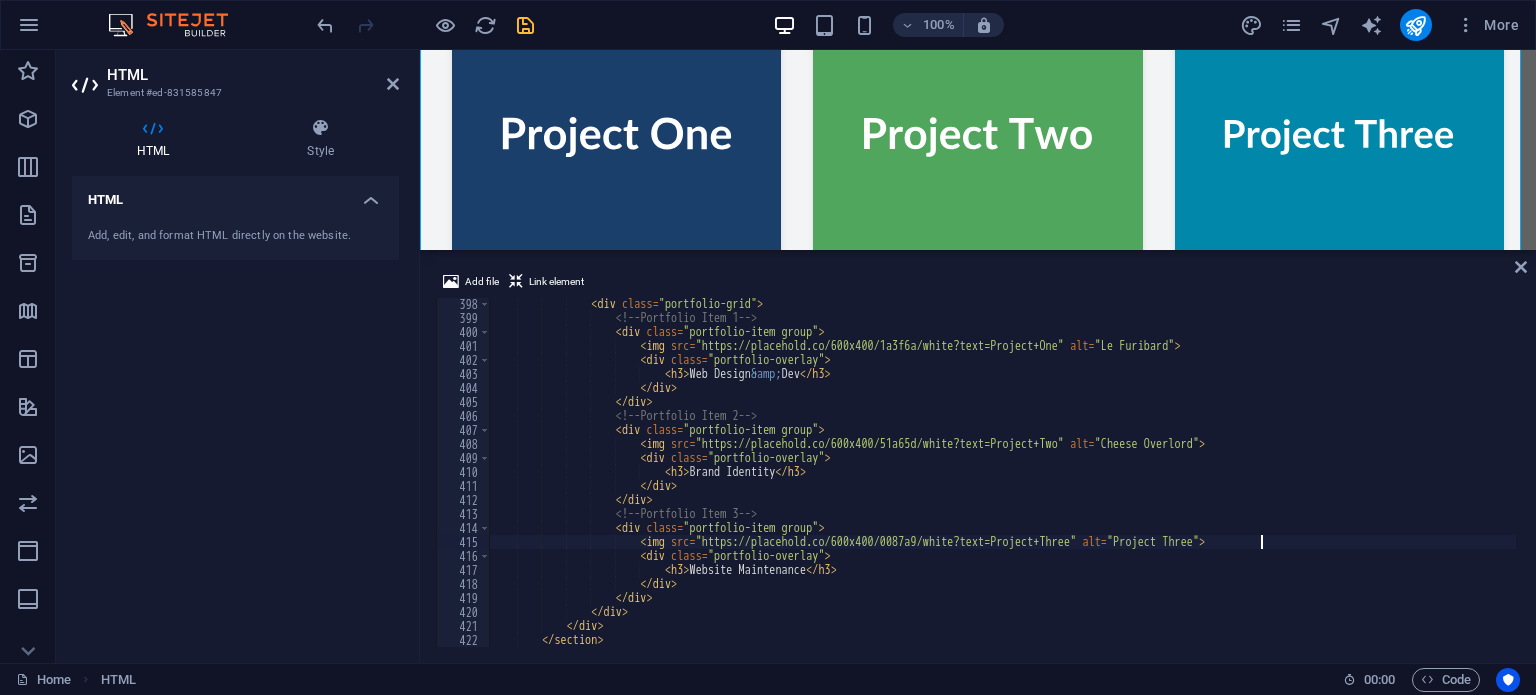 click on "< div   class = "portfolio-grid" >                          <!--  Portfolio Item 1  -->                          < div   class = "portfolio-item group" >                               < img   src = "https://placehold.co/600x400/1a3f6a/white?text=Project+One"   alt = "Le Furibard" >                               < div   class = "portfolio-overlay" >                                    < h3 > Web Design  &amp;  Dev </ h3 >                               </ div >                          </ div >                          <!--  Portfolio Item 2  -->                          < div   class = "portfolio-item group" >                               < img   src = "https://placehold.co/600x400/51a65d/white?text=Project+Two"   alt = "Cheese Overlord" >                               < div   class = "portfolio-overlay" >                                    < h3 > Brand Identity </ h3 >                               </ div >                          </ div >                          <!--  Portfolio Item 3" at bounding box center [2437, 483] 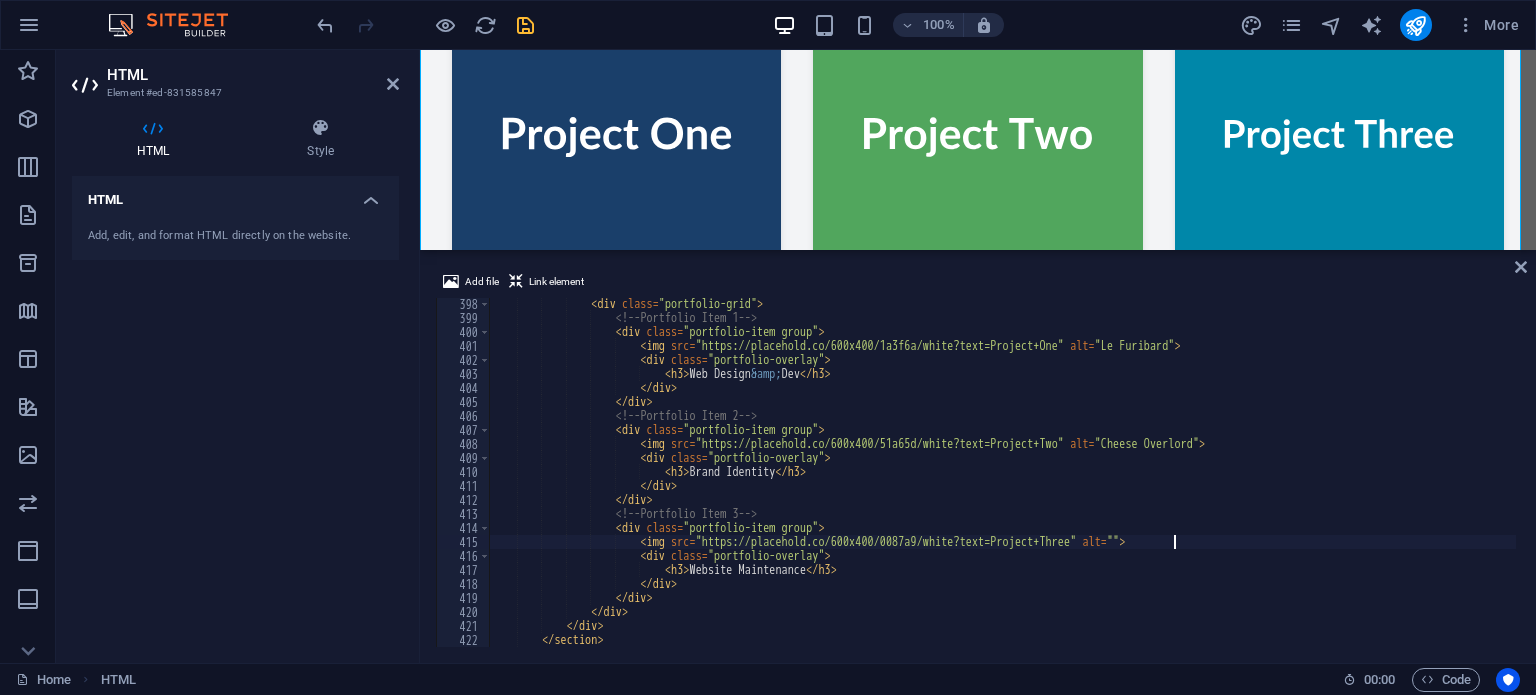 scroll, scrollTop: 0, scrollLeft: 55, axis: horizontal 